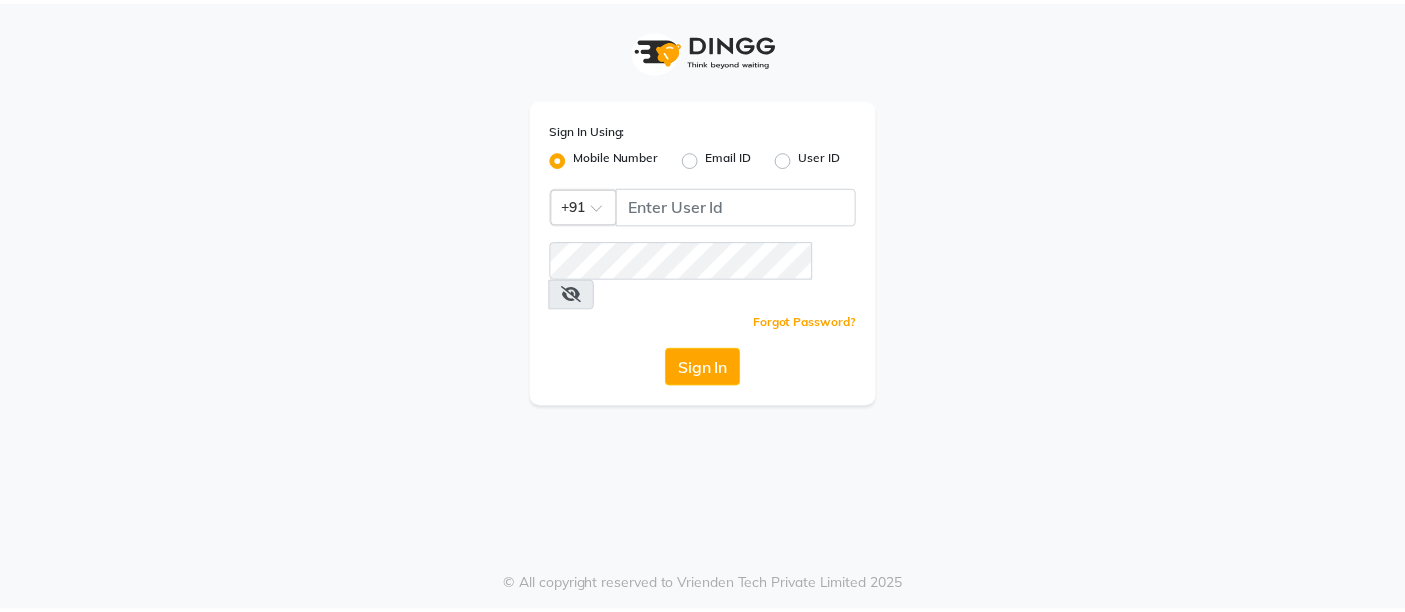 scroll, scrollTop: 0, scrollLeft: 0, axis: both 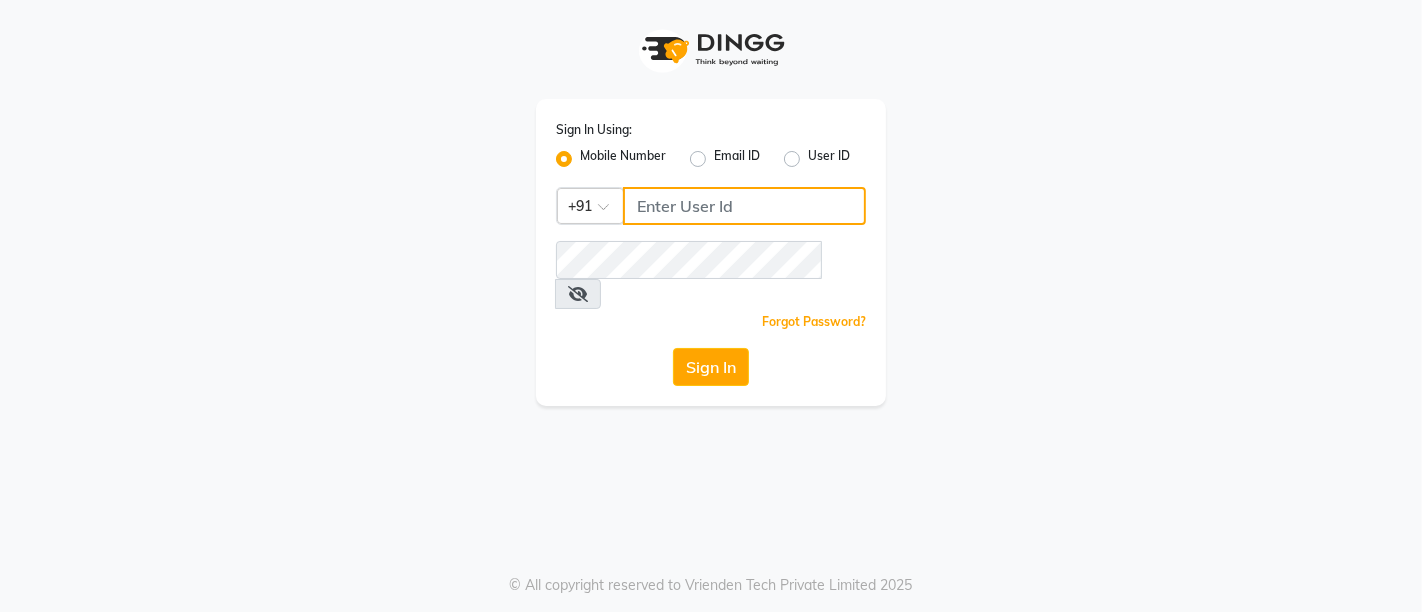click 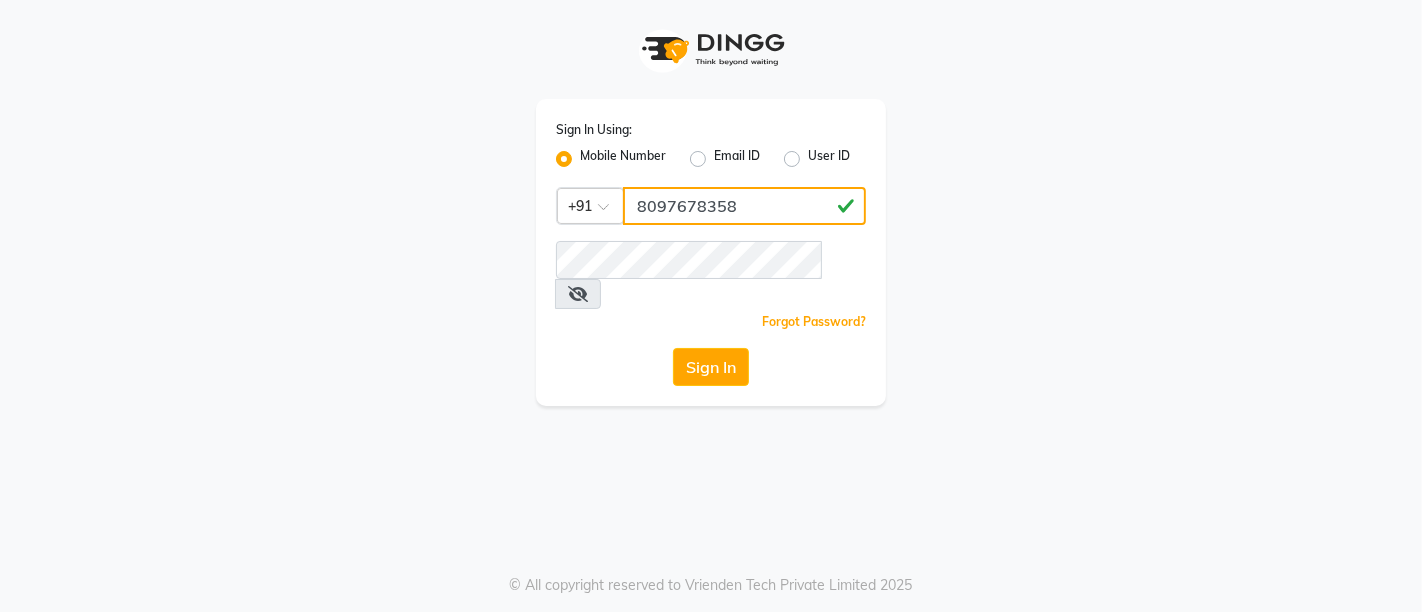type on "8097678358" 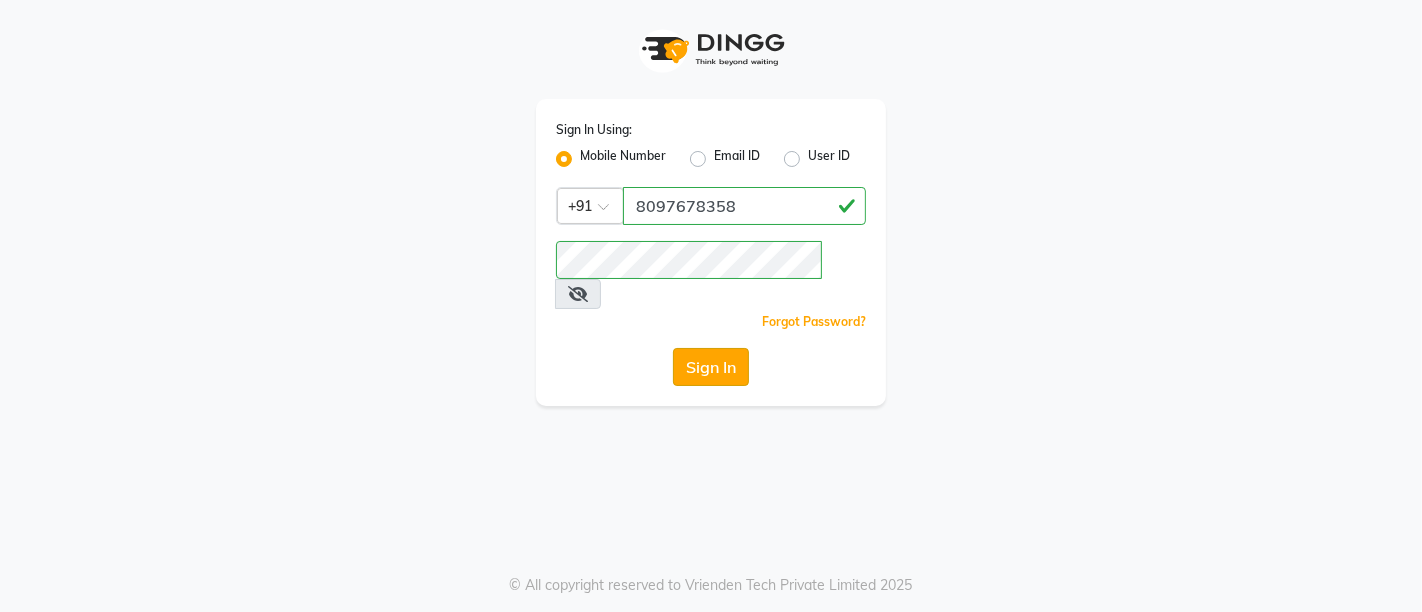 click on "Sign In" 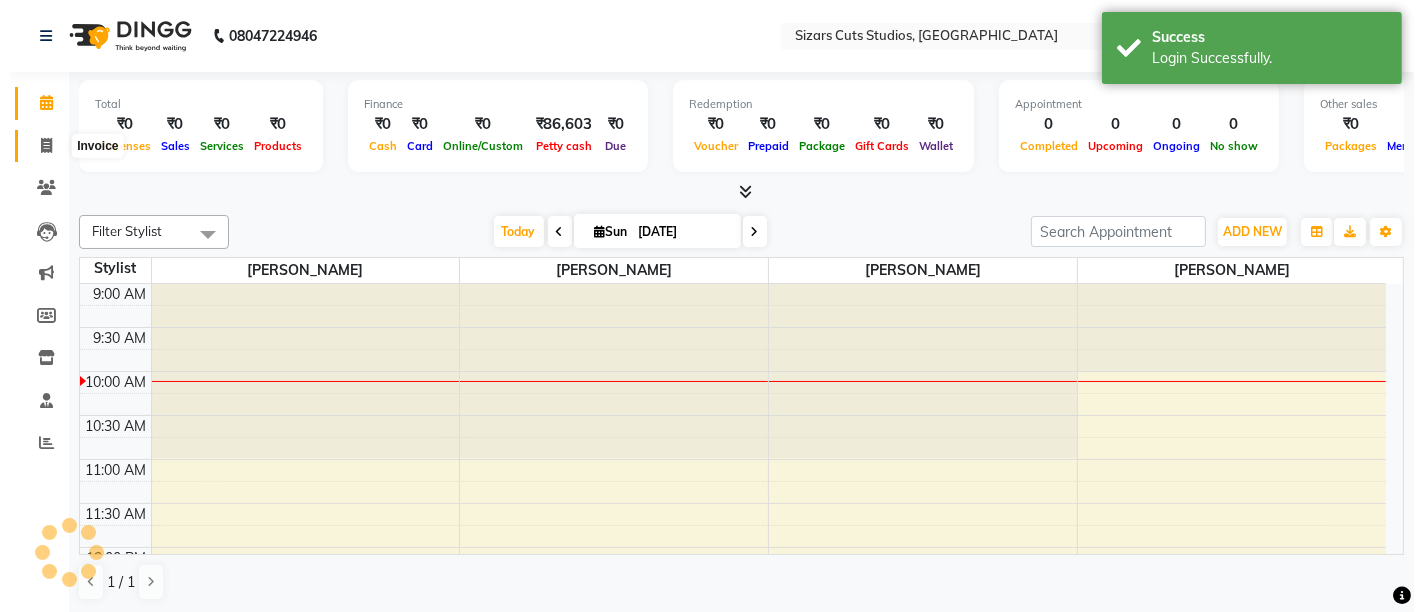 scroll, scrollTop: 0, scrollLeft: 0, axis: both 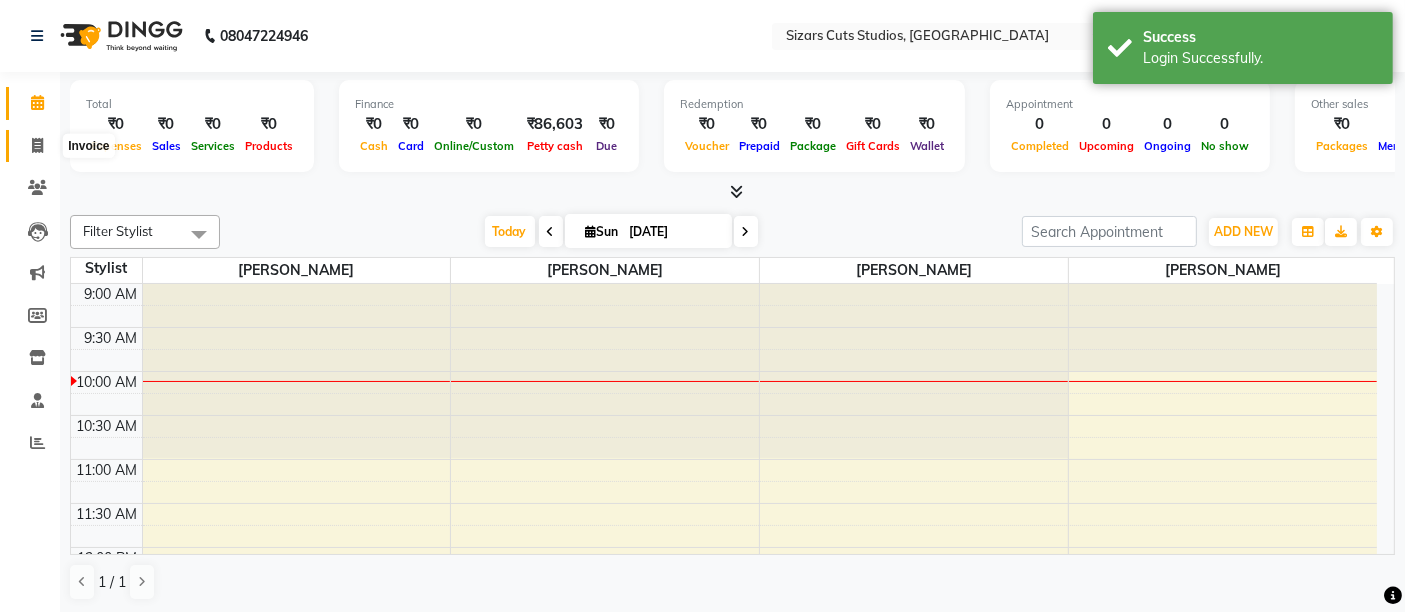click 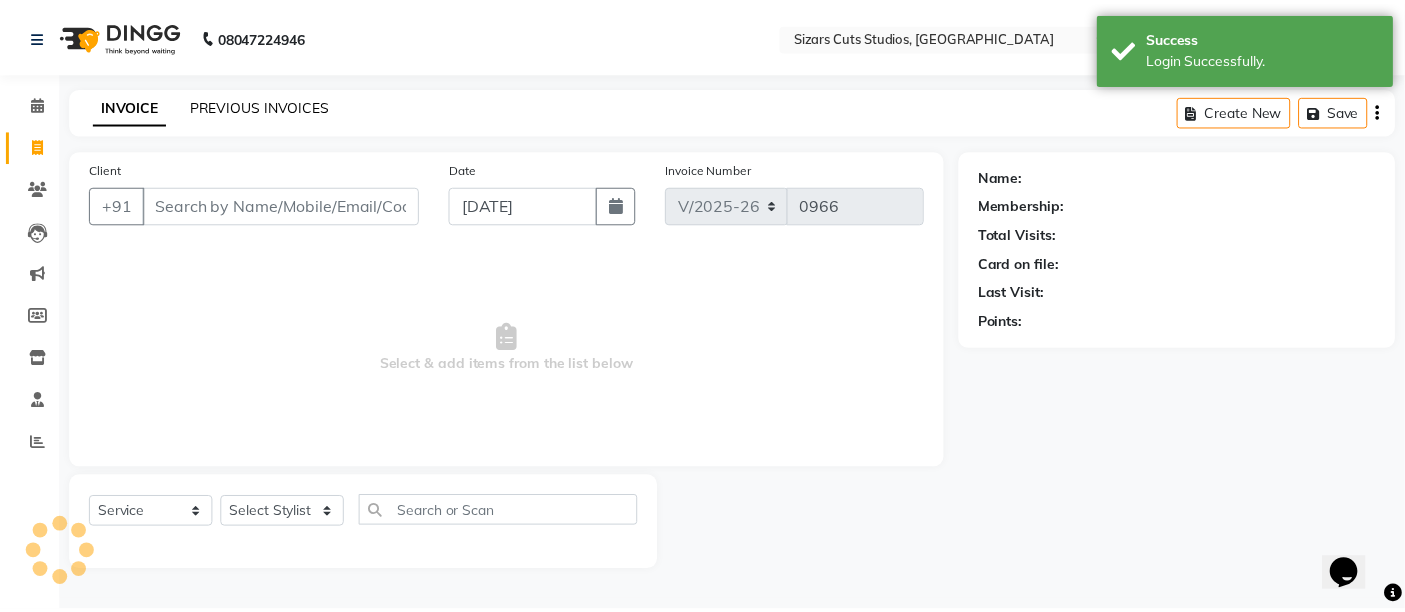 scroll, scrollTop: 0, scrollLeft: 0, axis: both 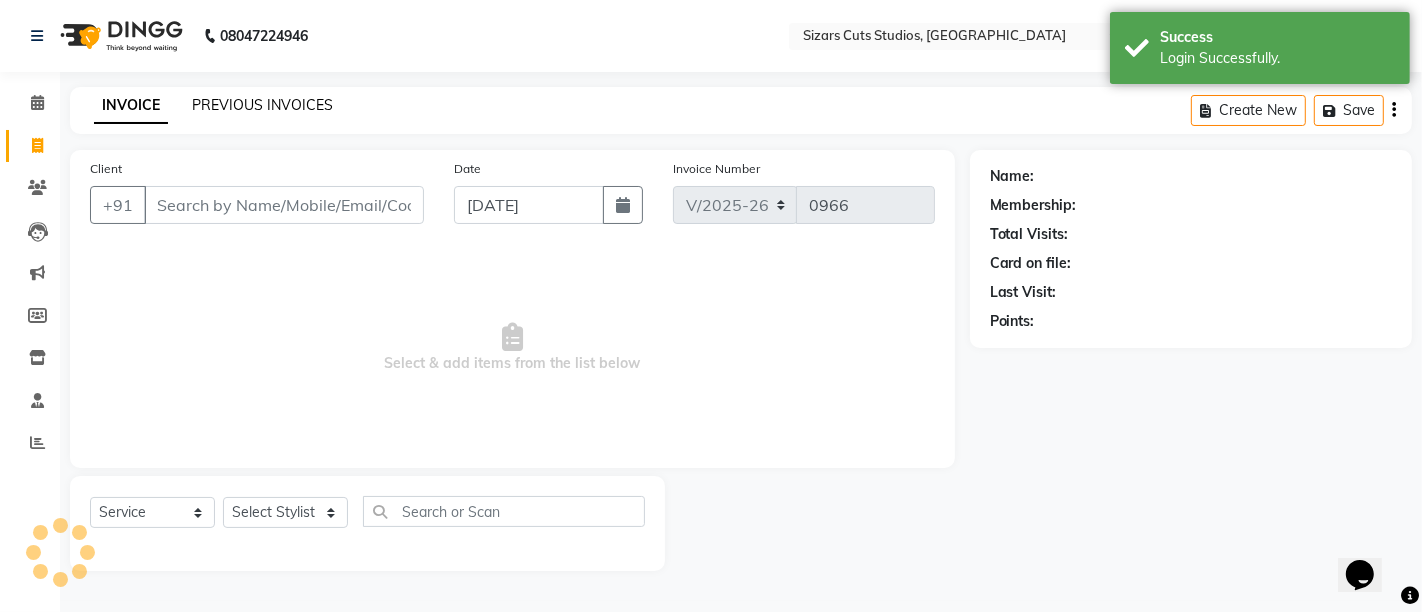 click on "PREVIOUS INVOICES" 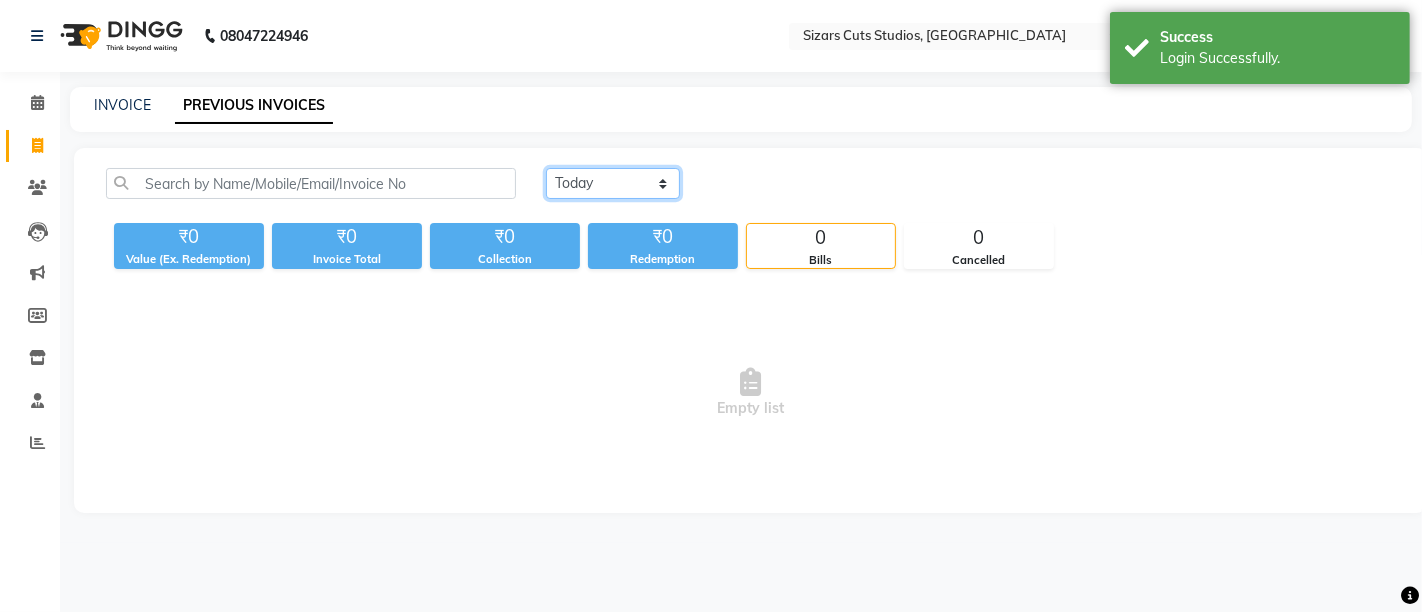 click on "Today Yesterday Custom Range" 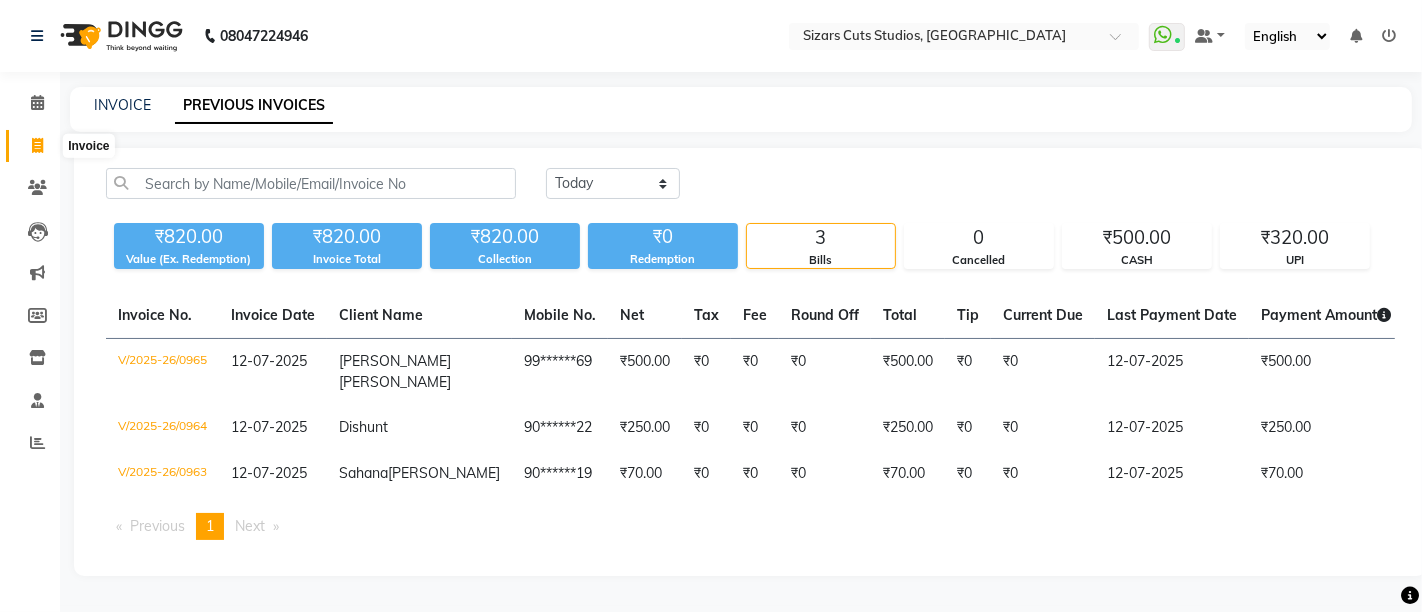 click 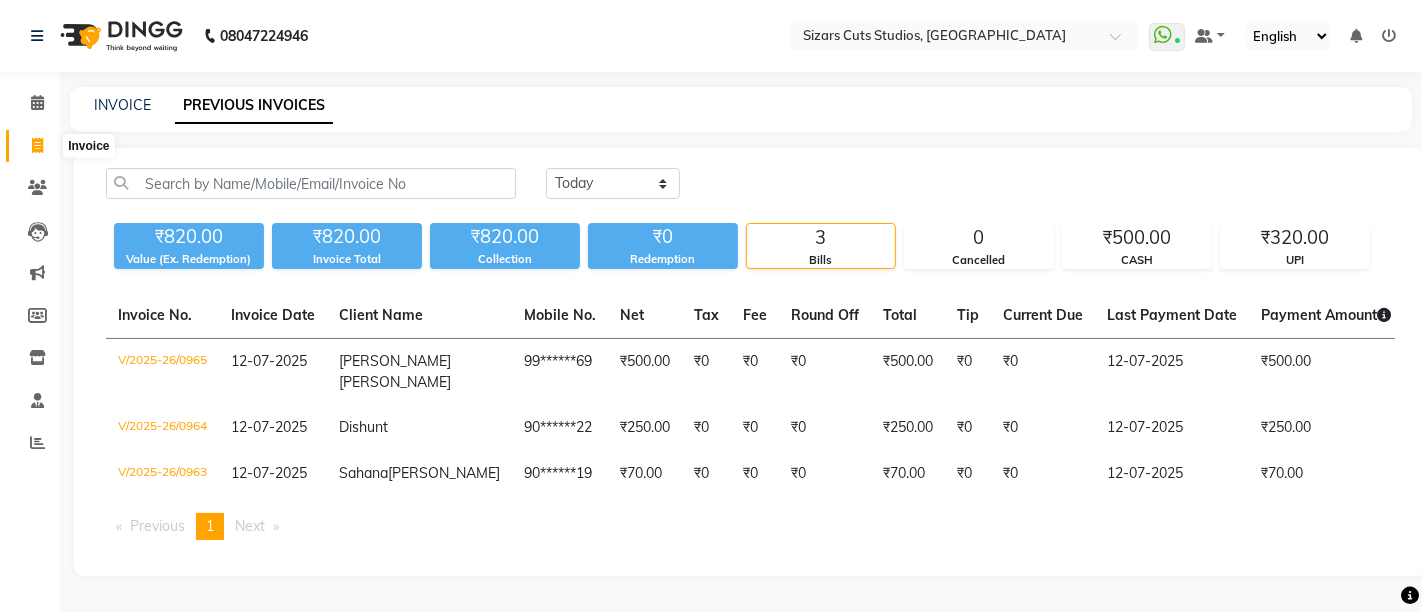 select on "service" 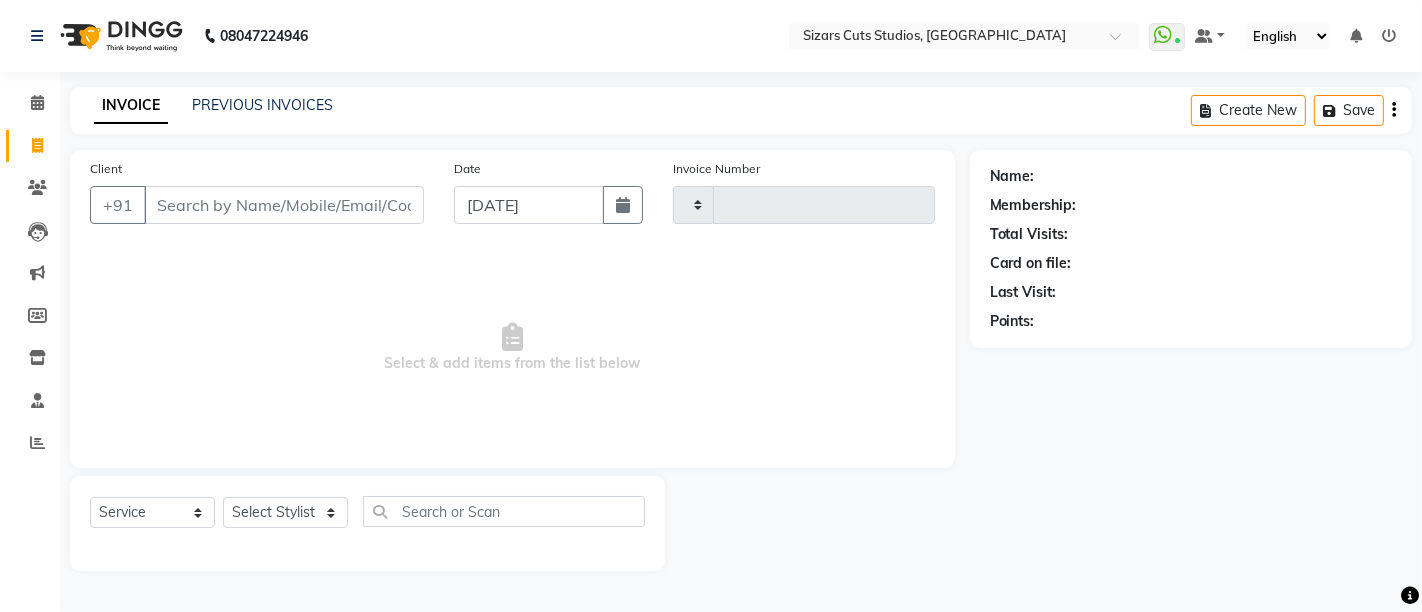 type on "0966" 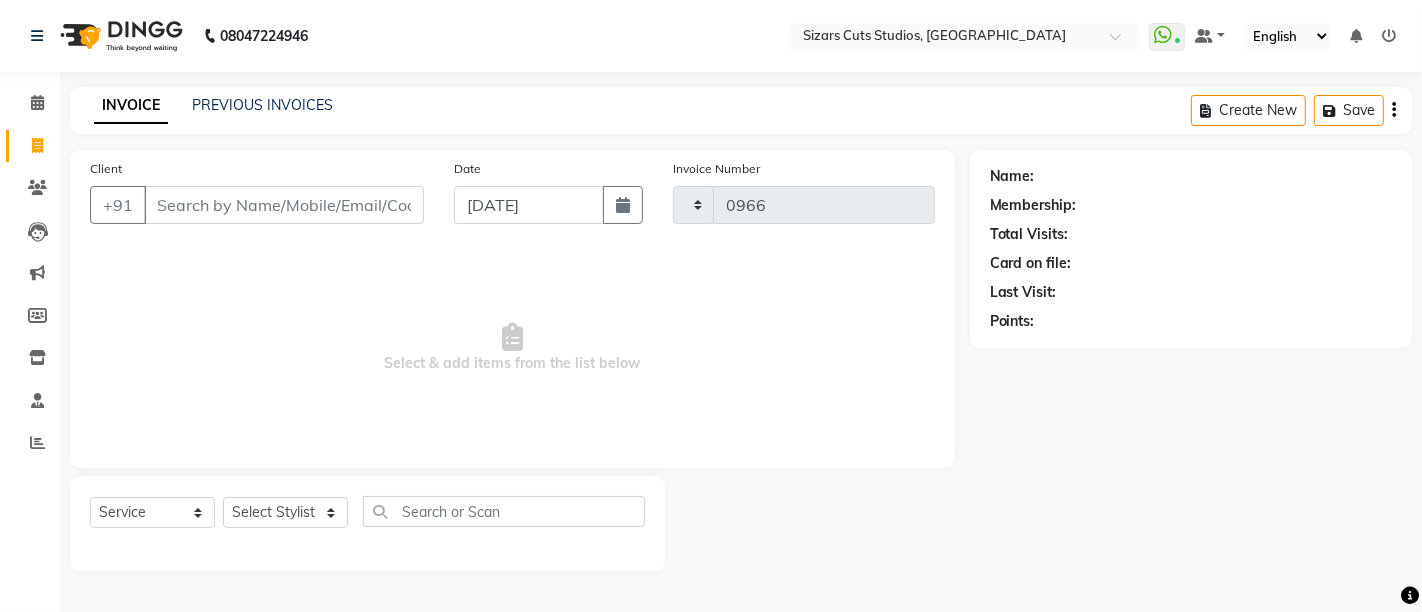 select on "5579" 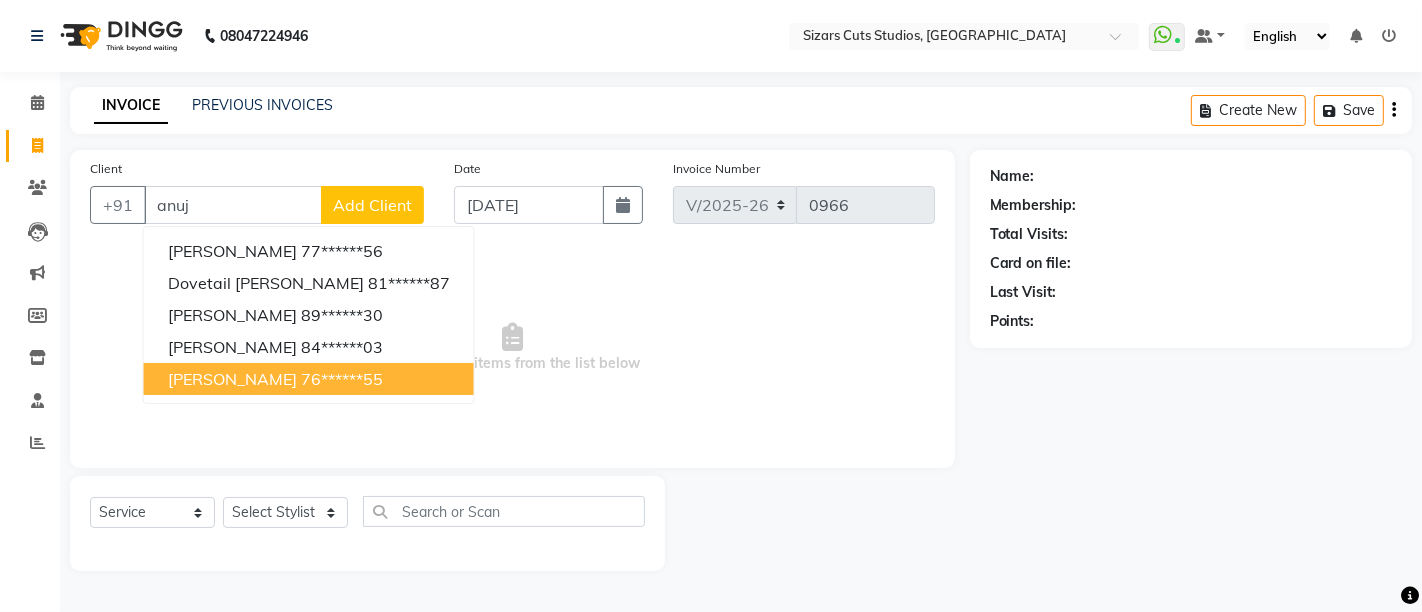 click on "76******55" at bounding box center [342, 379] 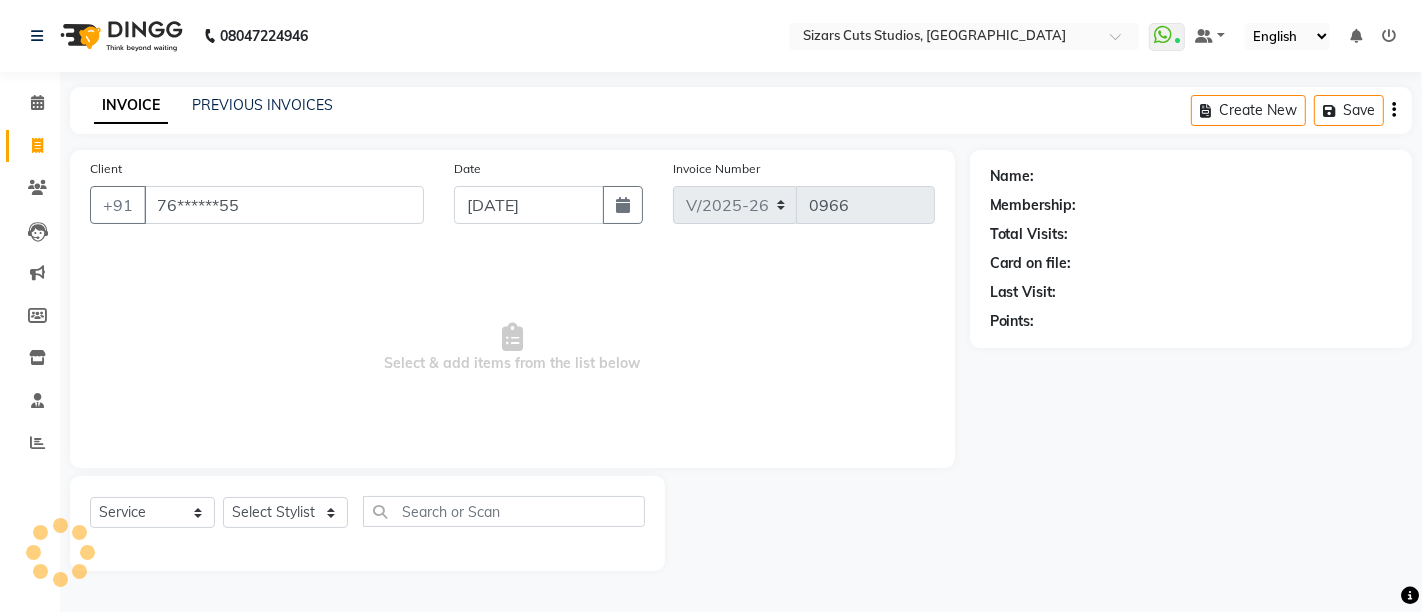 type on "76******55" 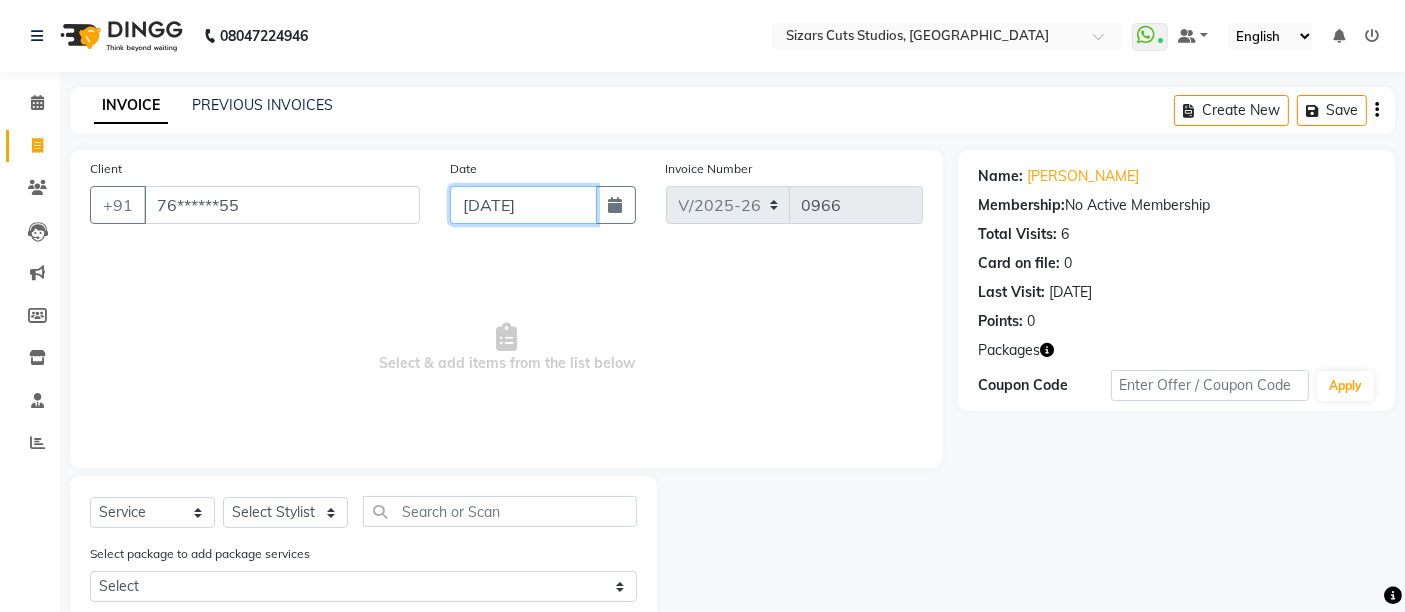 click on "[DATE]" 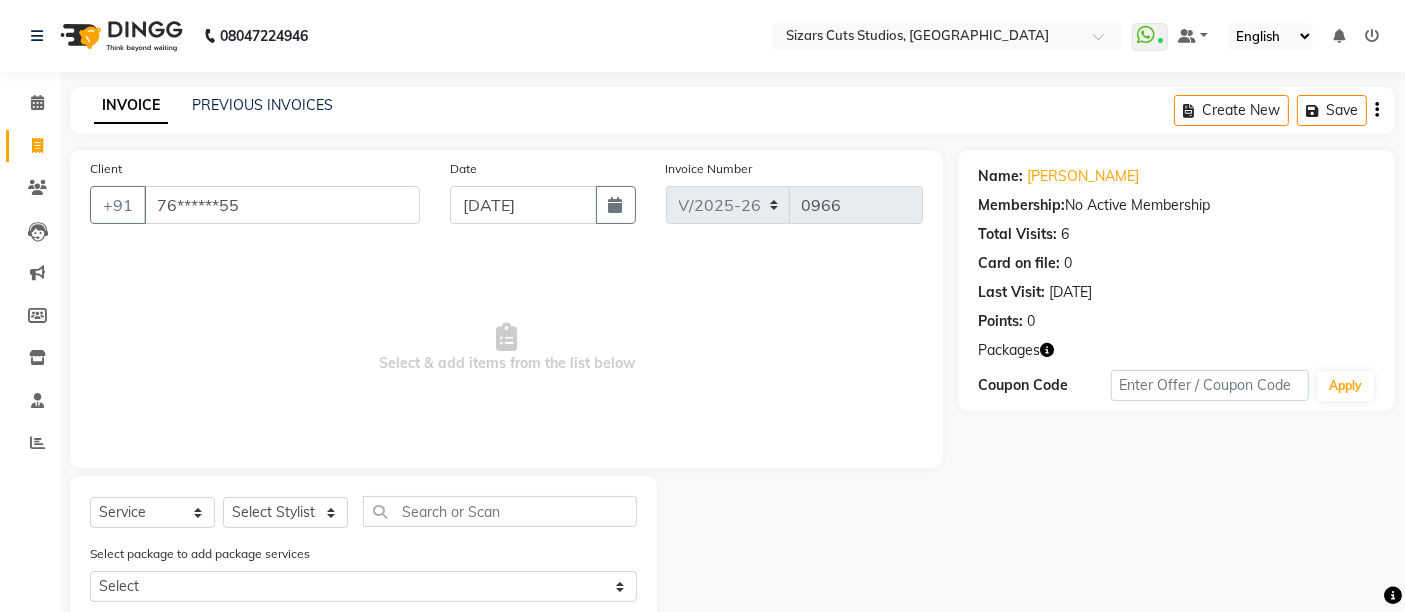 select on "7" 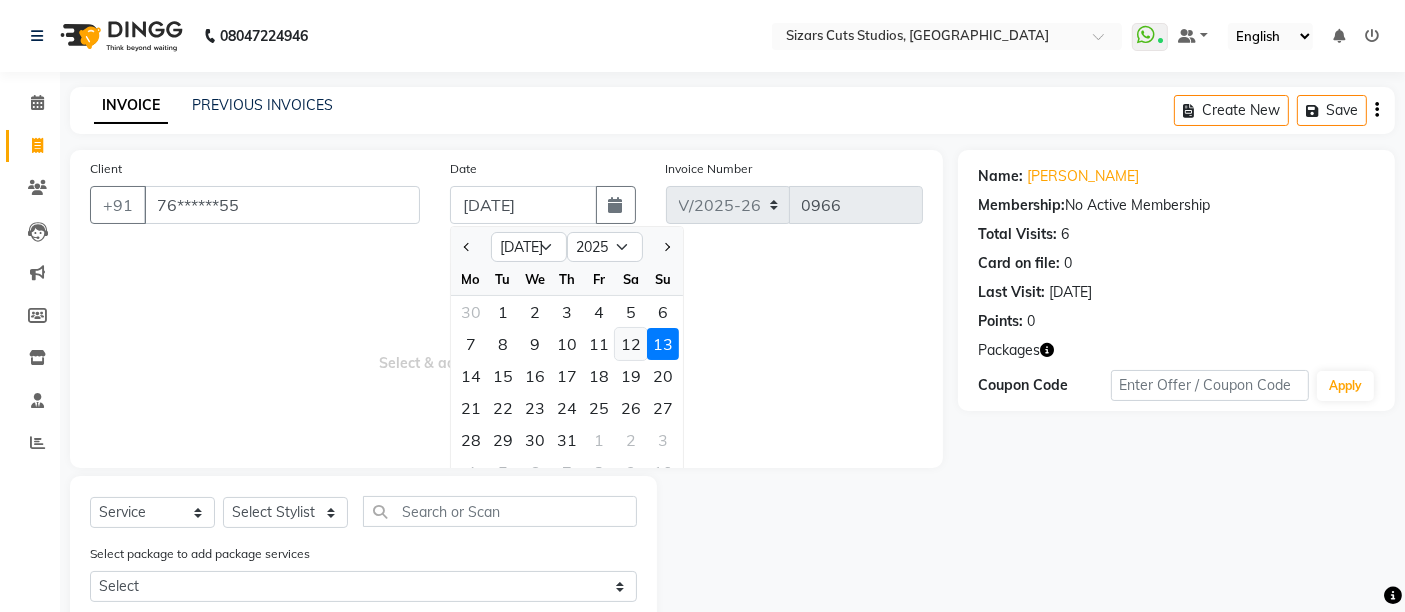click on "12" 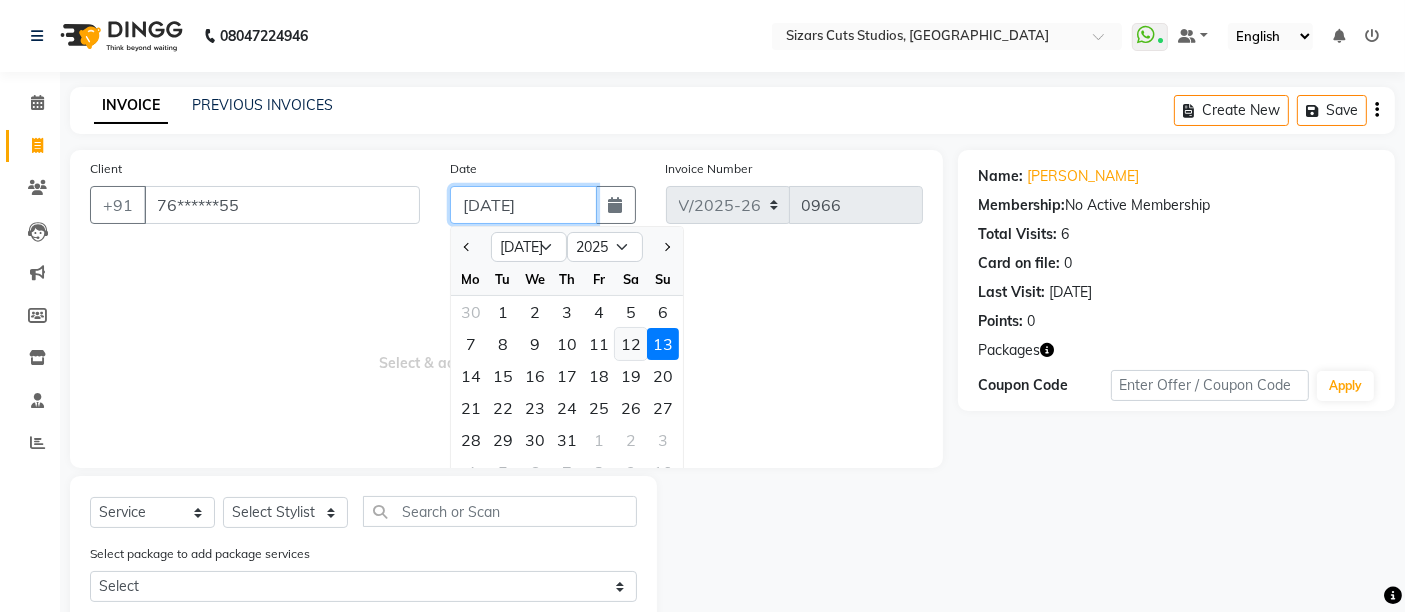 type on "12-07-2025" 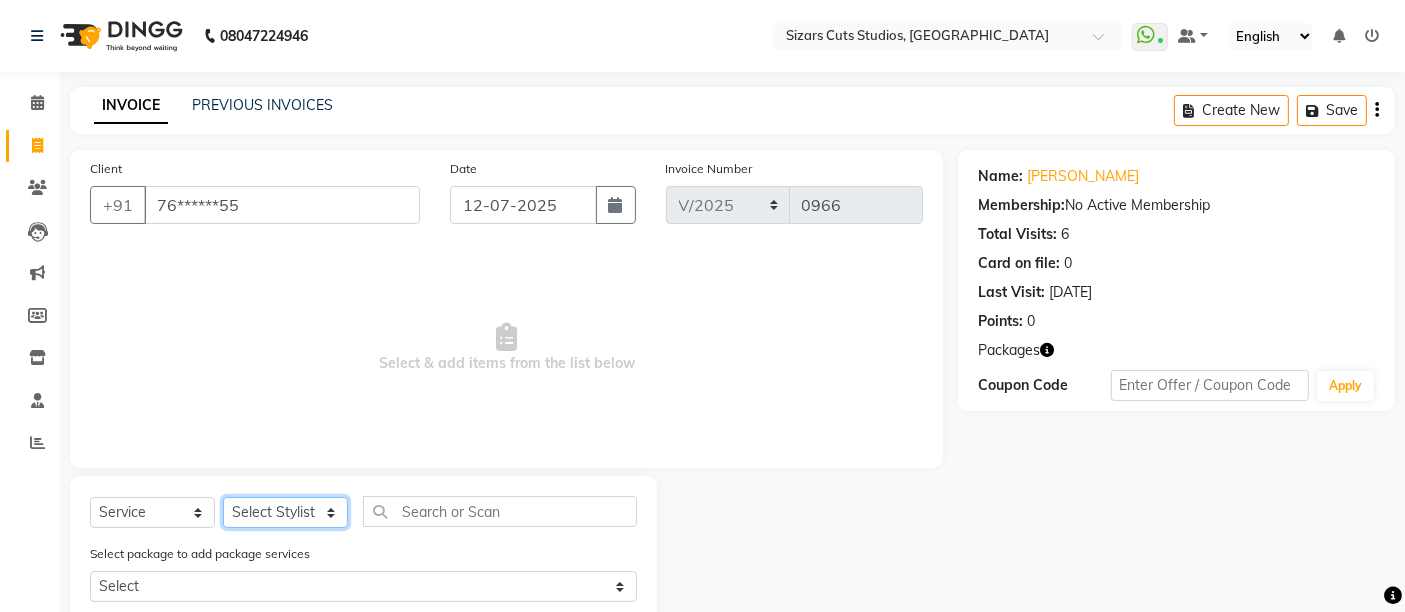 click on "Select Stylist Admin Junaid Salmani  Manisha maurya mohd arman Priyanka Sanjeev Esai" 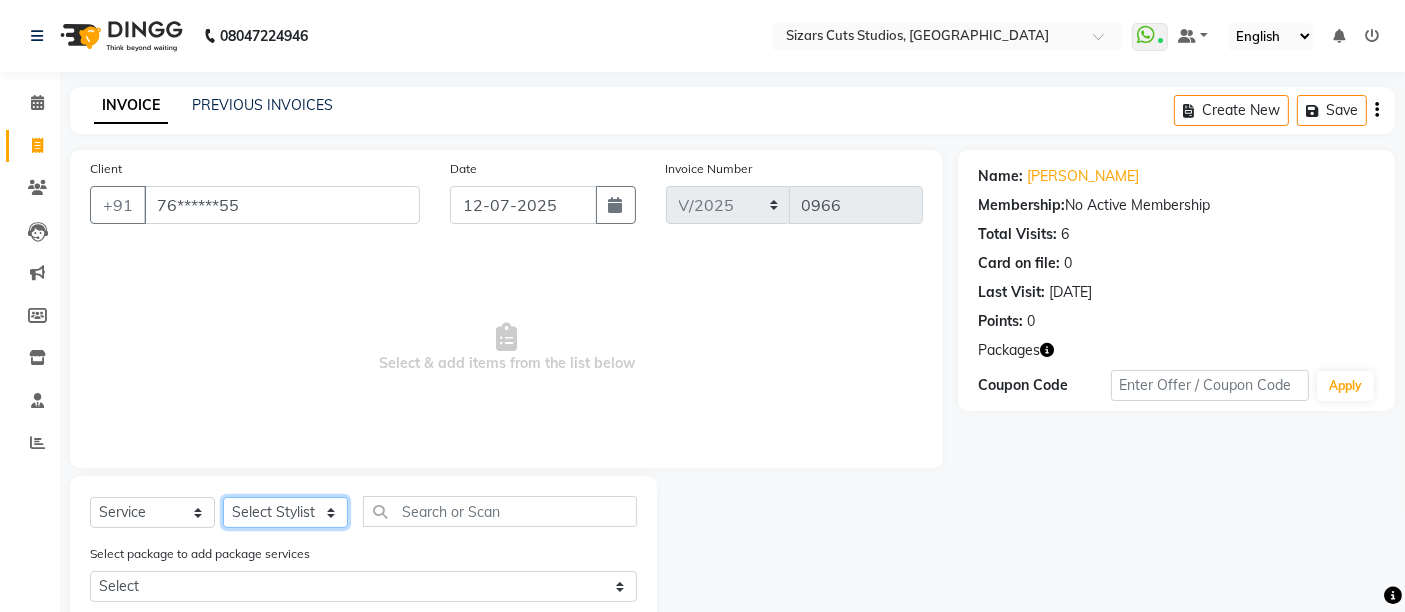 select on "37989" 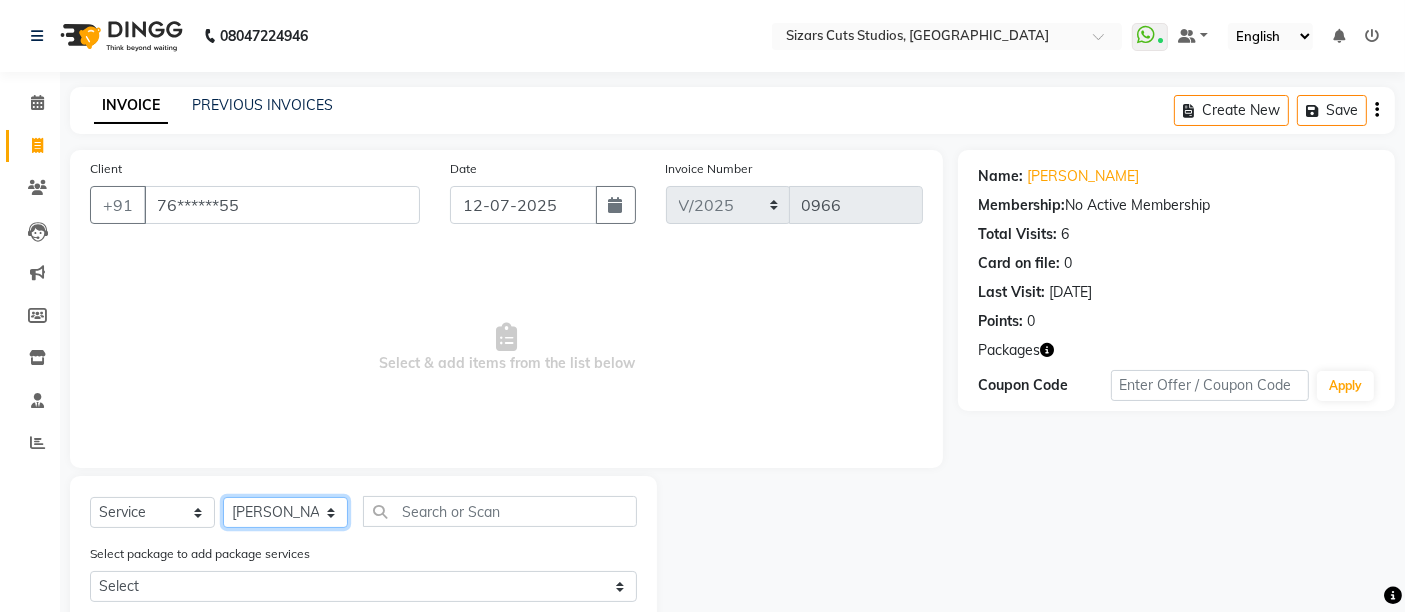 click on "Select Stylist Admin Junaid Salmani  Manisha maurya mohd arman Priyanka Sanjeev Esai" 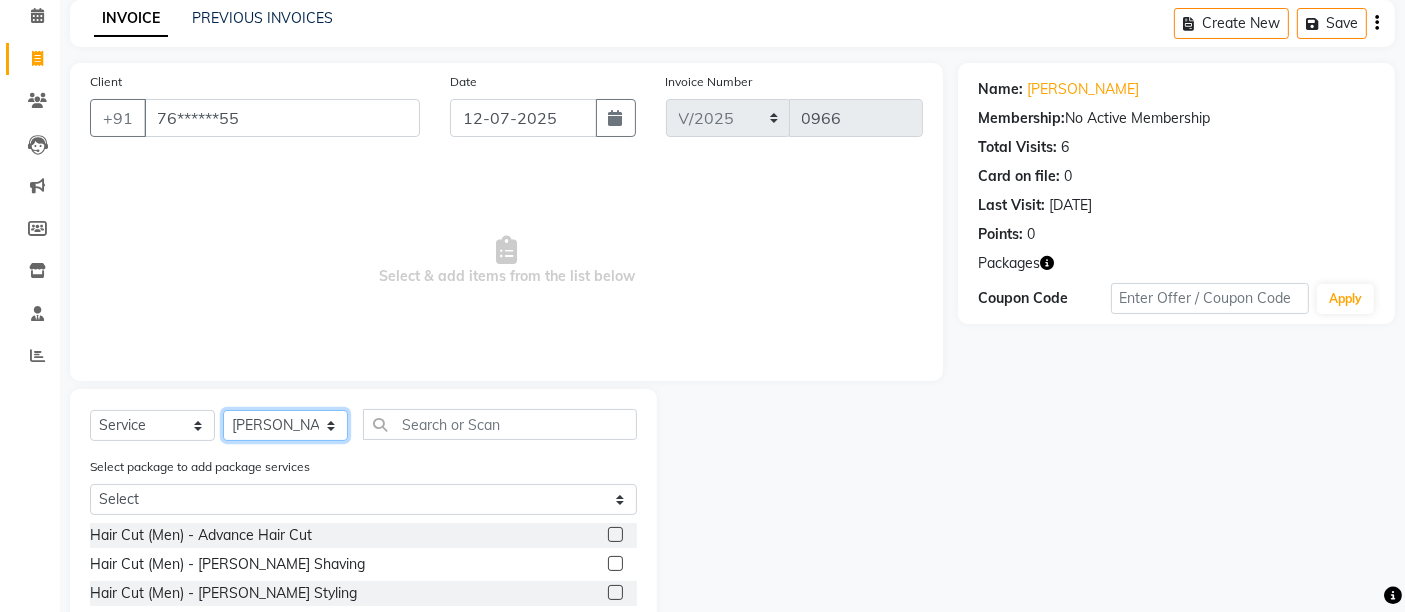 scroll, scrollTop: 222, scrollLeft: 0, axis: vertical 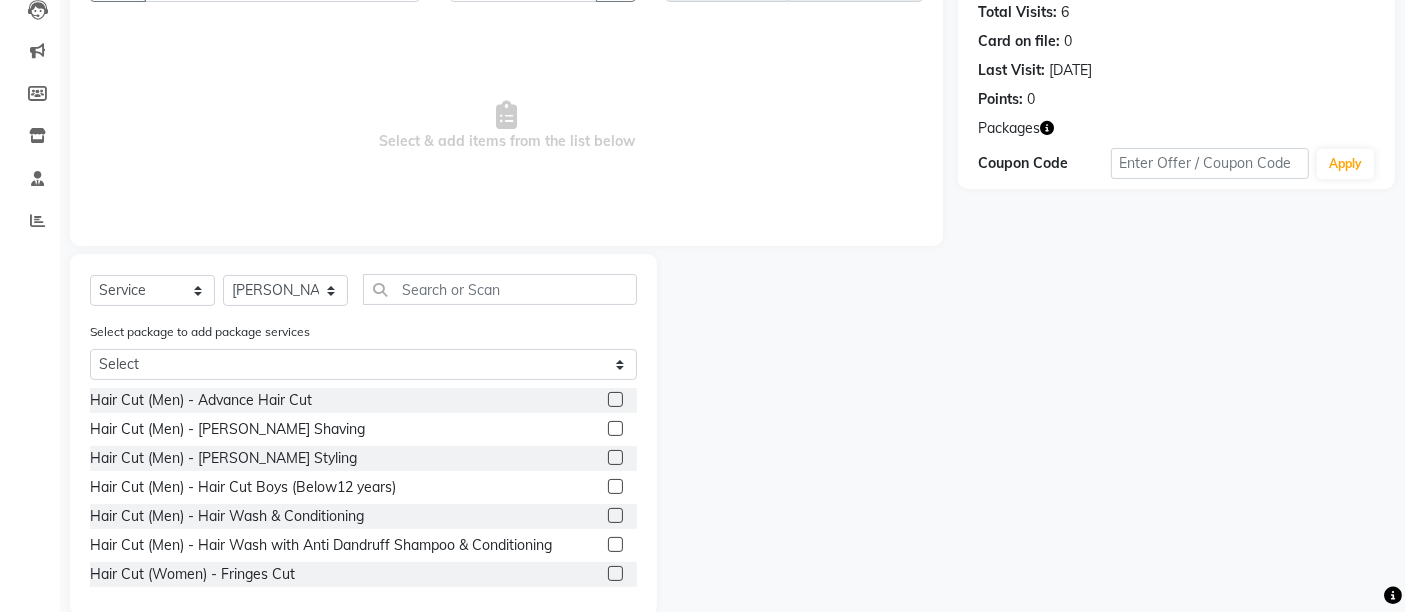 click 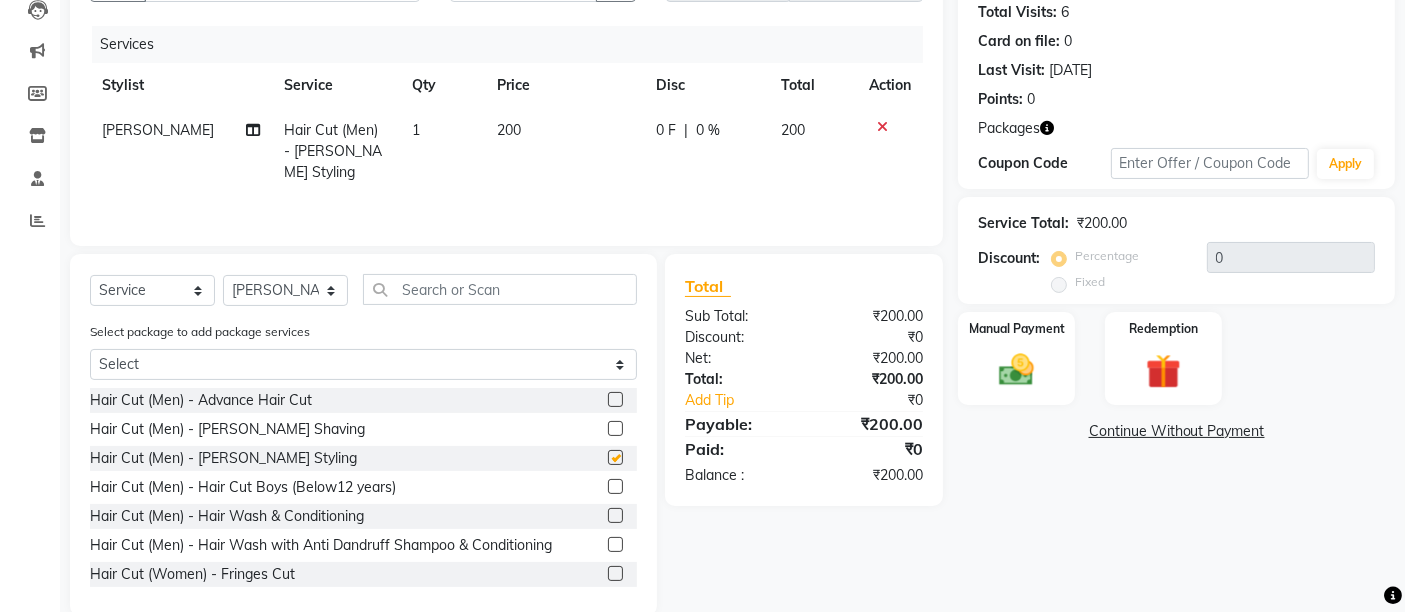 checkbox on "false" 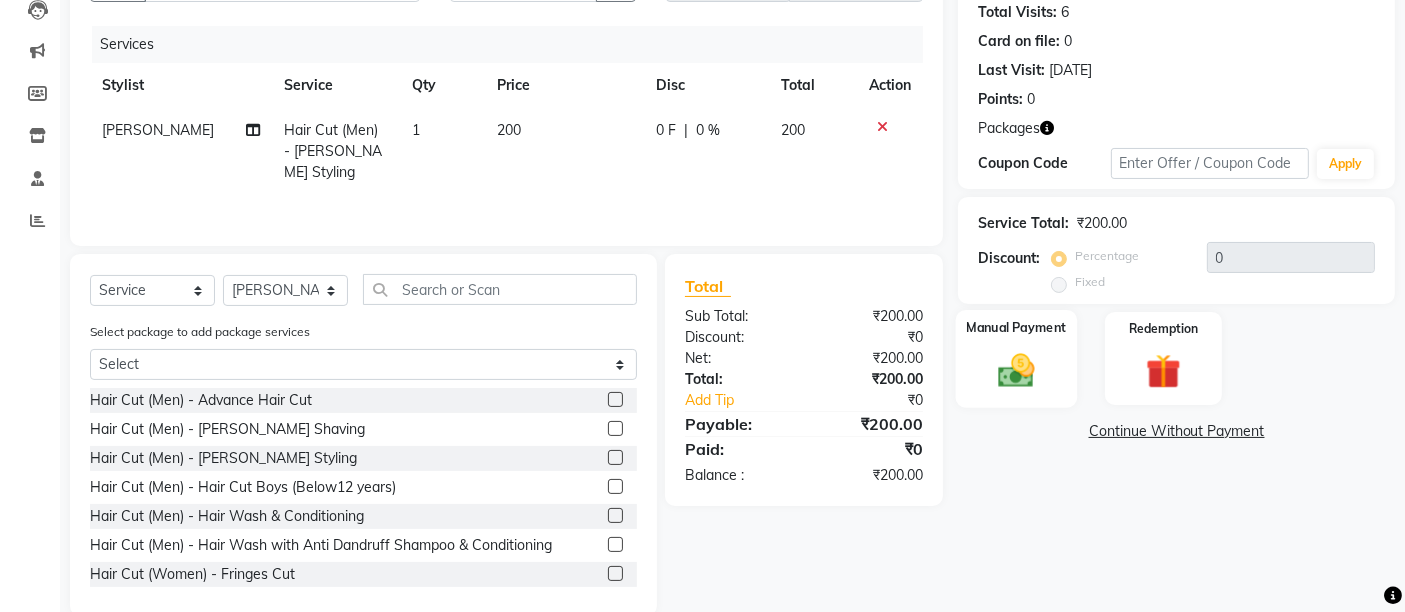 click 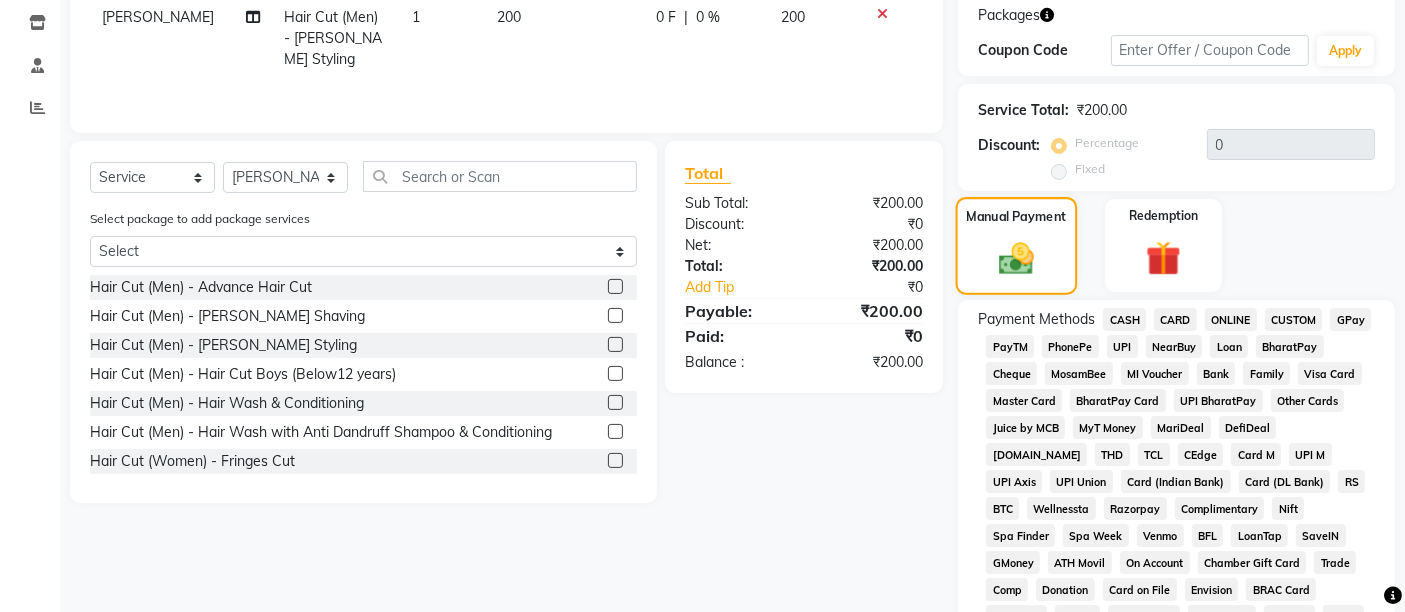 scroll, scrollTop: 444, scrollLeft: 0, axis: vertical 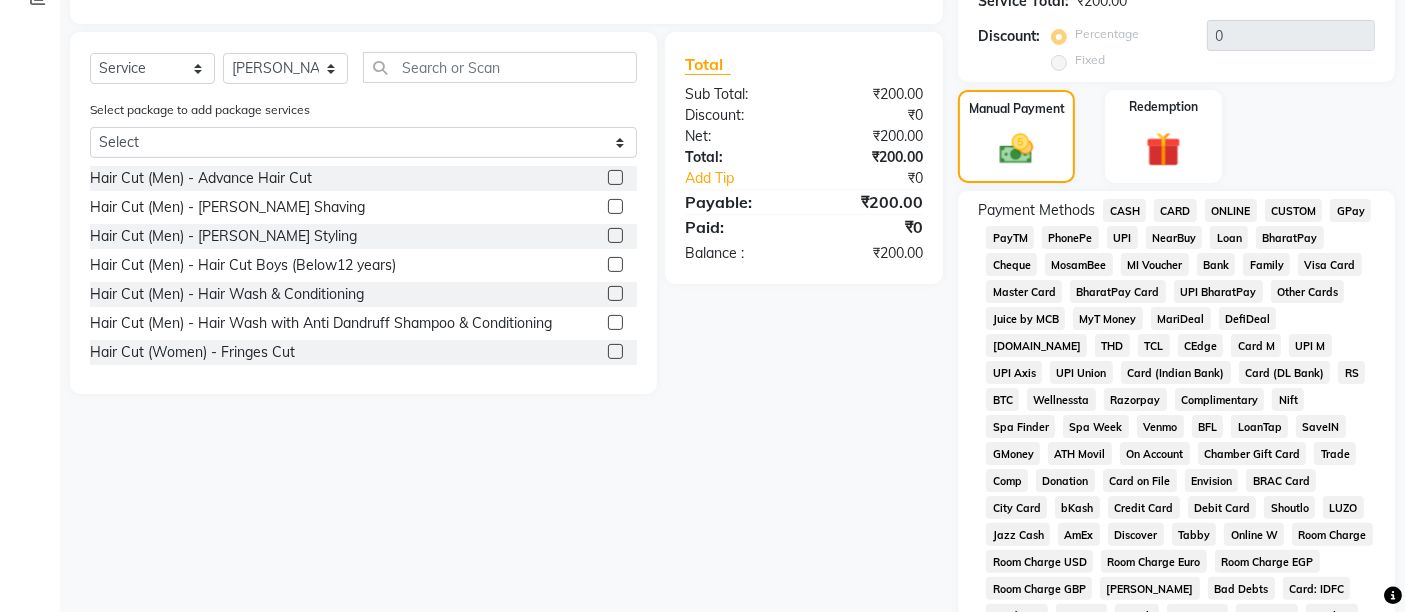 click on "UPI" 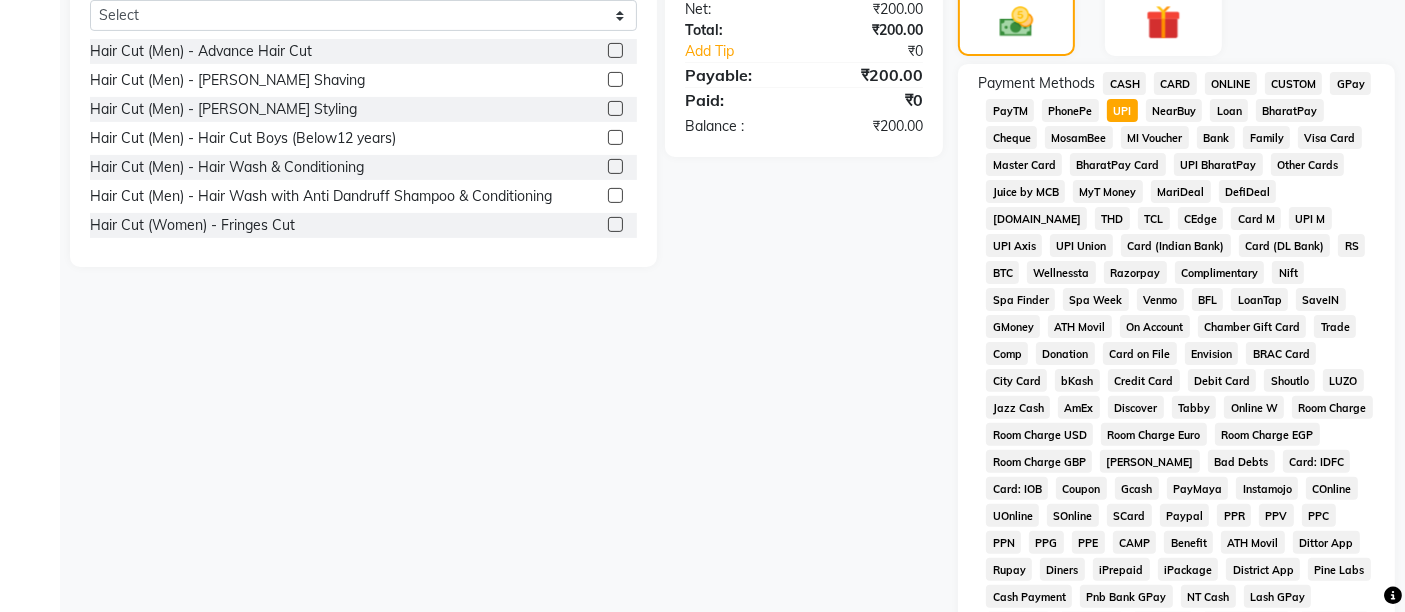 scroll, scrollTop: 888, scrollLeft: 0, axis: vertical 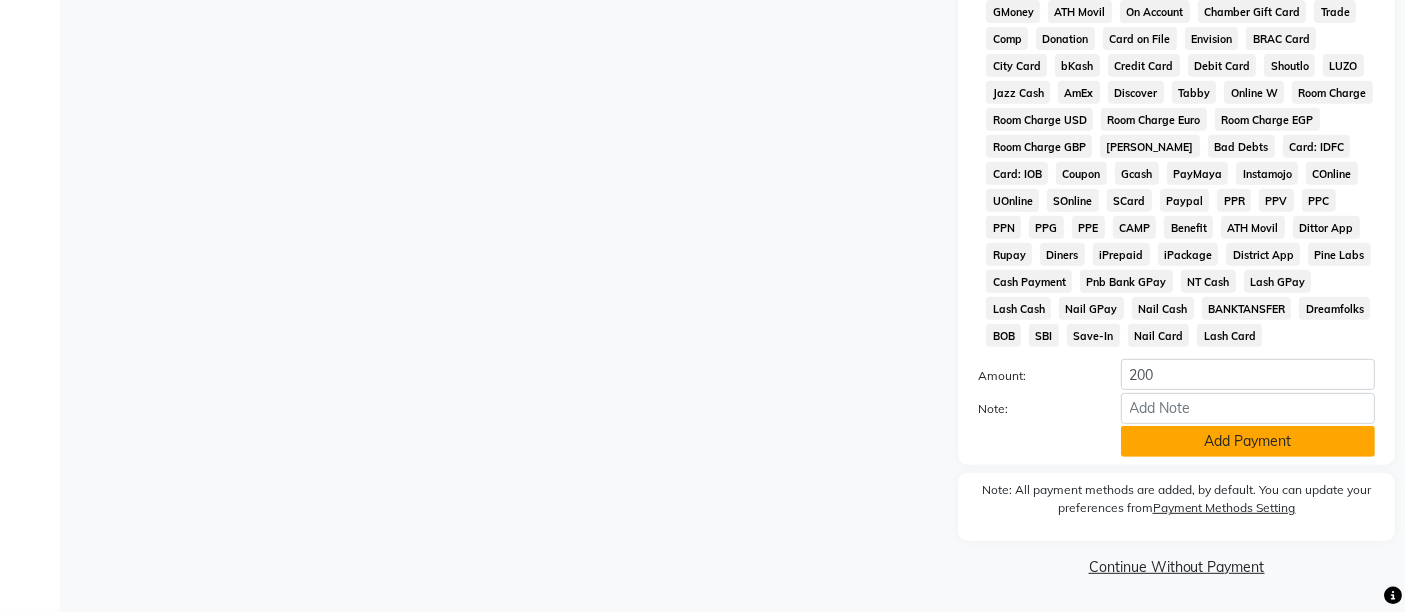 click on "Add Payment" 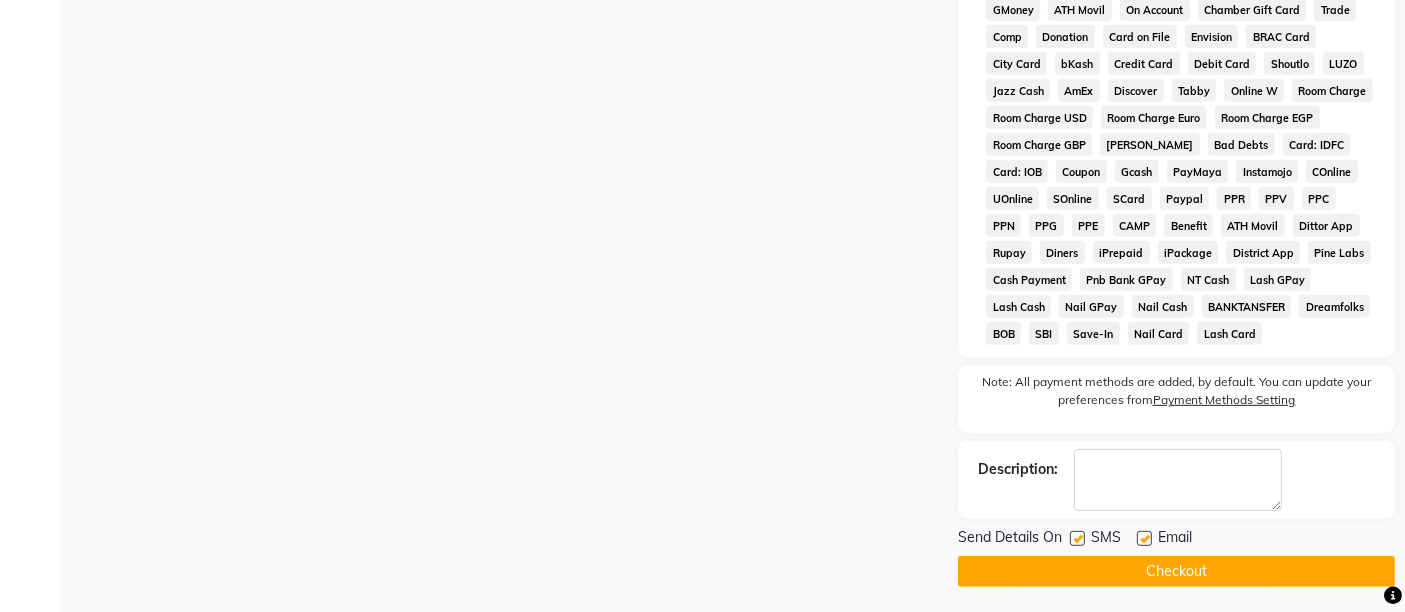 scroll, scrollTop: 897, scrollLeft: 0, axis: vertical 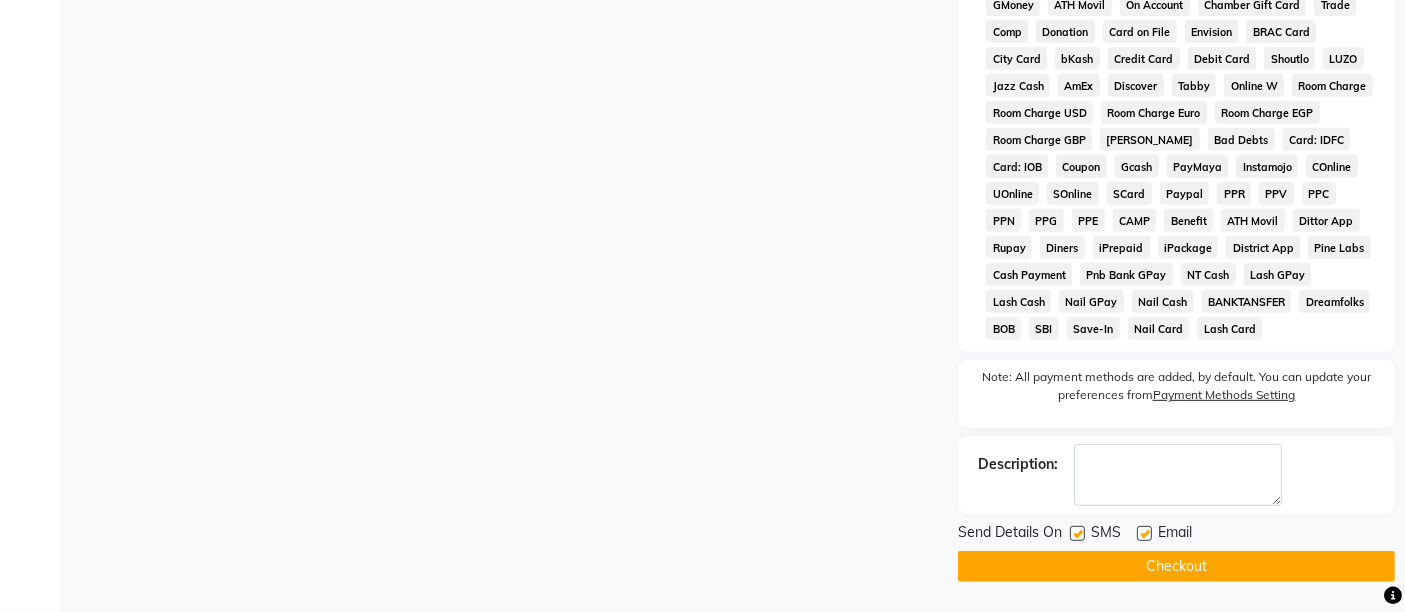 click 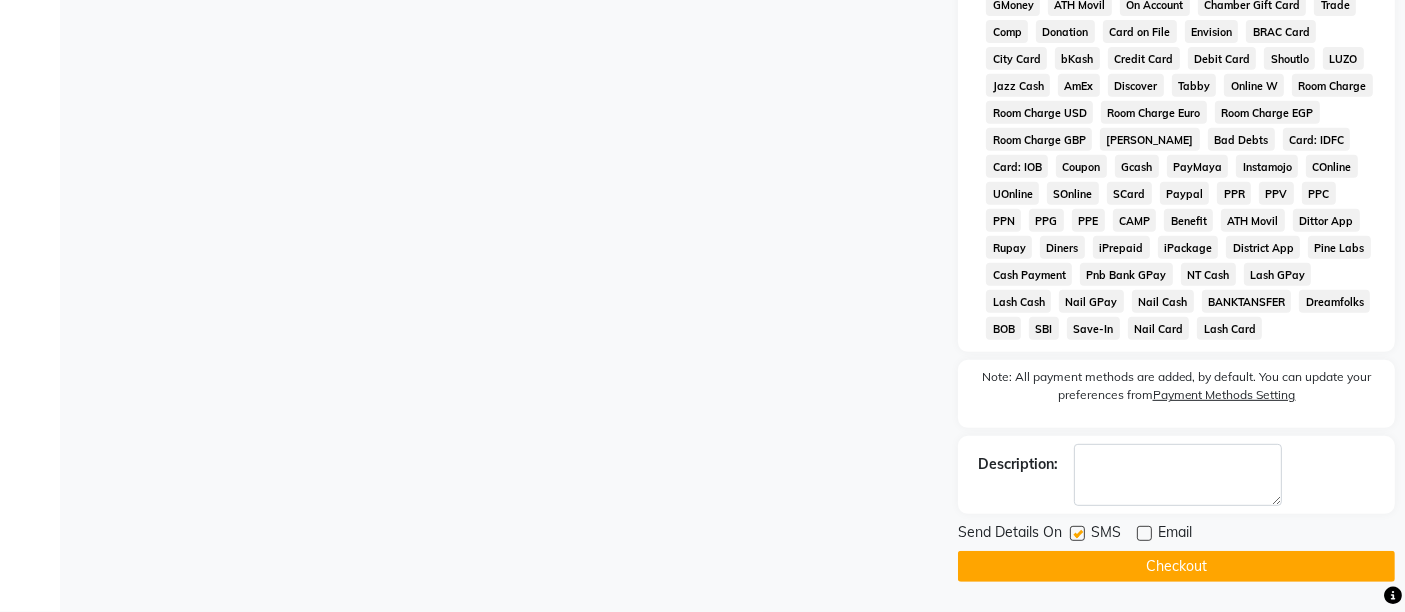 click on "Send Details On SMS Email" 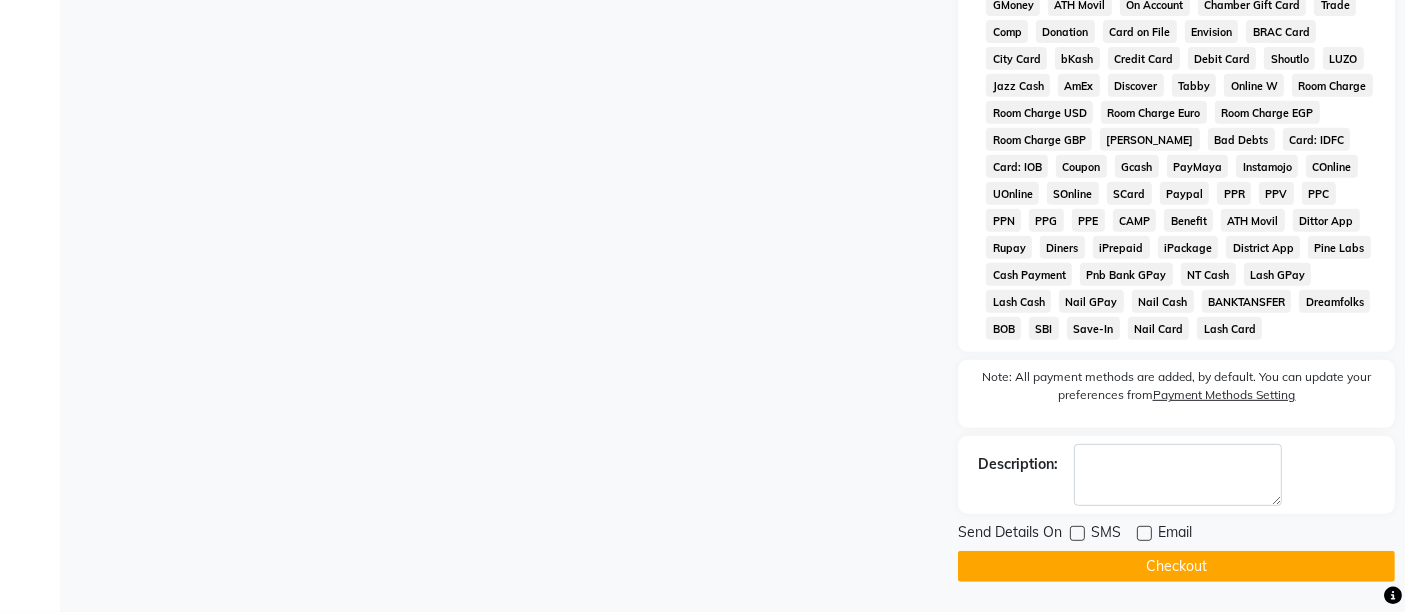click on "Checkout" 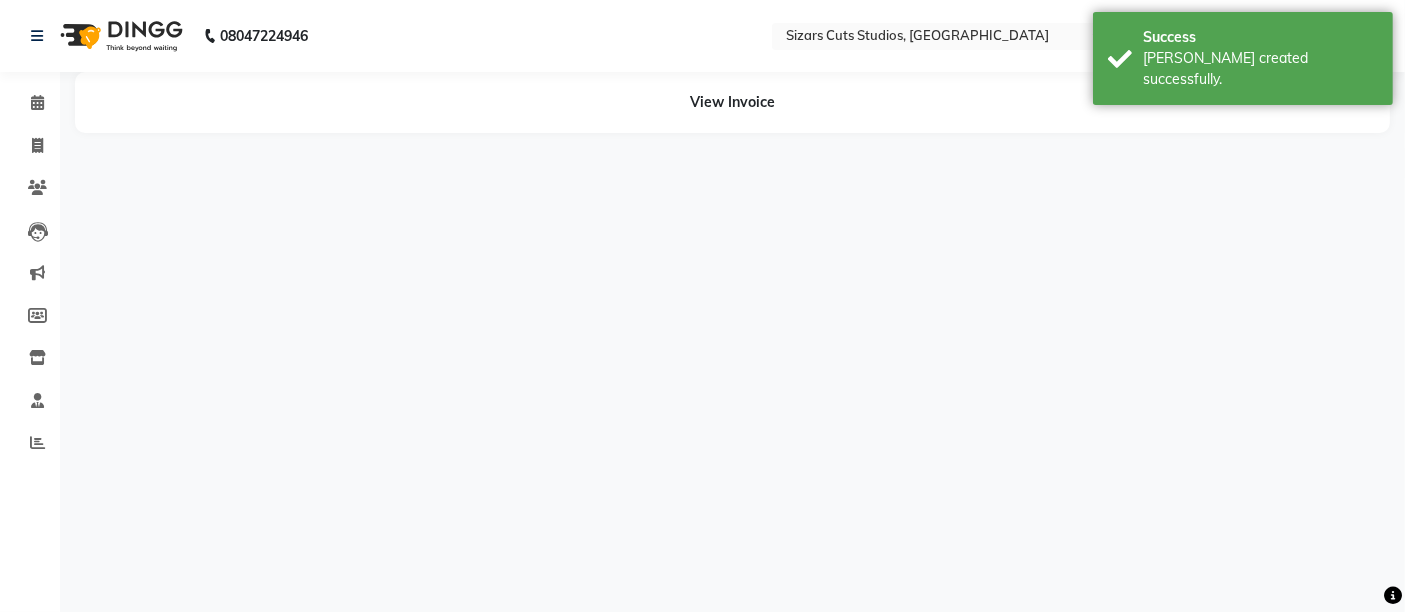 scroll, scrollTop: 0, scrollLeft: 0, axis: both 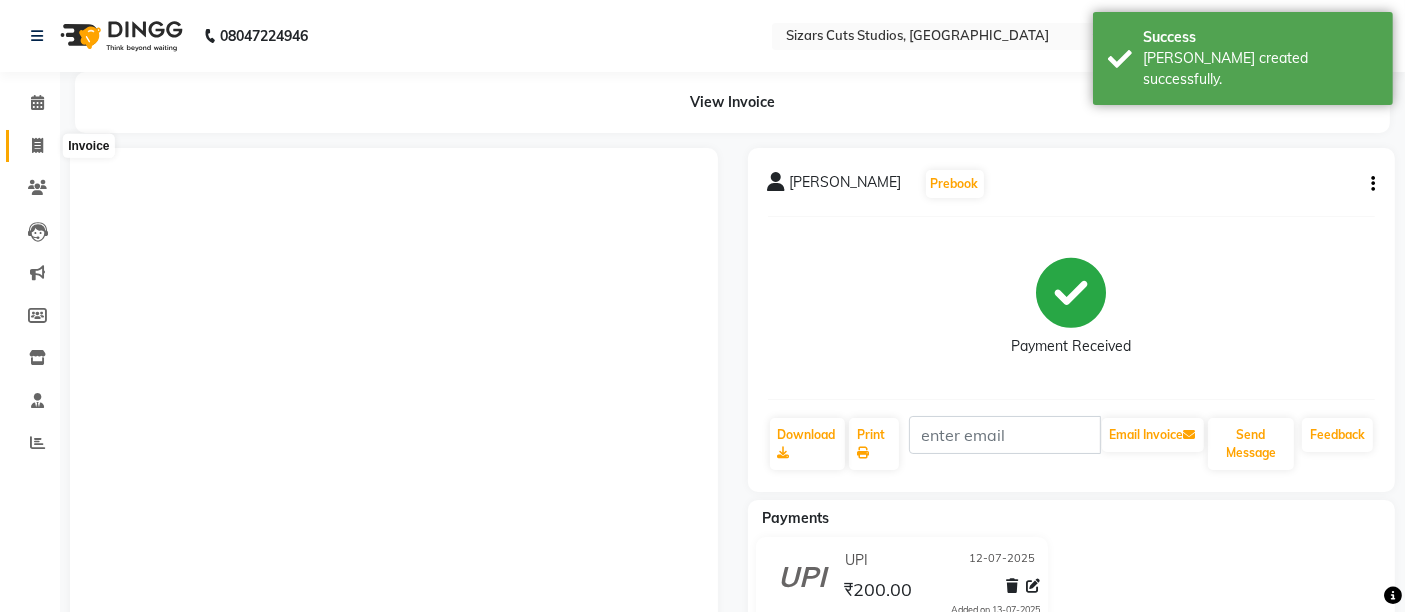 click 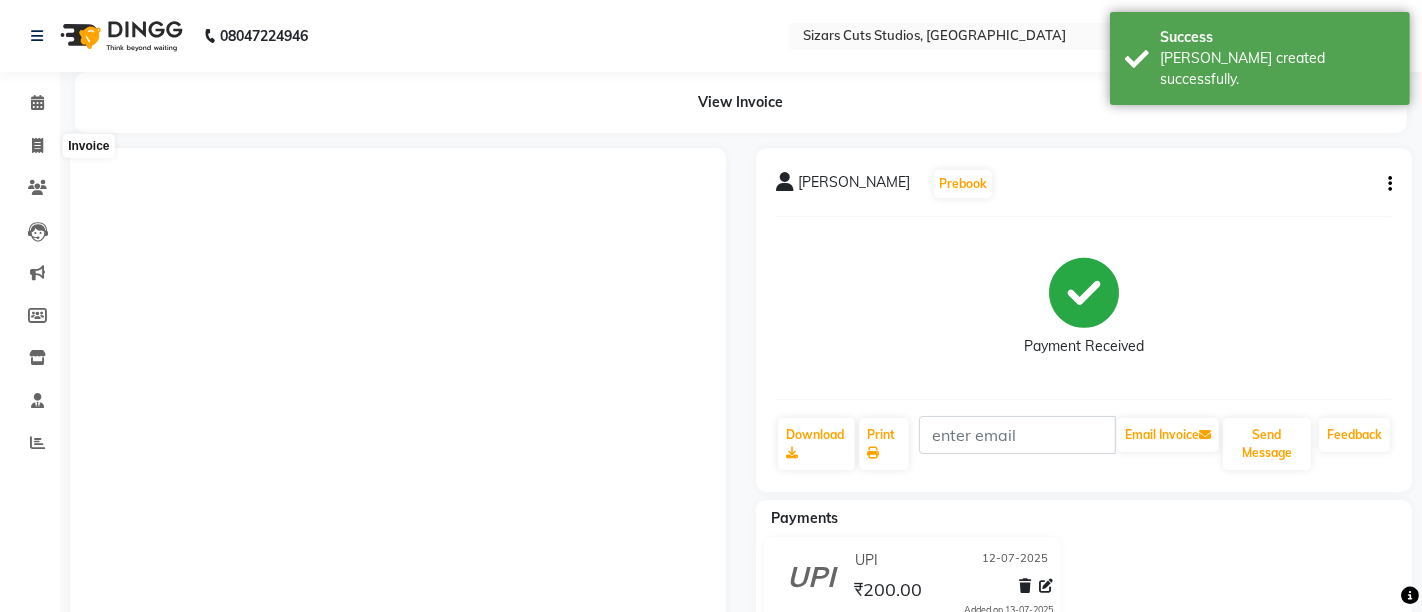select on "5579" 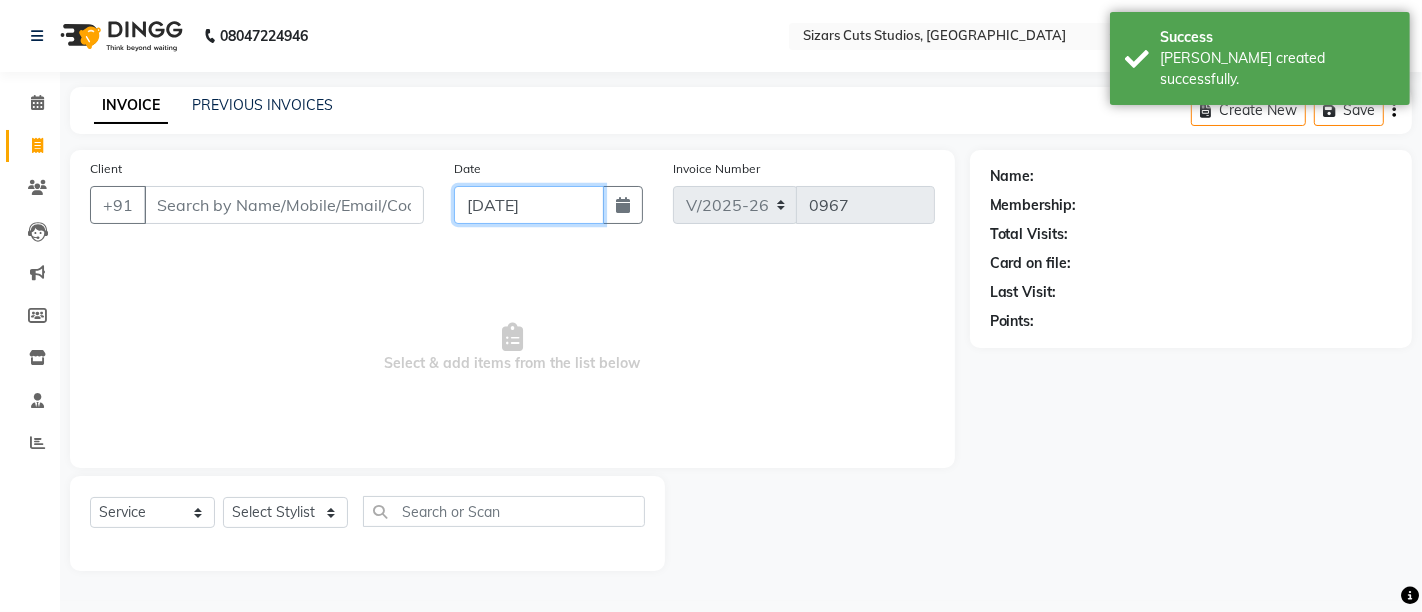click on "[DATE]" 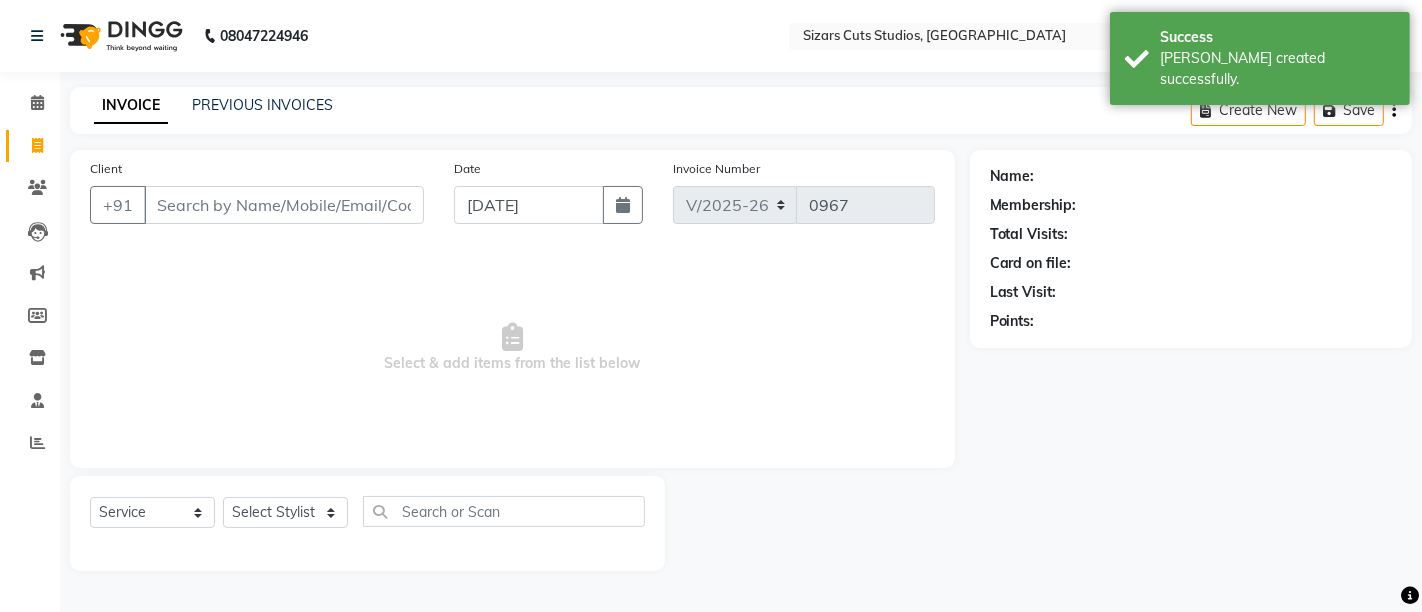 select on "7" 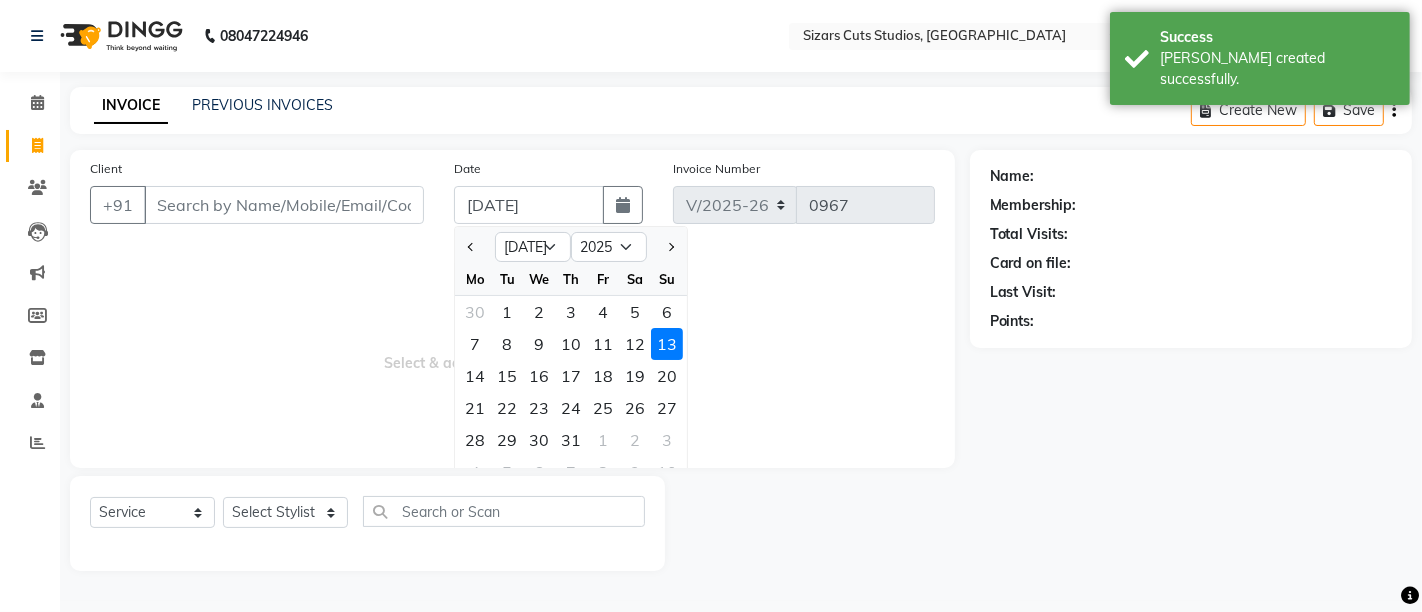 click on "12" 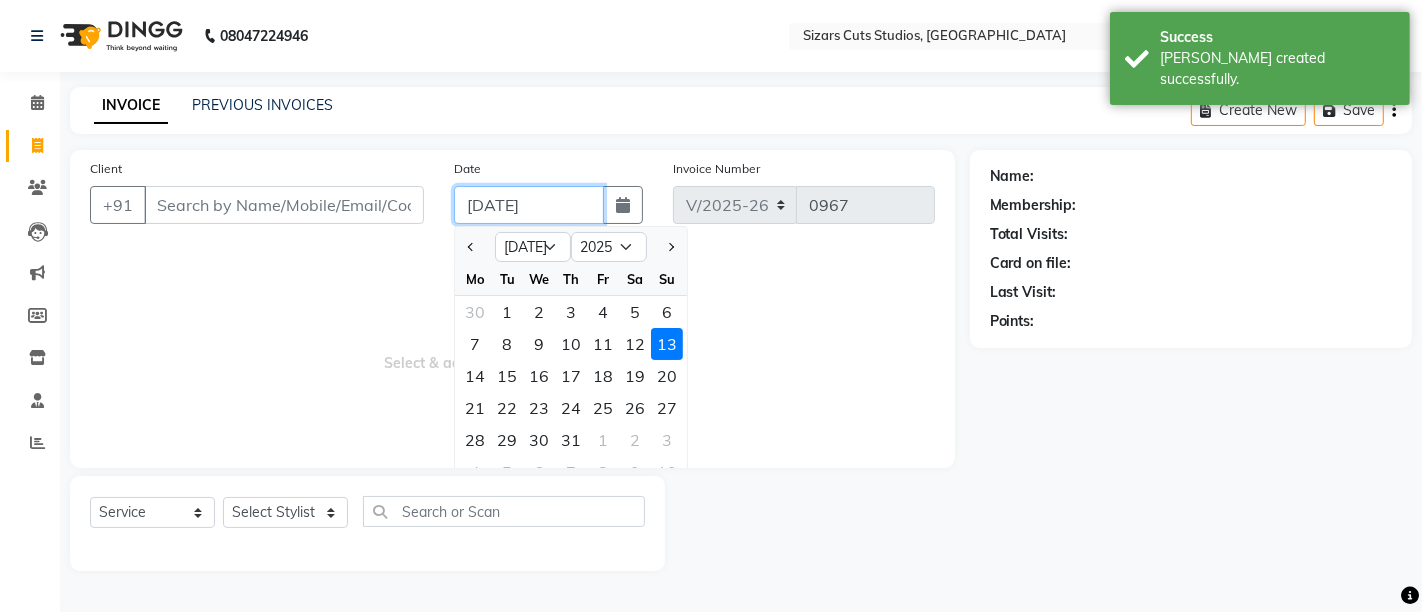type on "12-07-2025" 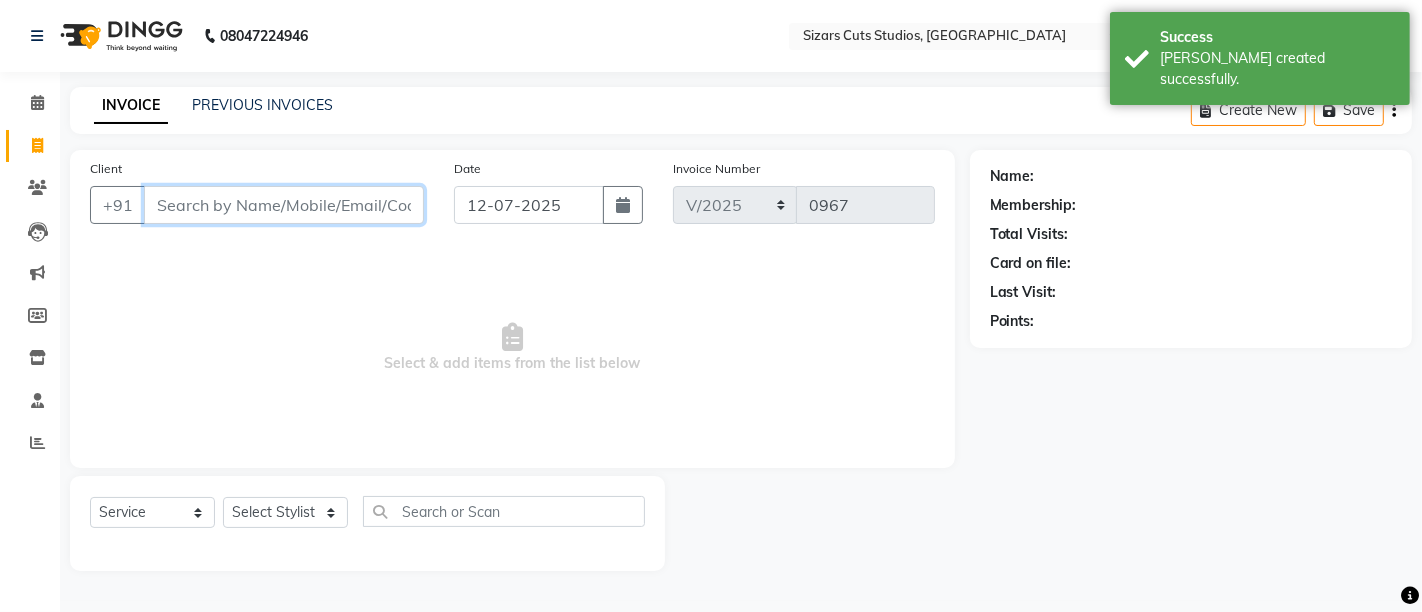 click on "Client" at bounding box center (284, 205) 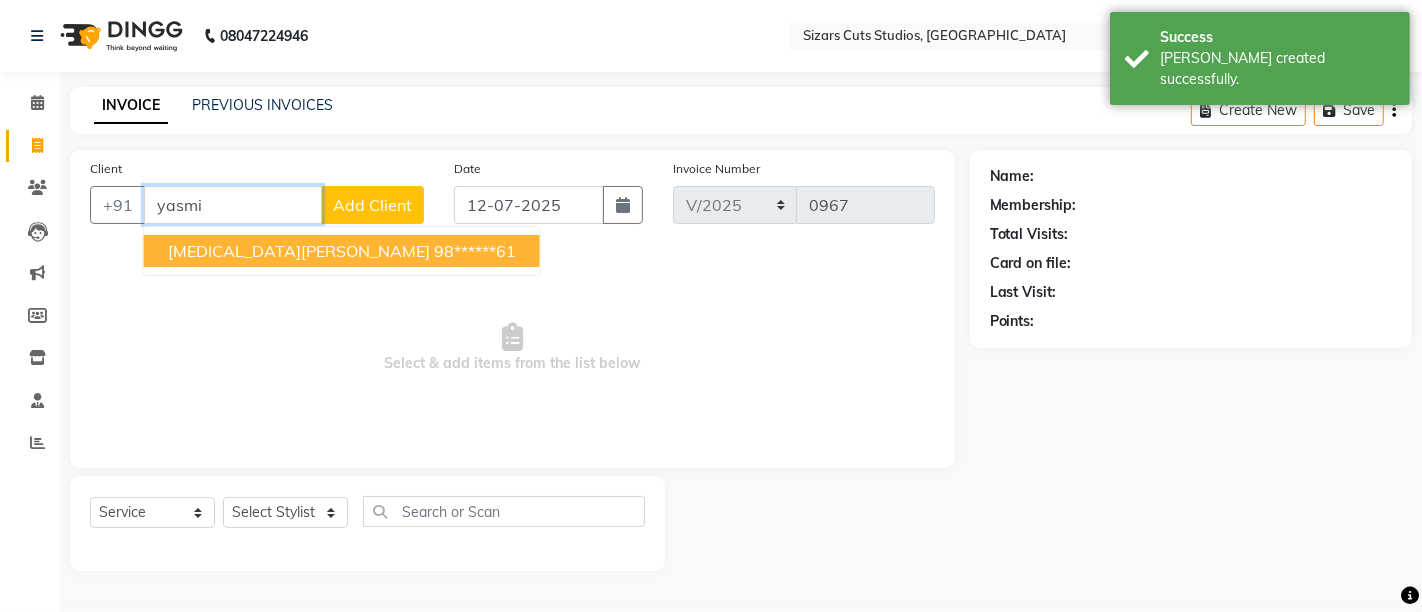 click on "98******61" at bounding box center [475, 251] 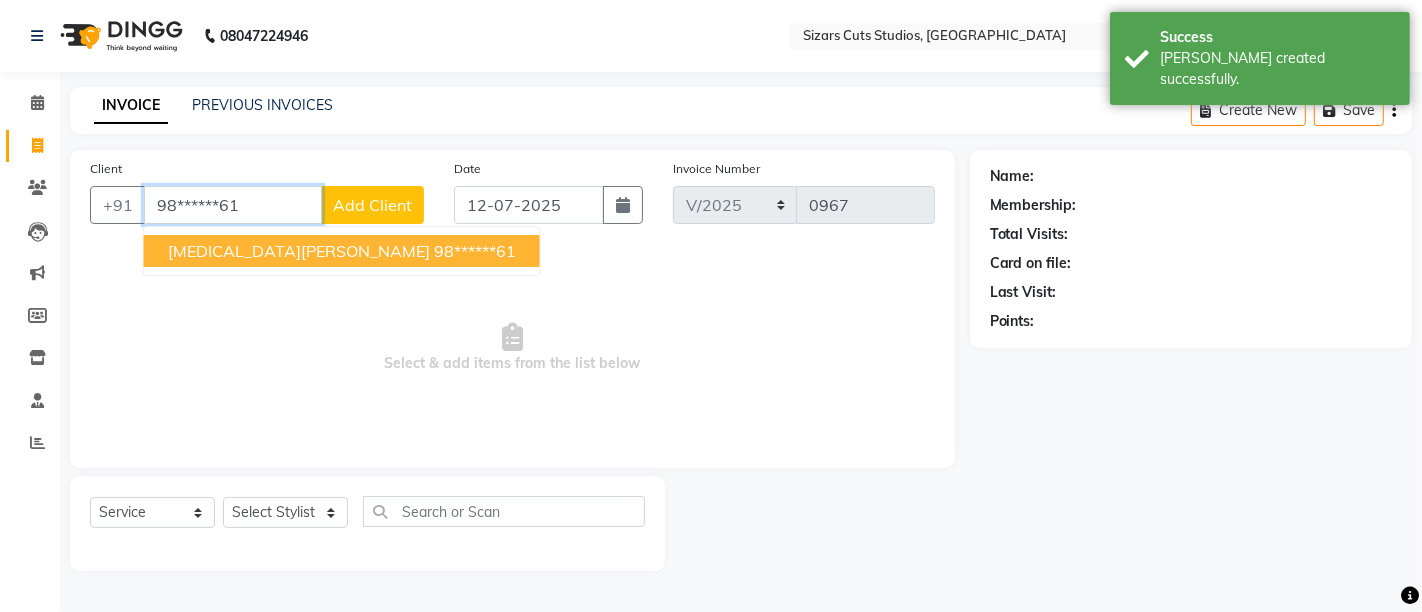 type on "98******61" 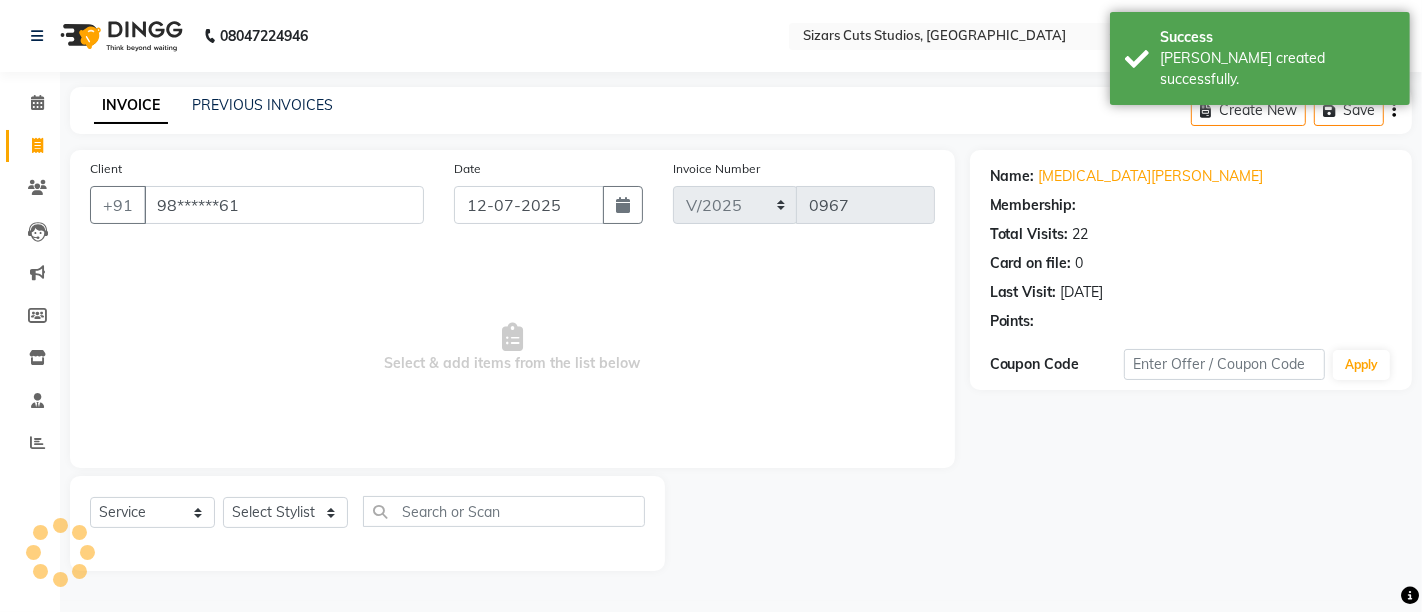select on "1: Object" 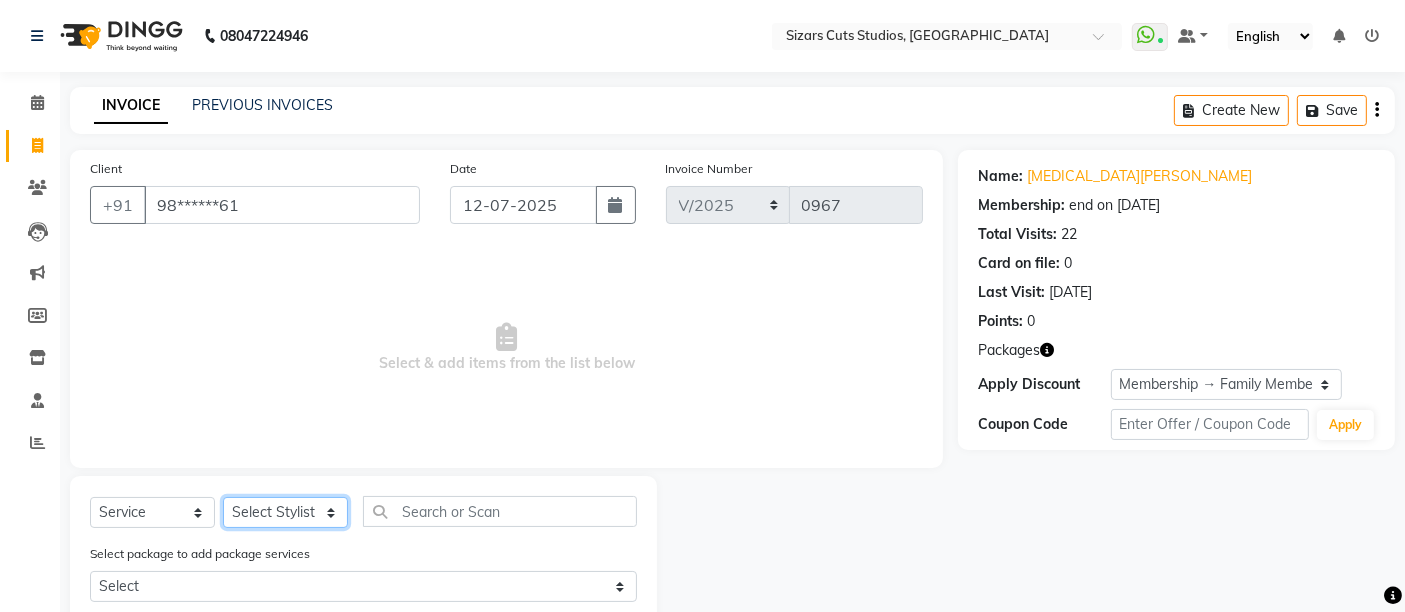 click on "Select Stylist Admin Junaid Salmani  Manisha maurya mohd arman Priyanka Sanjeev Esai" 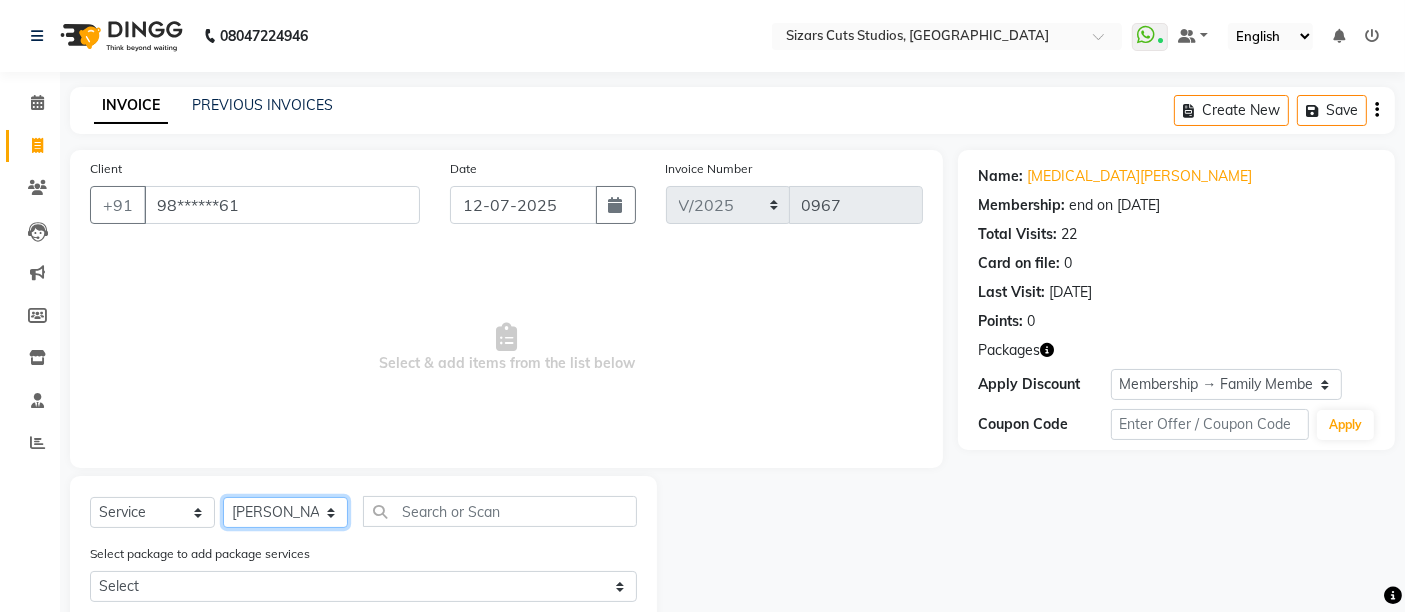 click on "Select Stylist Admin Junaid Salmani  Manisha maurya mohd arman Priyanka Sanjeev Esai" 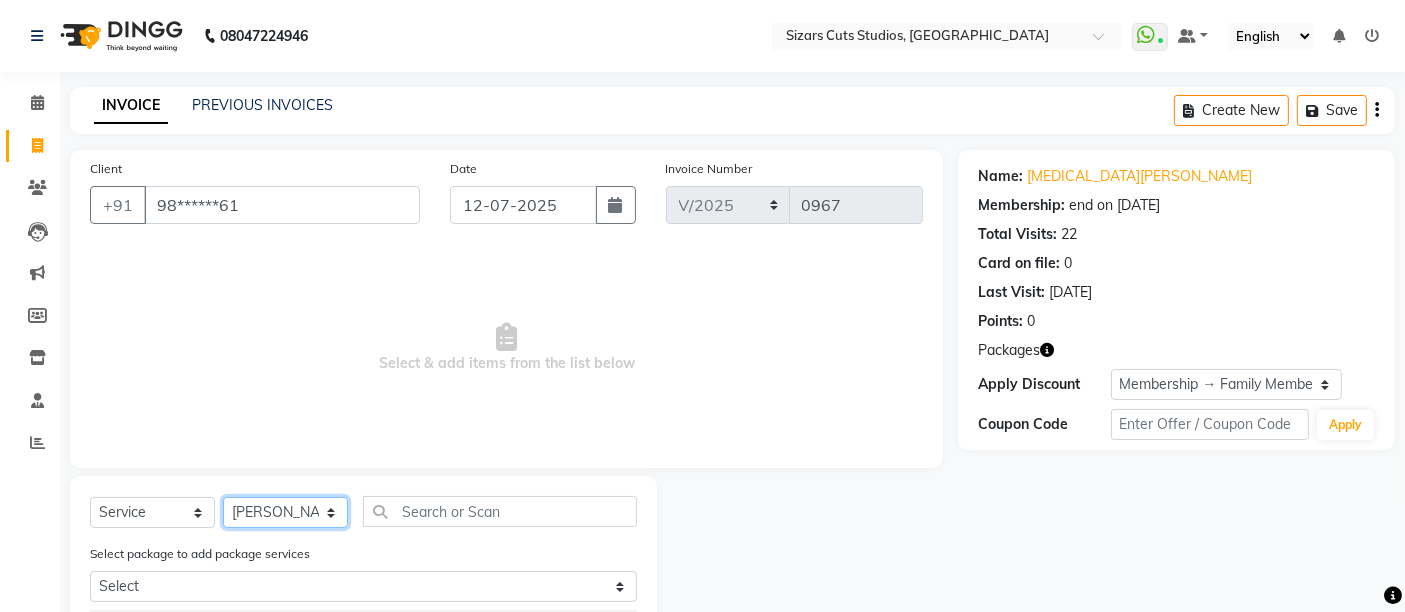 scroll, scrollTop: 222, scrollLeft: 0, axis: vertical 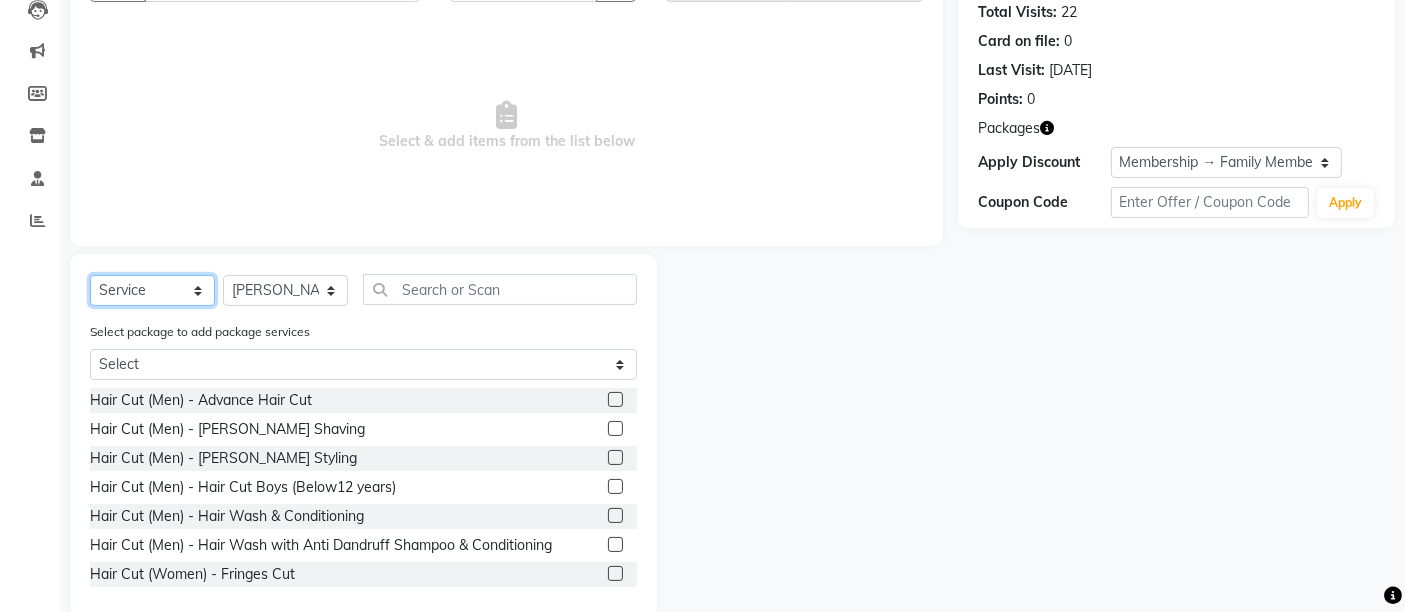 click on "Select  Service  Product  Membership  Package Voucher Prepaid Gift Card" 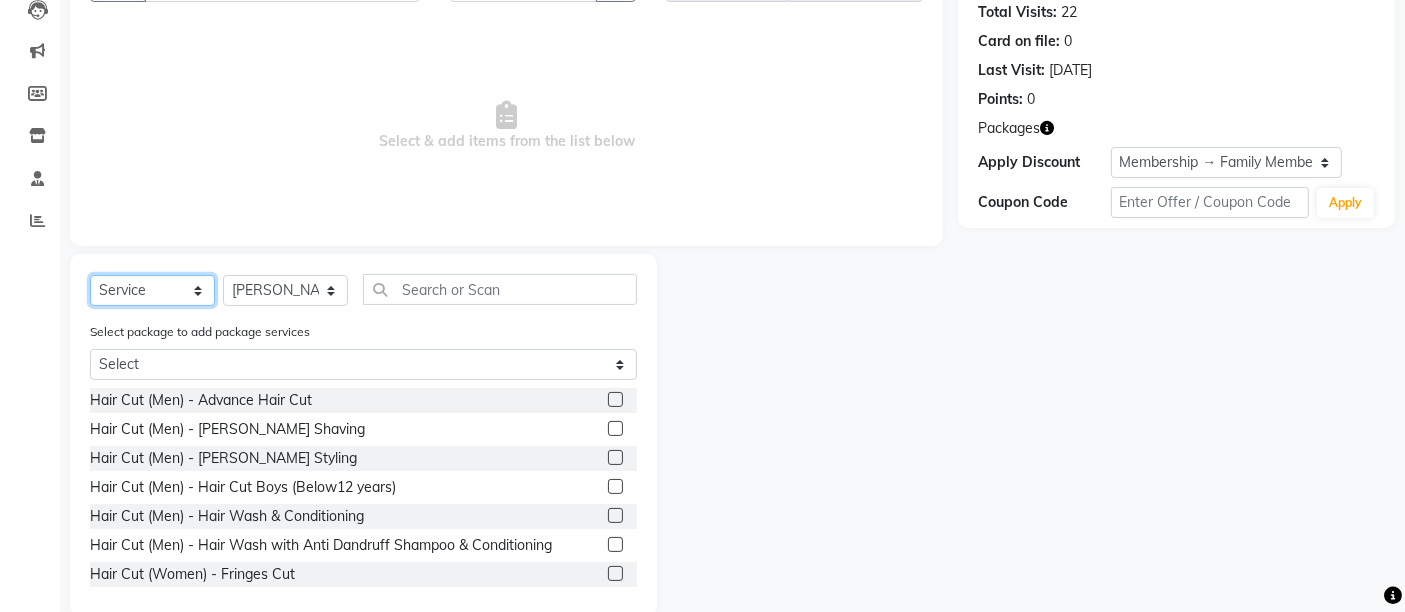 select on "package" 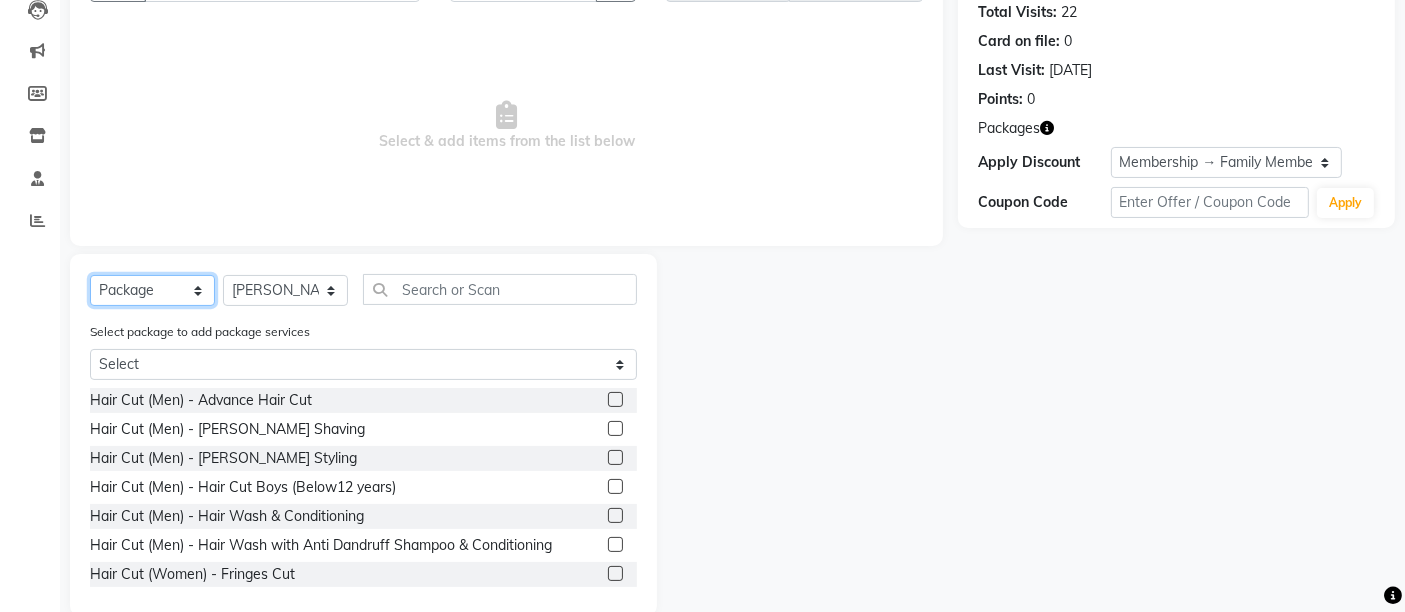 click on "Select  Service  Product  Membership  Package Voucher Prepaid Gift Card" 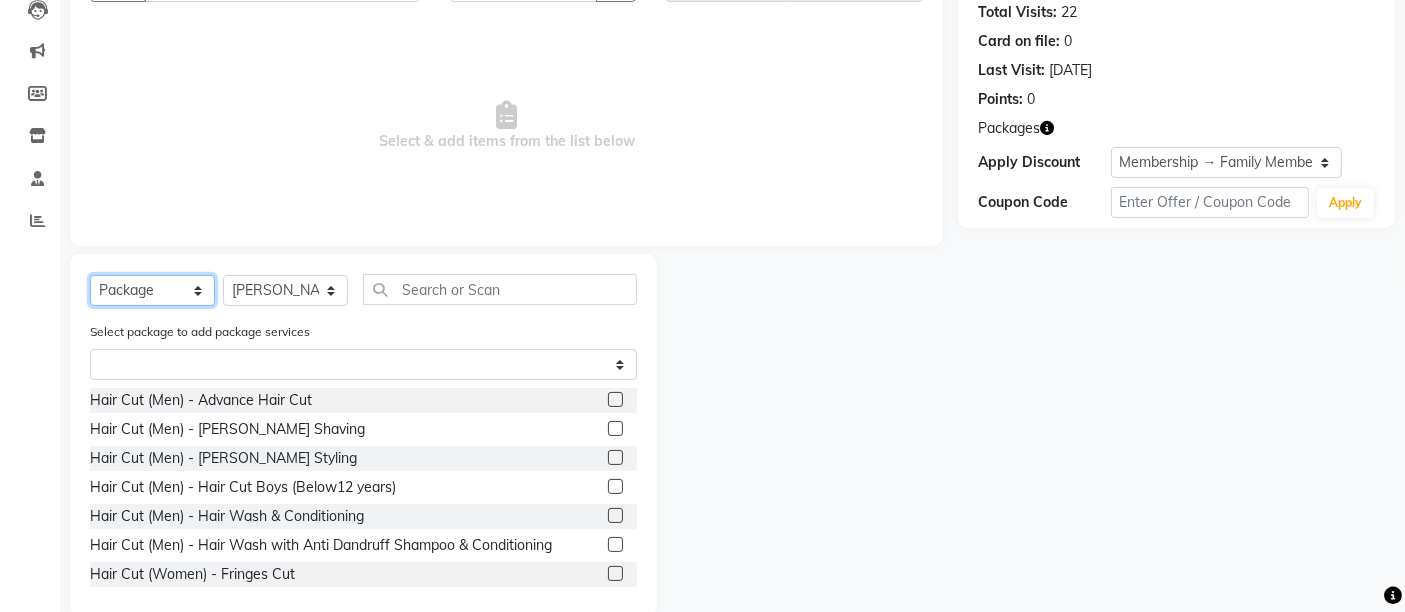 scroll, scrollTop: 188, scrollLeft: 0, axis: vertical 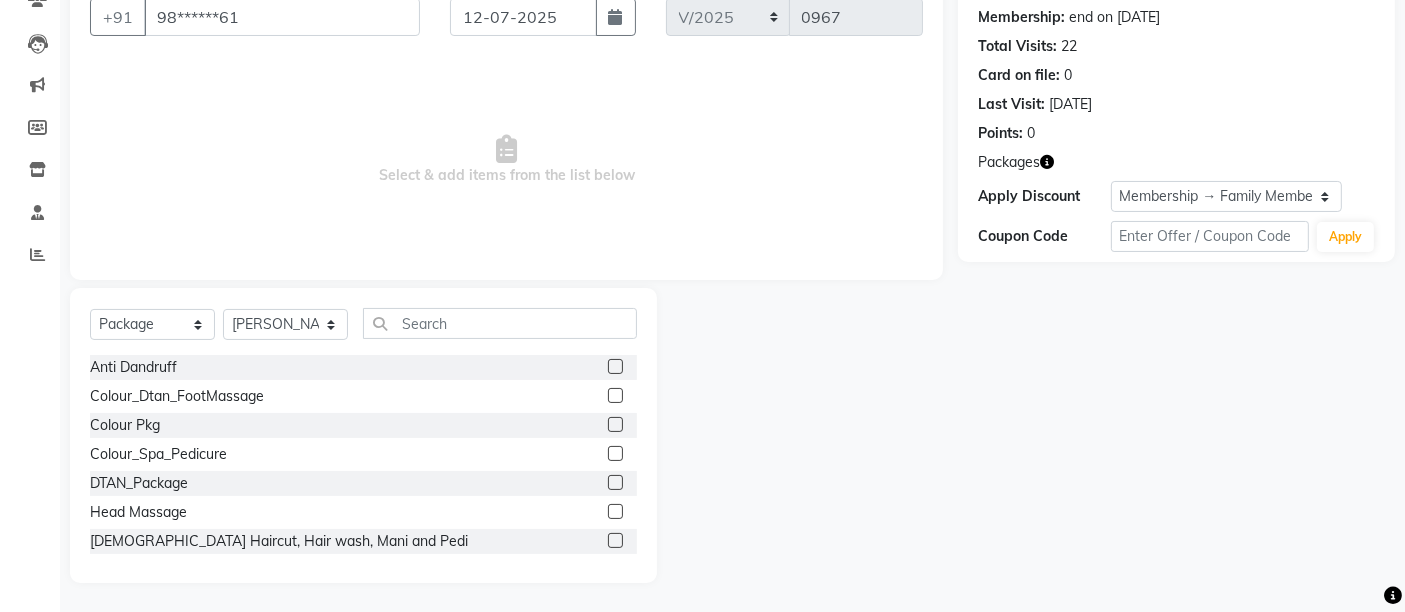 click 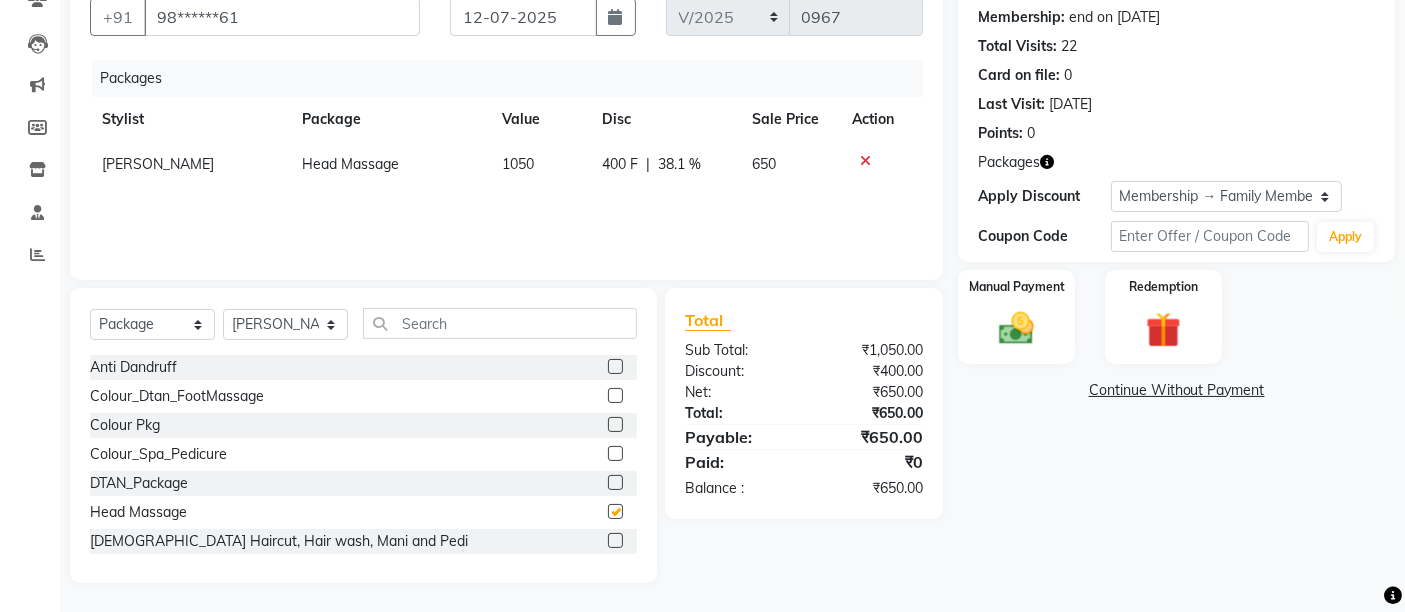 checkbox on "false" 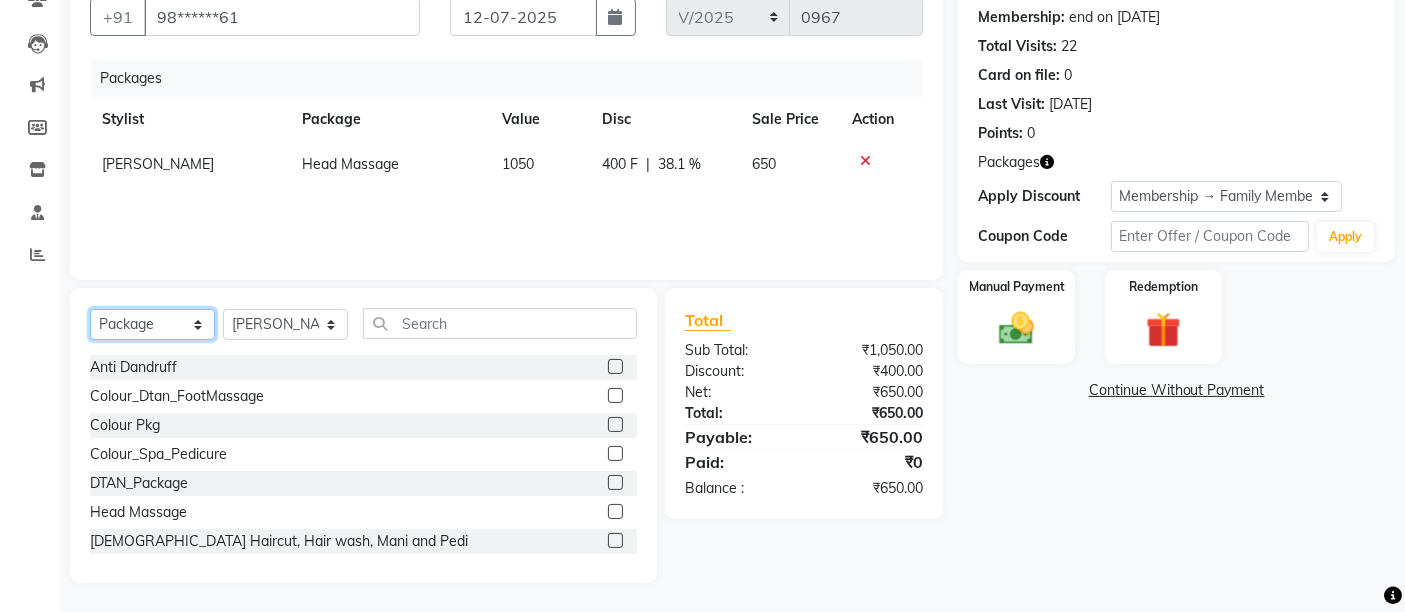 click on "Select  Service  Product  Membership  Package Voucher Prepaid Gift Card" 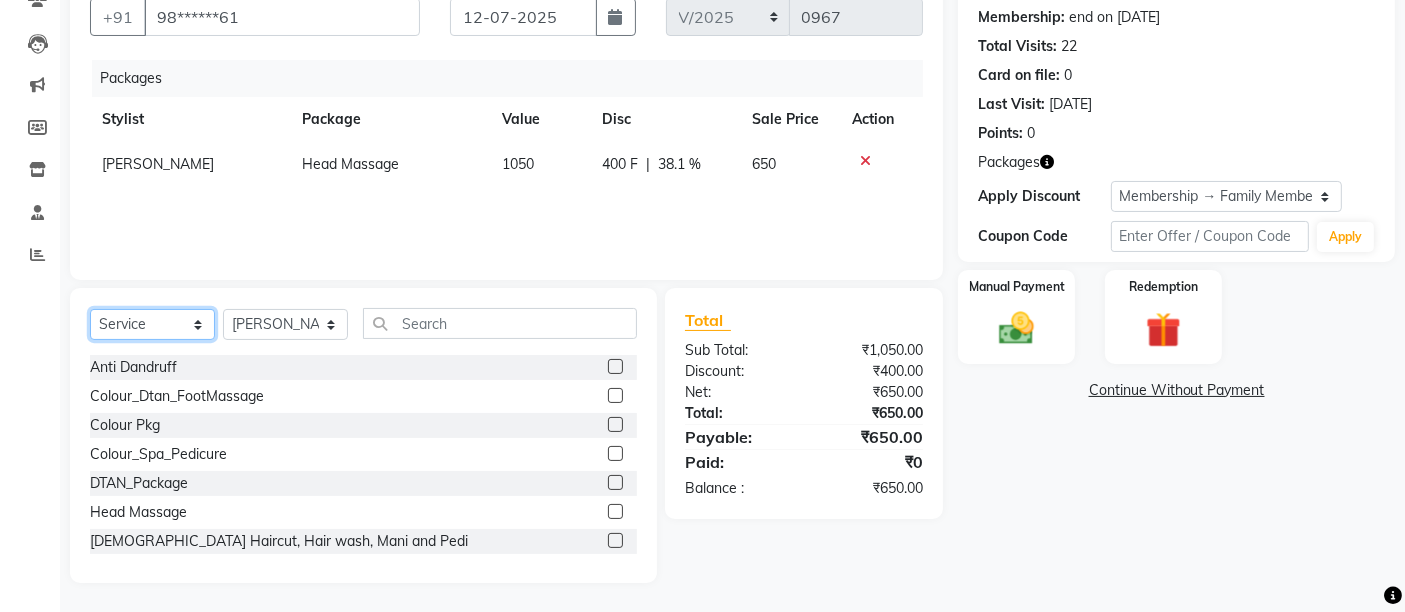 click on "Select  Service  Product  Membership  Package Voucher Prepaid Gift Card" 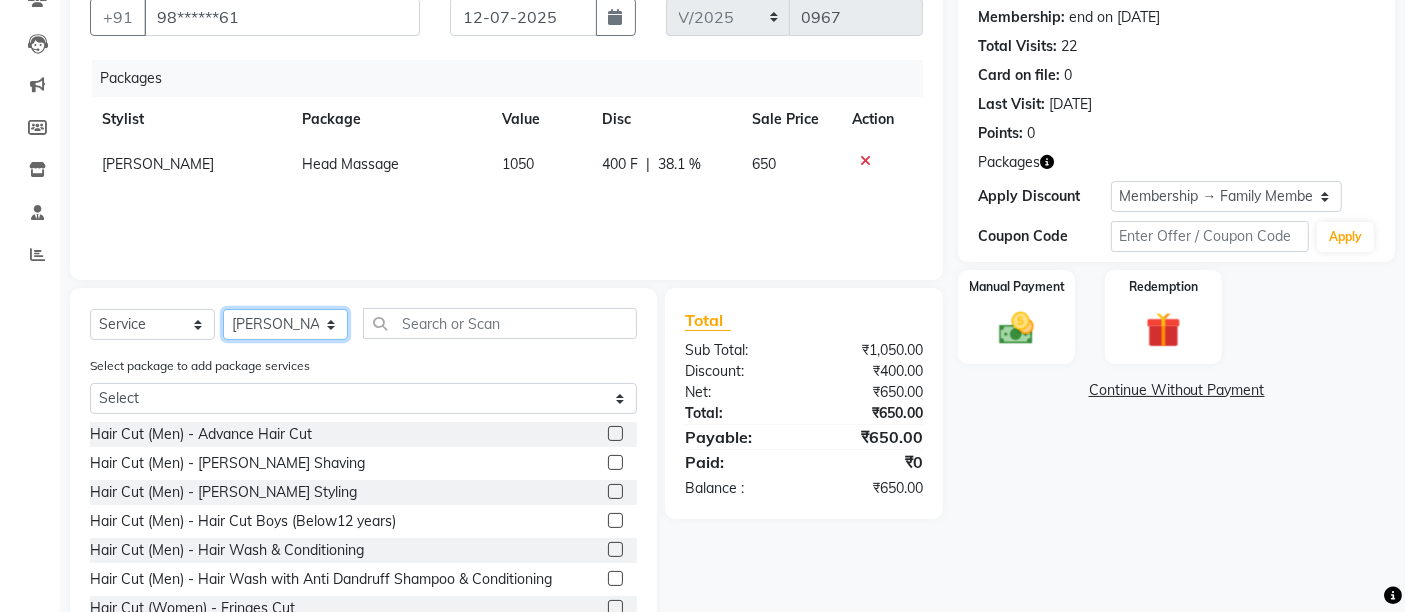 click on "Select Stylist Admin Junaid Salmani  Manisha maurya mohd arman Priyanka Sanjeev Esai" 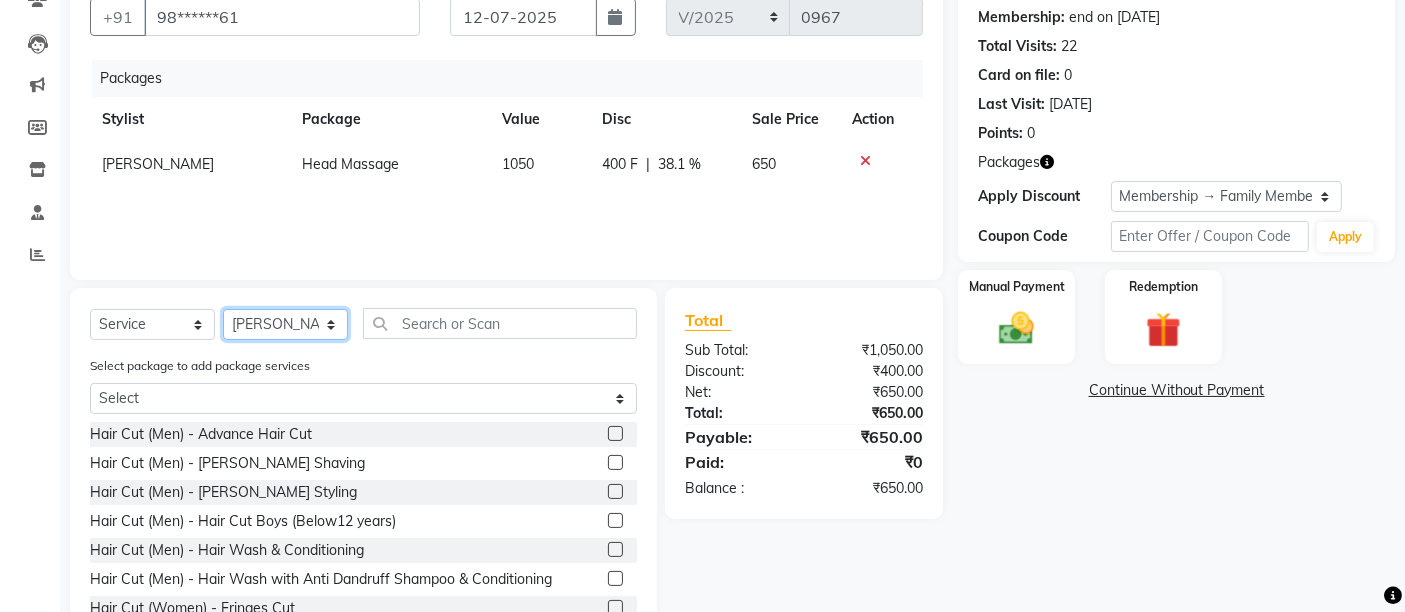 select on "49153" 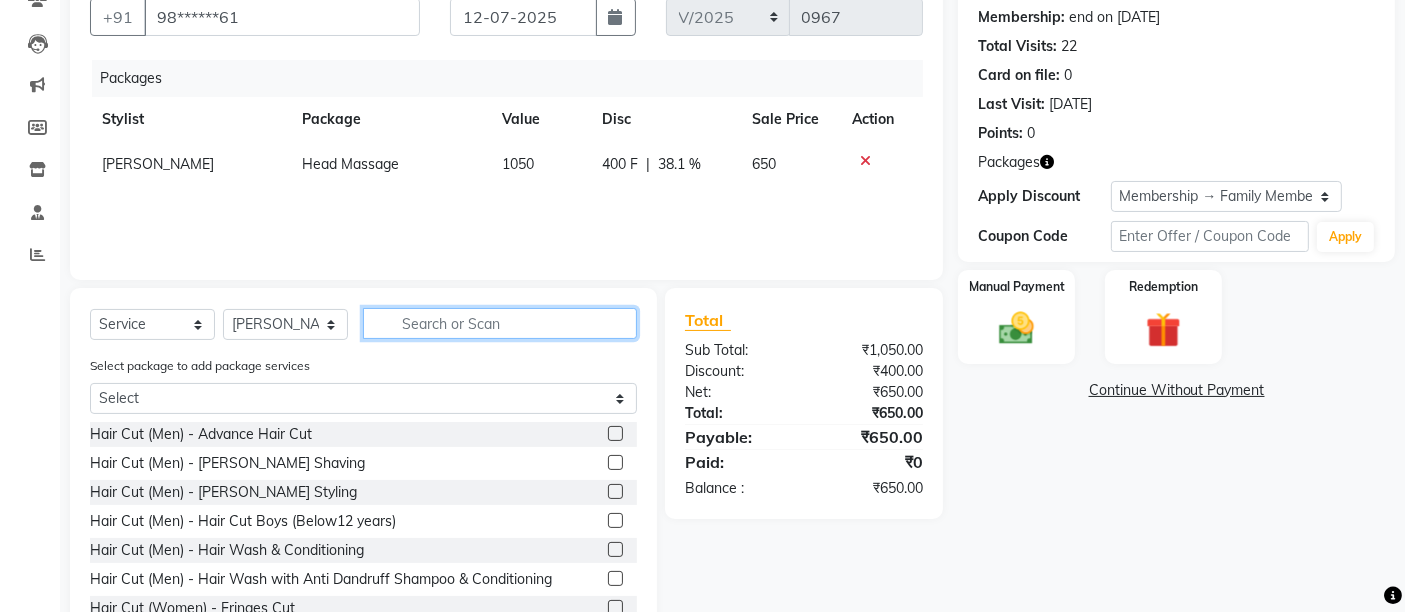 click 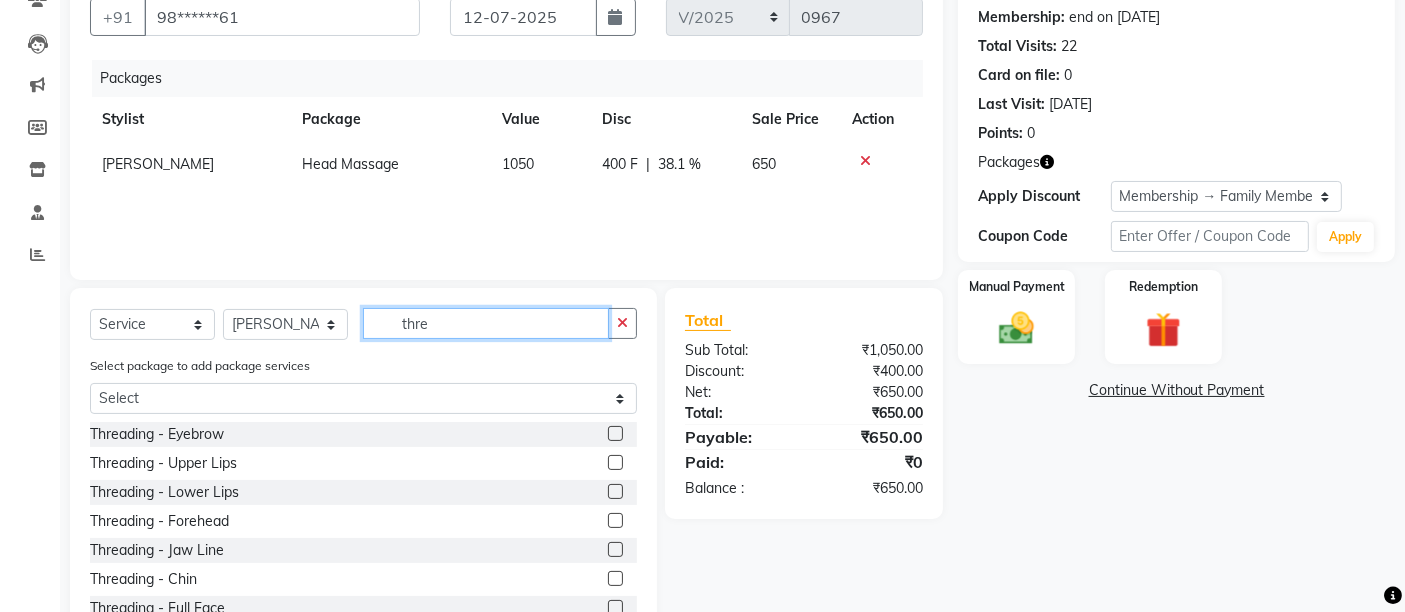 type on "thre" 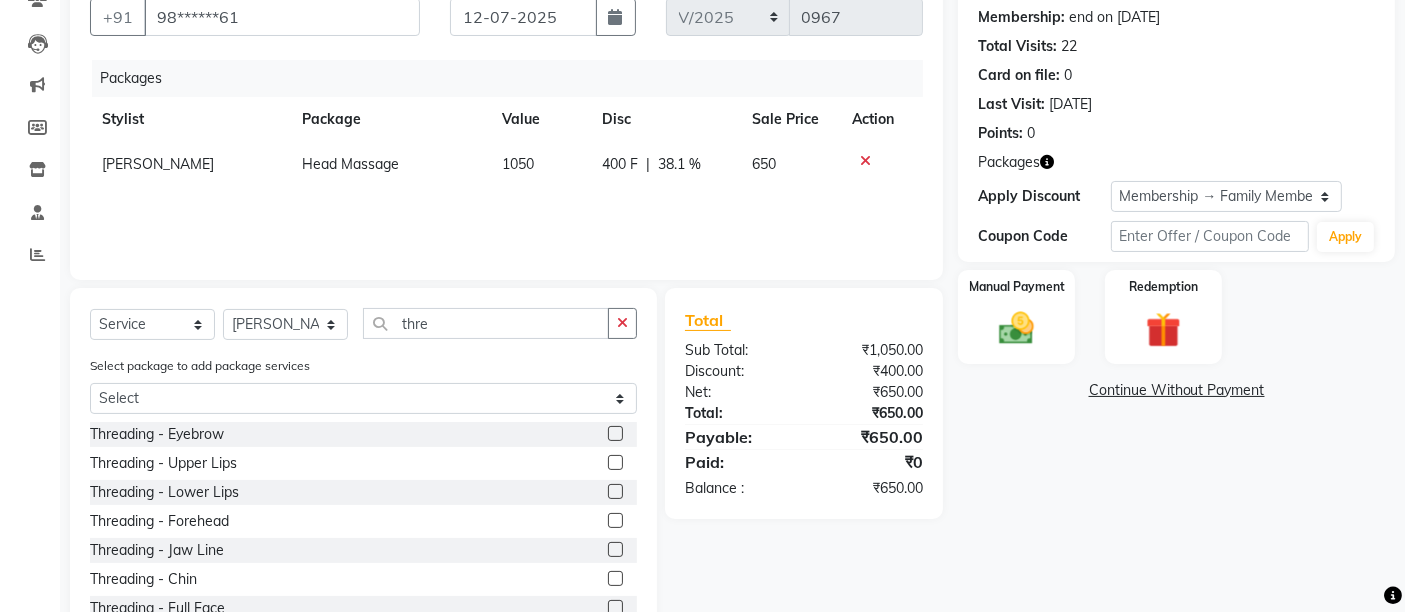 click 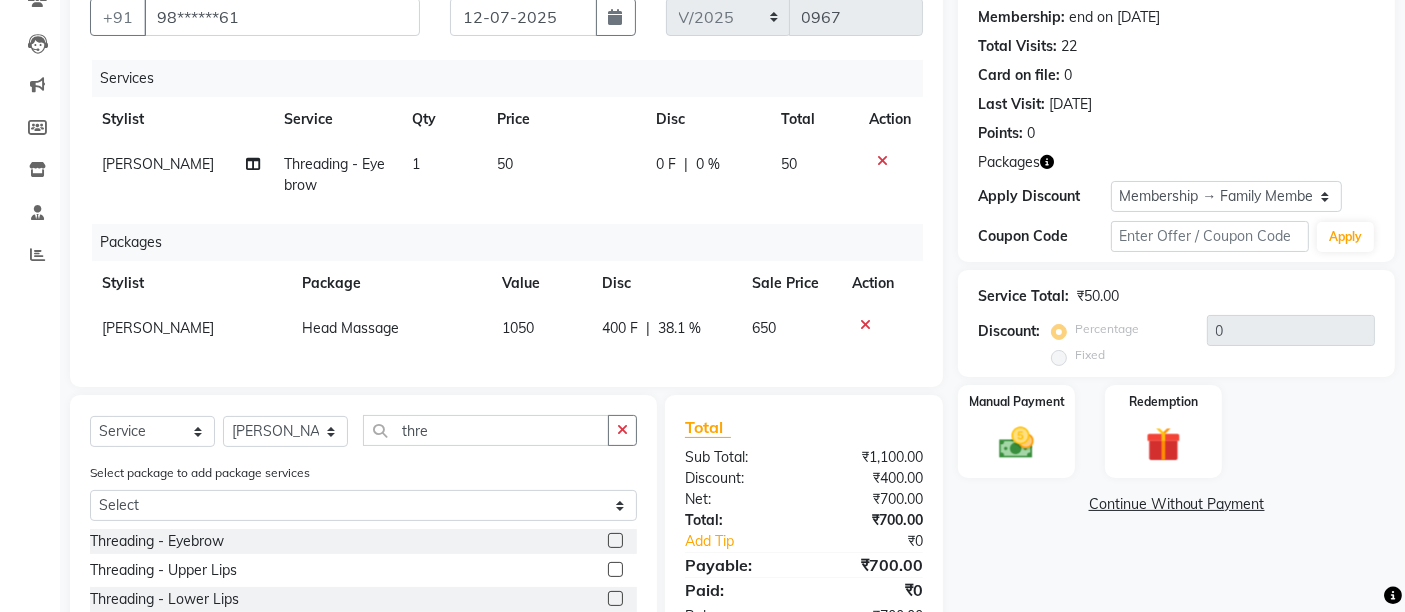 click 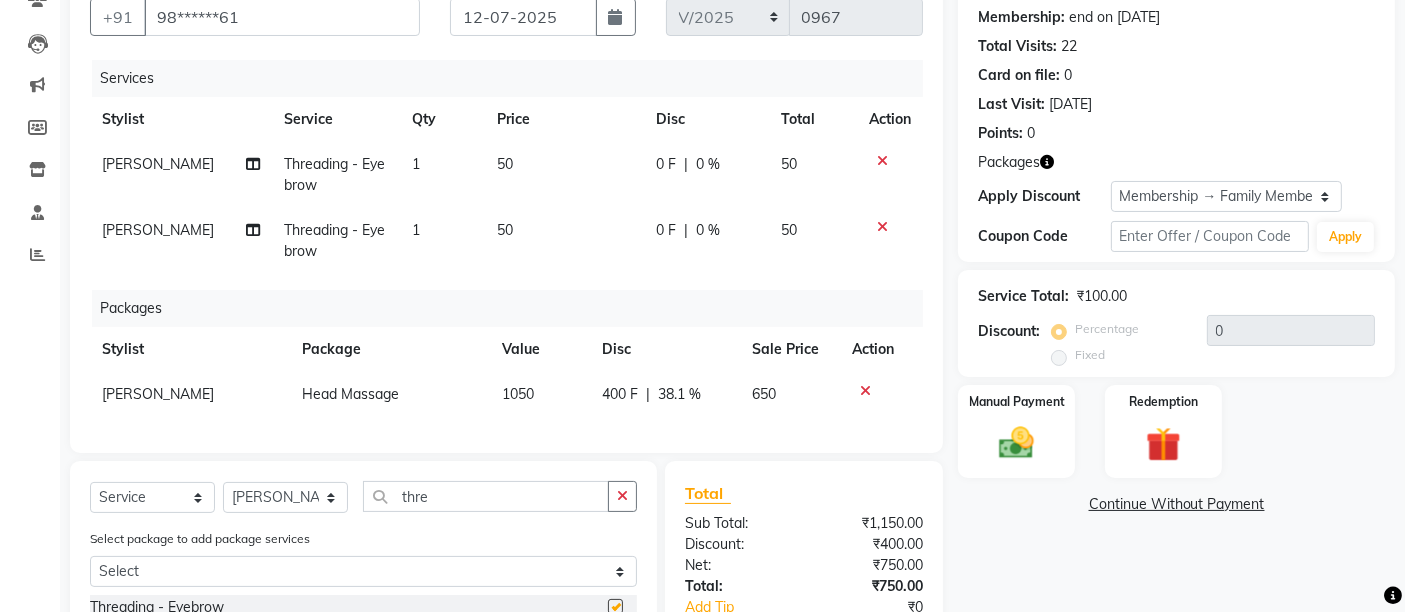 checkbox on "false" 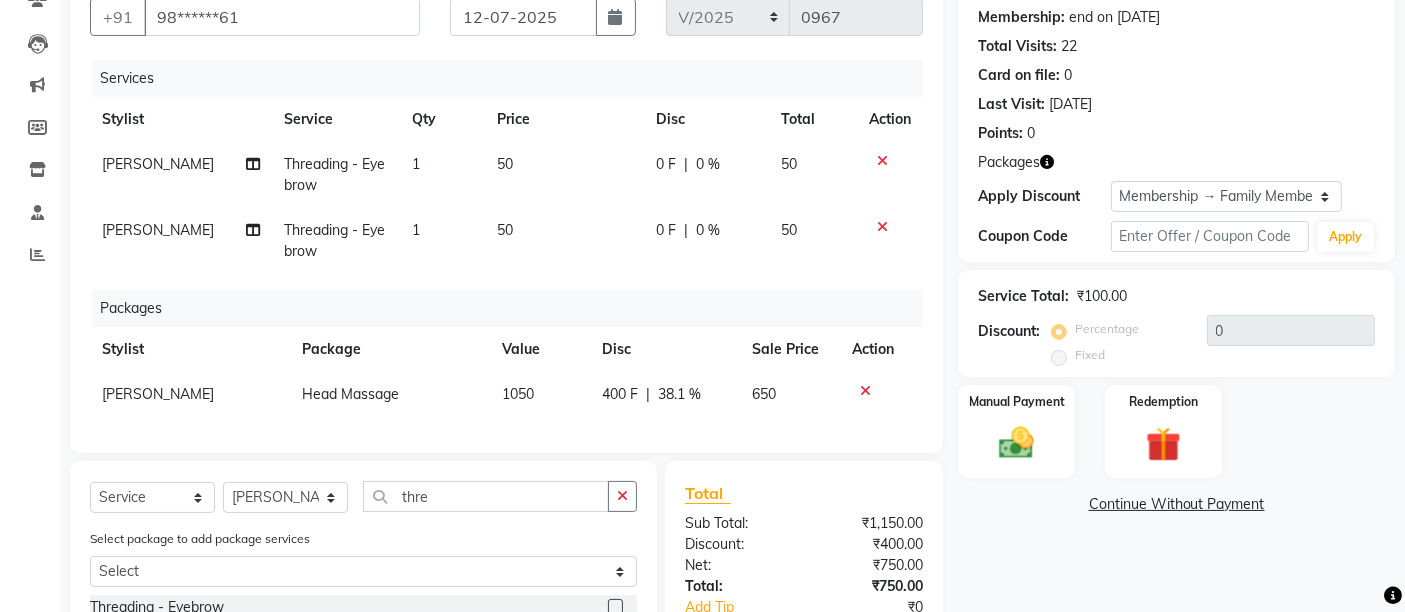 click on "50" 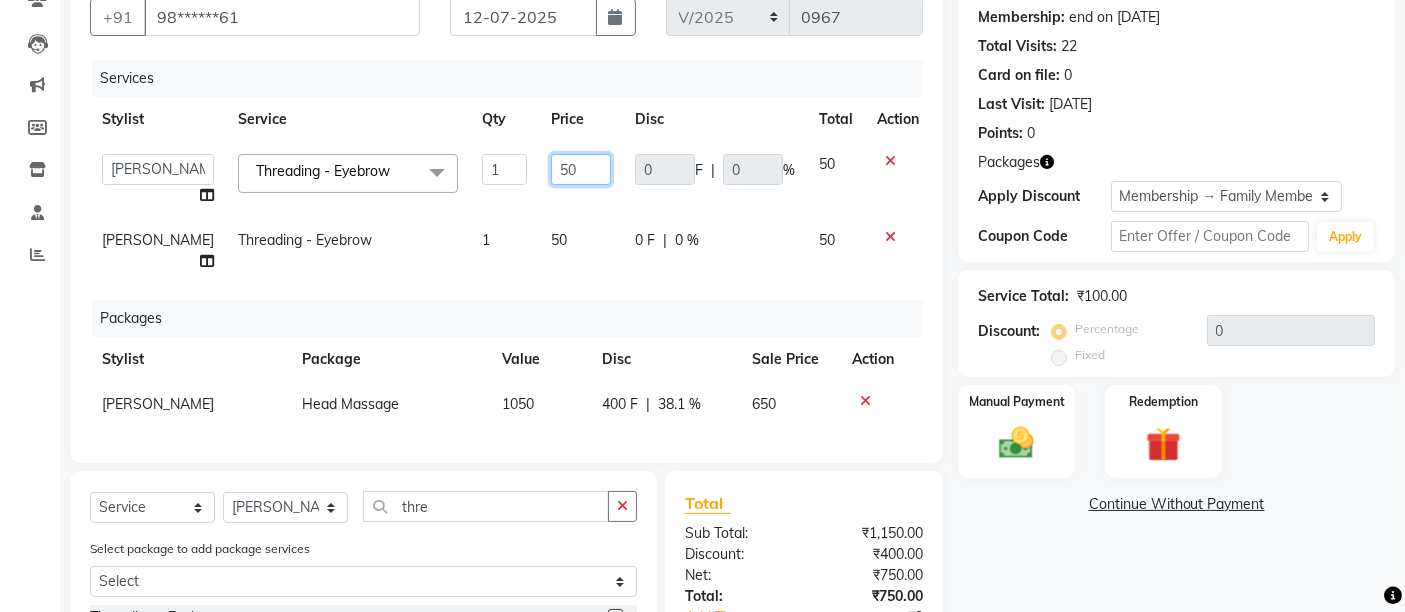 click on "50" 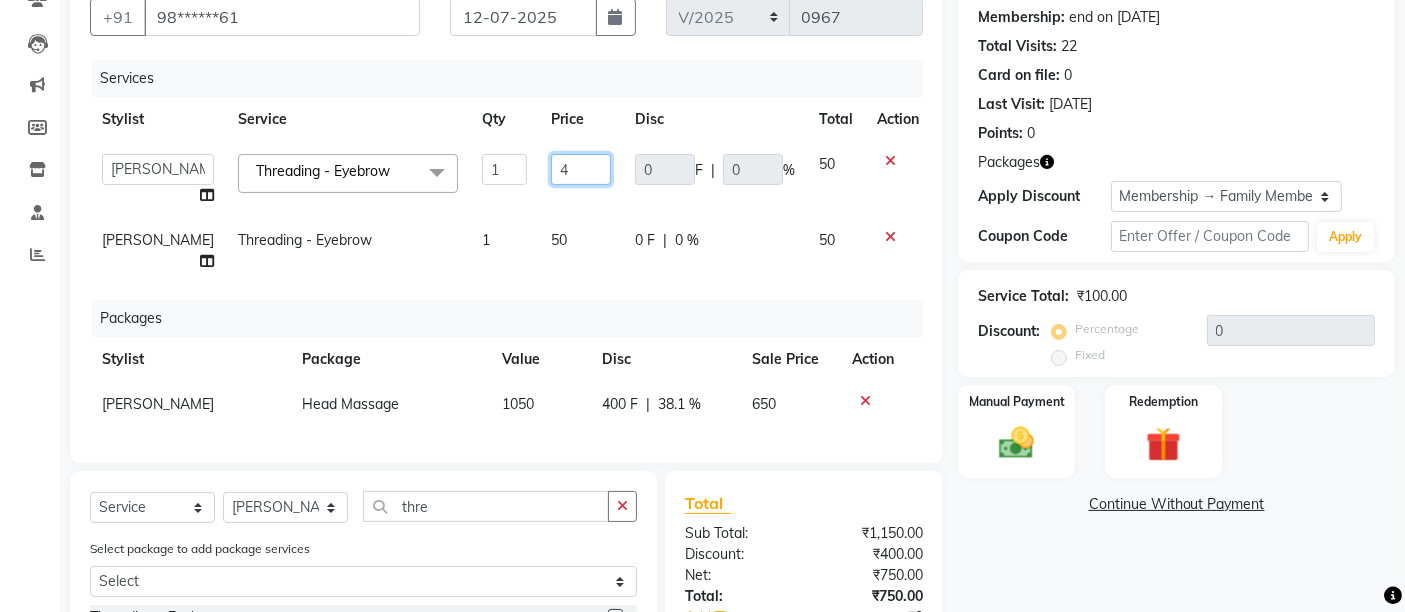 type on "45" 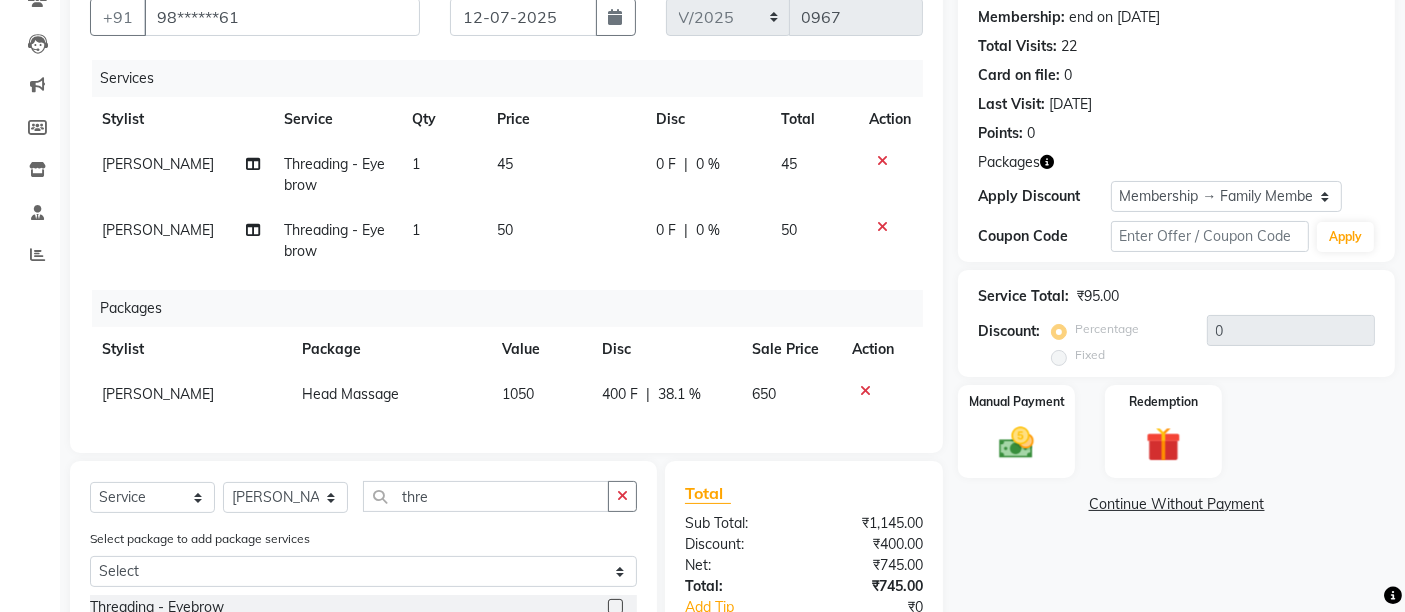 click on "50" 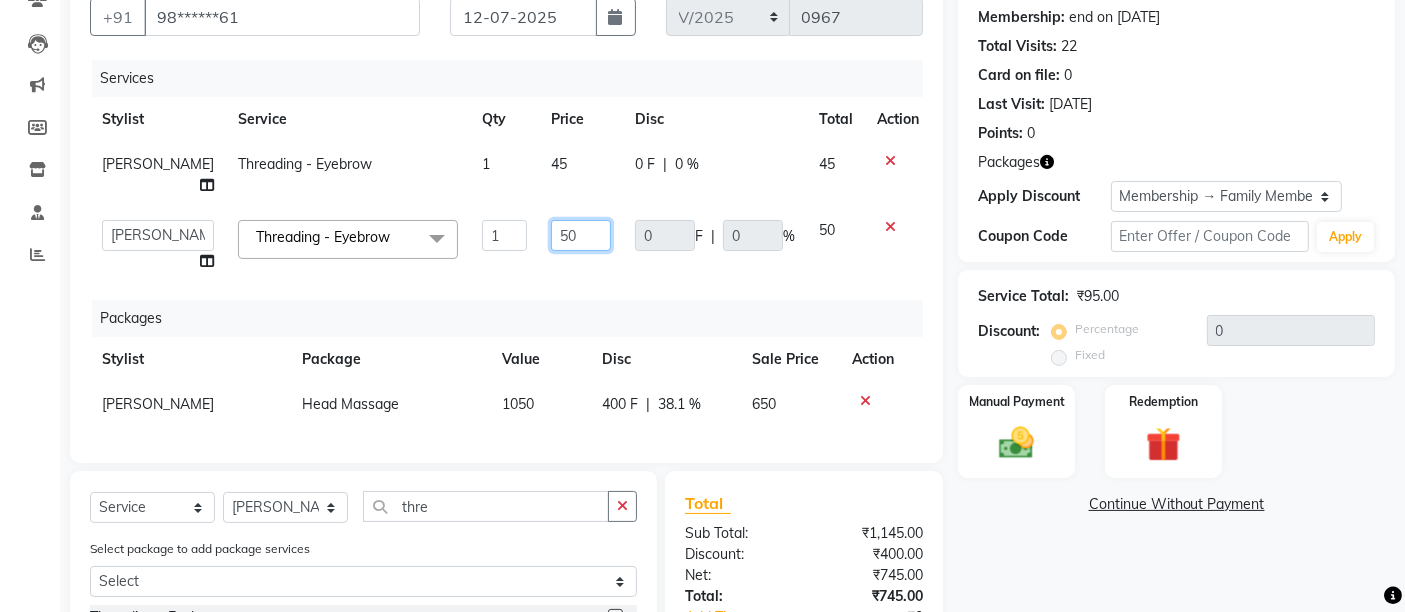 click on "50" 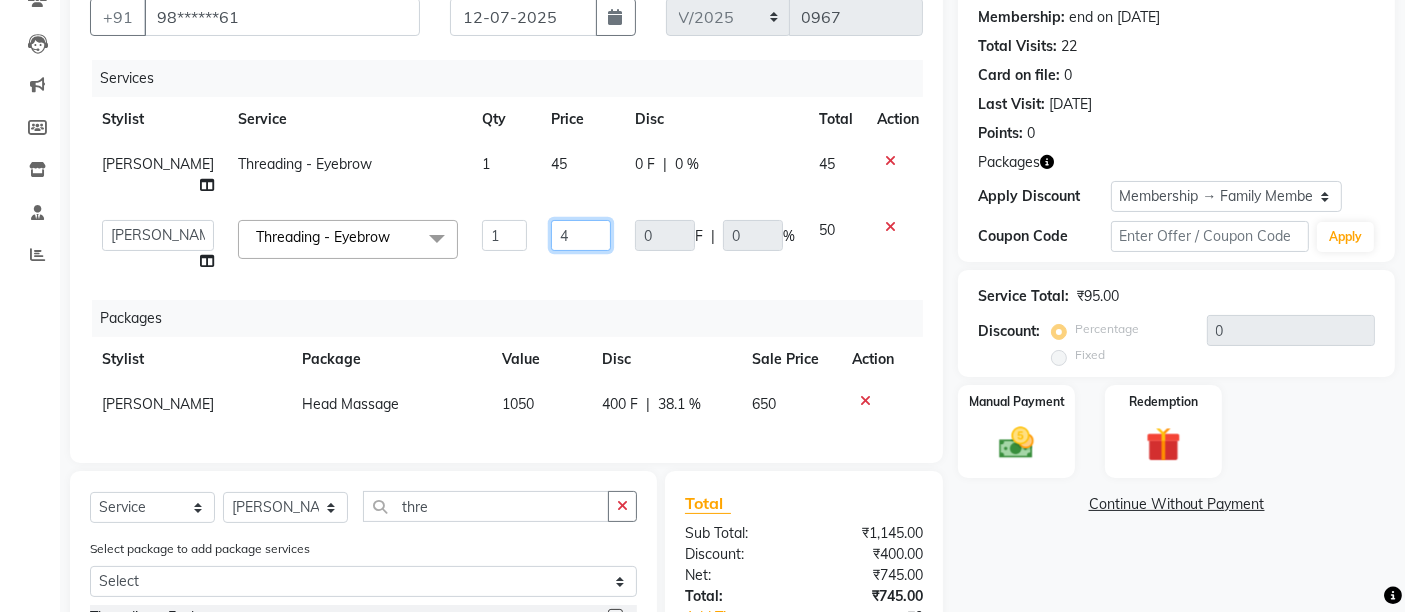 type on "45" 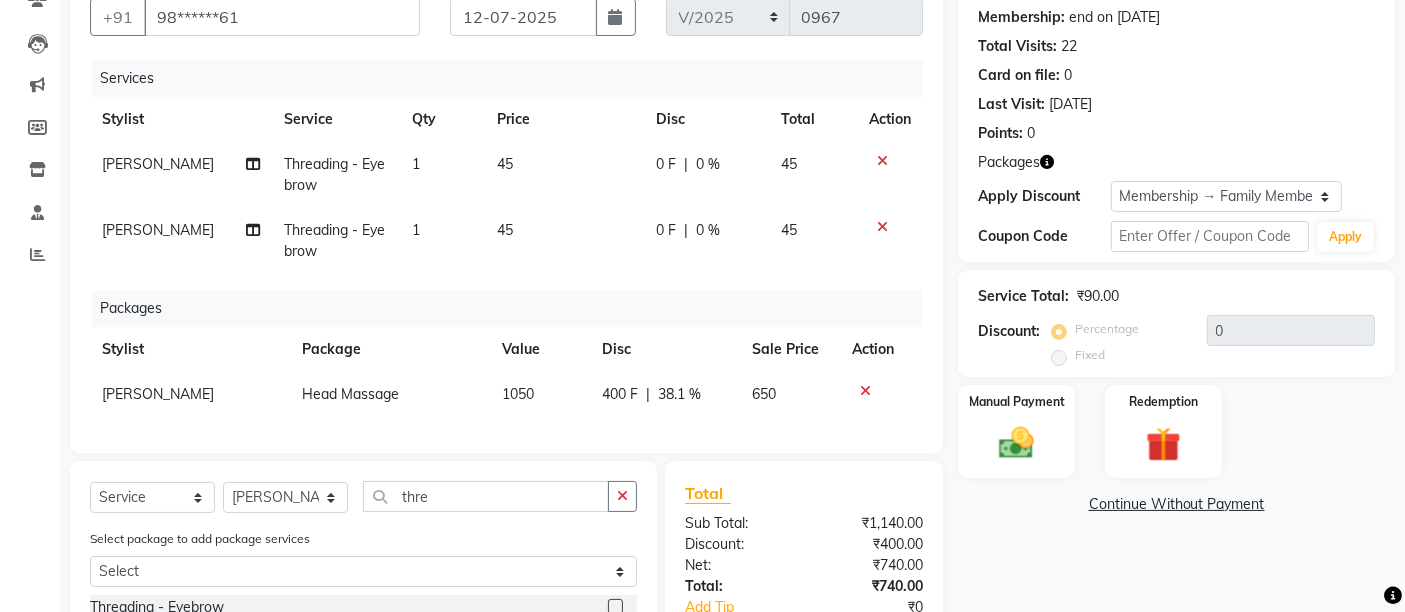 click on "45" 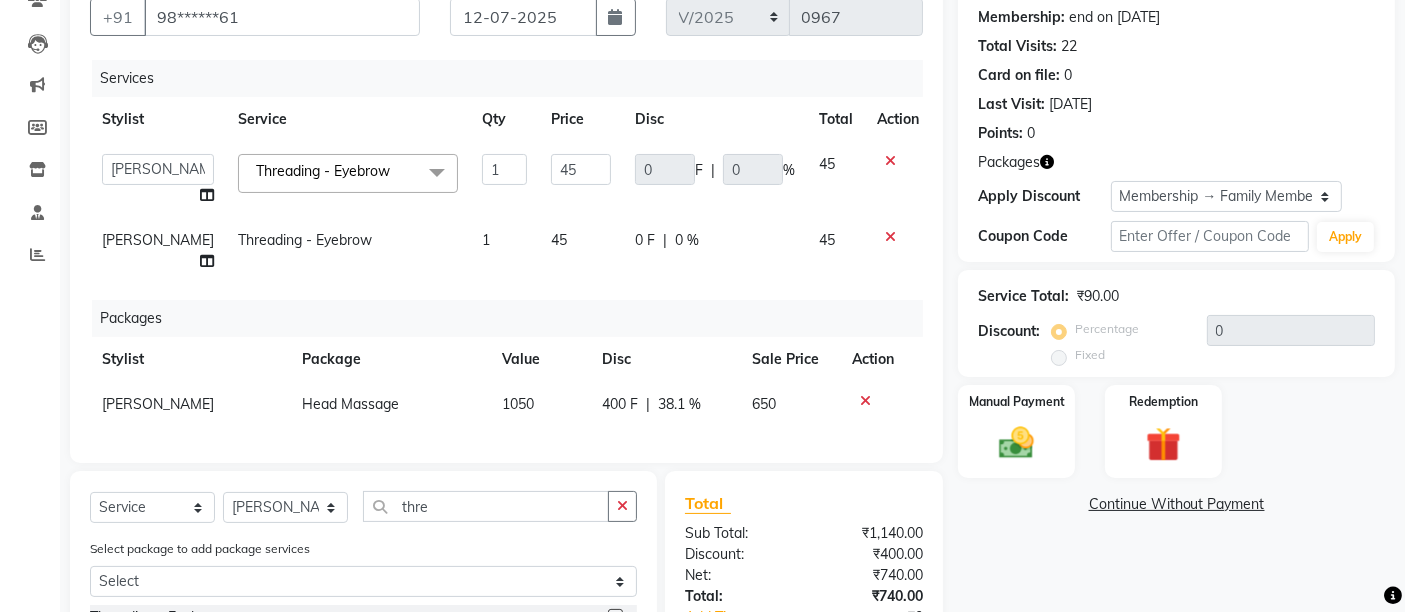scroll, scrollTop: 299, scrollLeft: 0, axis: vertical 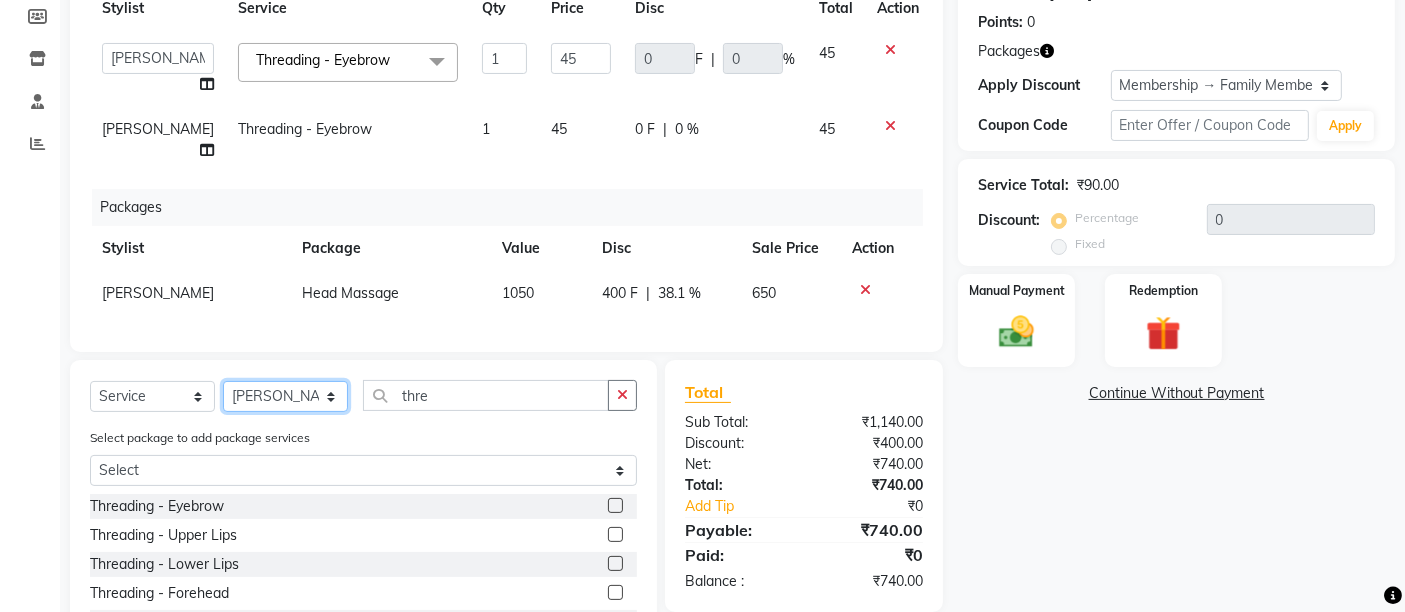 click on "Select Stylist Admin Junaid Salmani  Manisha maurya mohd arman Priyanka Sanjeev Esai" 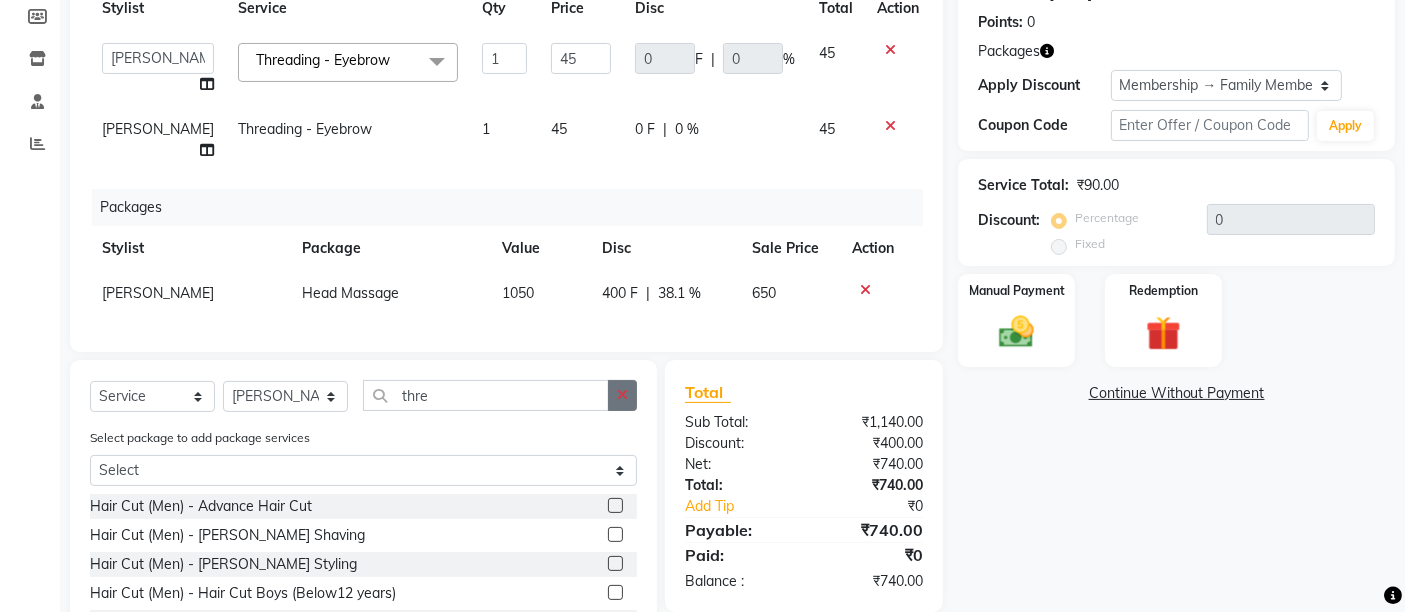 click 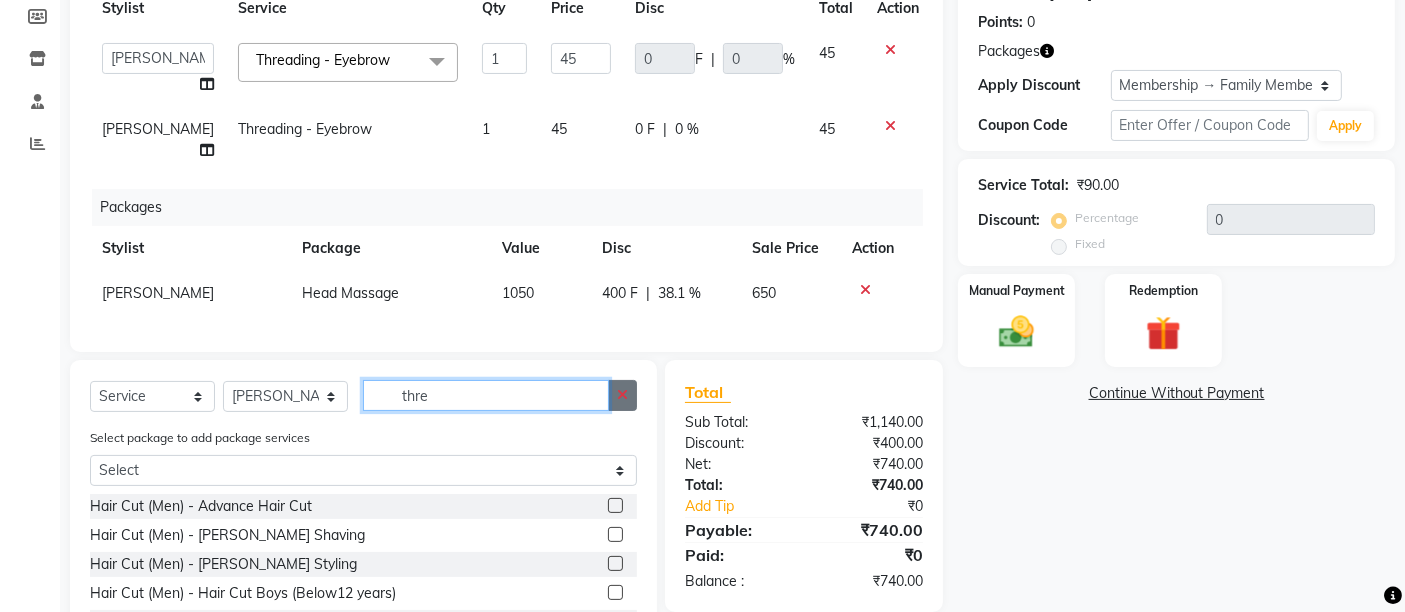 type 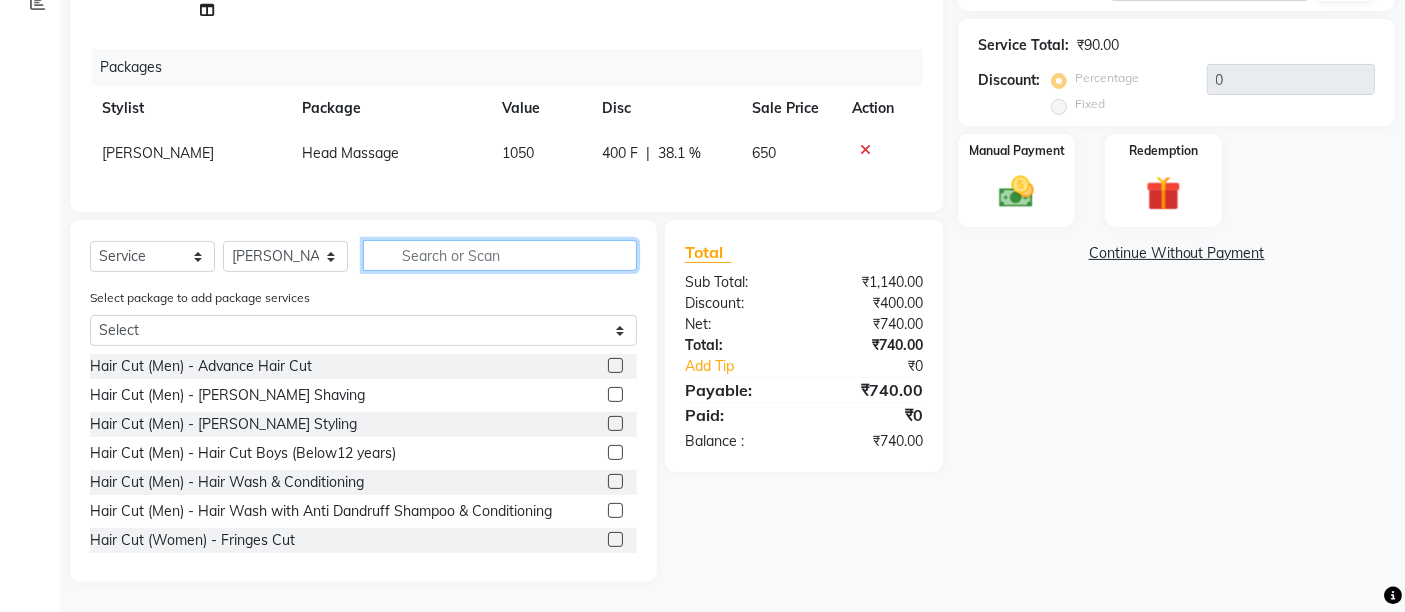 scroll, scrollTop: 454, scrollLeft: 0, axis: vertical 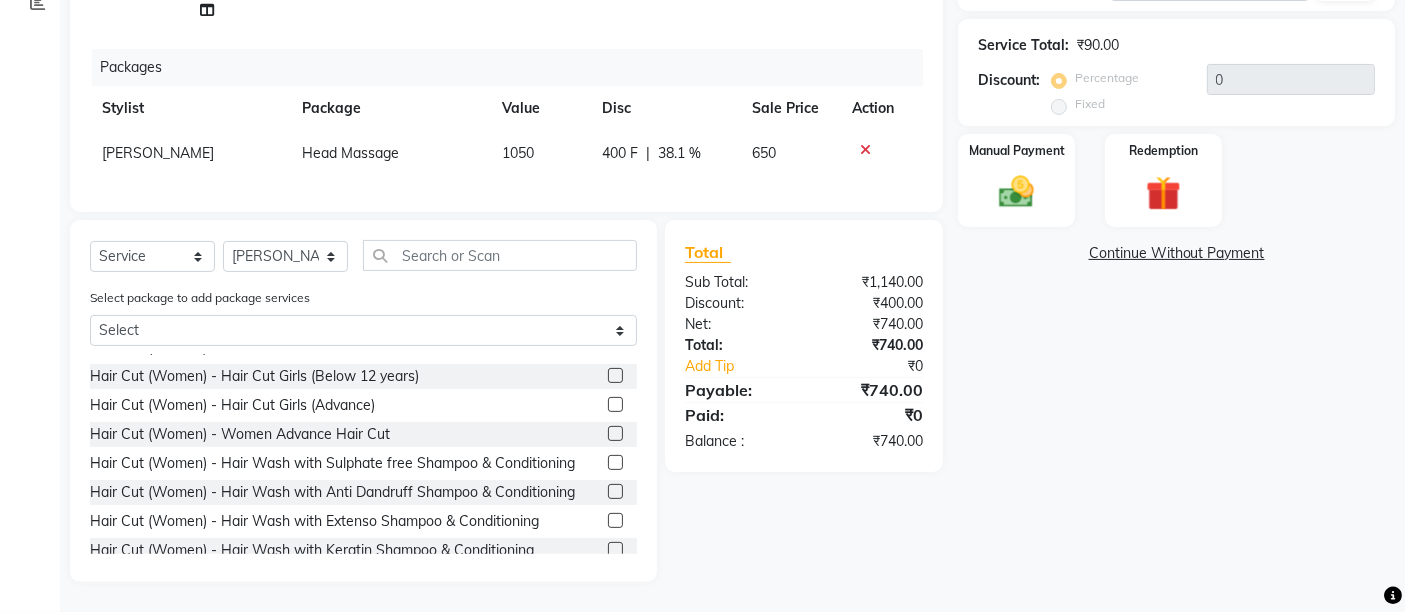 click 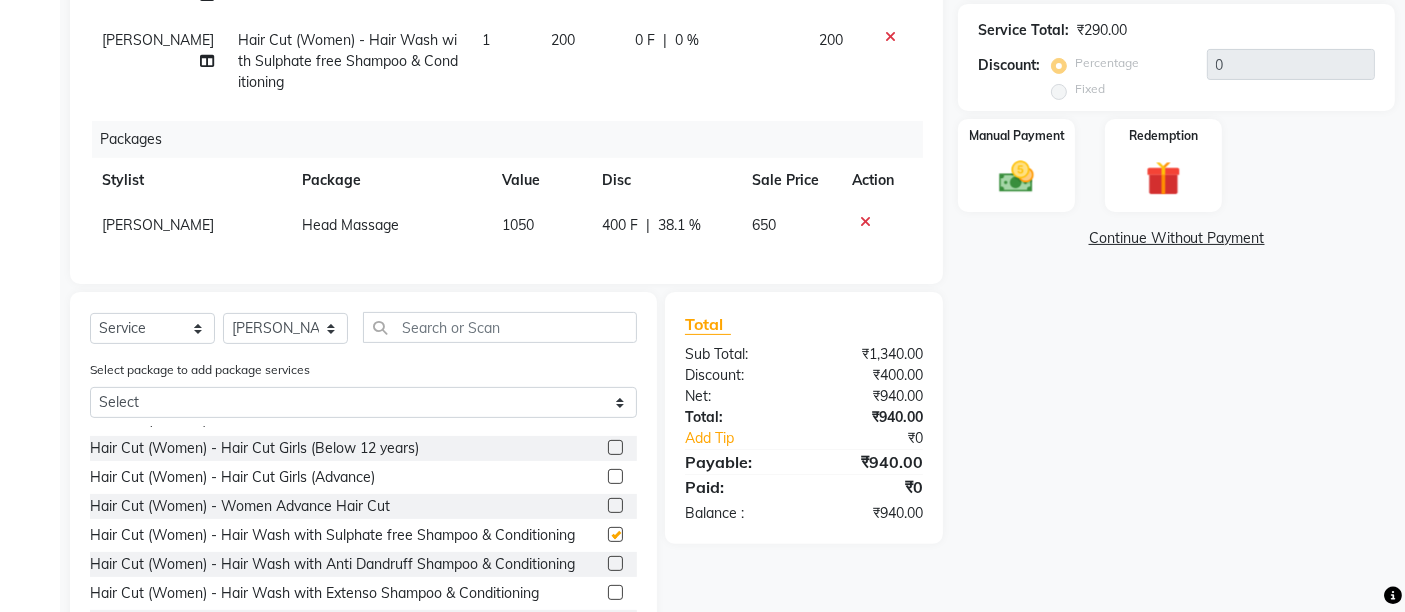 checkbox on "false" 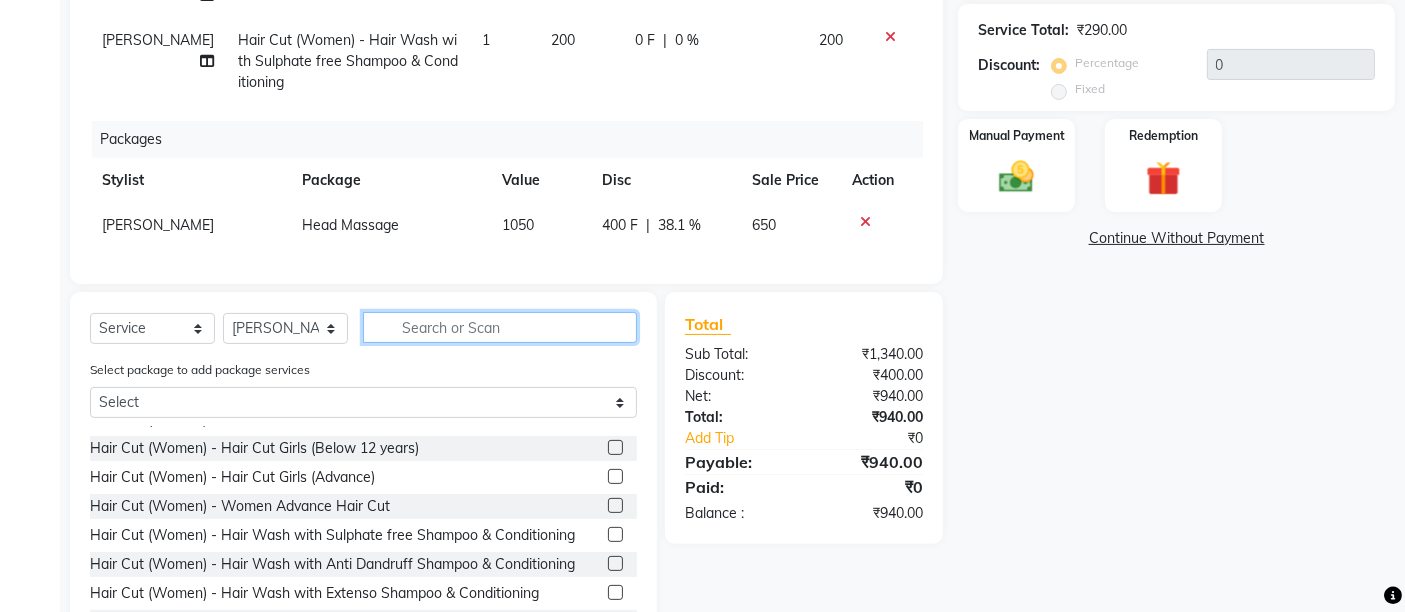 click 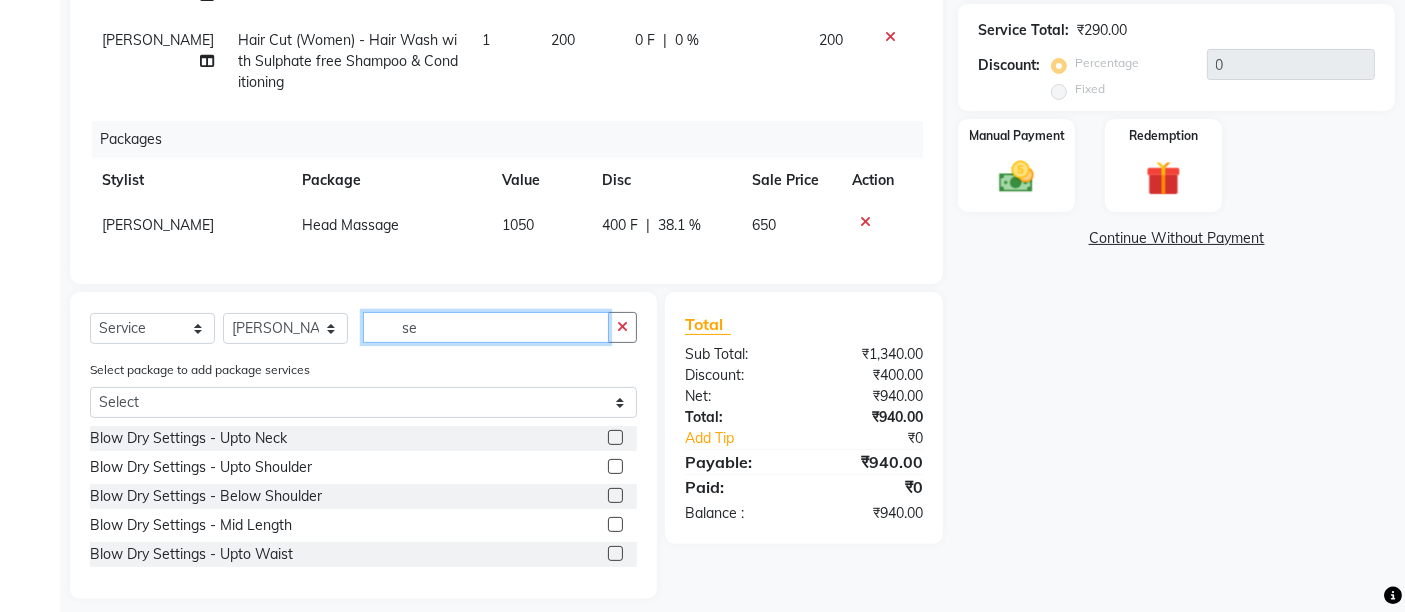 scroll, scrollTop: 0, scrollLeft: 0, axis: both 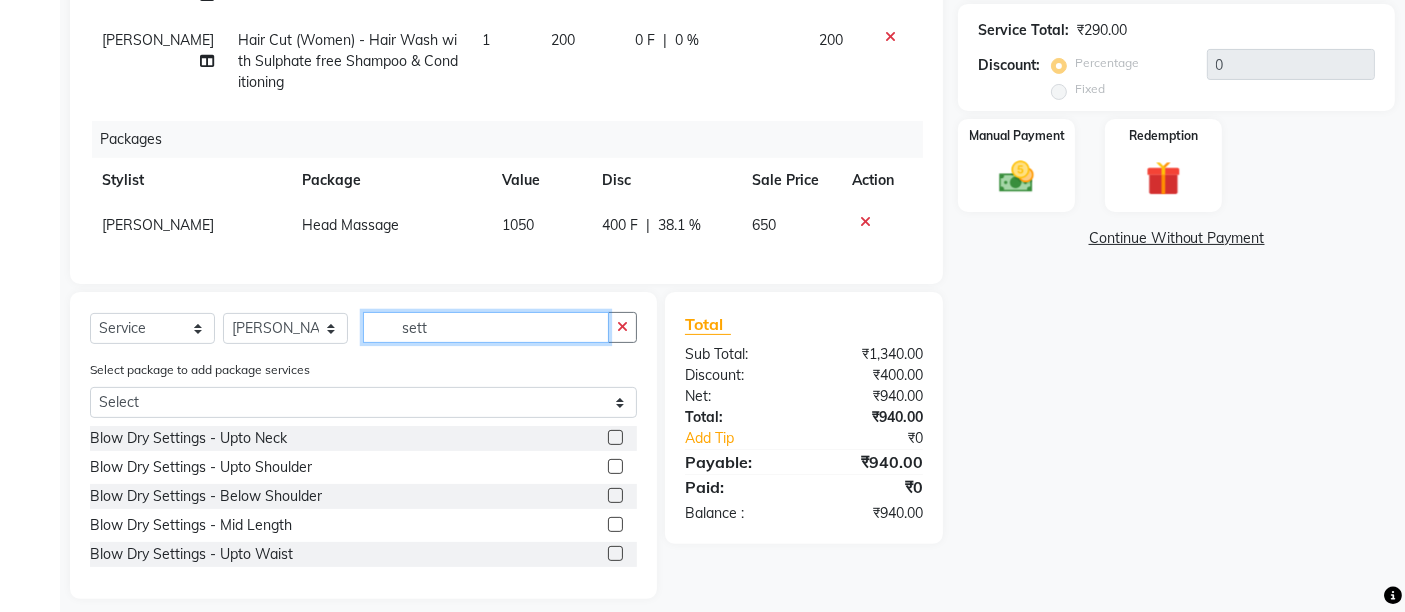 type on "sett" 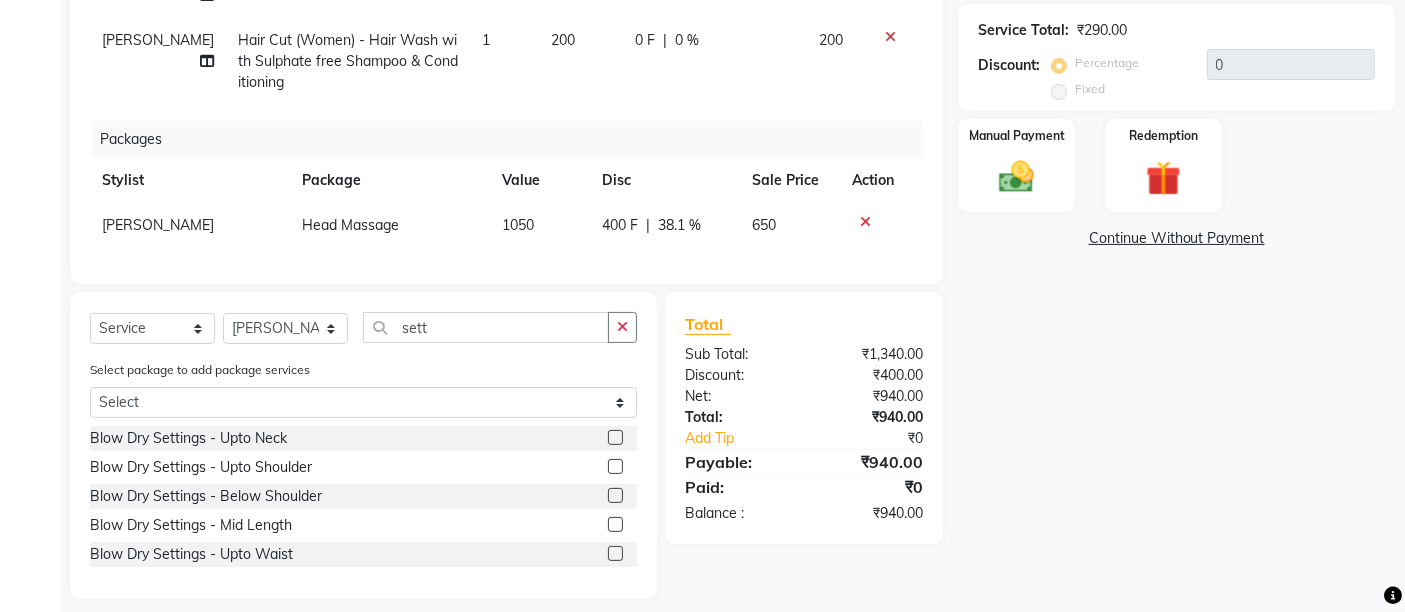 click 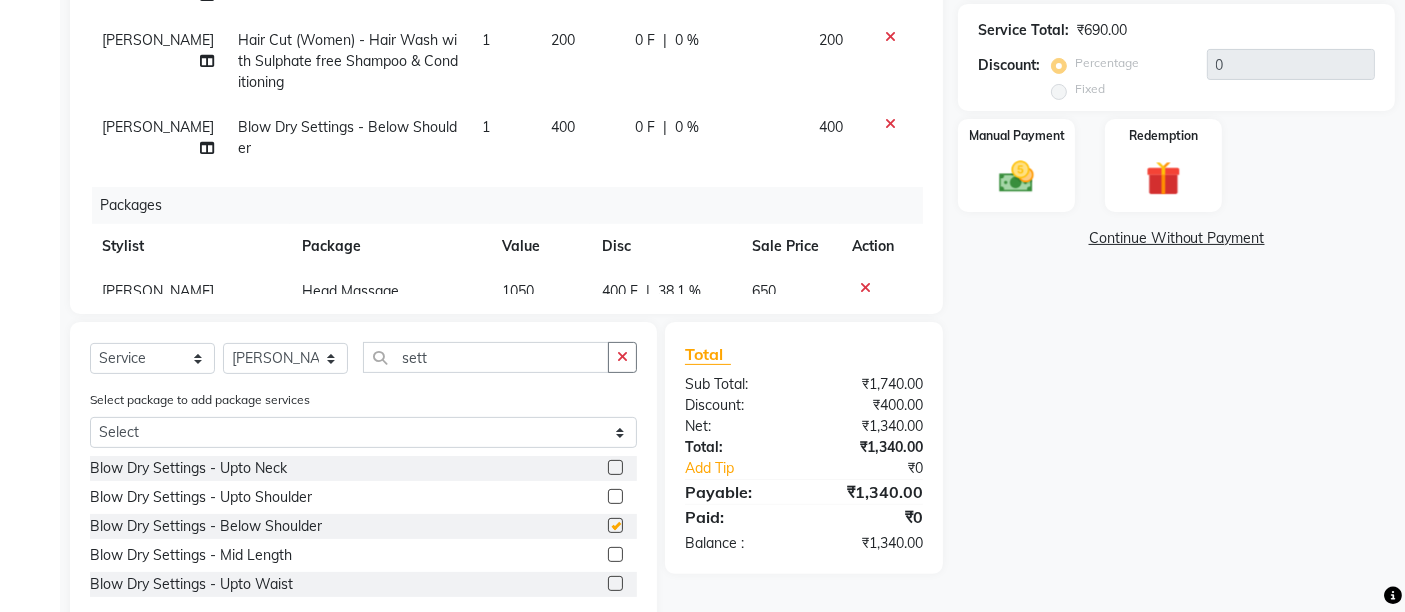 checkbox on "false" 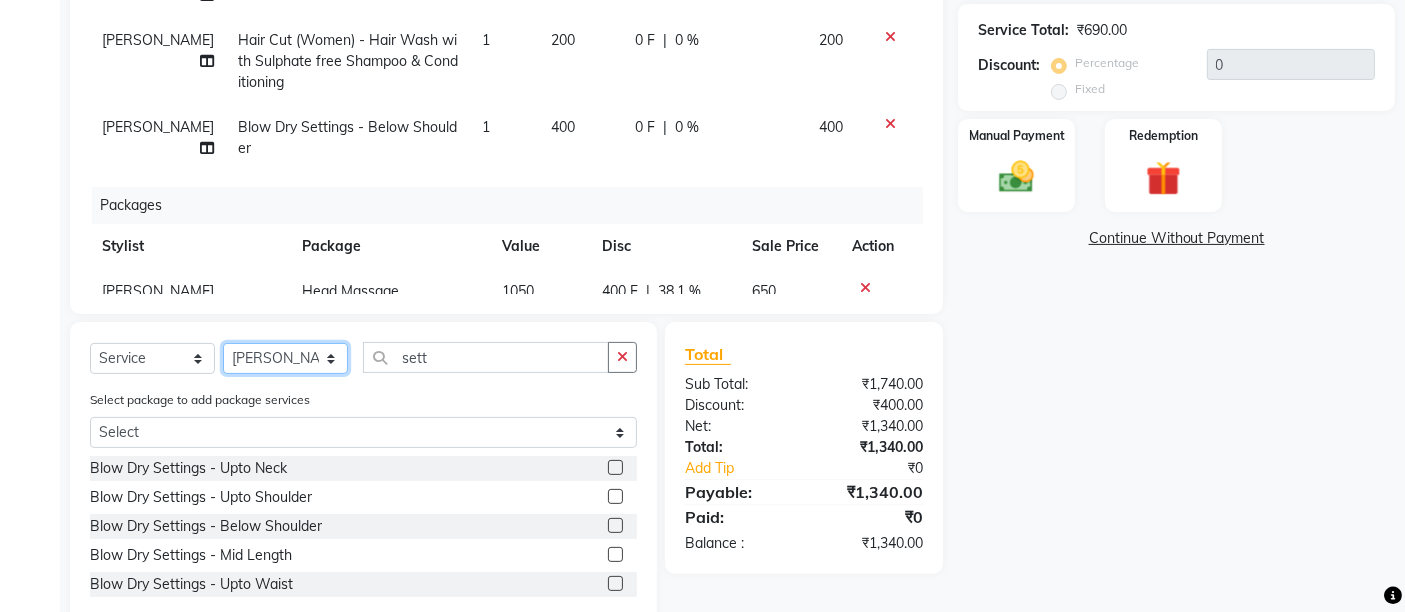 click on "Select Stylist Admin Junaid Salmani  Manisha maurya mohd arman Priyanka Sanjeev Esai" 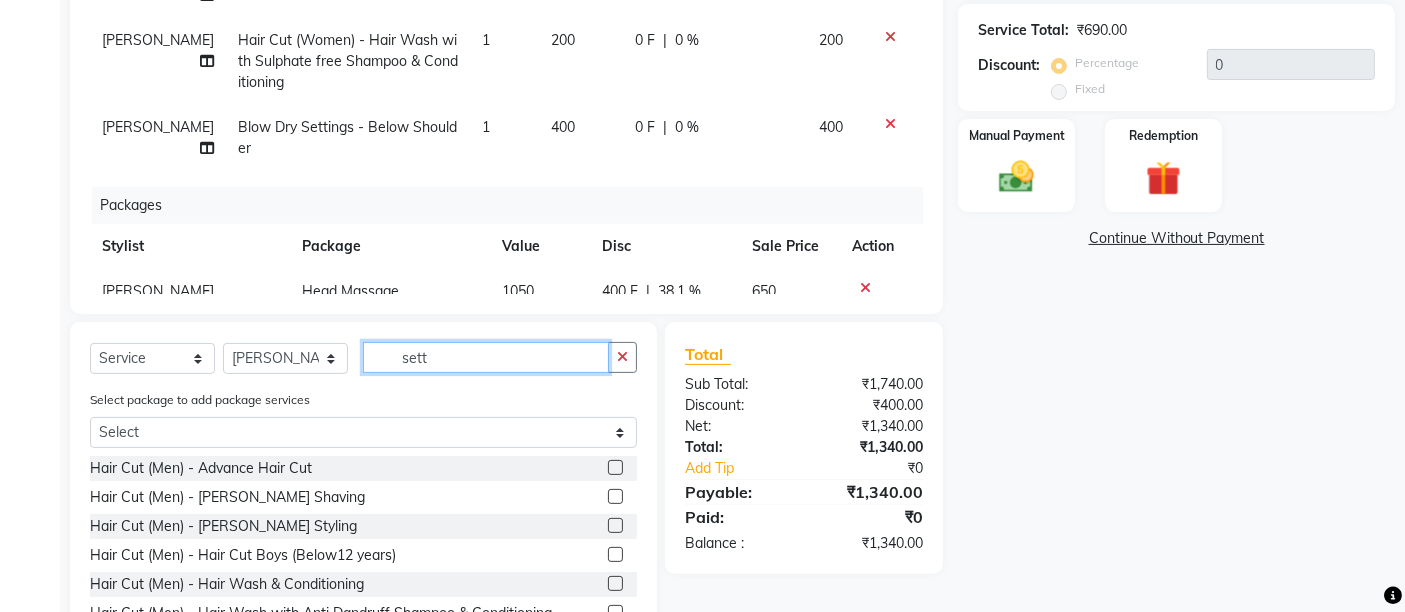 click on "sett" 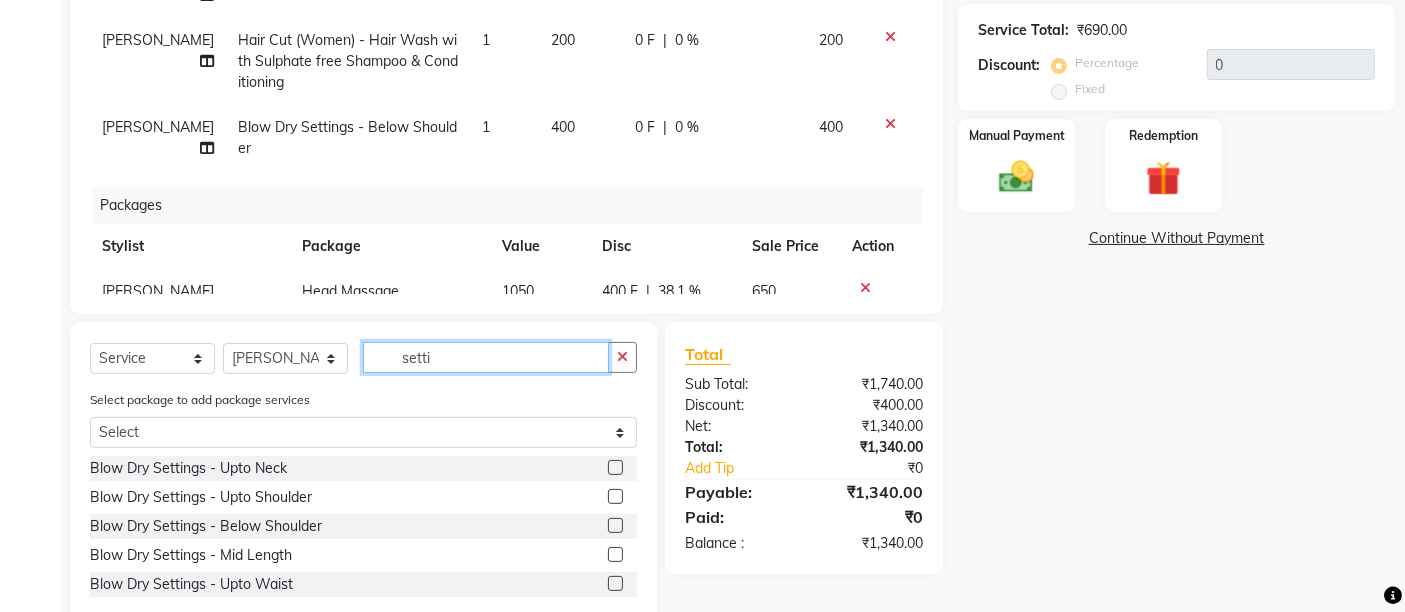 type on "setti" 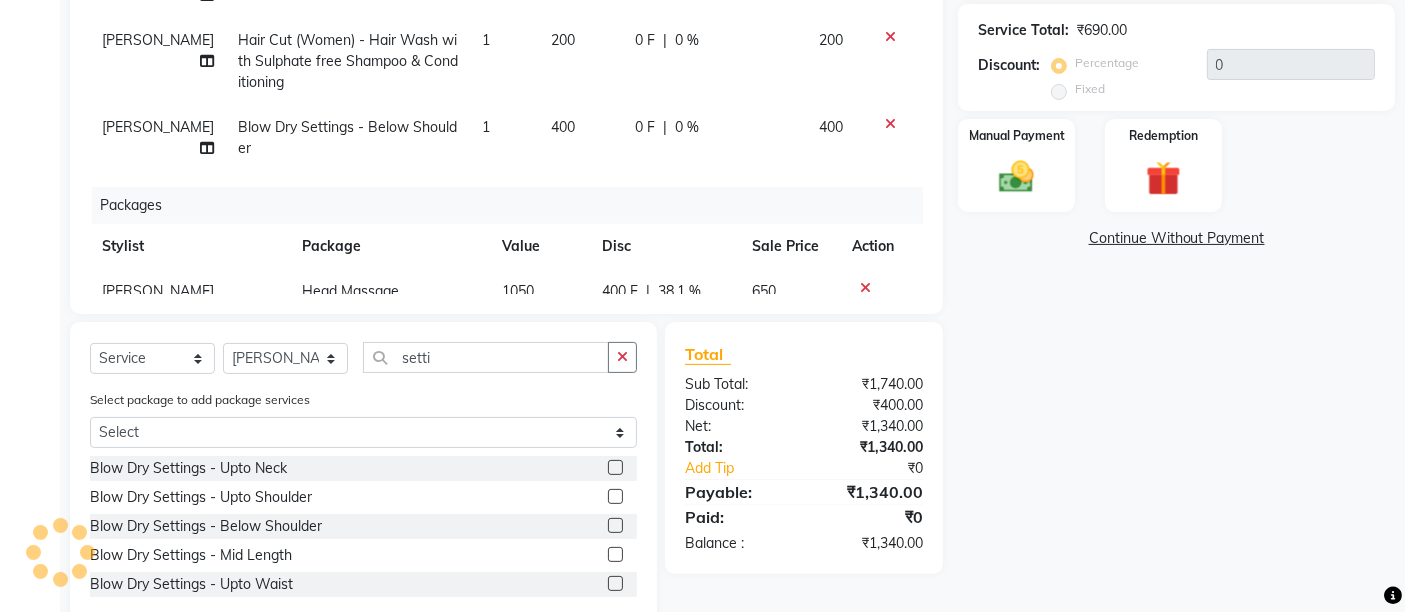 click 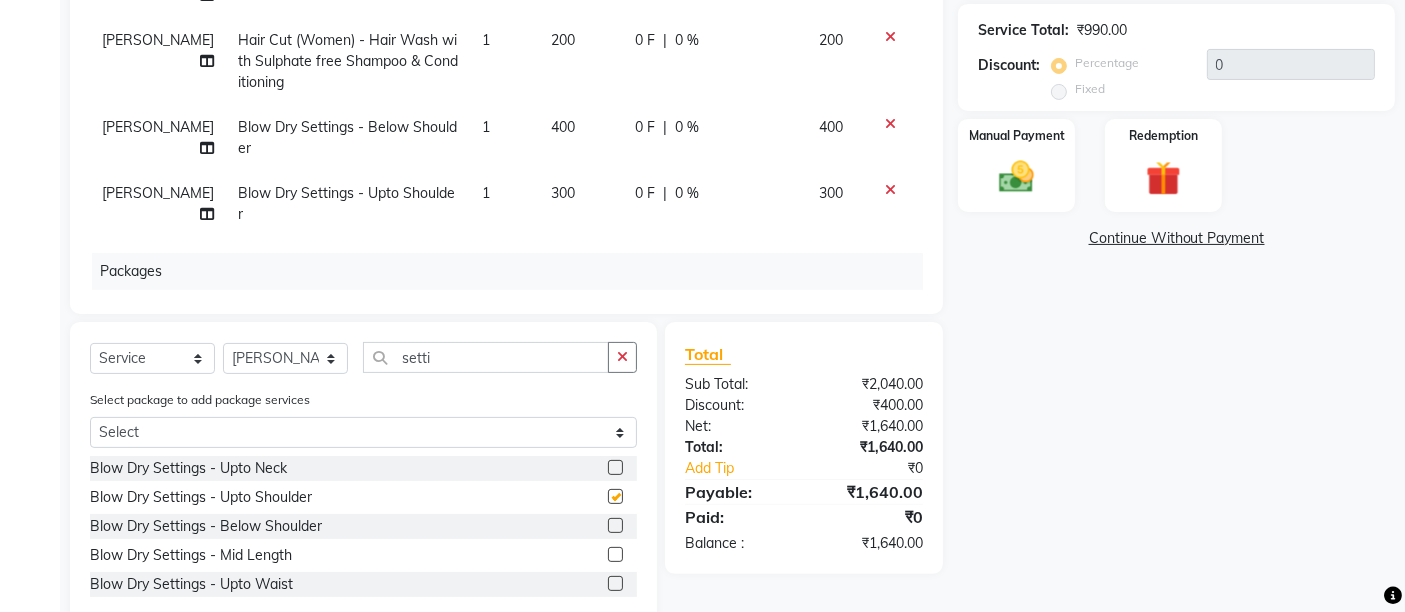 checkbox on "false" 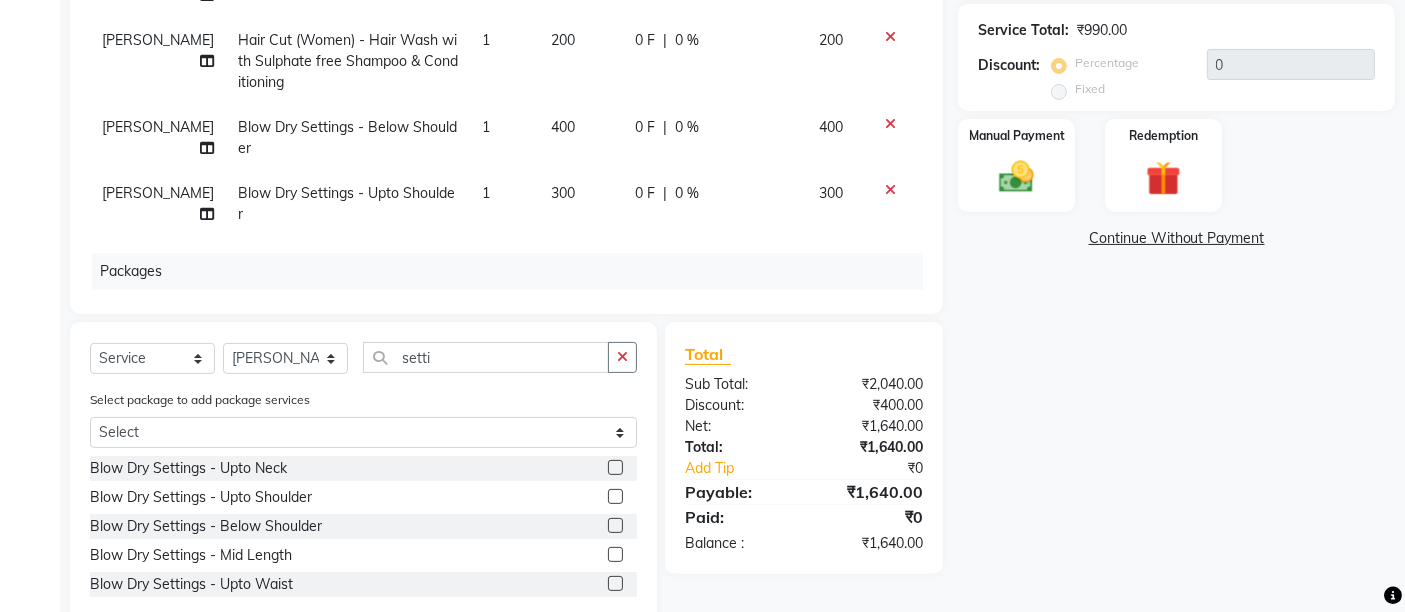 click on "300" 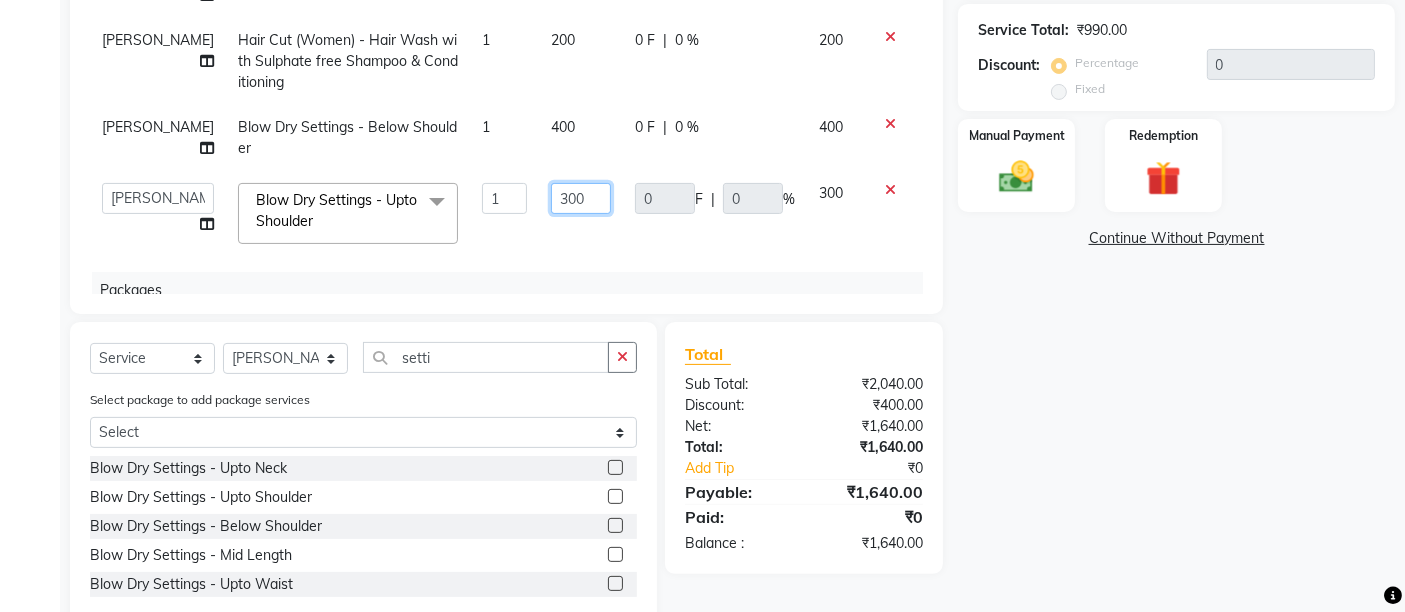 click on "300" 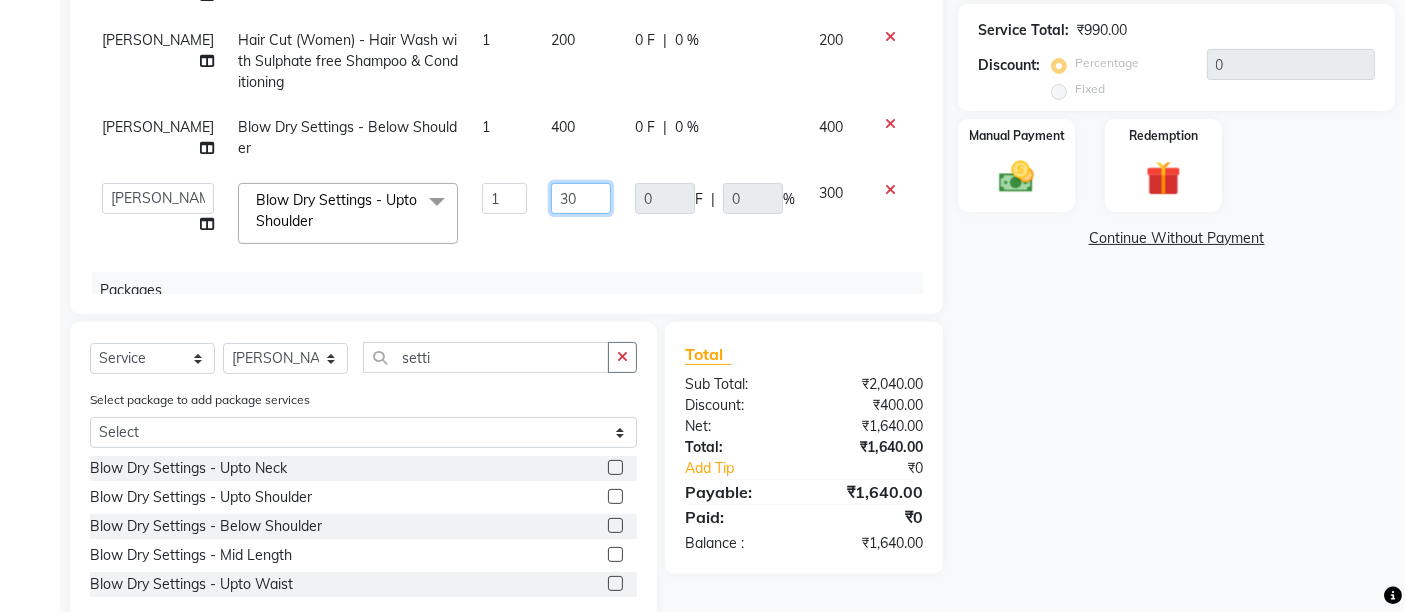 type on "3" 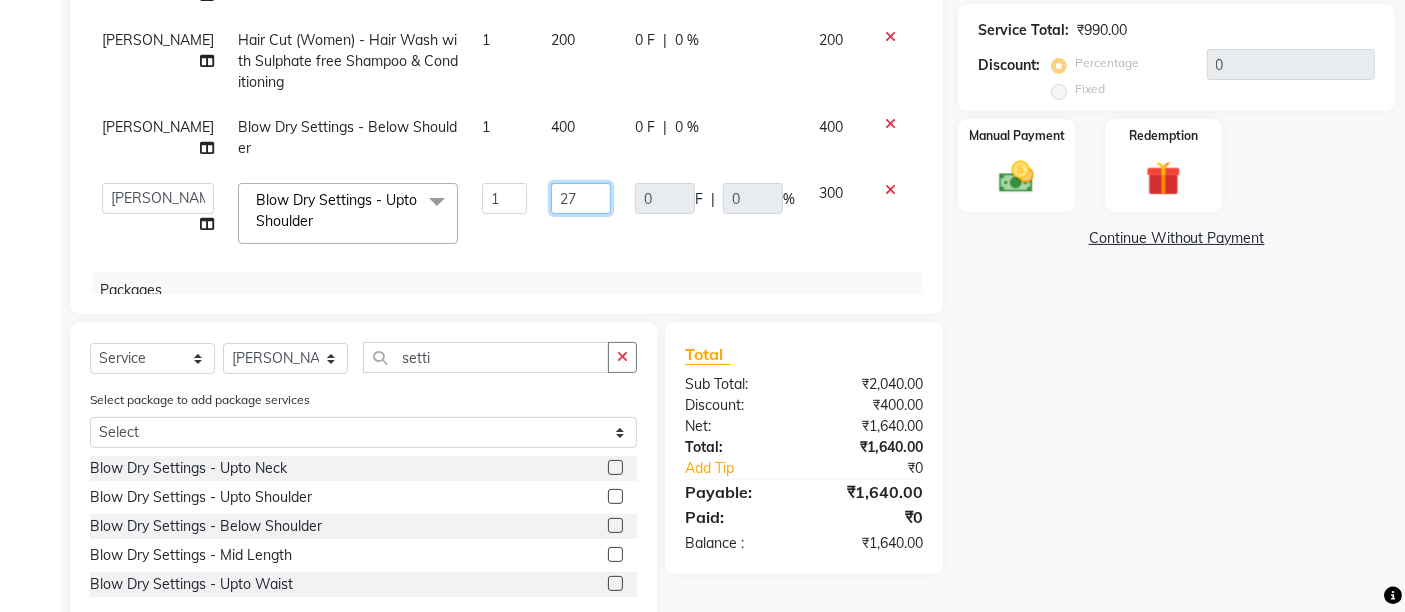 type on "270" 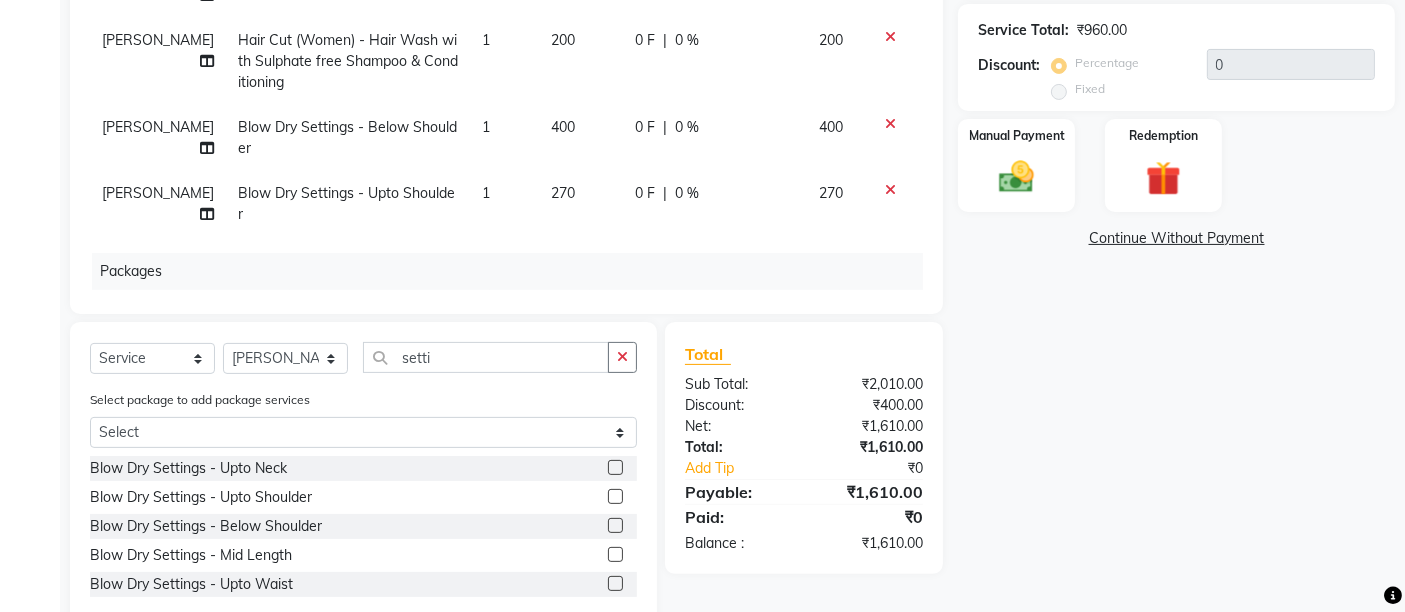 click on "Services Stylist Service Qty Price Disc Total Action  Admin   Junaid Salmani    Manisha maurya   mohd arman   Priyanka Sanjeev Esai  Threading - Eyebrow  x Hair Cut (Men) - Advance Hair Cut Hair Cut (Men) - Beard Shaving Hair Cut (Men) - Beard Styling Hair Cut (Men) - Hair Cut Boys (Below12 years) Hair Cut (Men) - Hair Wash & Conditioning Hair Cut (Men) - Hair Wash with Anti Dandruff Shampoo & Conditioning Hair Cut (Women) - Fringes Cut Hair Cut (Women) - Basic Hair Cut Hair Cut (Women) - Hair Cut Girls (Below 12 years) Hair Cut (Women) - Hair Cut Girls (Advance) Hair Cut (Women) - Women Advance Hair Cut Hair Cut (Women) - Hair Wash with Sulphate free Shampoo & Conditioning Hair Cut (Women) - Hair Wash with Anti Dandruff Shampoo & Conditioning Hair Cut (Women) - Hair Wash with Extenso Shampoo & Conditioning Hair Cut (Women) - Hair Wash with Keratin Shampoo & Conditioning Threading - Eyebrow Threading - Upper Lips Threading - Lower Lips Threading - Forehead Threading - Jaw Line Threading - Chin Beard Color 1" 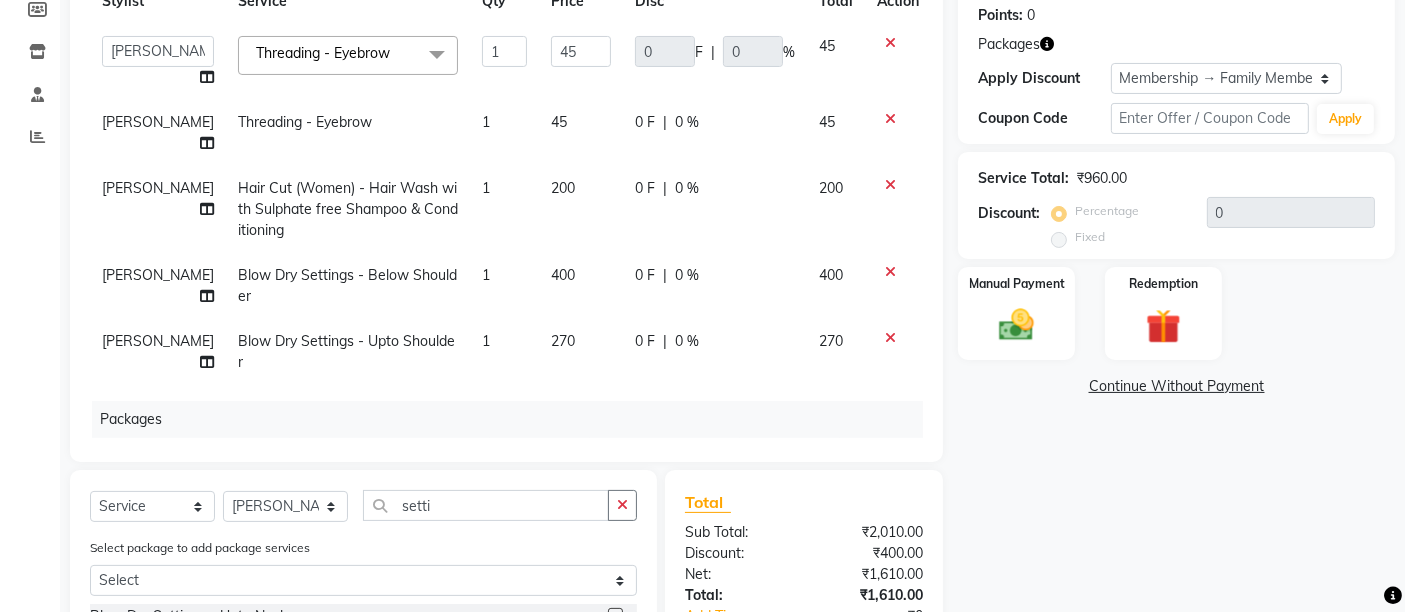 scroll, scrollTop: 232, scrollLeft: 0, axis: vertical 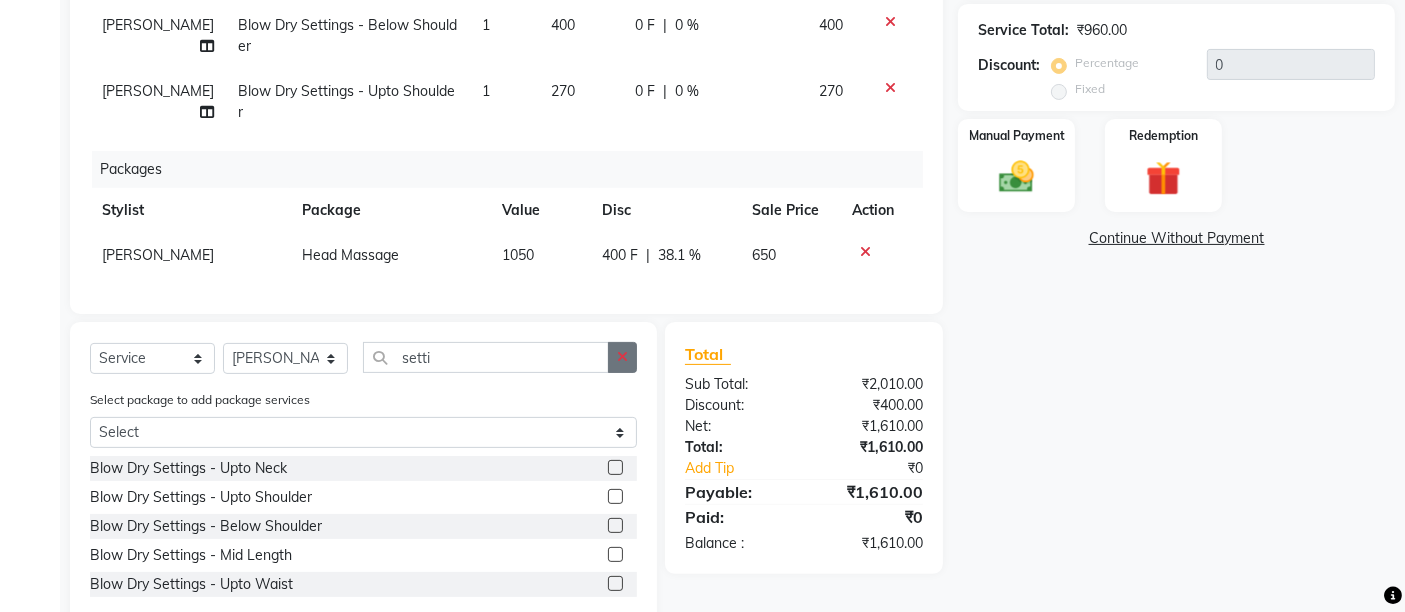 click 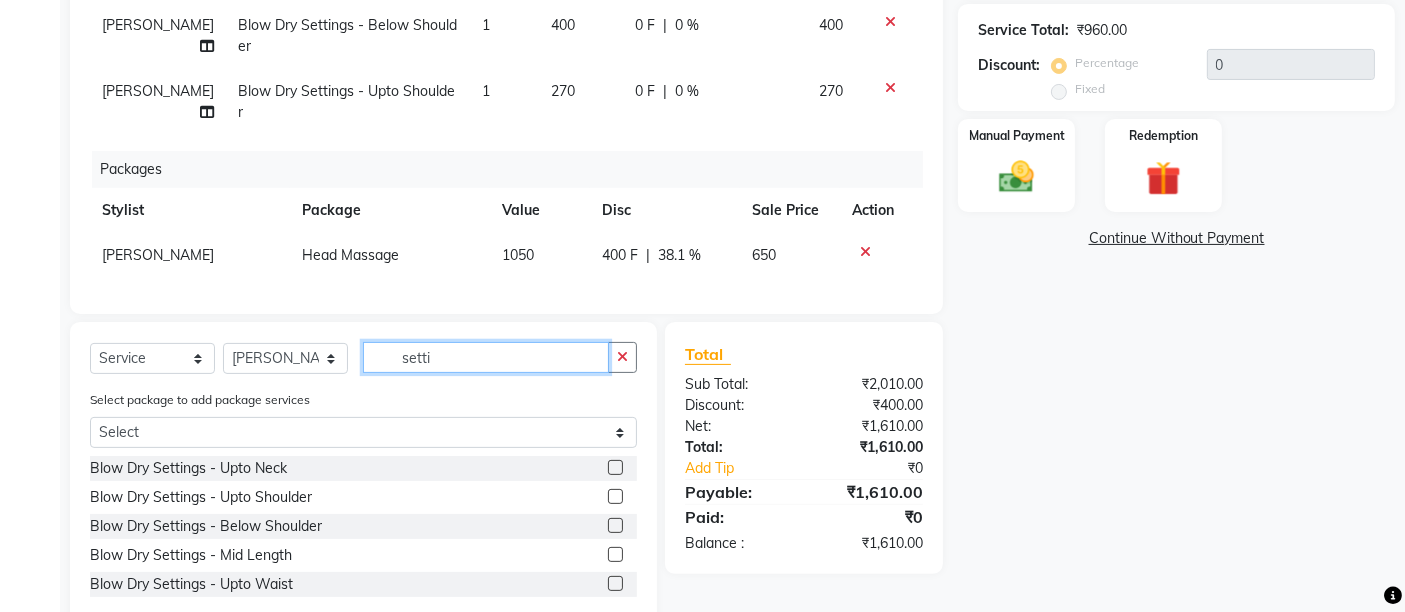 type 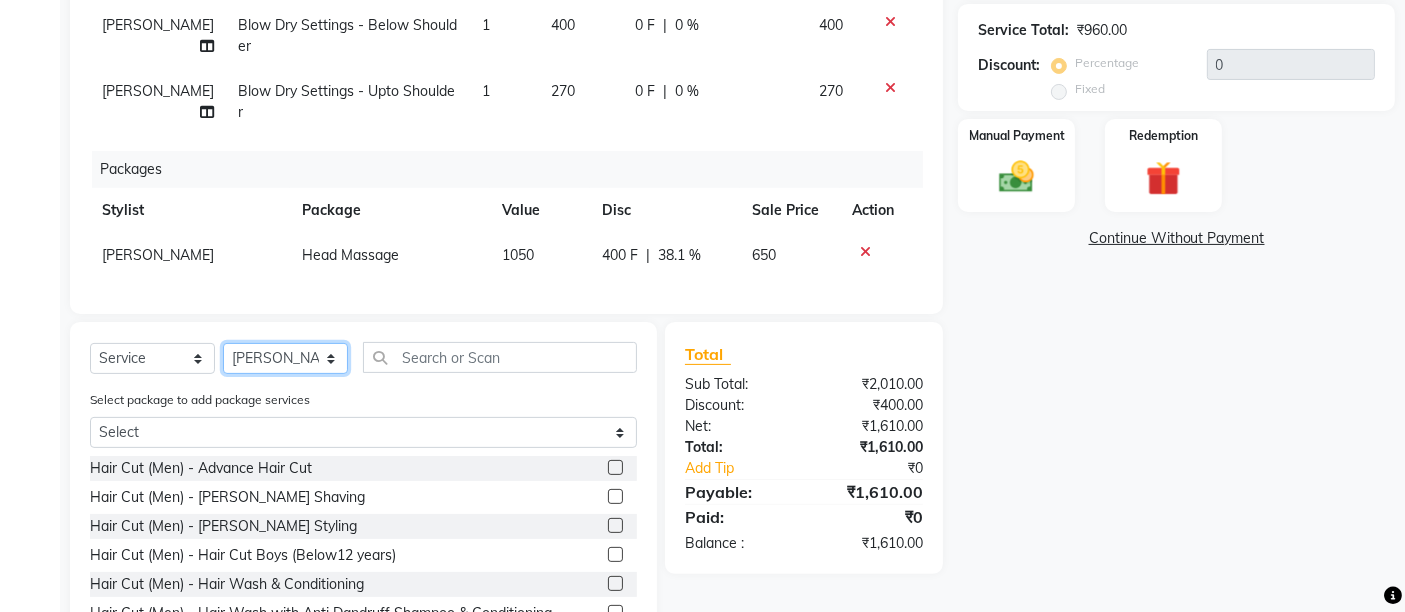 click on "Select Stylist Admin Junaid Salmani  Manisha maurya mohd arman Priyanka Sanjeev Esai" 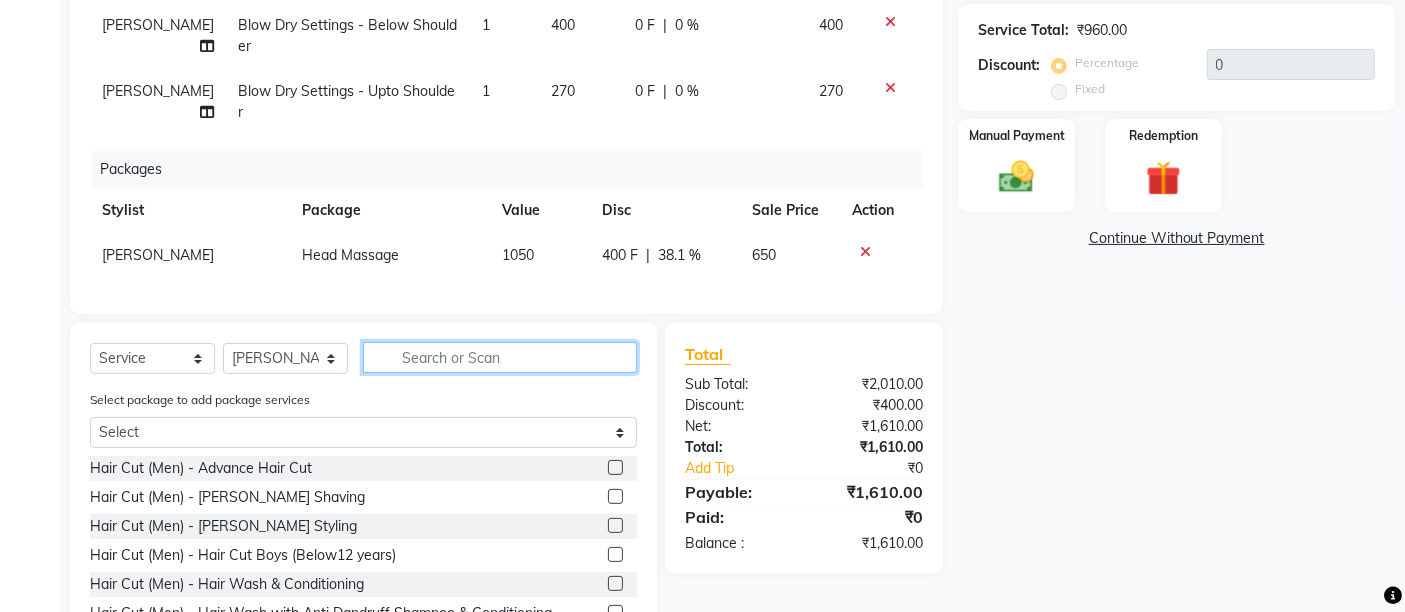 click 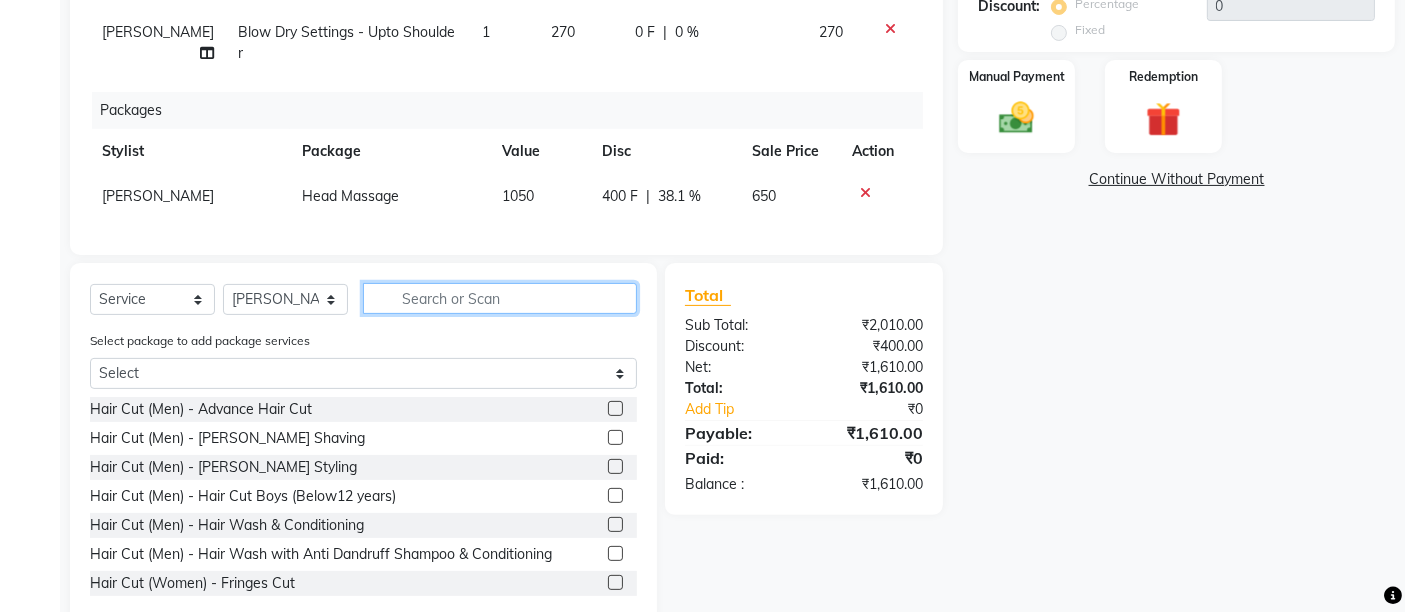 scroll, scrollTop: 555, scrollLeft: 0, axis: vertical 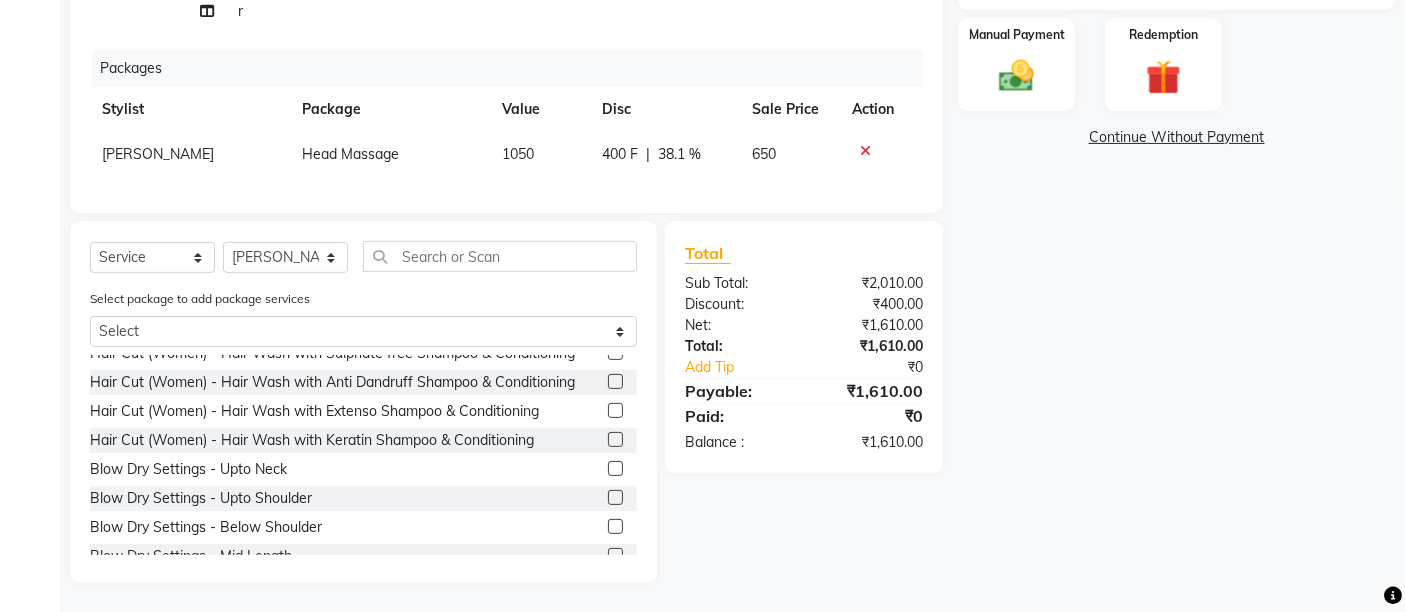click 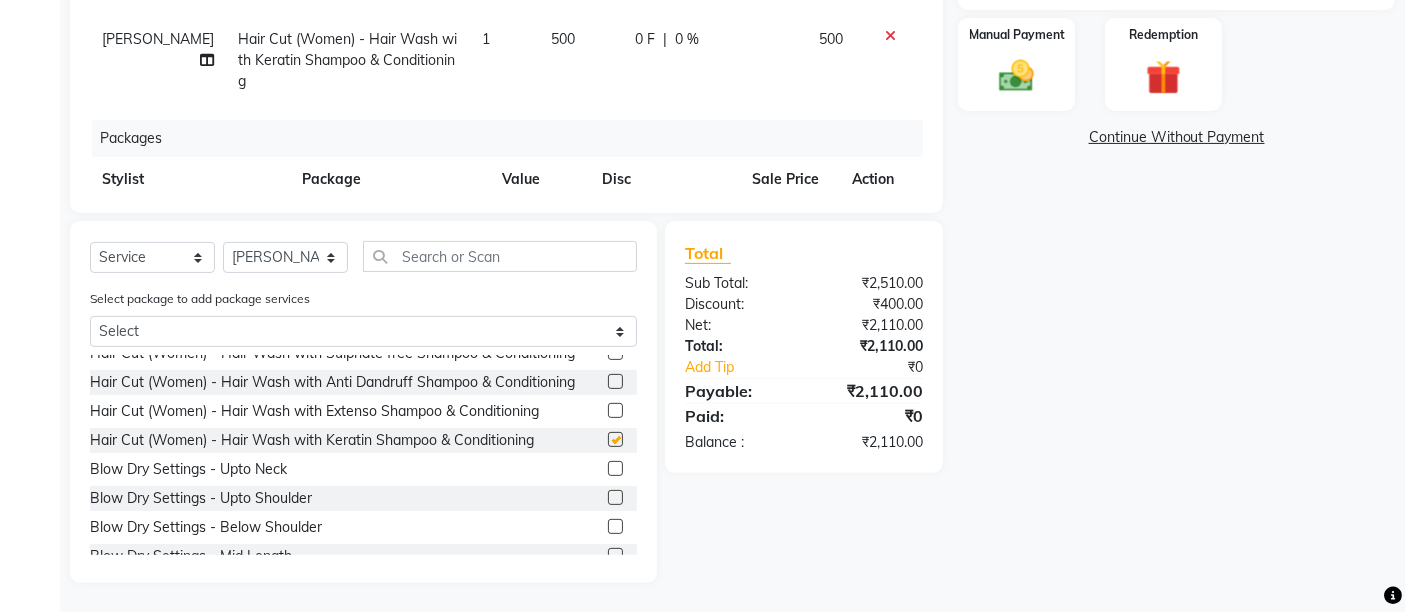 checkbox on "false" 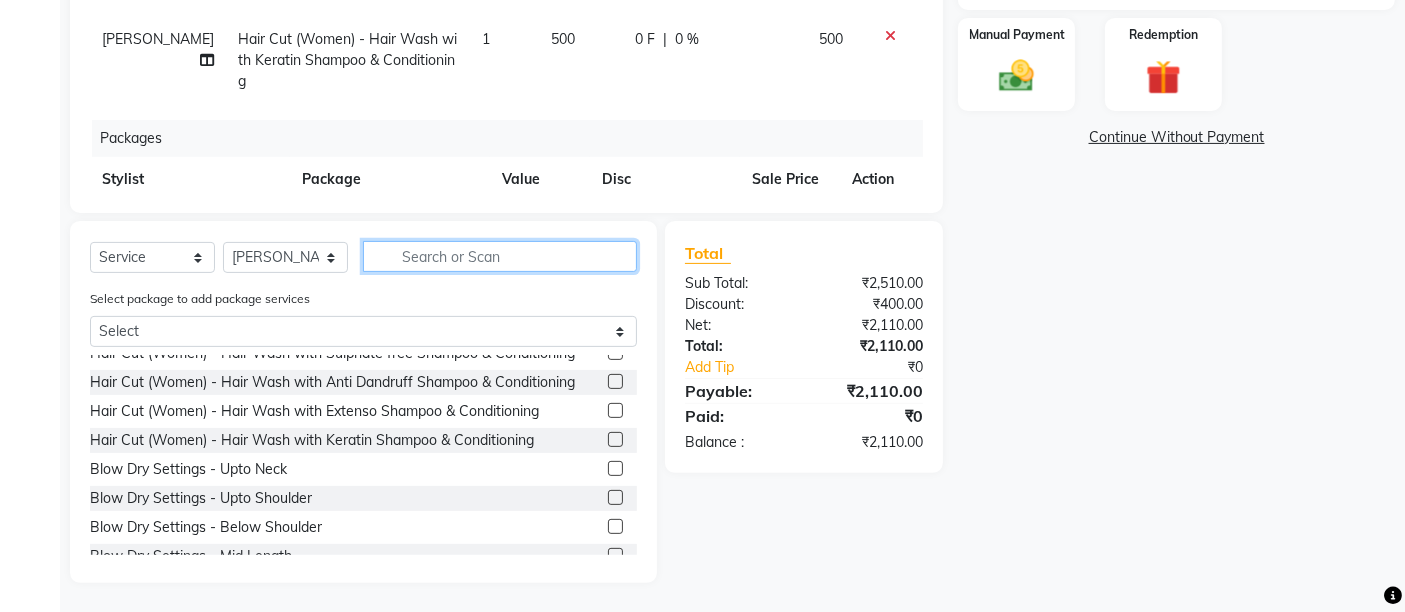 click 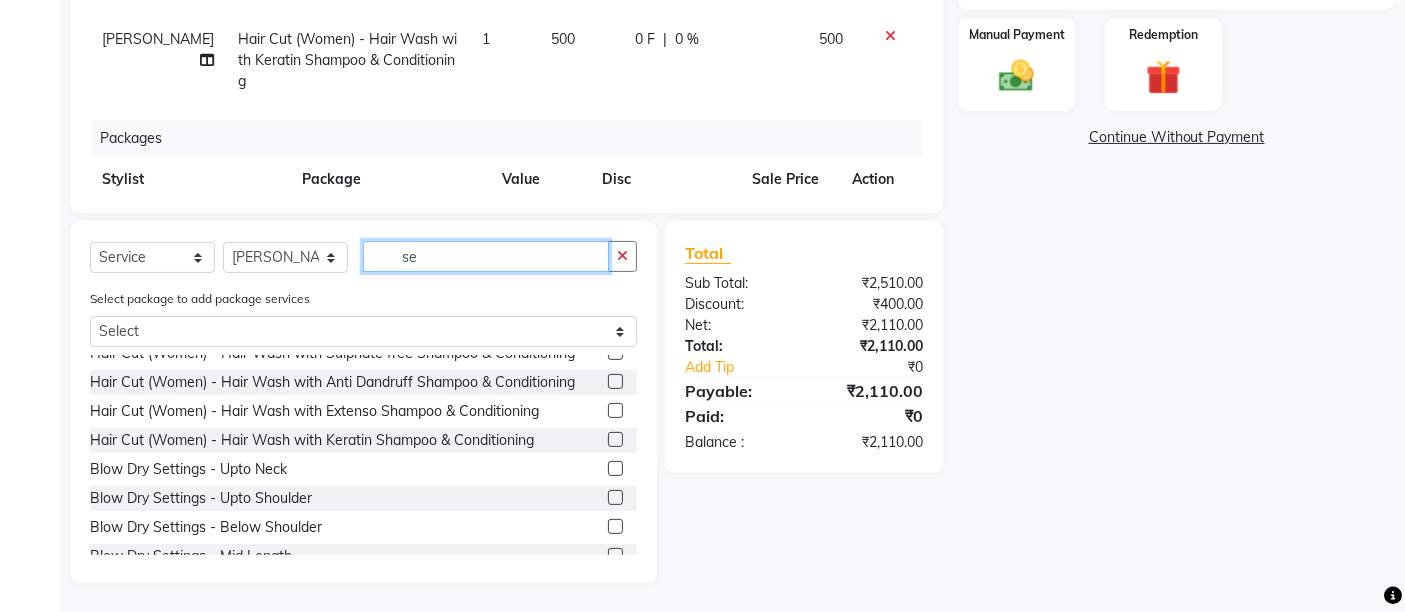scroll, scrollTop: 0, scrollLeft: 0, axis: both 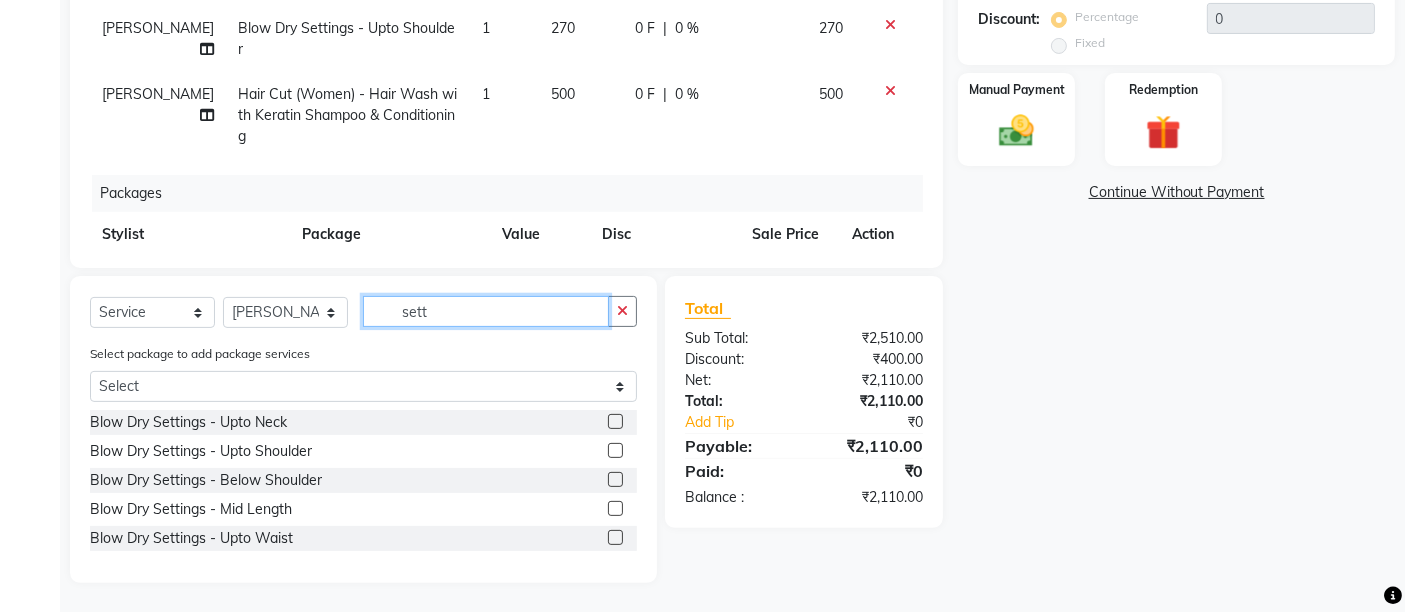 type on "sett" 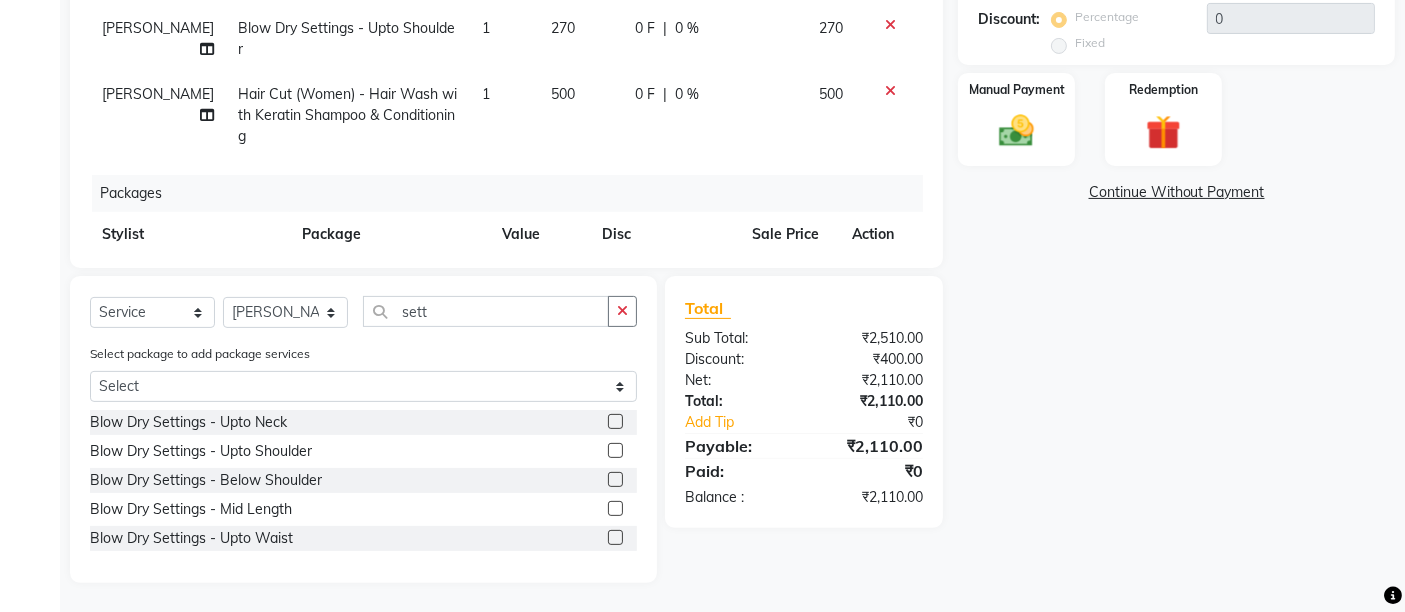 click 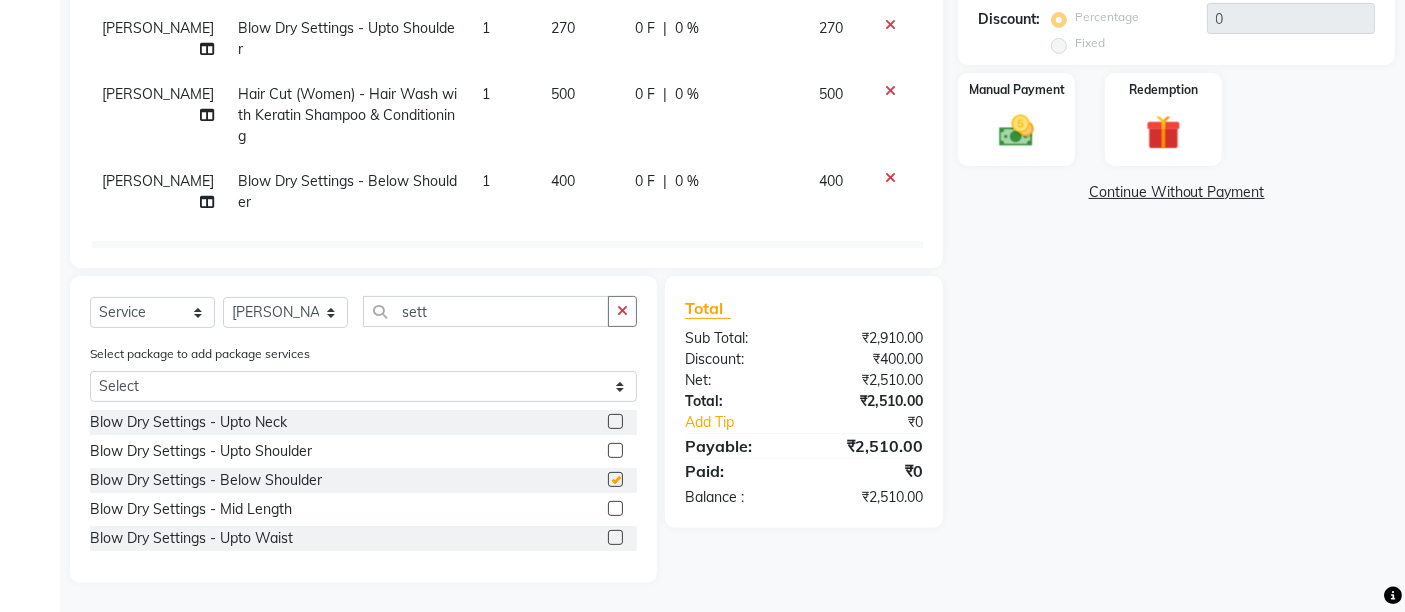 checkbox on "false" 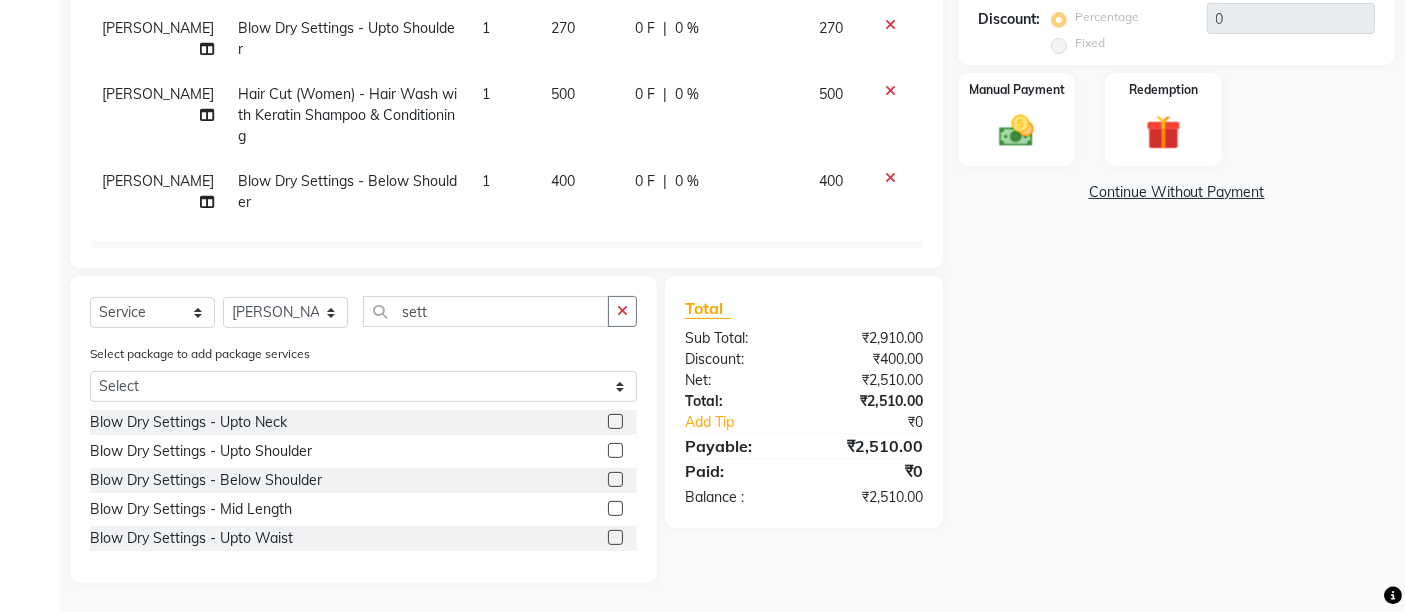 click on "500" 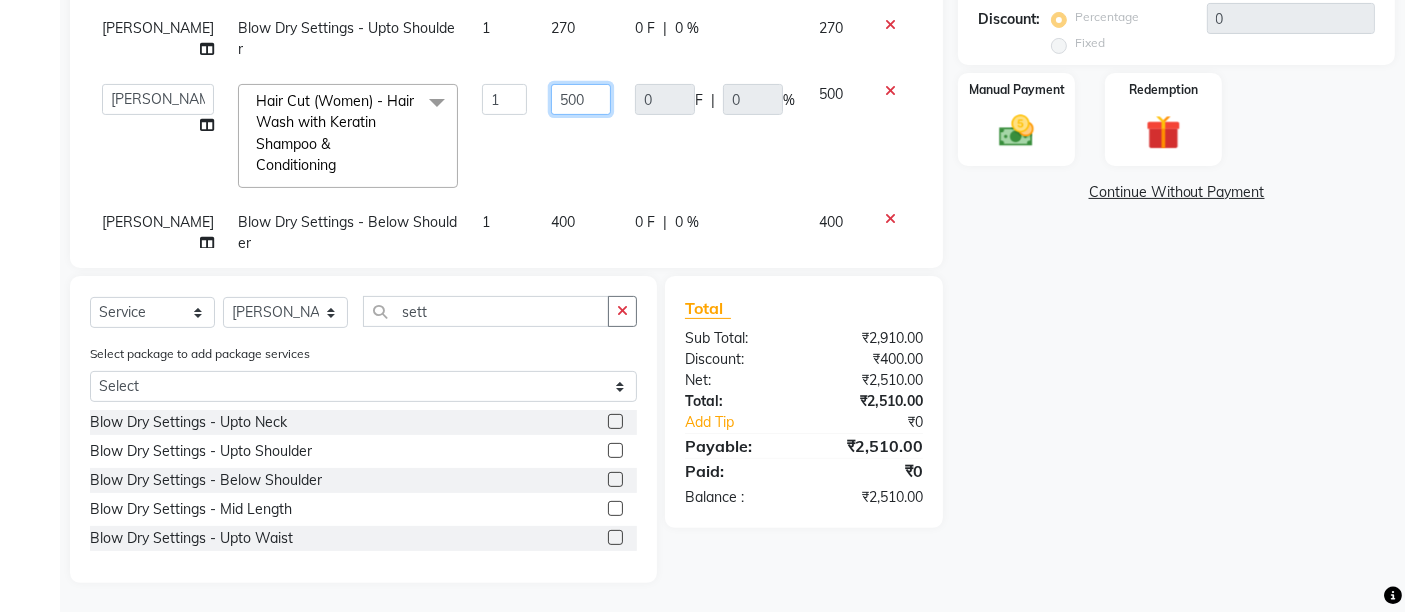 click on "500" 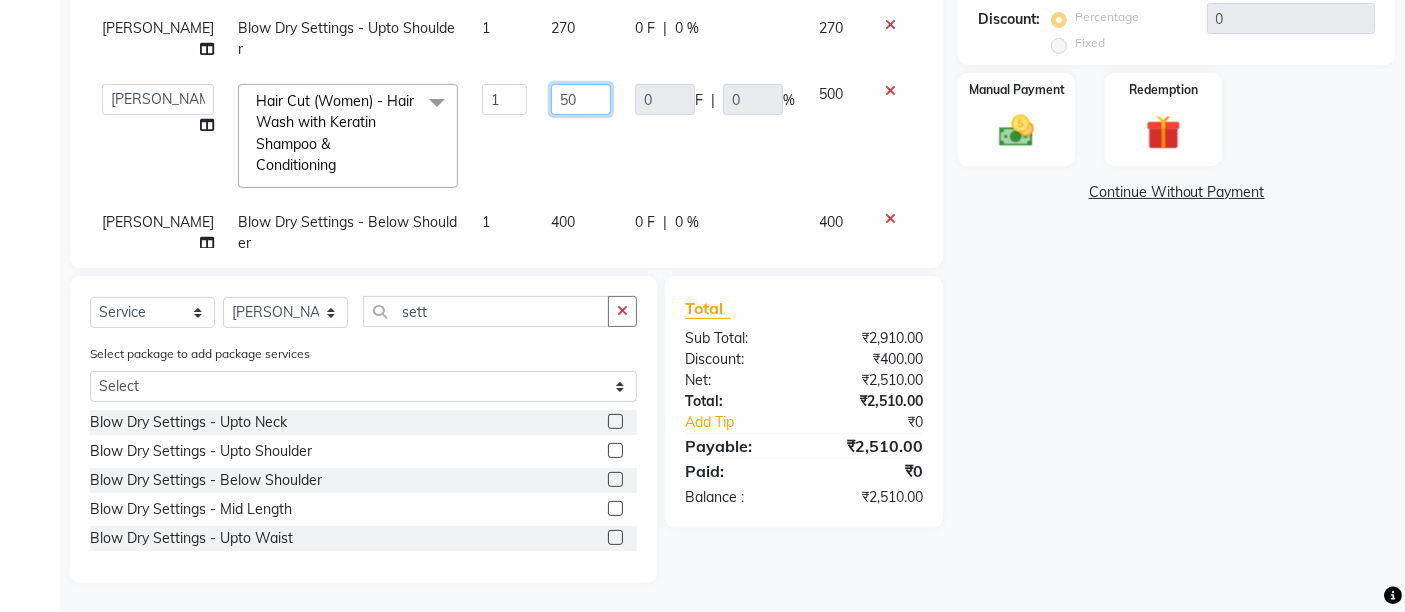 type on "5" 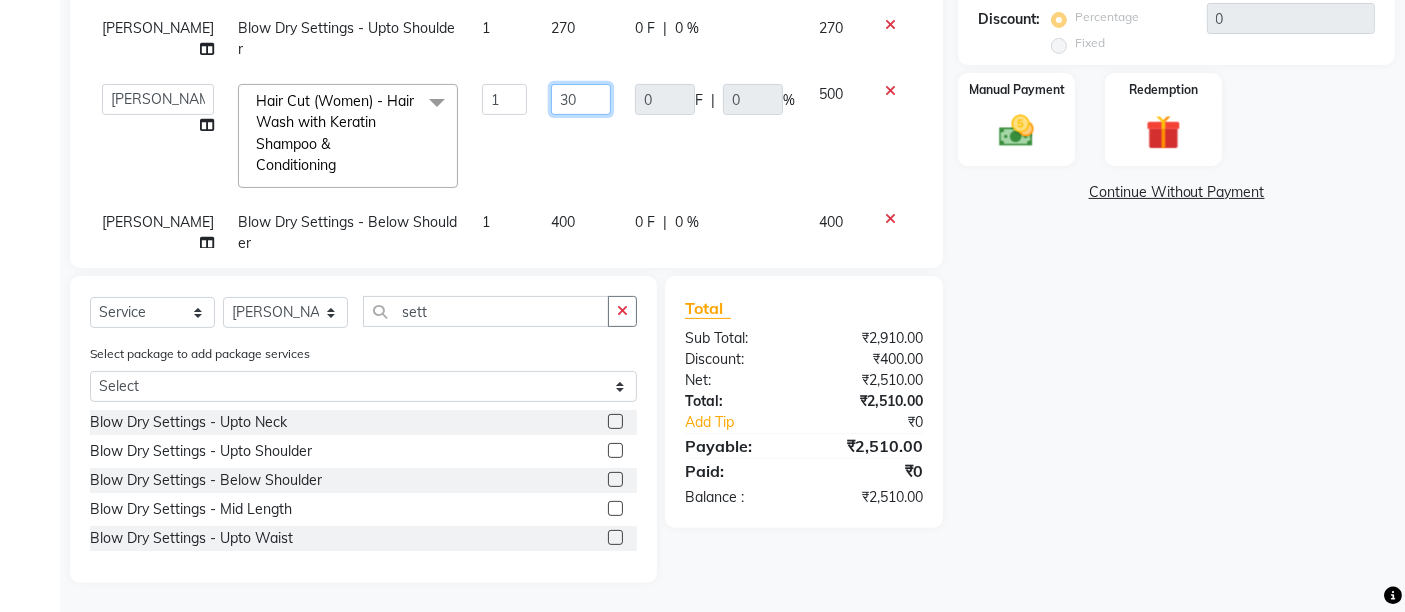 type on "300" 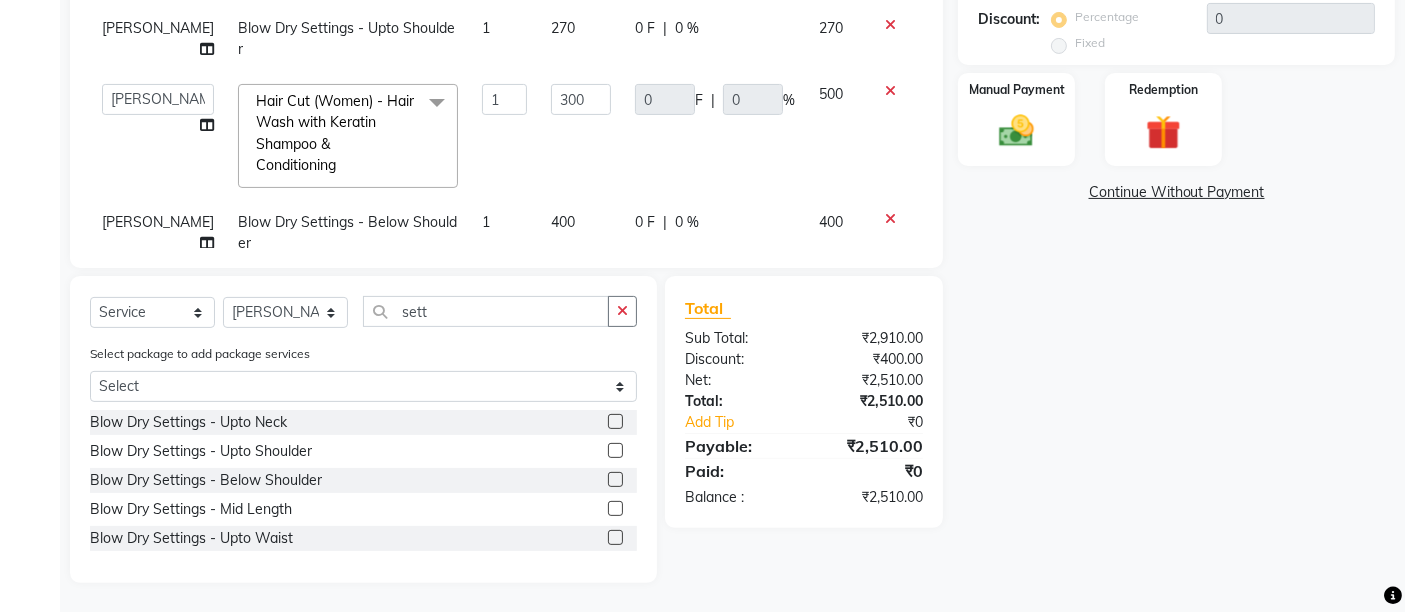 click on "300" 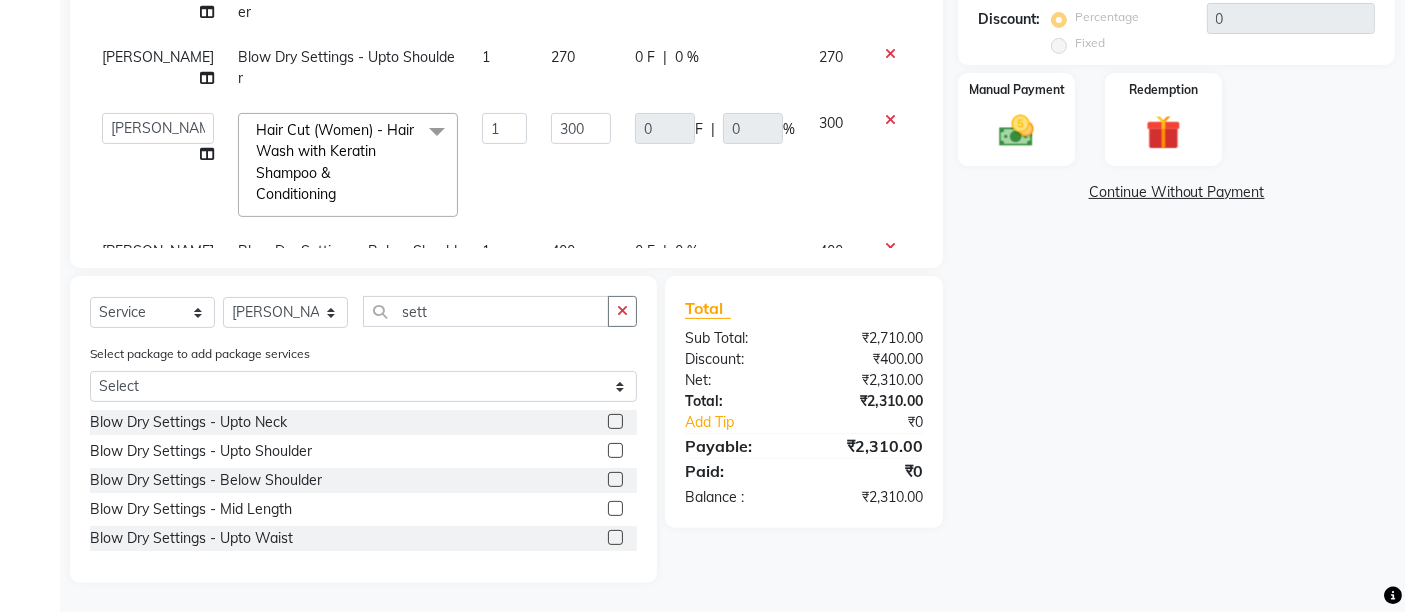 scroll, scrollTop: 201, scrollLeft: 0, axis: vertical 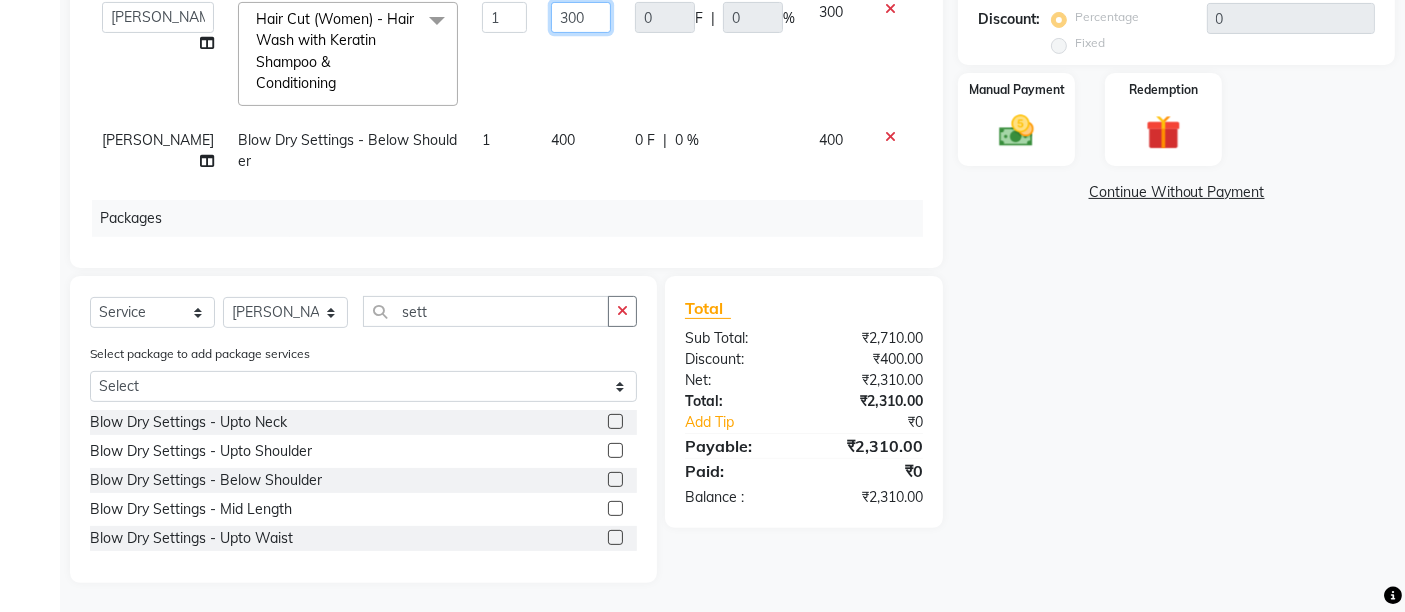 click on "300" 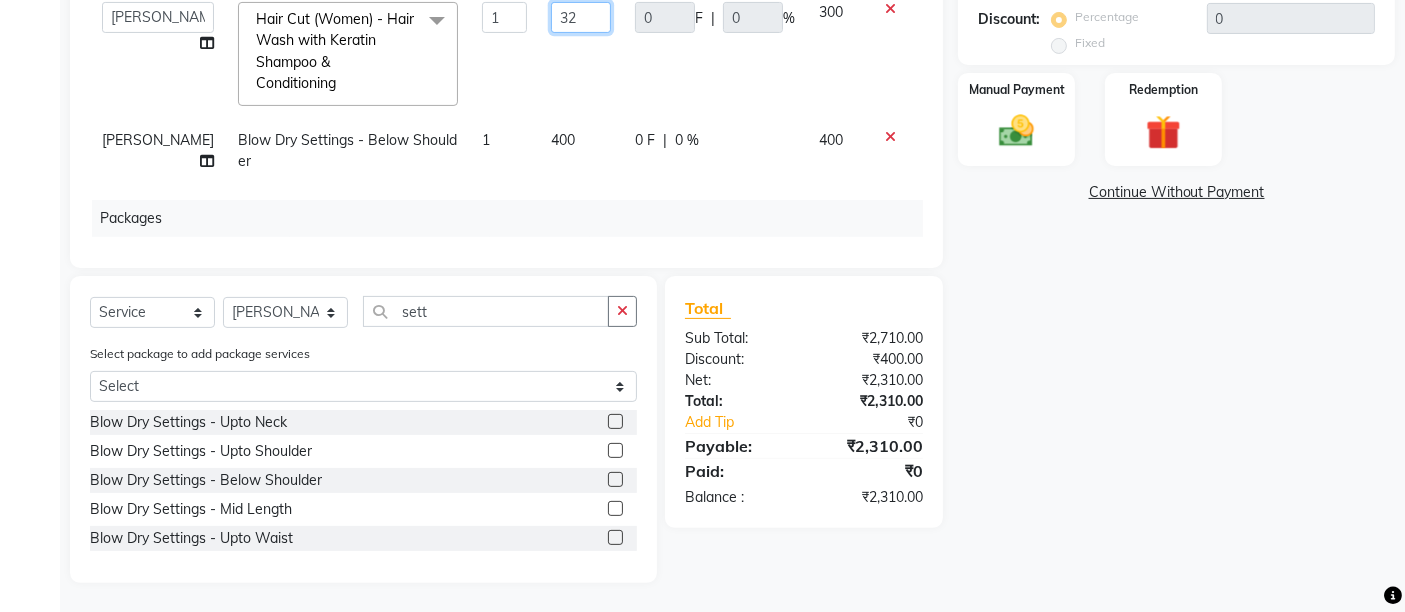 type on "320" 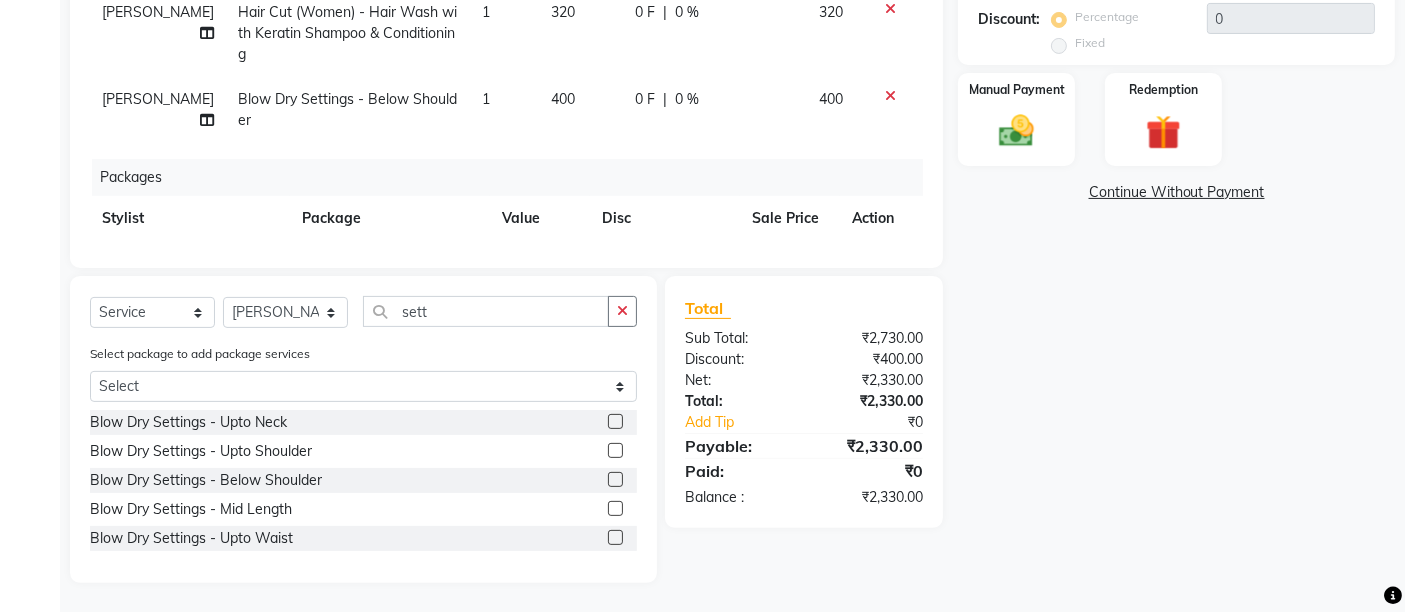 click on "320" 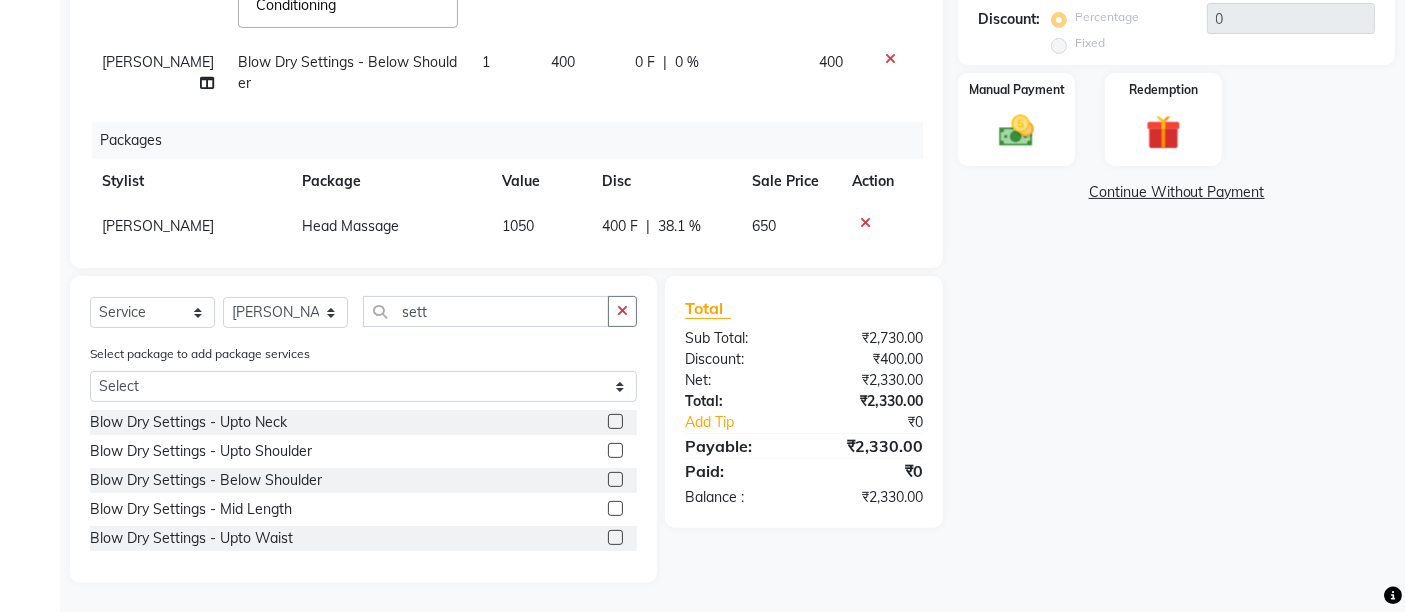 scroll, scrollTop: 311, scrollLeft: 0, axis: vertical 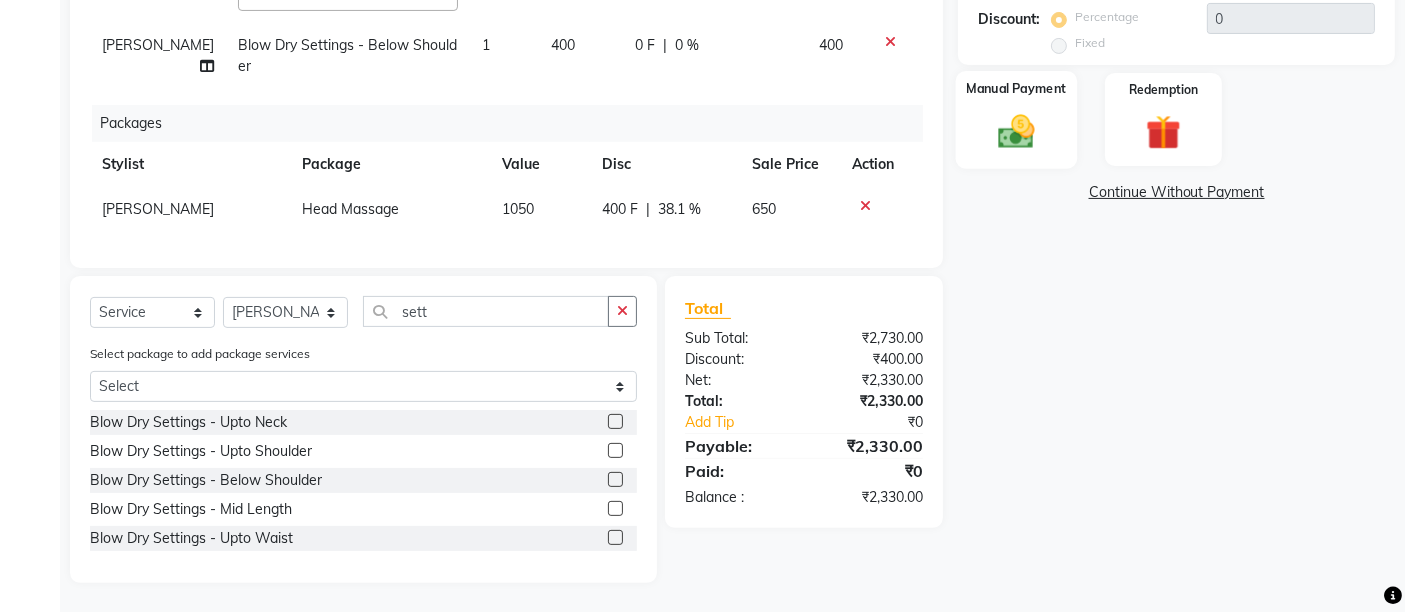 click 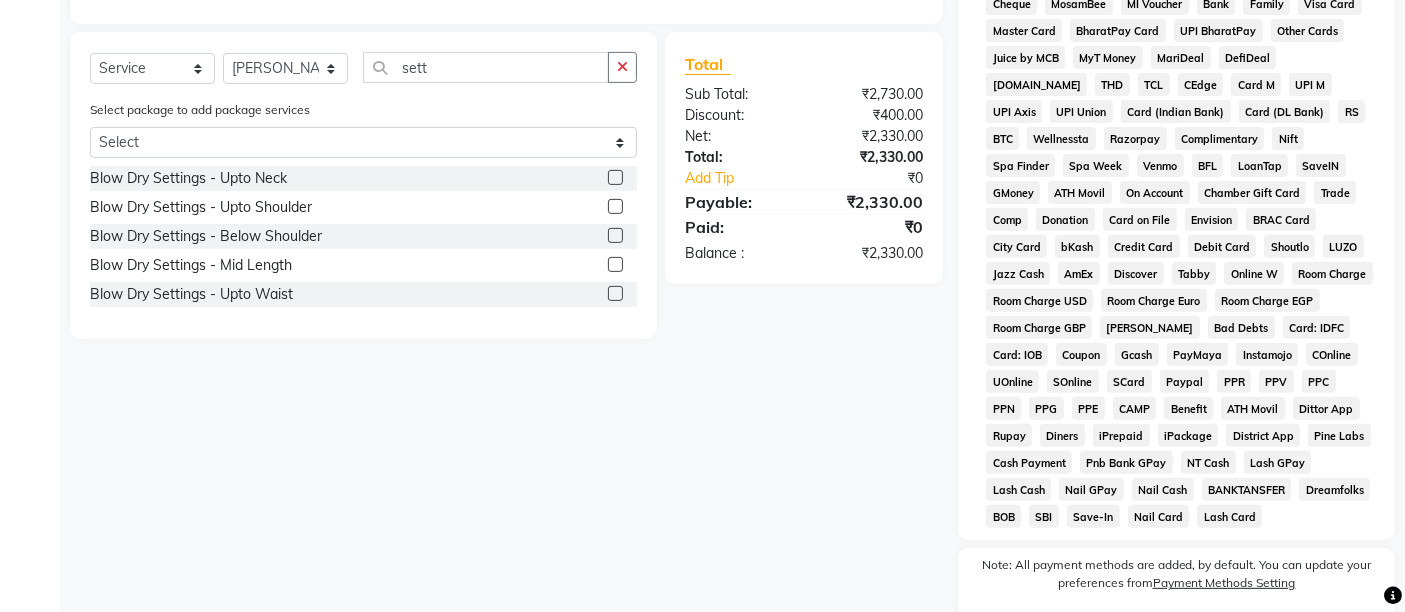 scroll, scrollTop: 602, scrollLeft: 0, axis: vertical 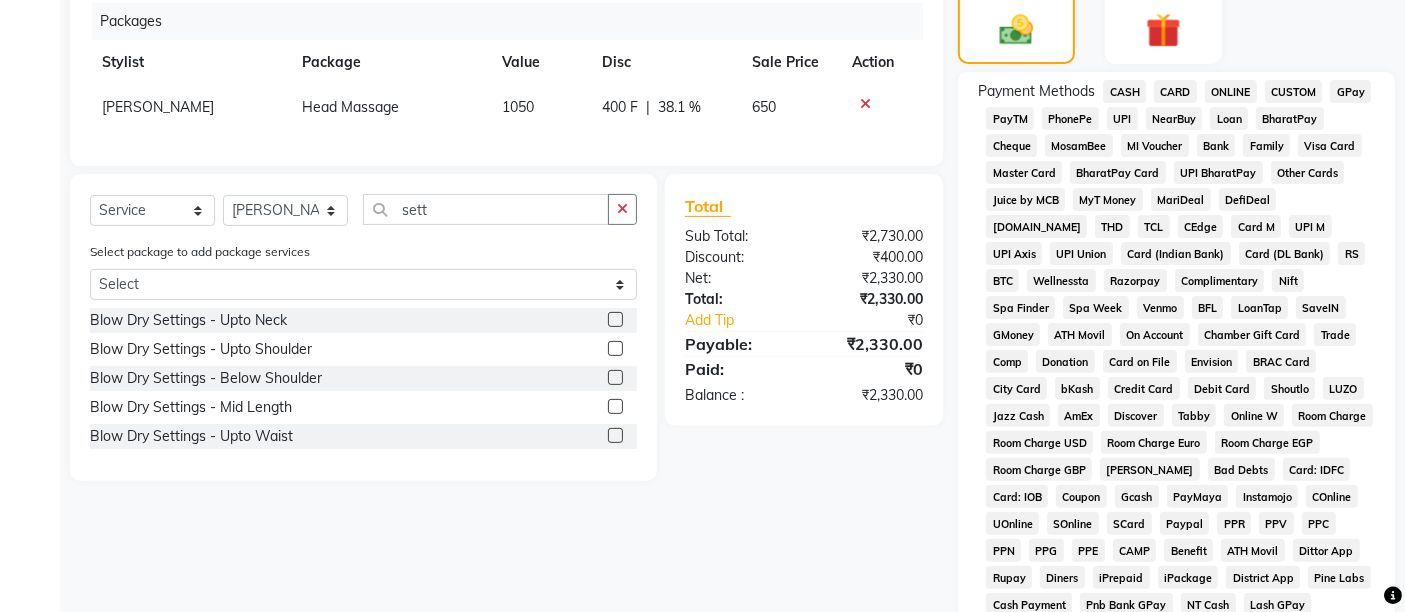 click on "UPI" 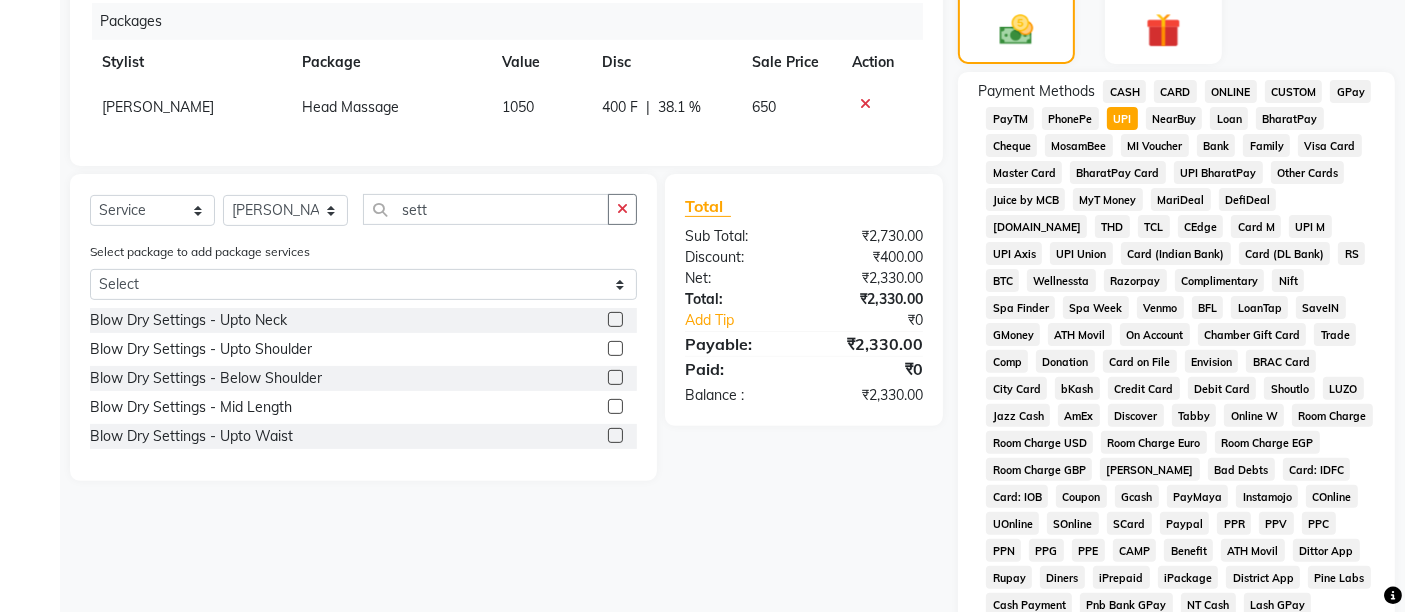 scroll, scrollTop: 929, scrollLeft: 0, axis: vertical 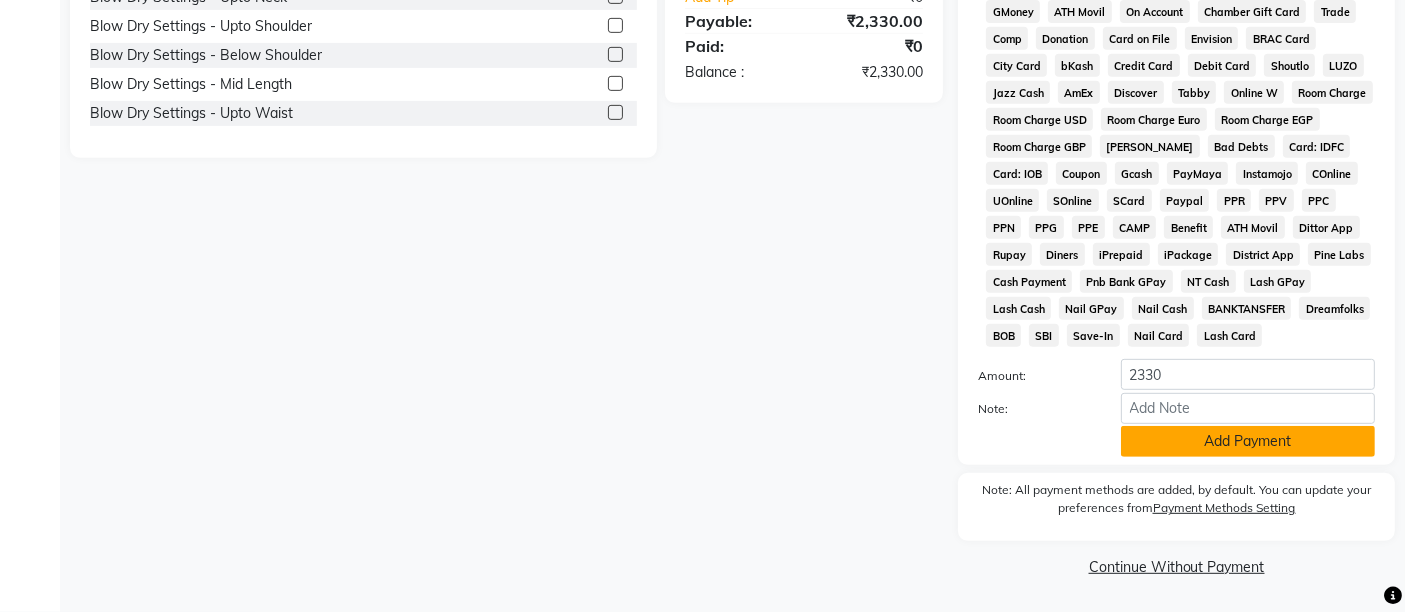 click on "Add Payment" 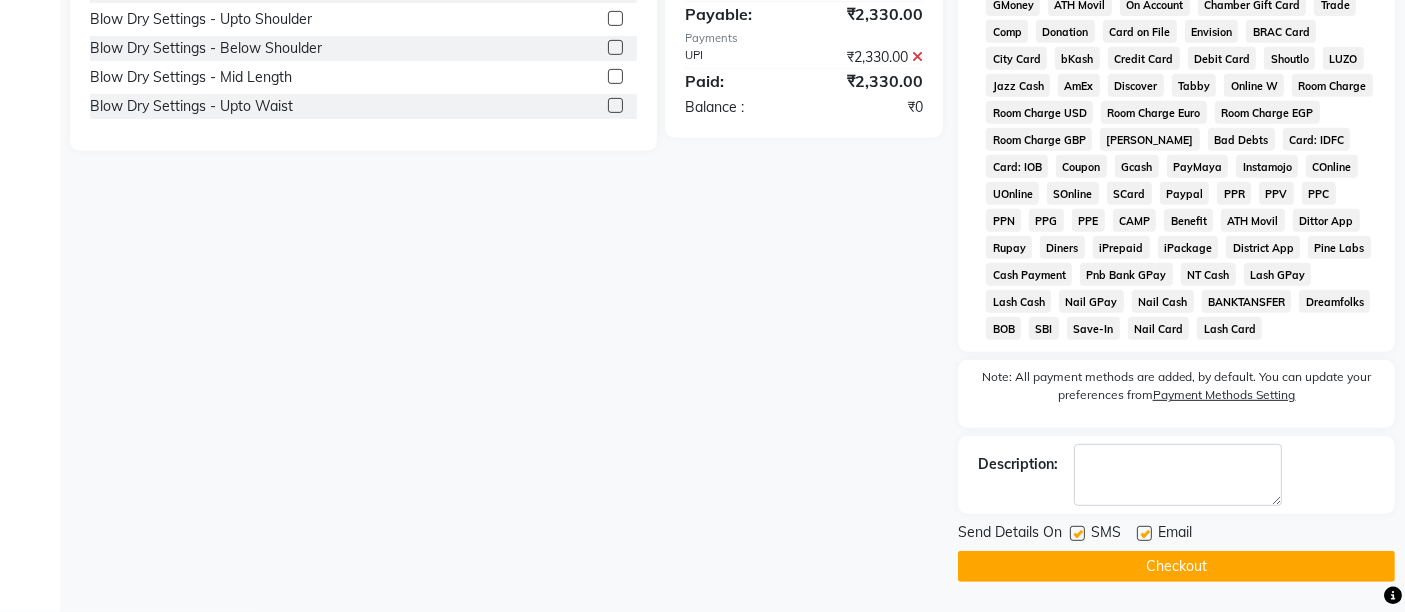 scroll, scrollTop: 936, scrollLeft: 0, axis: vertical 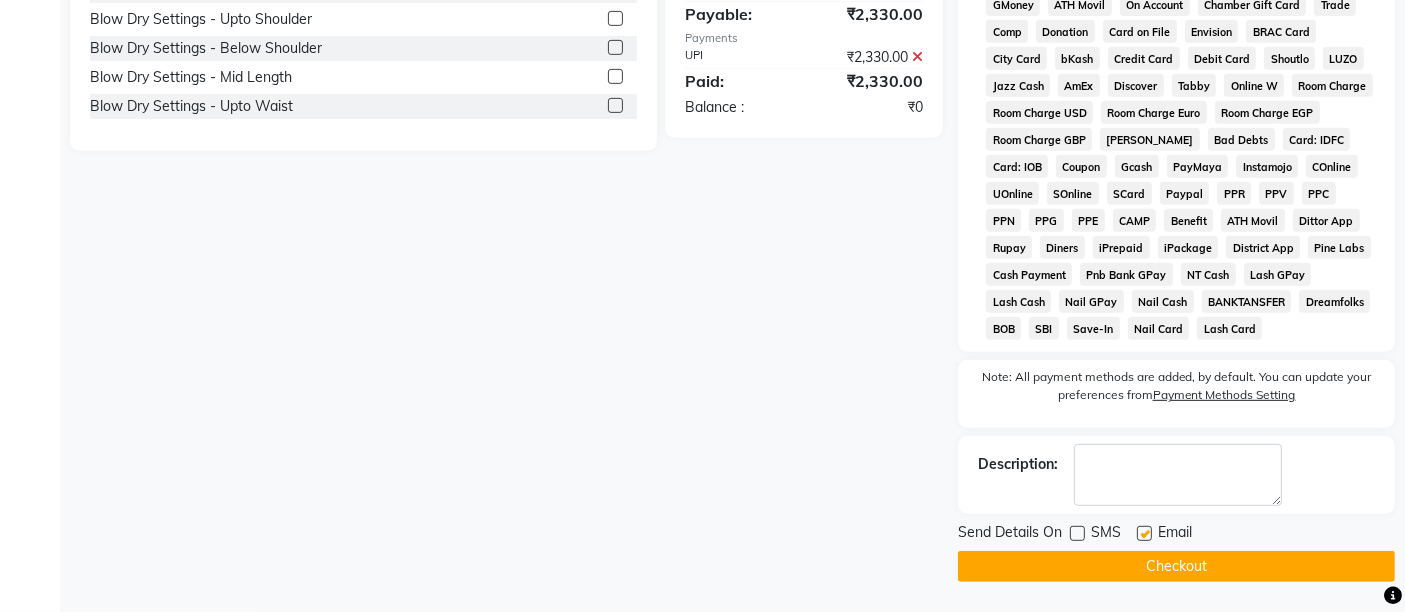 click 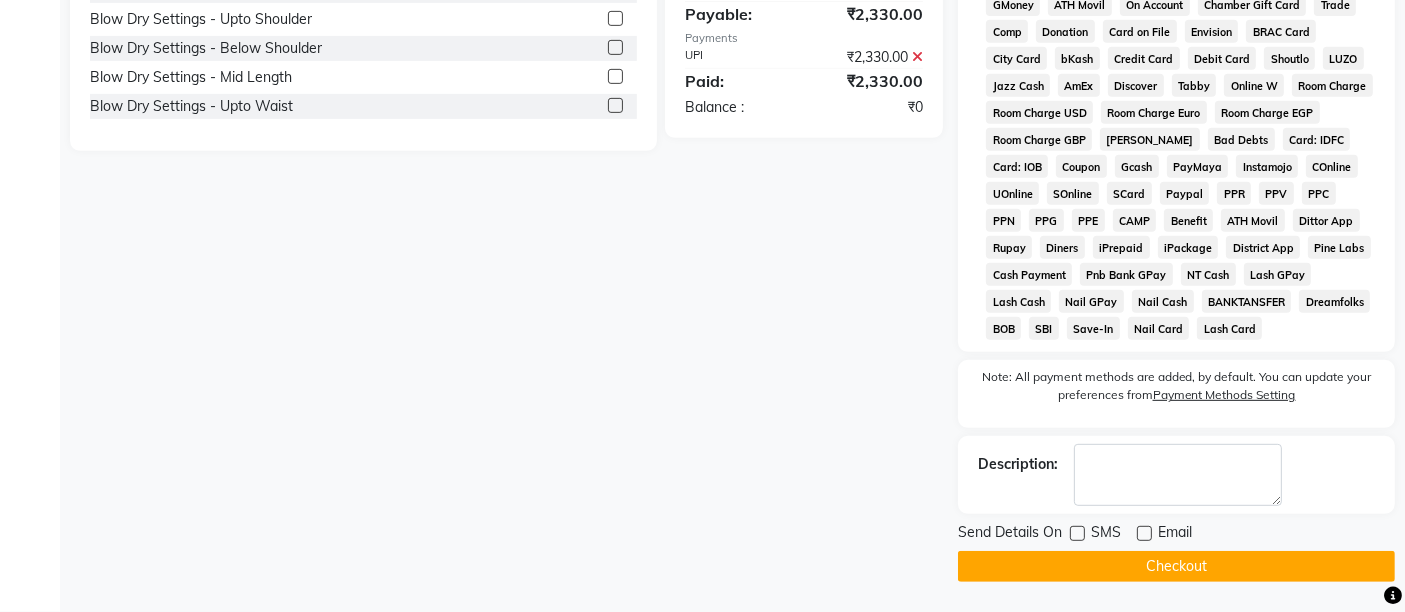 click on "Checkout" 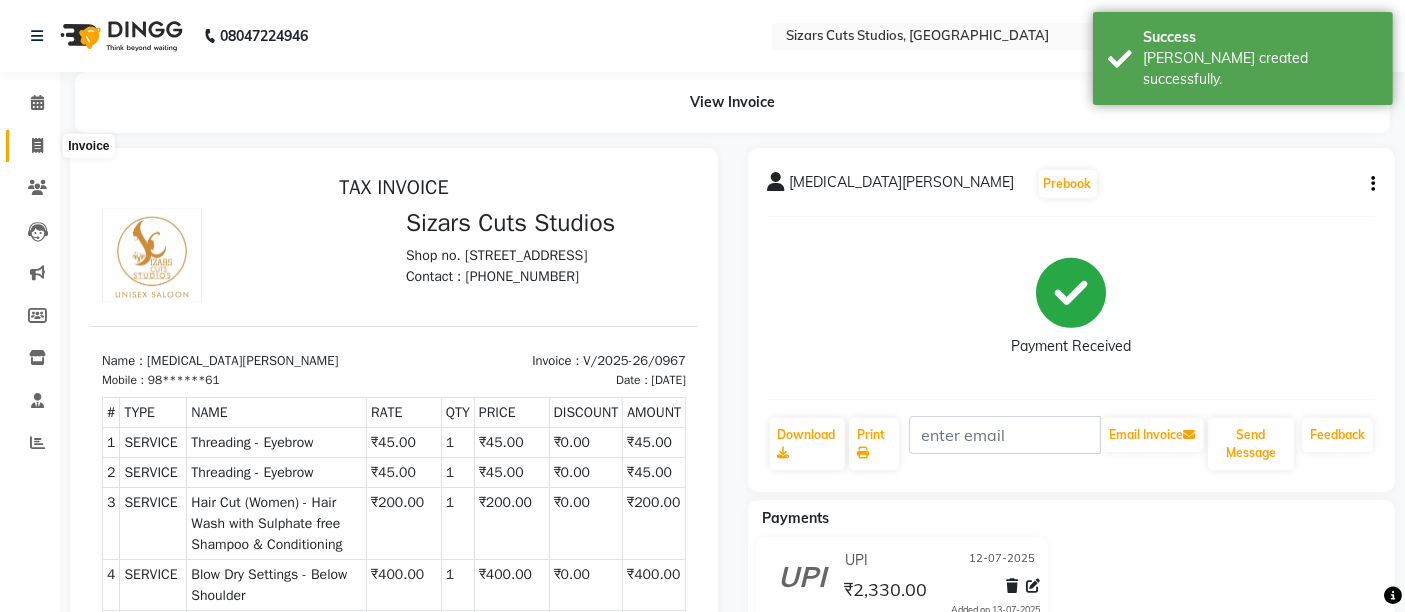 scroll, scrollTop: 0, scrollLeft: 0, axis: both 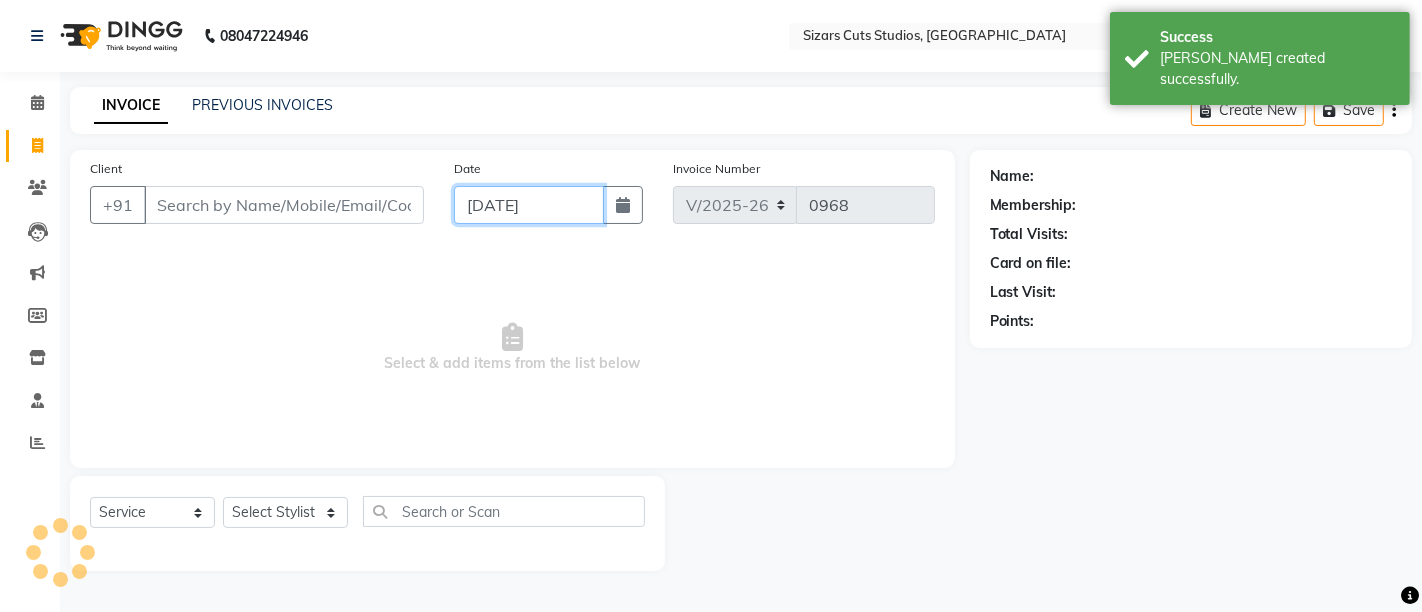 click on "[DATE]" 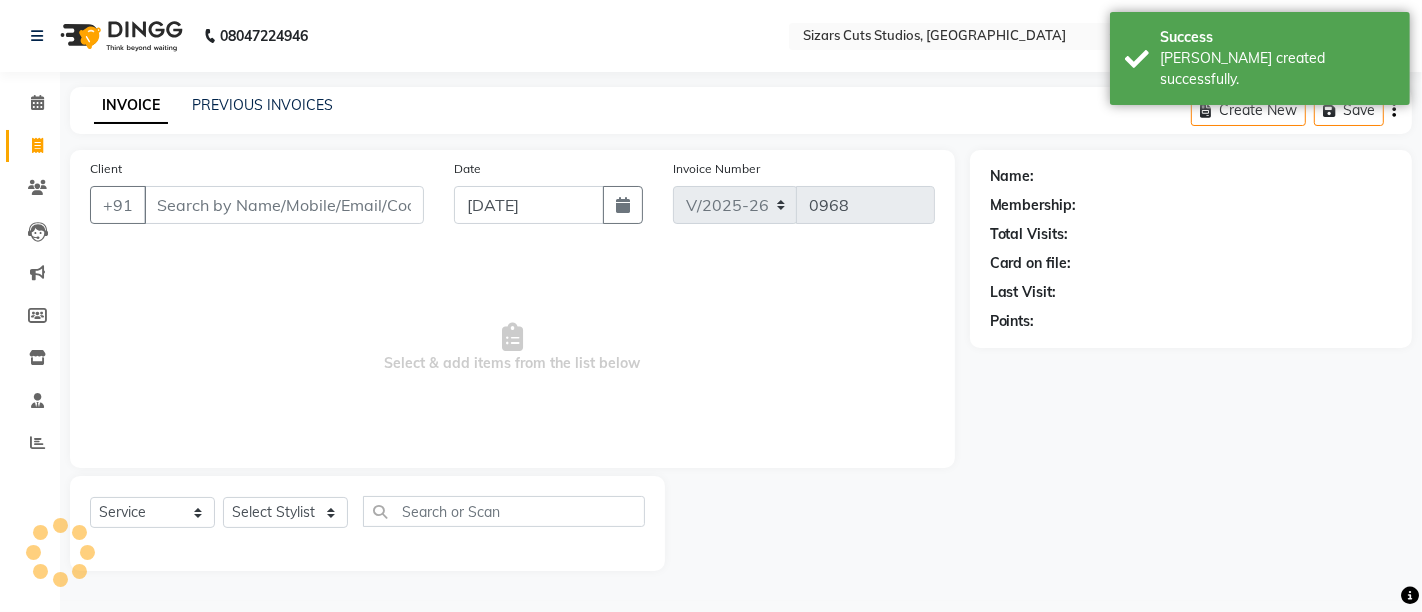 select on "7" 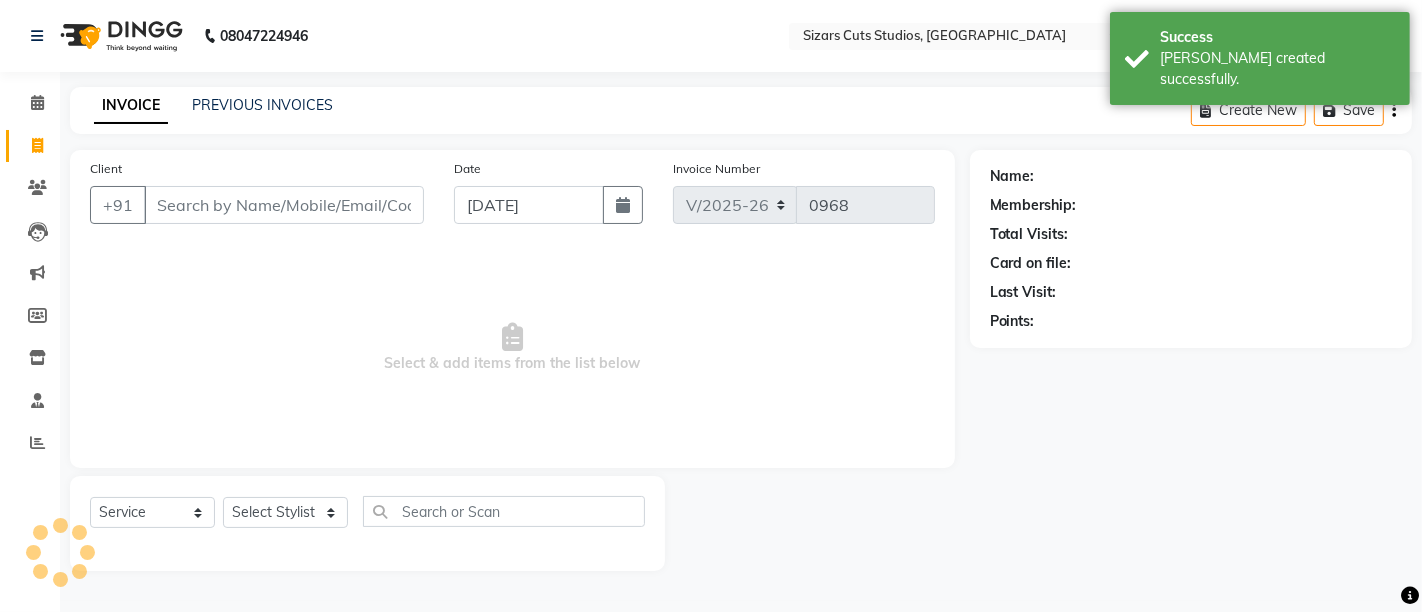 select on "2025" 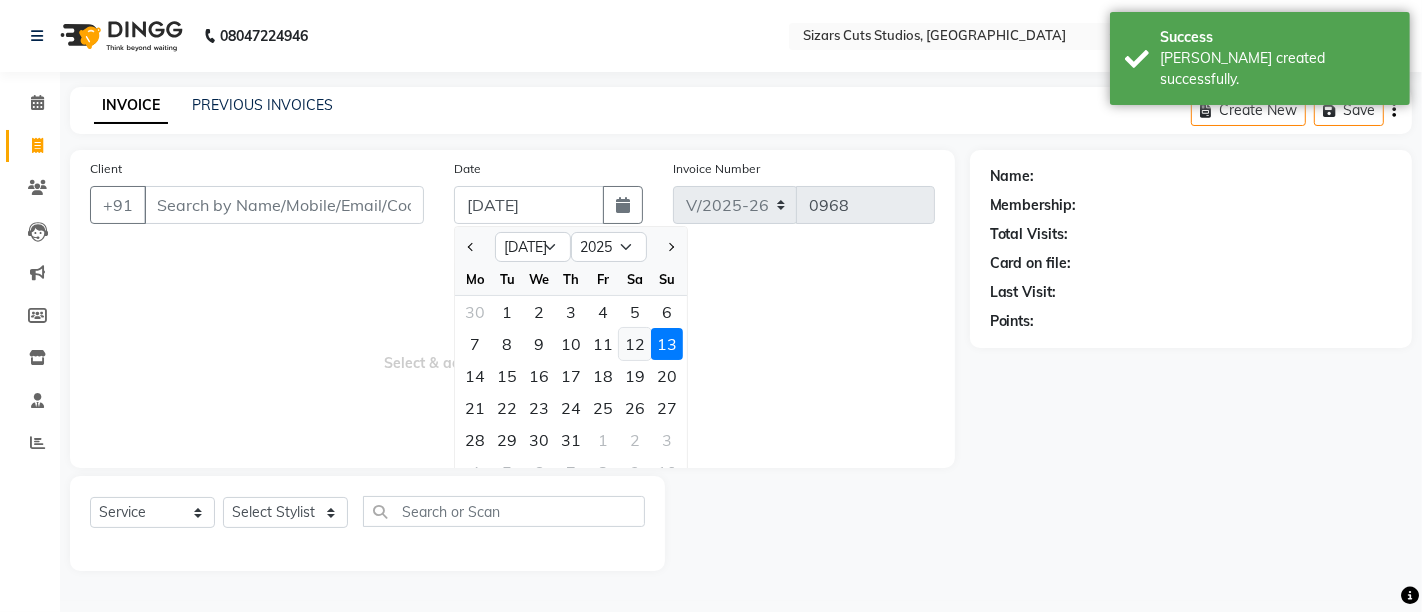 click on "12" 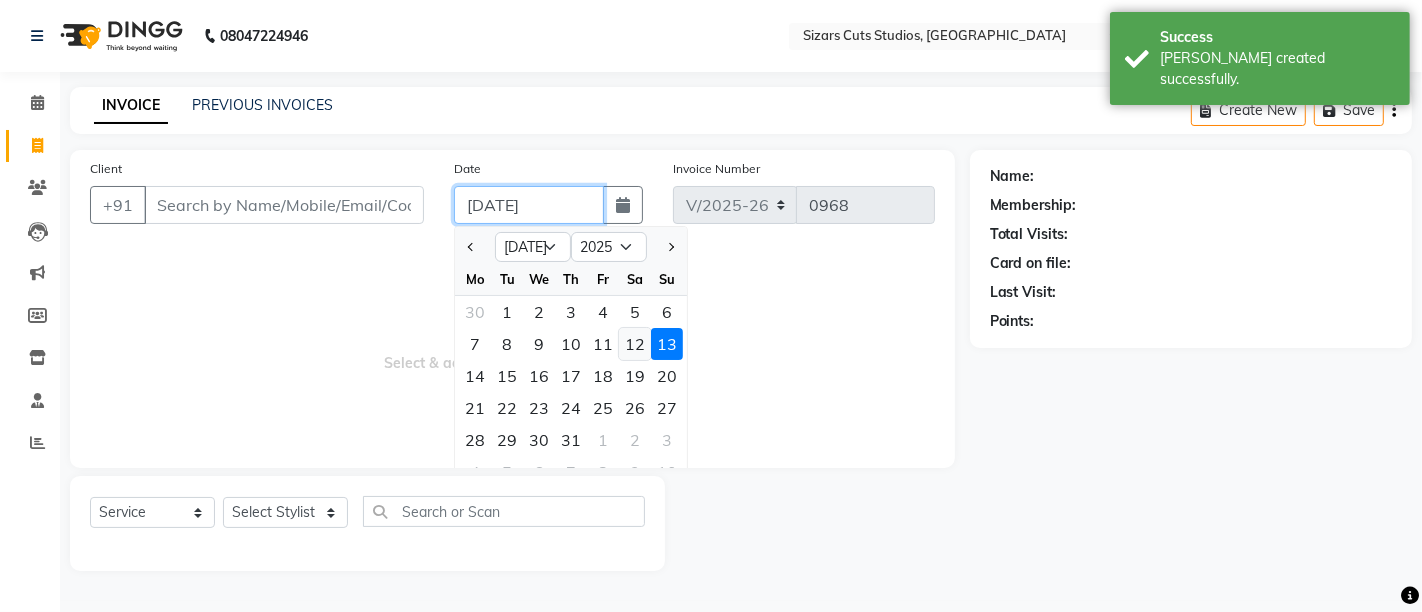 type on "12-07-2025" 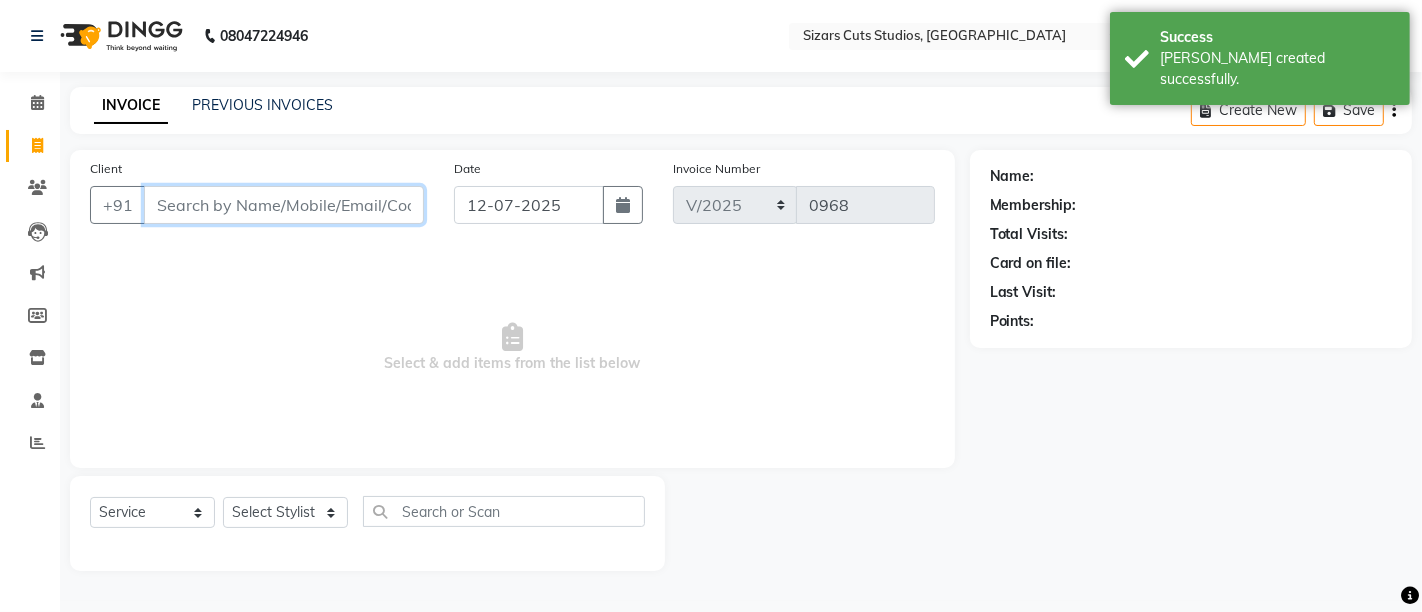 click on "Client" at bounding box center (284, 205) 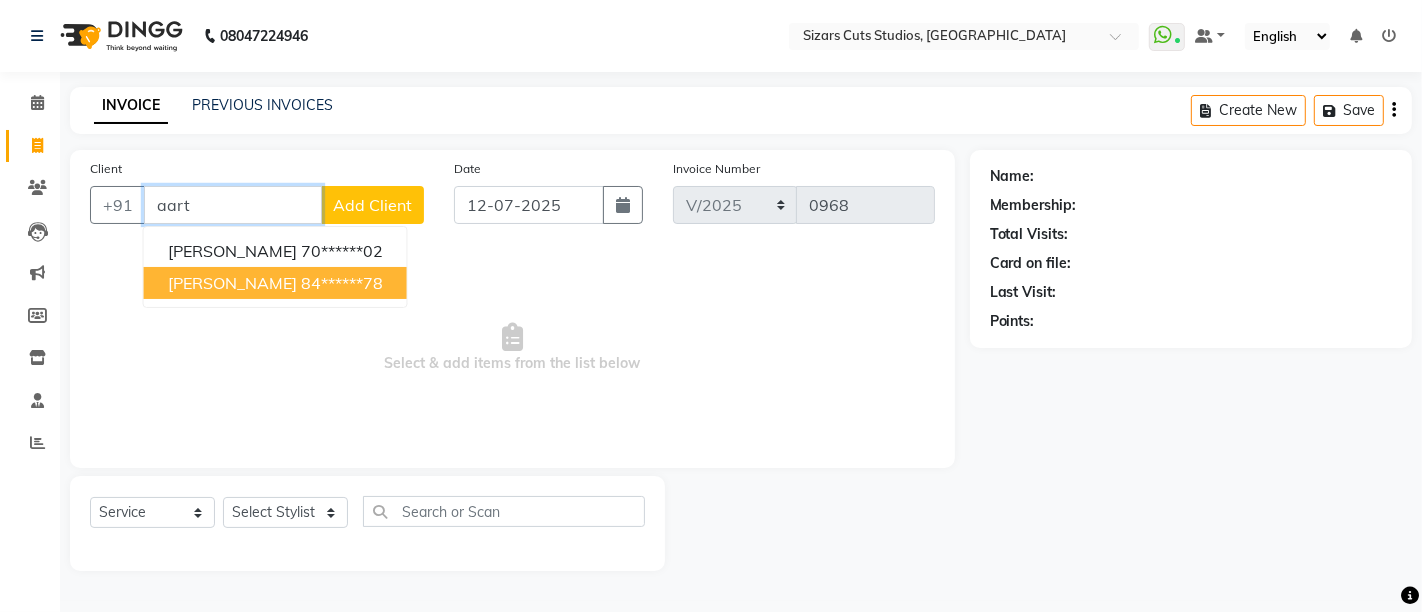 click on "Aarti Shetye  84******78" at bounding box center (275, 283) 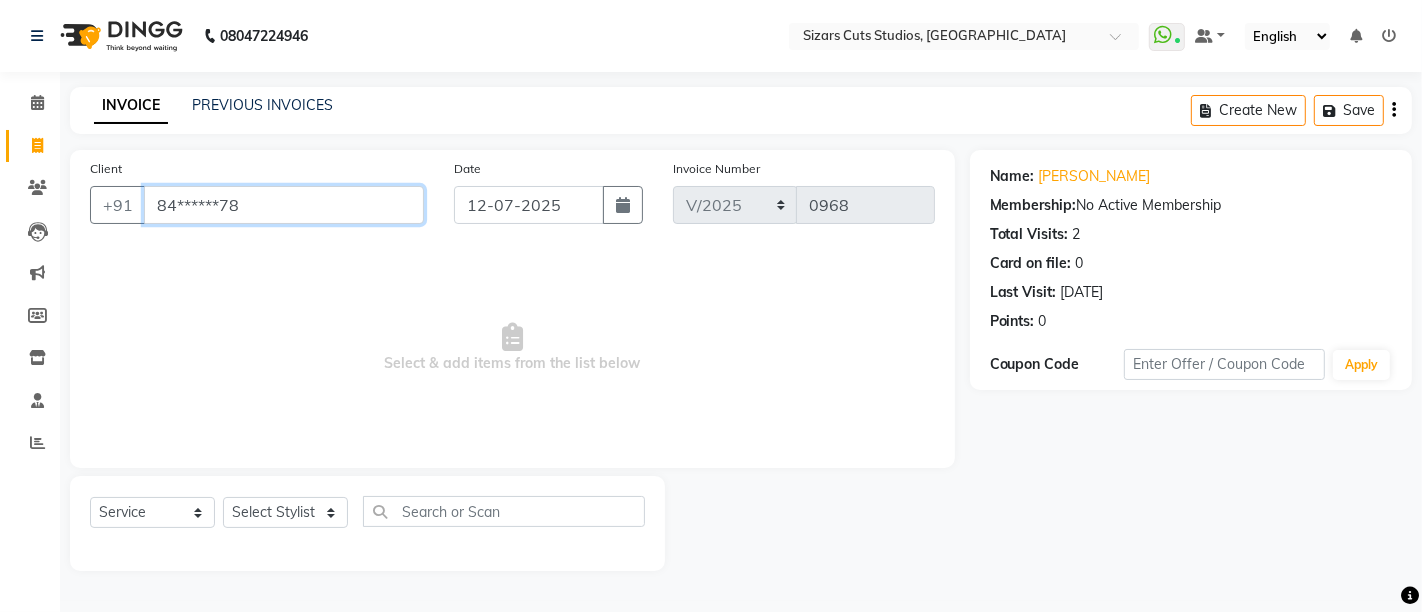 click on "84******78" at bounding box center [284, 205] 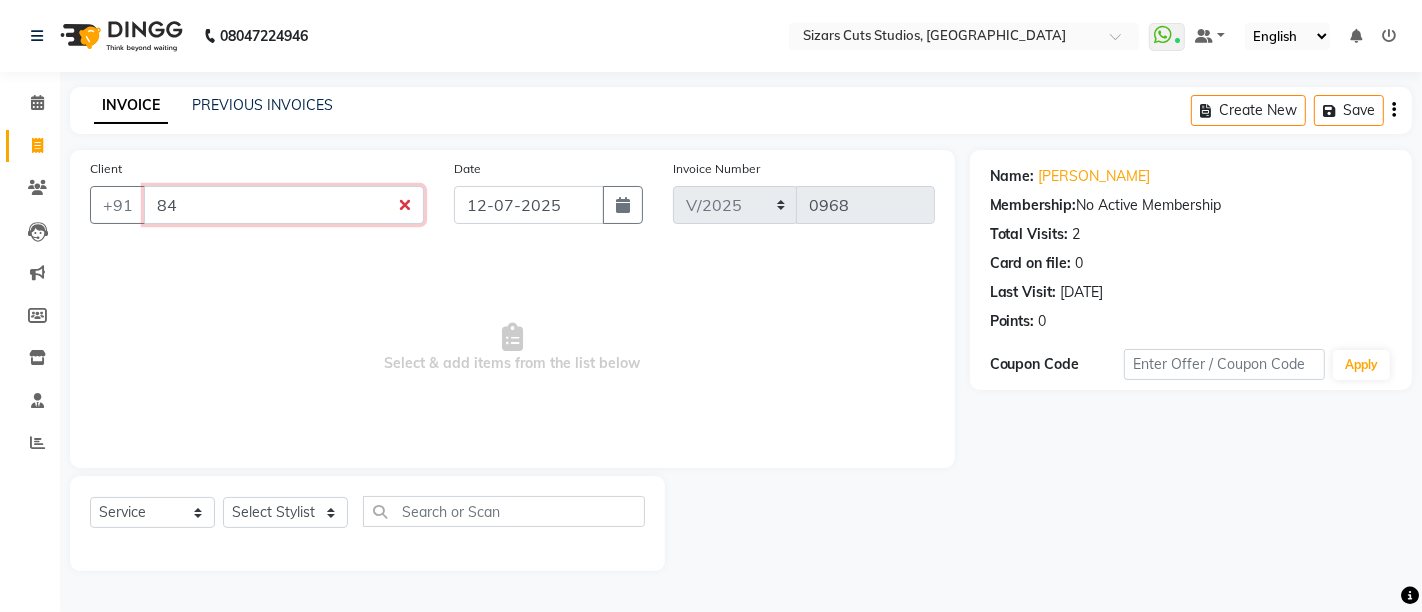 type on "8" 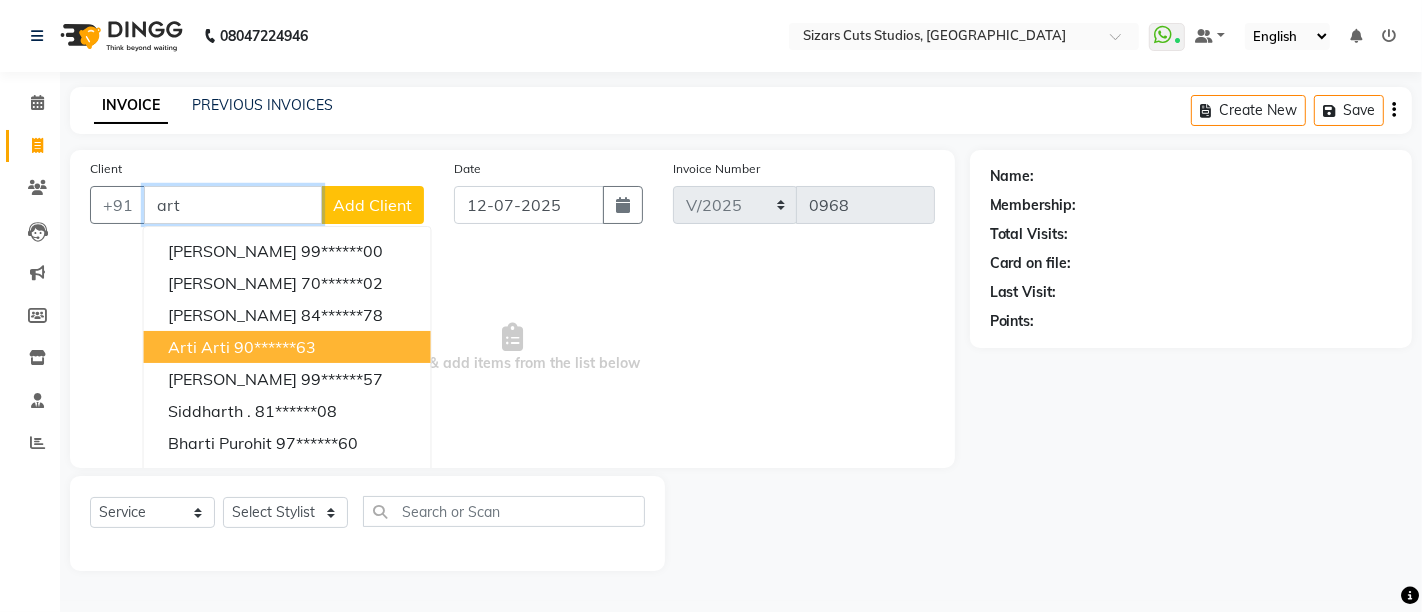 click on "Arti Arti  90******63" at bounding box center (287, 347) 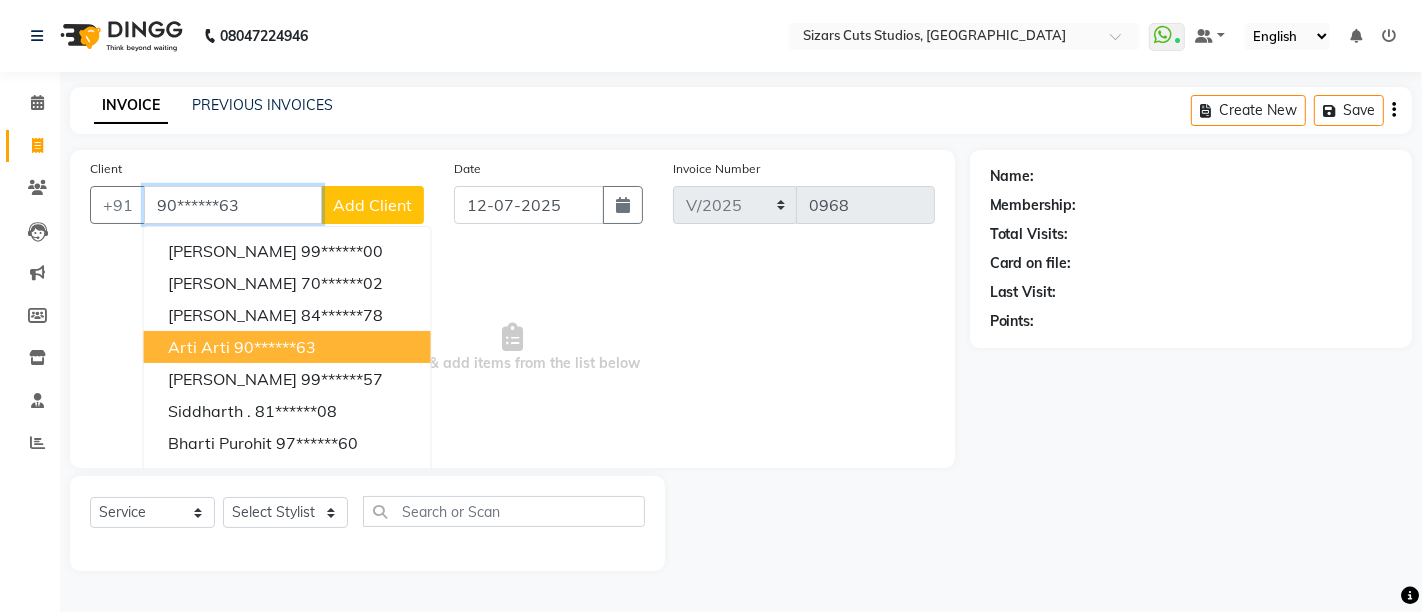 type on "90******63" 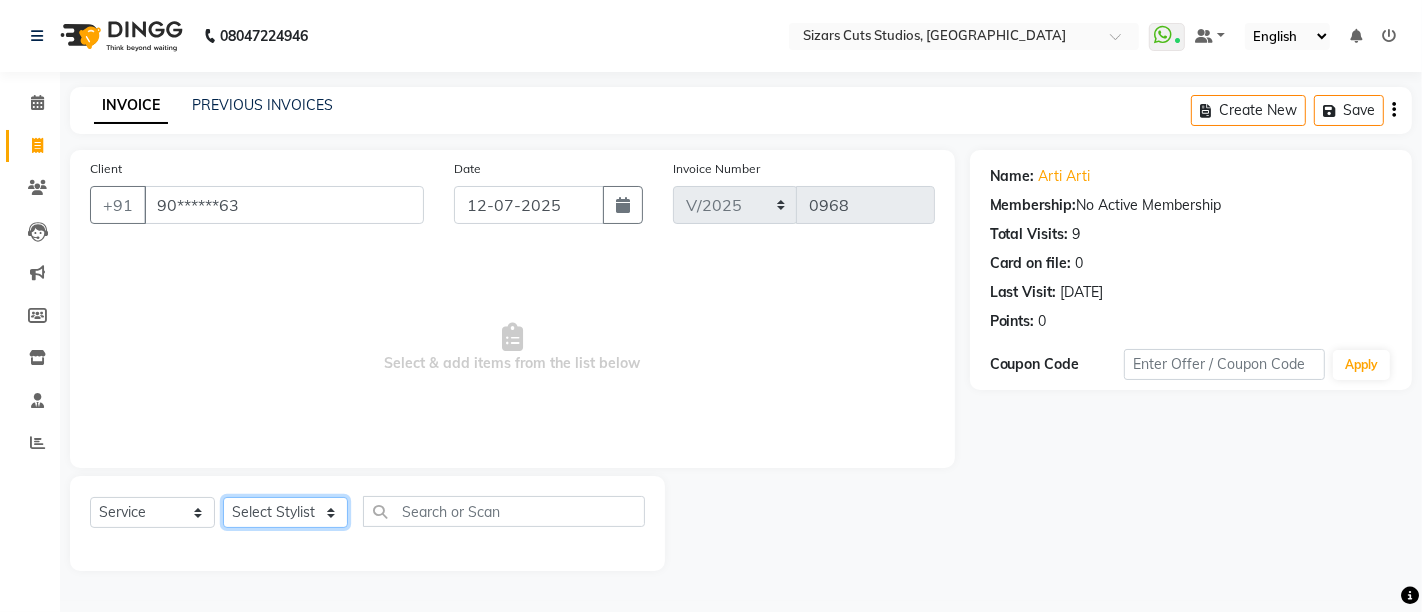 click on "Select Stylist Admin Junaid Salmani  Manisha maurya mohd arman Priyanka Sanjeev Esai" 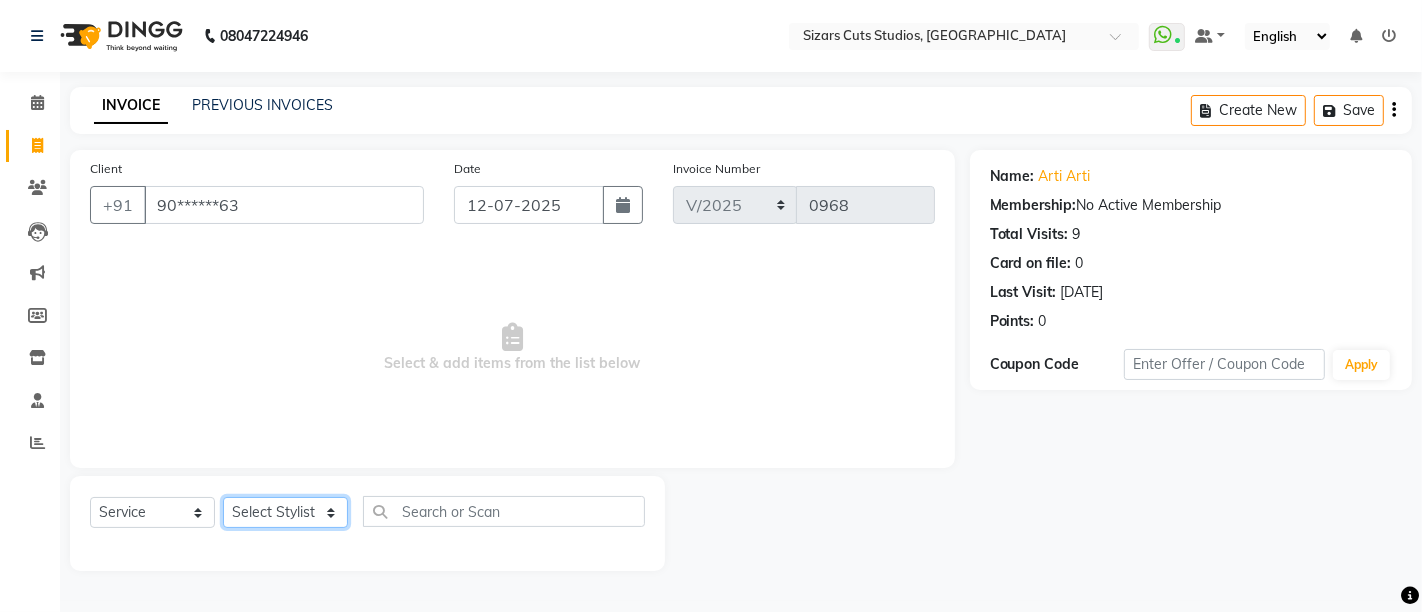 select on "49153" 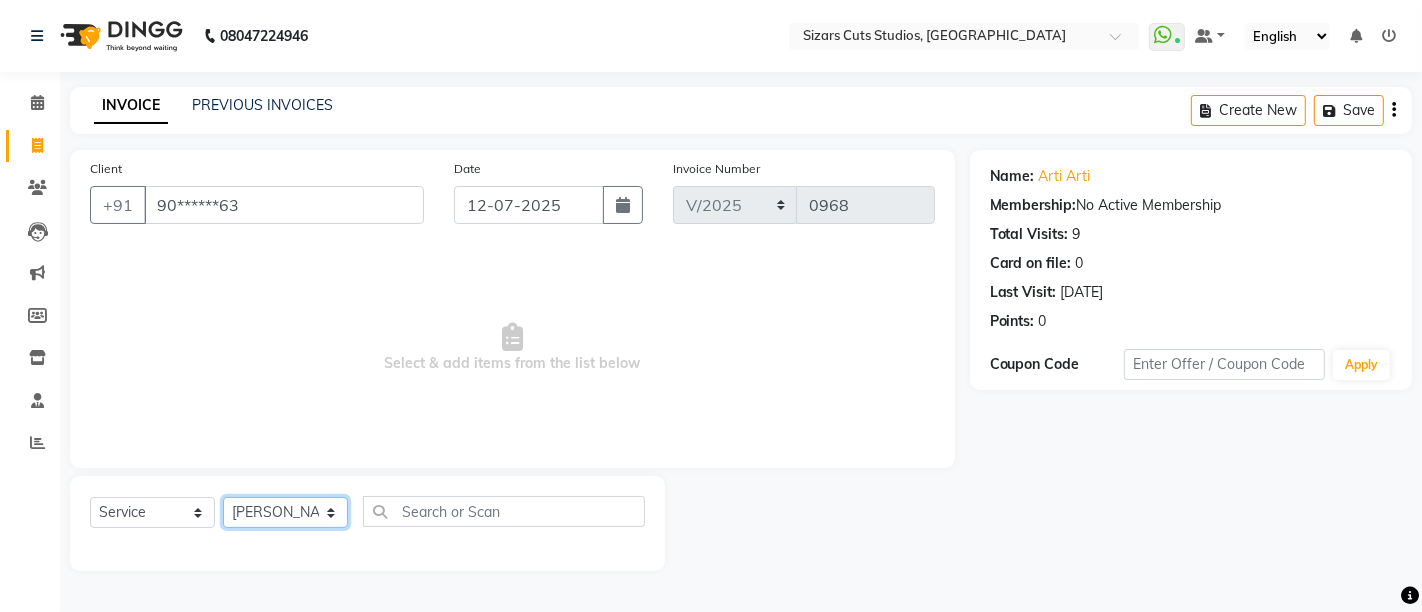 click on "Select Stylist Admin Junaid Salmani  Manisha maurya mohd arman Priyanka Sanjeev Esai" 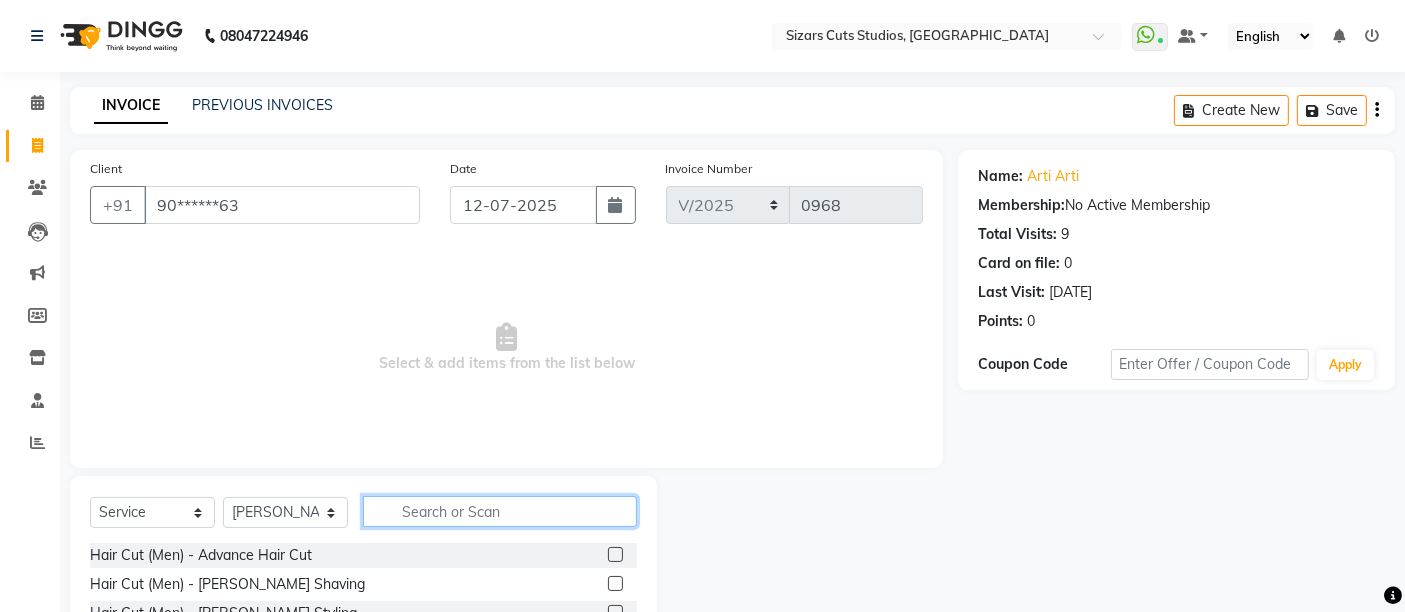 click 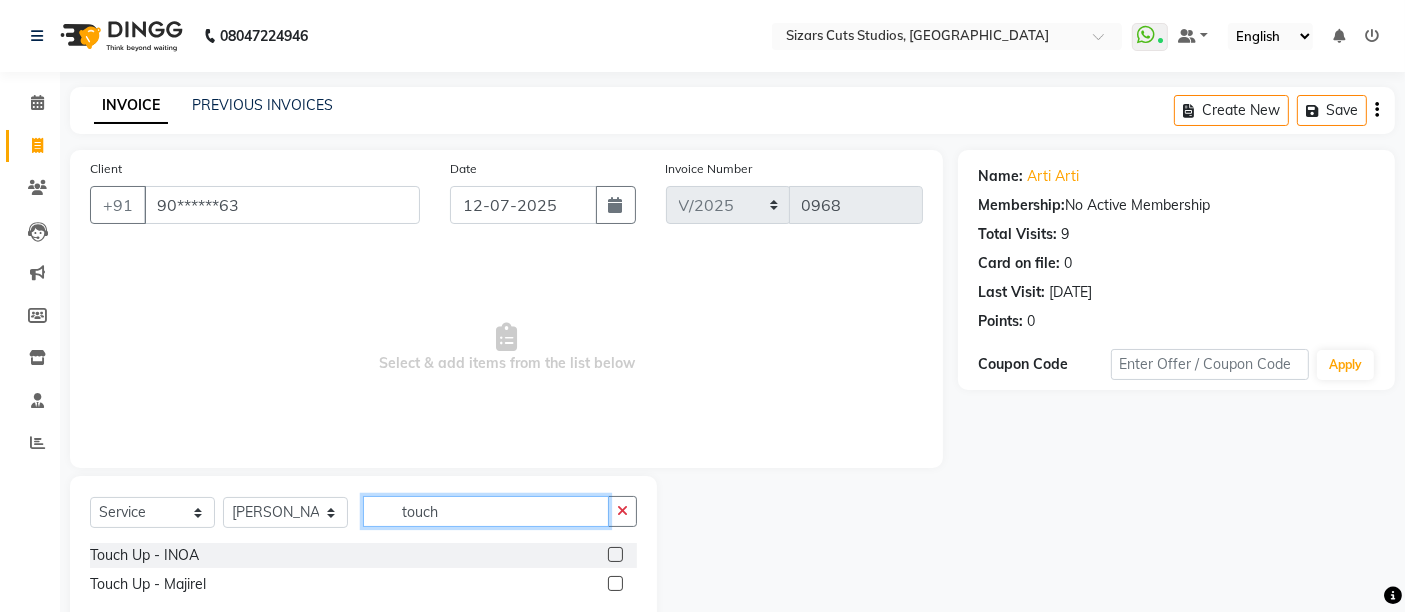 type on "touch" 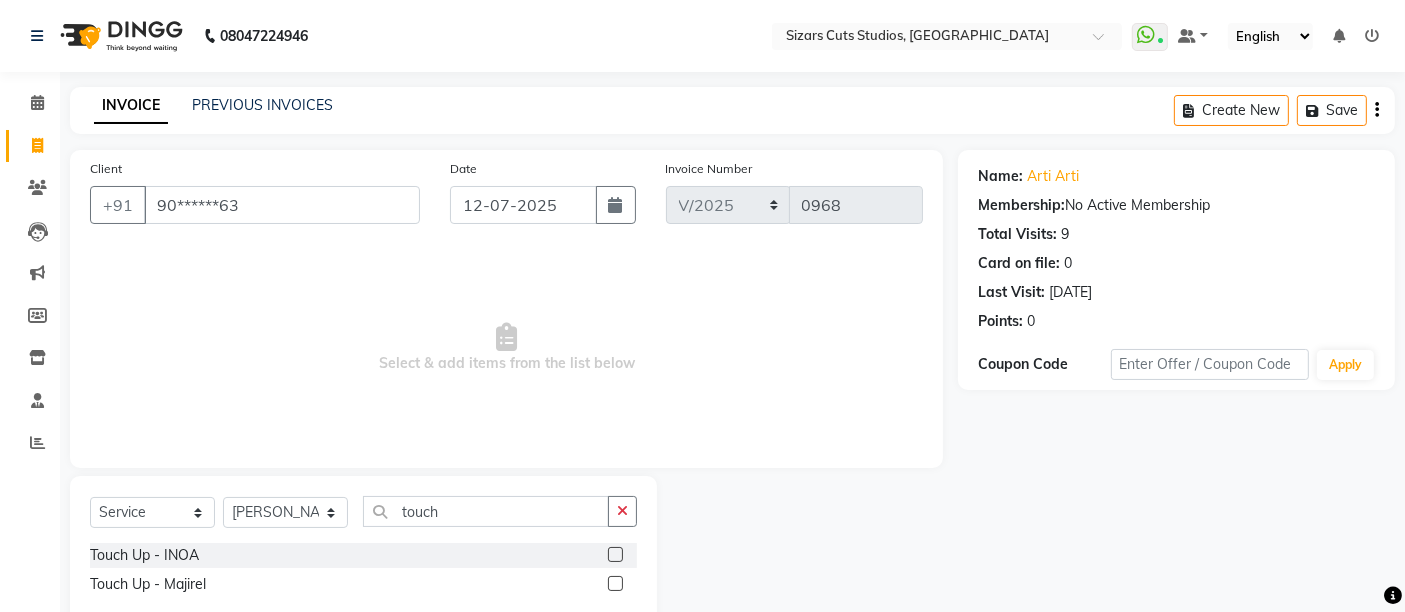 click 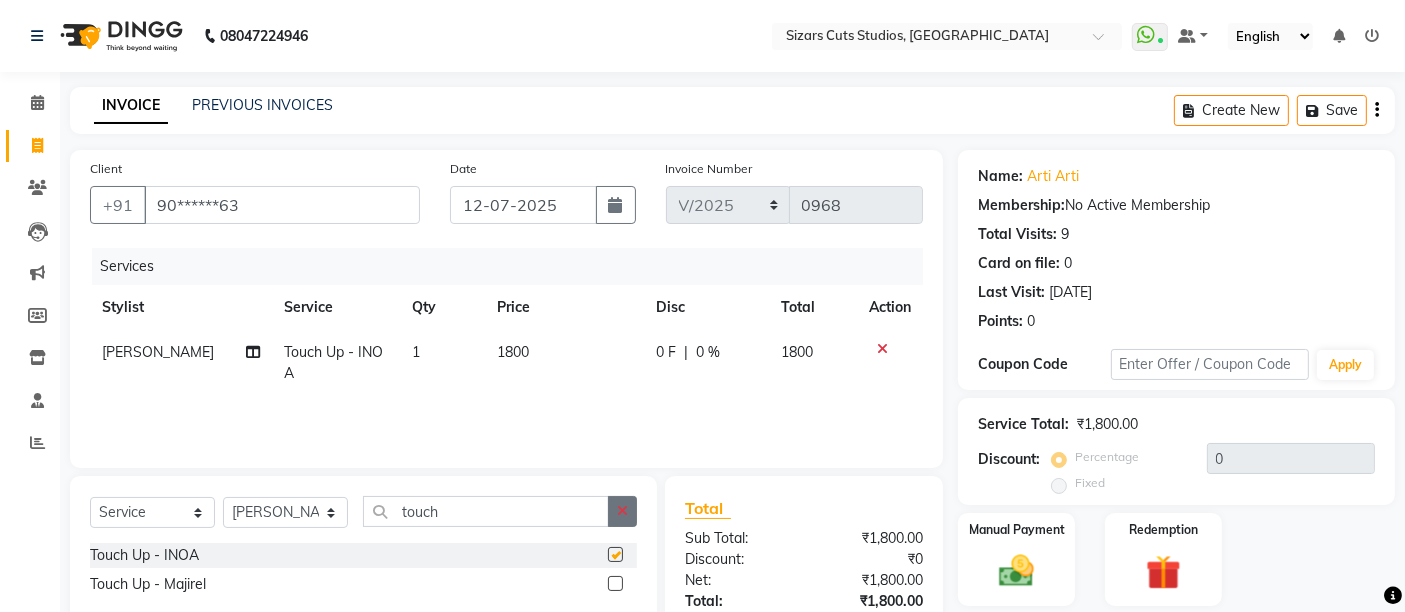 checkbox on "false" 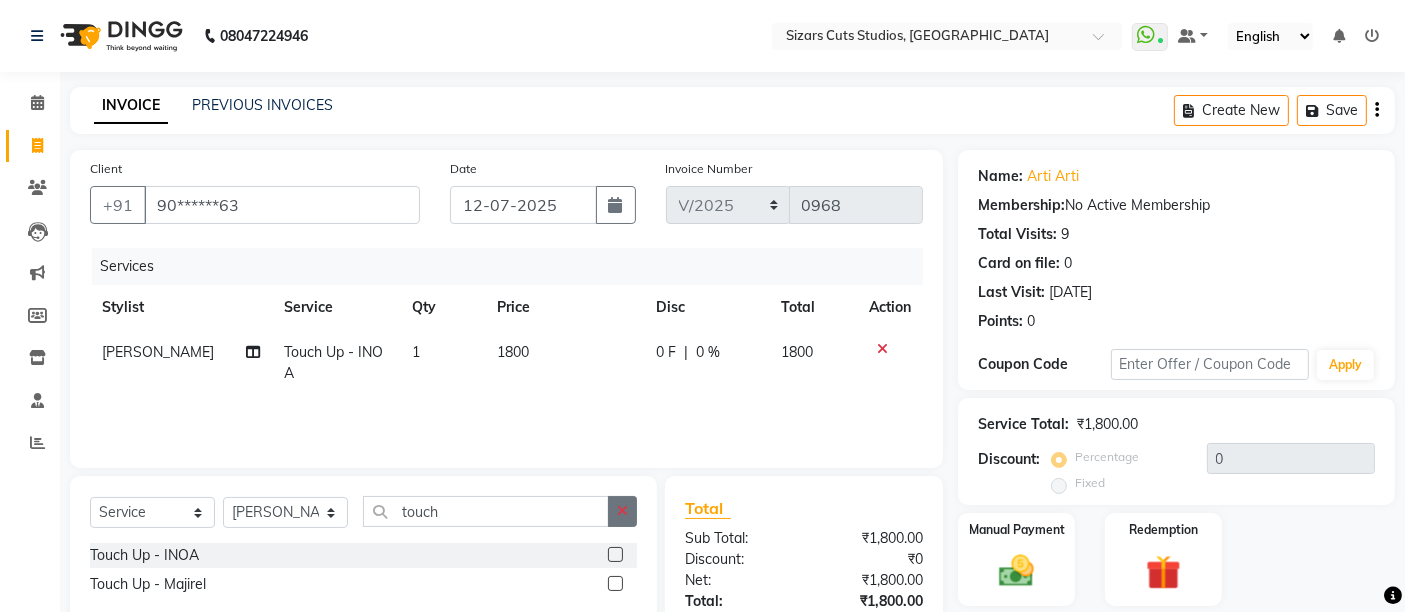 click 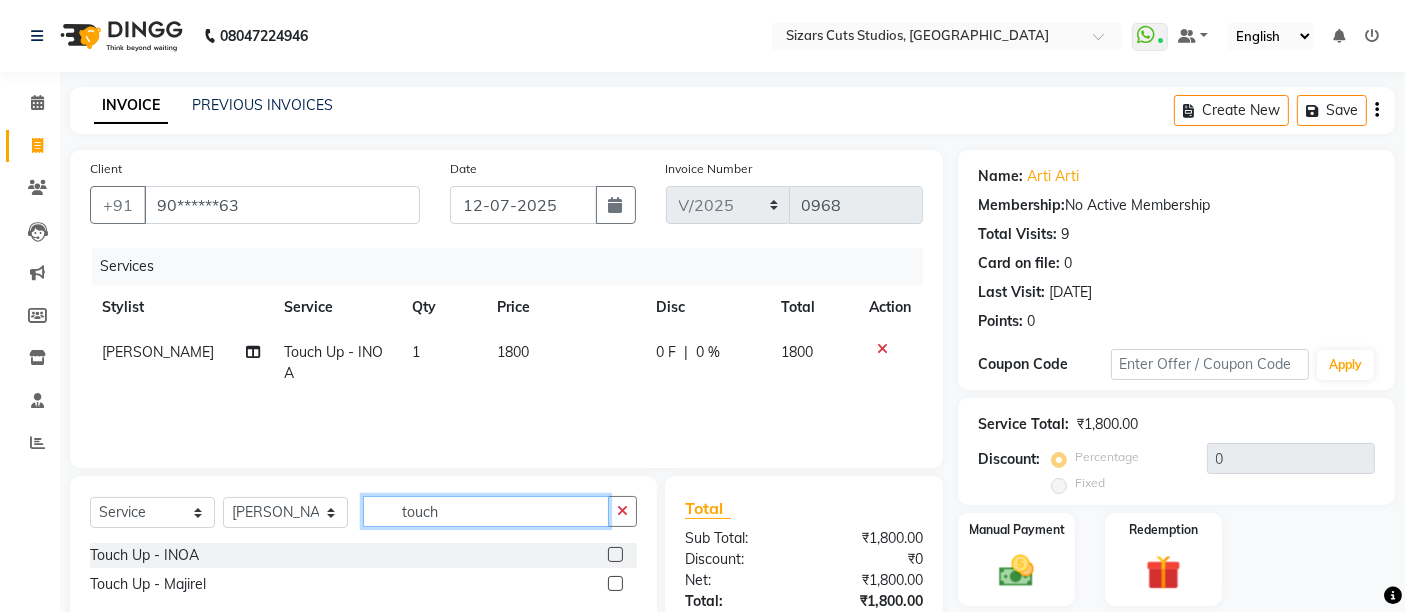 type 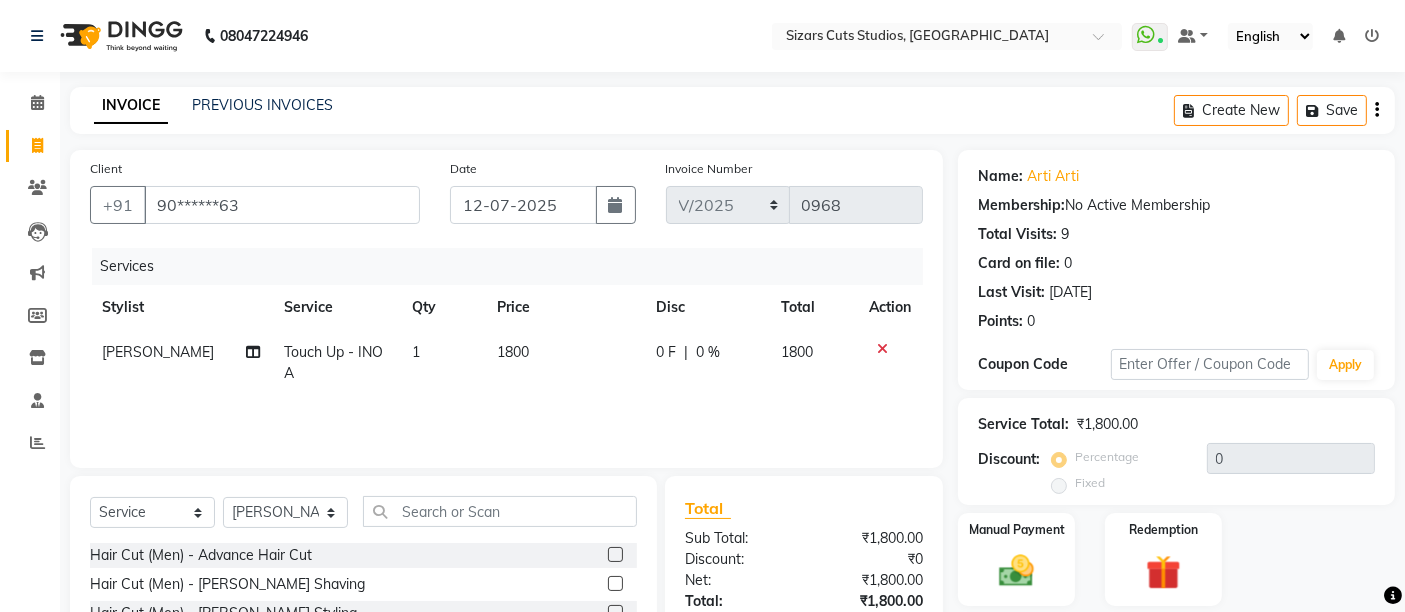 click on "1800" 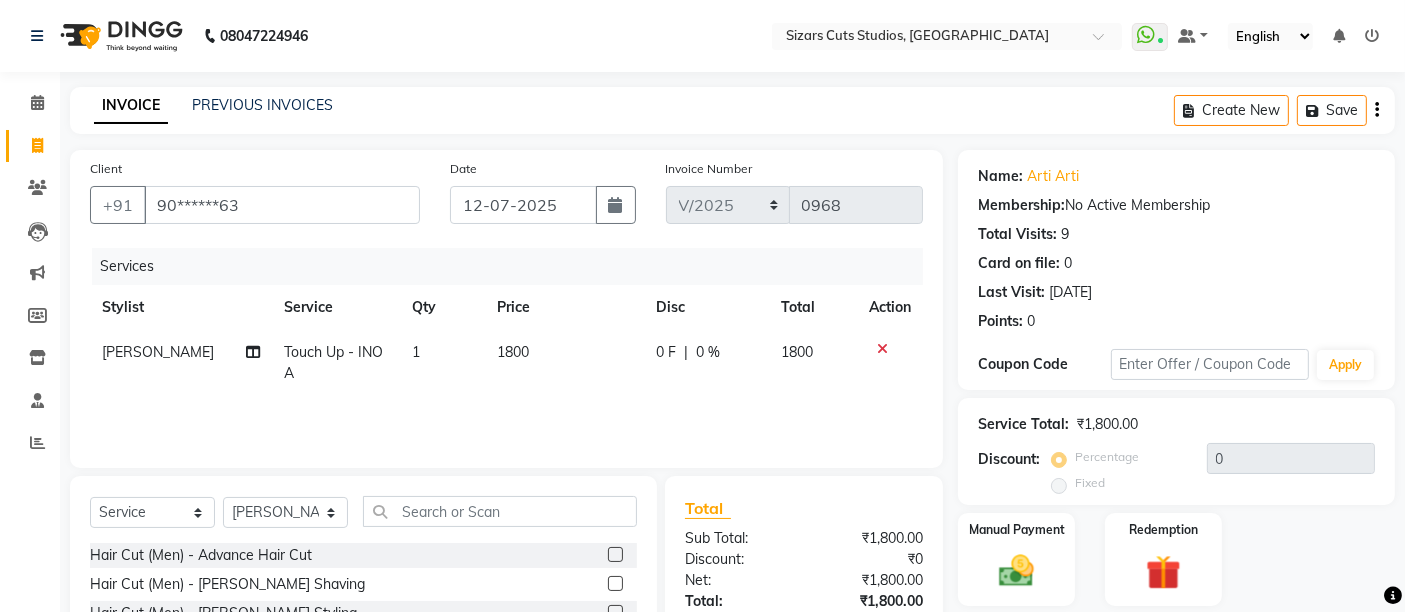 select on "49153" 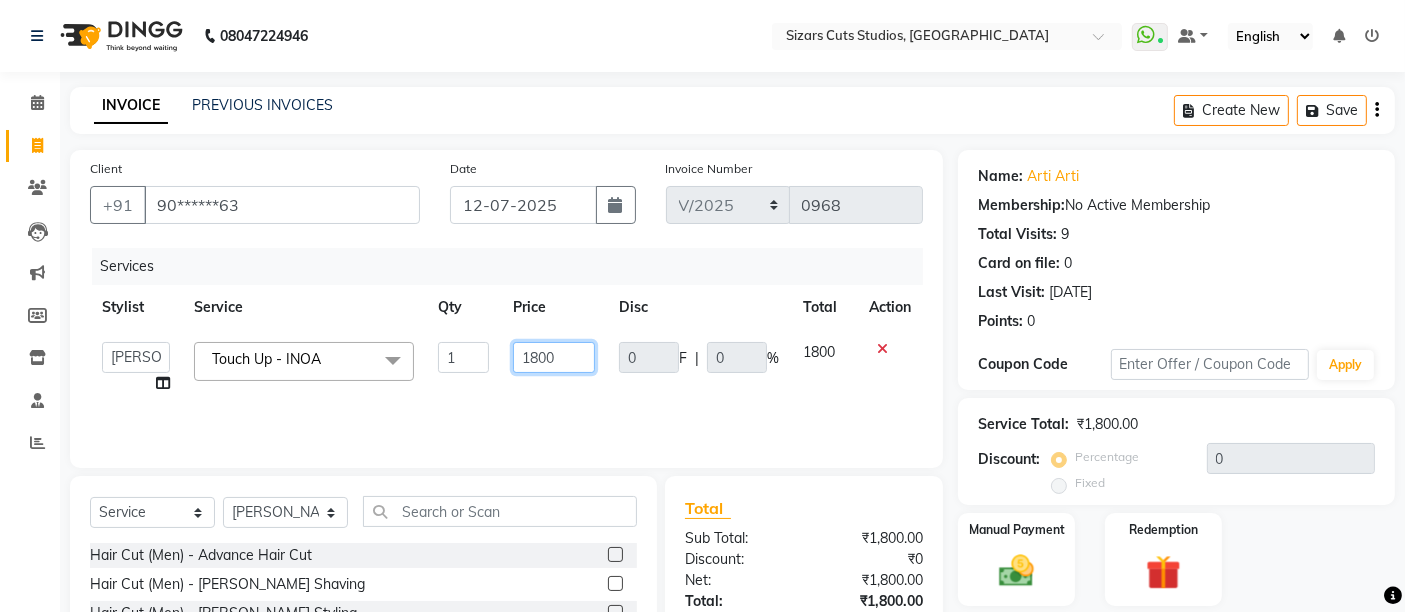 click on "1800" 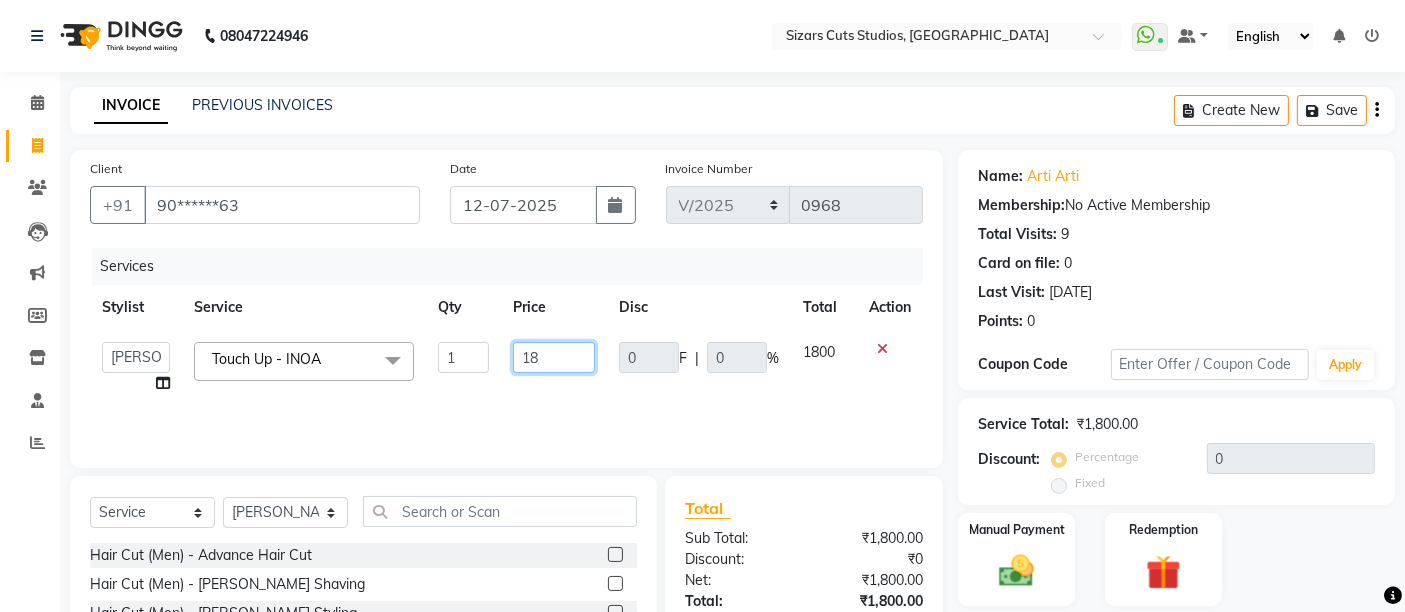 type on "1" 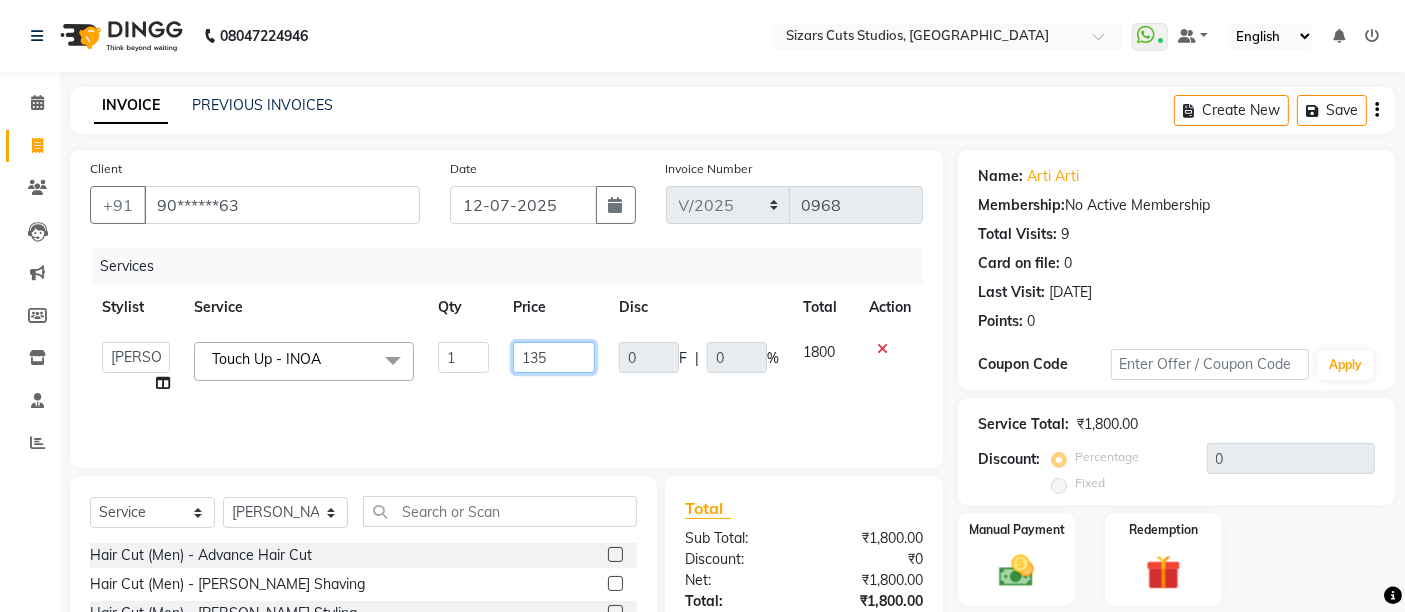 type on "1350" 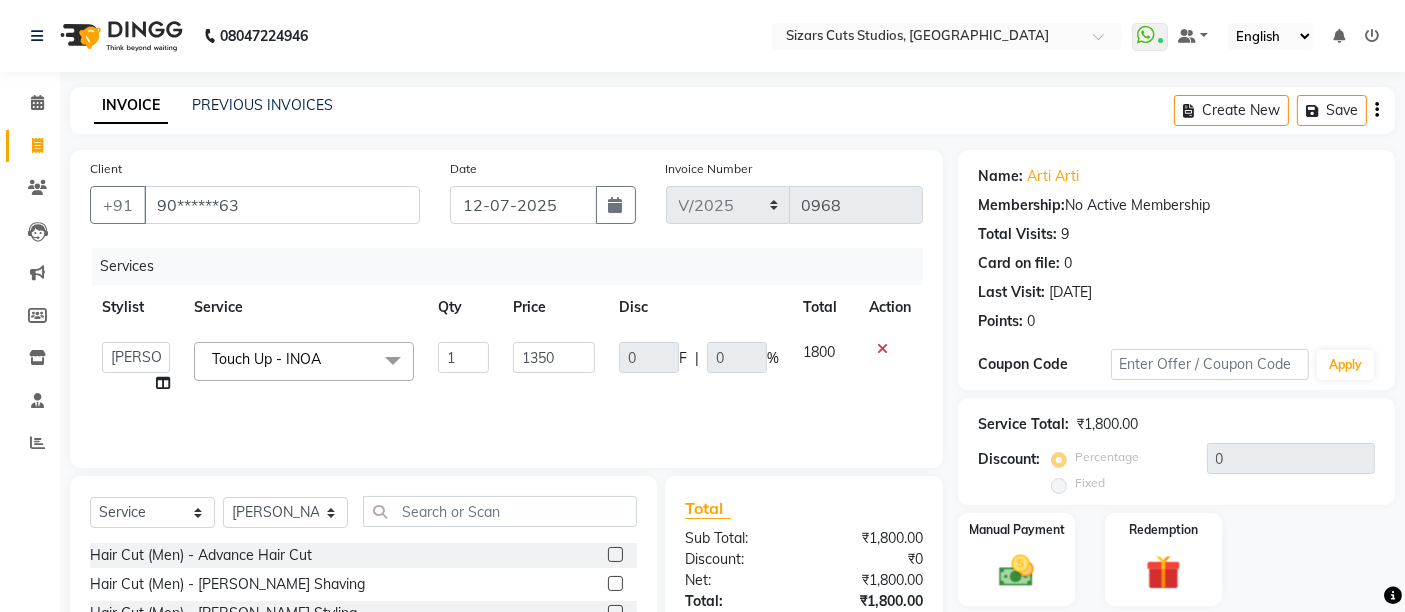 click on "Services Stylist Service Qty Price Disc Total Action  Admin   Junaid Salmani    Manisha maurya   mohd arman   Priyanka Sanjeev Esai  Touch Up - INOA  x Hair Cut (Men) - Advance Hair Cut Hair Cut (Men) - Beard Shaving Hair Cut (Men) - Beard Styling Hair Cut (Men) - Hair Cut Boys (Below12 years) Hair Cut (Men) - Hair Wash & Conditioning Hair Cut (Men) - Hair Wash with Anti Dandruff Shampoo & Conditioning Hair Cut (Women) - Fringes Cut Hair Cut (Women) - Basic Hair Cut Hair Cut (Women) - Hair Cut Girls (Below 12 years) Hair Cut (Women) - Hair Cut Girls (Advance) Hair Cut (Women) - Women Advance Hair Cut Hair Cut (Women) - Hair Wash with Sulphate free Shampoo & Conditioning Hair Cut (Women) - Hair Wash with Anti Dandruff Shampoo & Conditioning Hair Cut (Women) - Hair Wash with Extenso Shampoo & Conditioning Hair Cut (Women) - Hair Wash with Keratin Shampoo & Conditioning Threading - Eyebrow Threading - Upper Lips Threading - Lower Lips Threading - Forehead Threading - Jaw Line Threading - Chin Tongs - Mid Length" 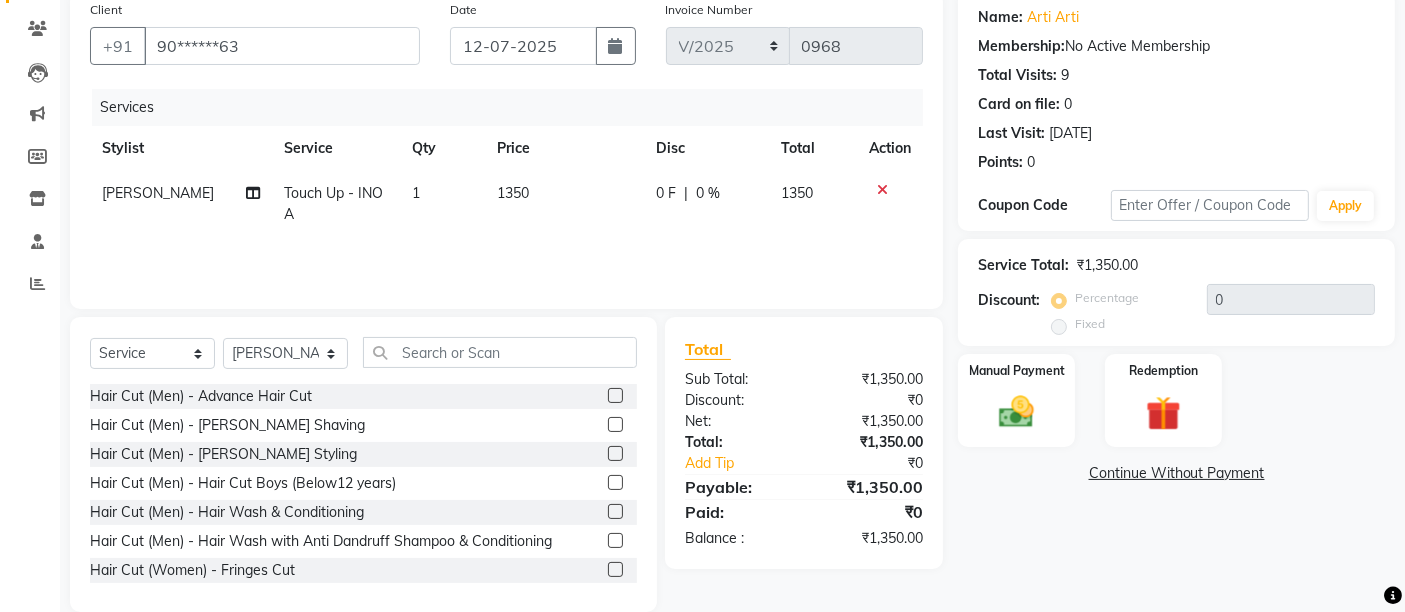 scroll, scrollTop: 188, scrollLeft: 0, axis: vertical 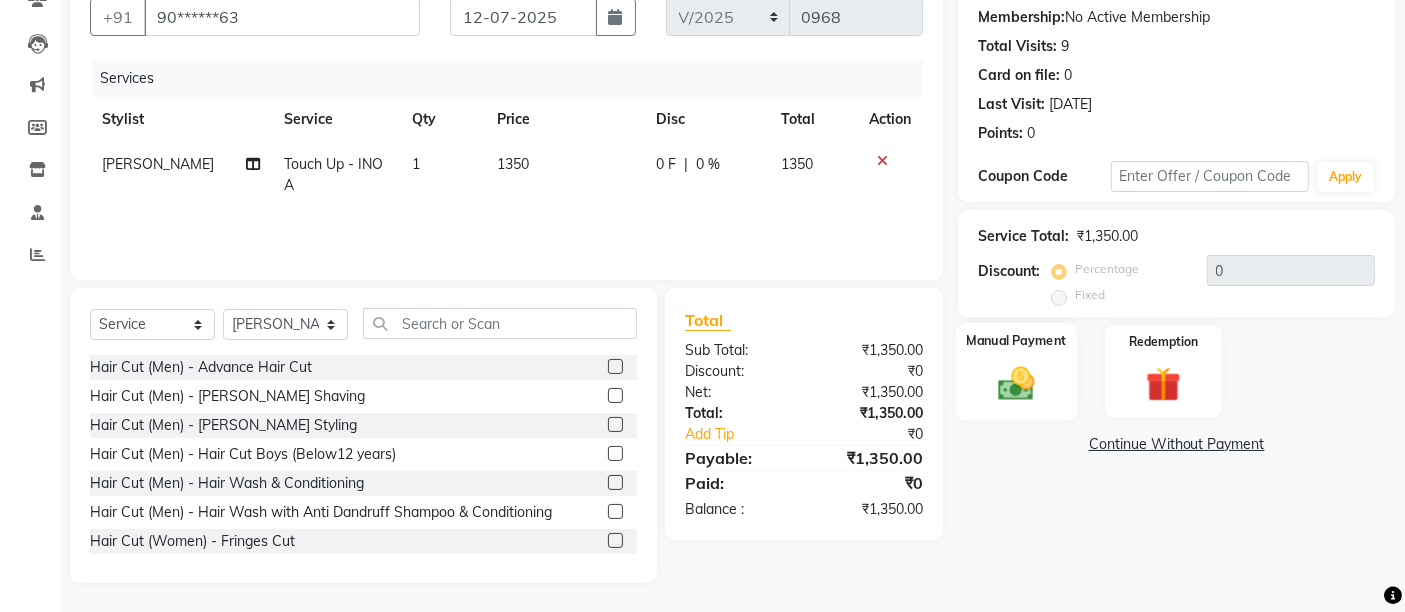 click 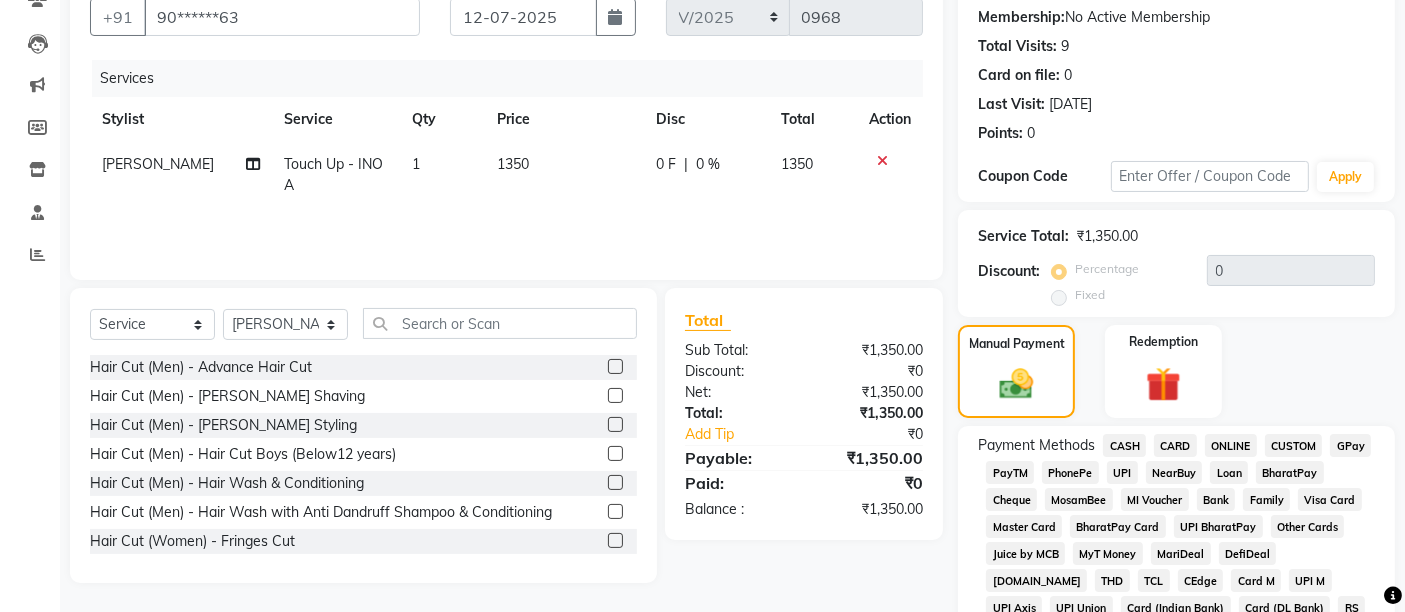 click on "UPI" 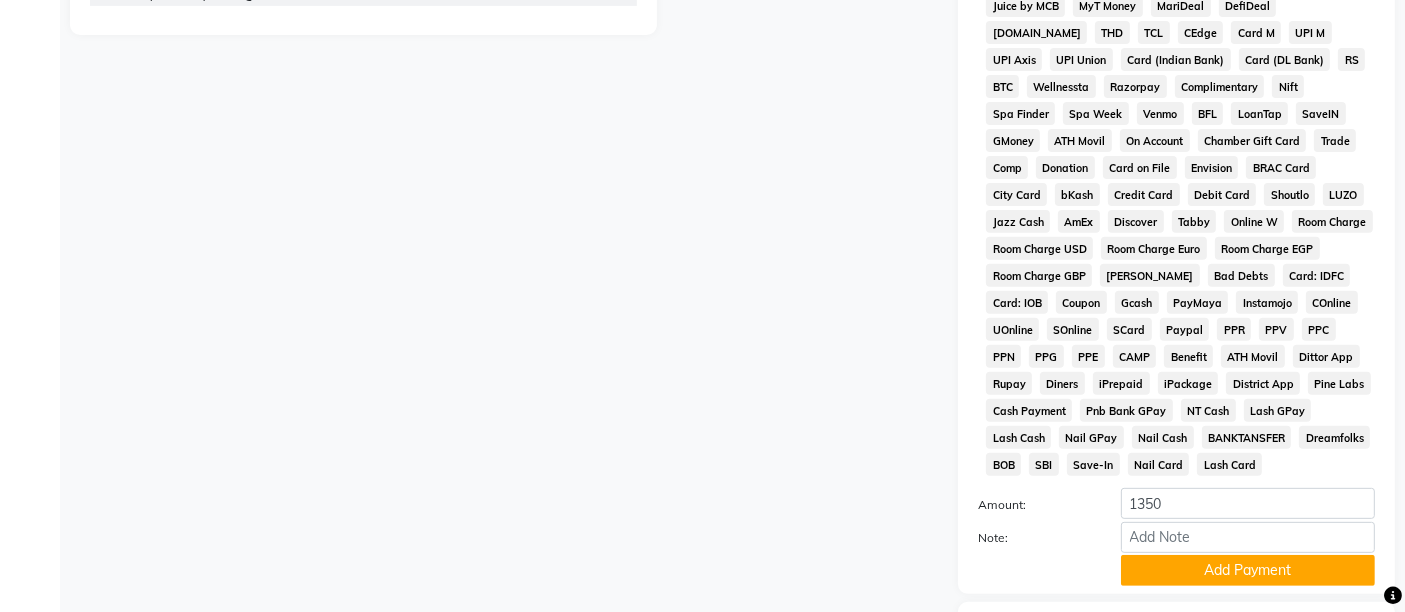 scroll, scrollTop: 869, scrollLeft: 0, axis: vertical 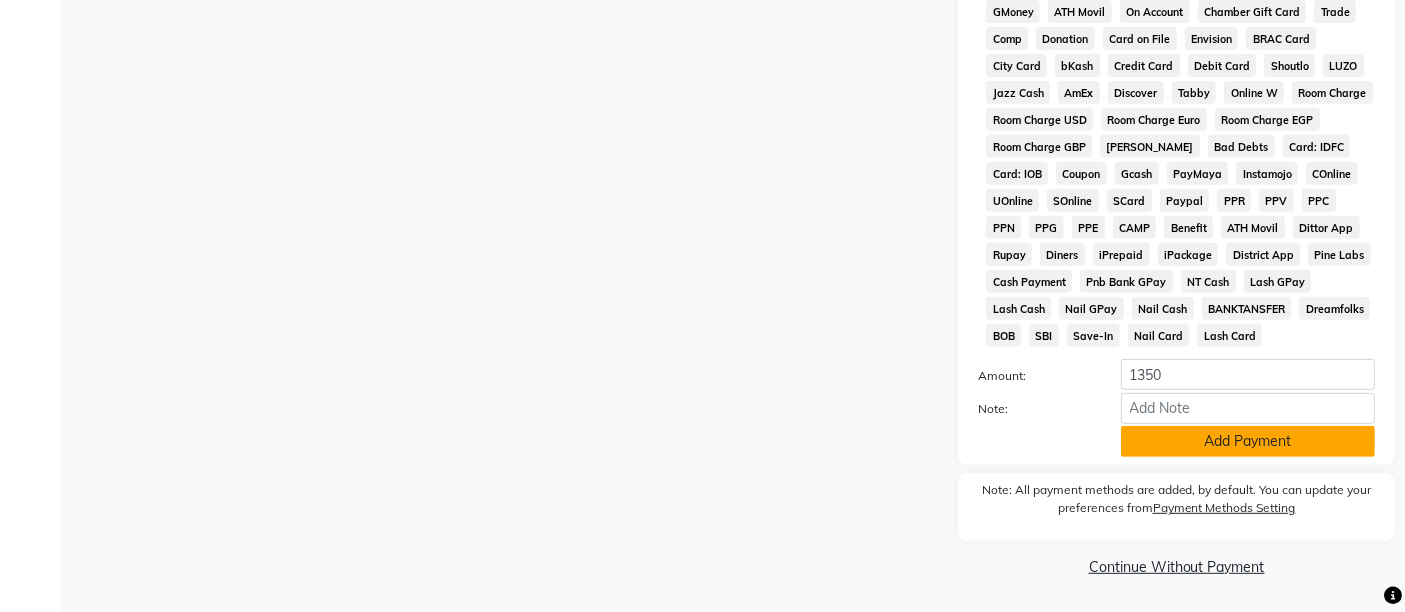 click on "Add Payment" 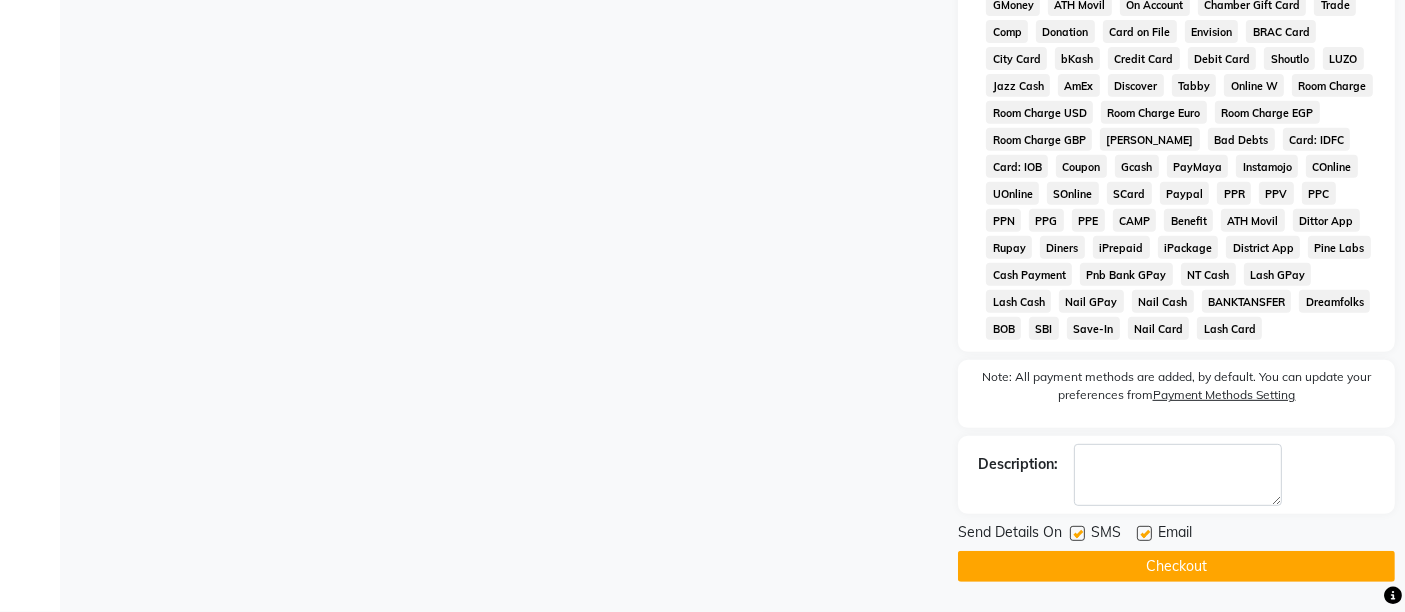 scroll, scrollTop: 876, scrollLeft: 0, axis: vertical 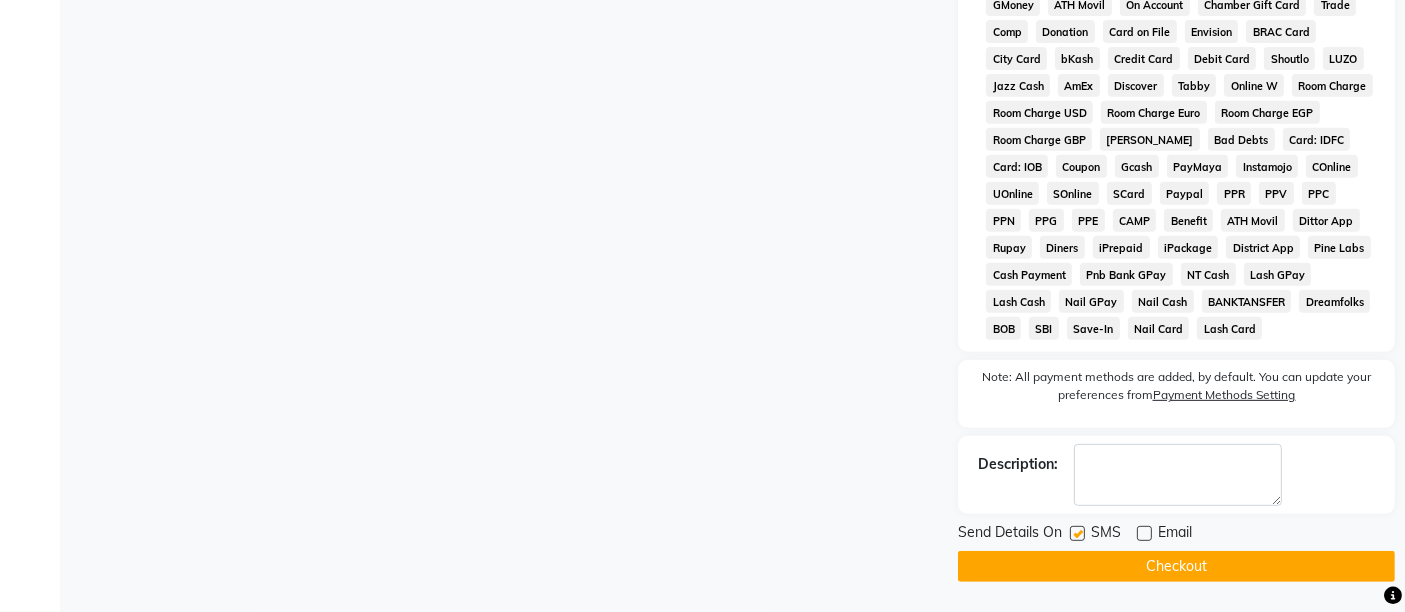 click 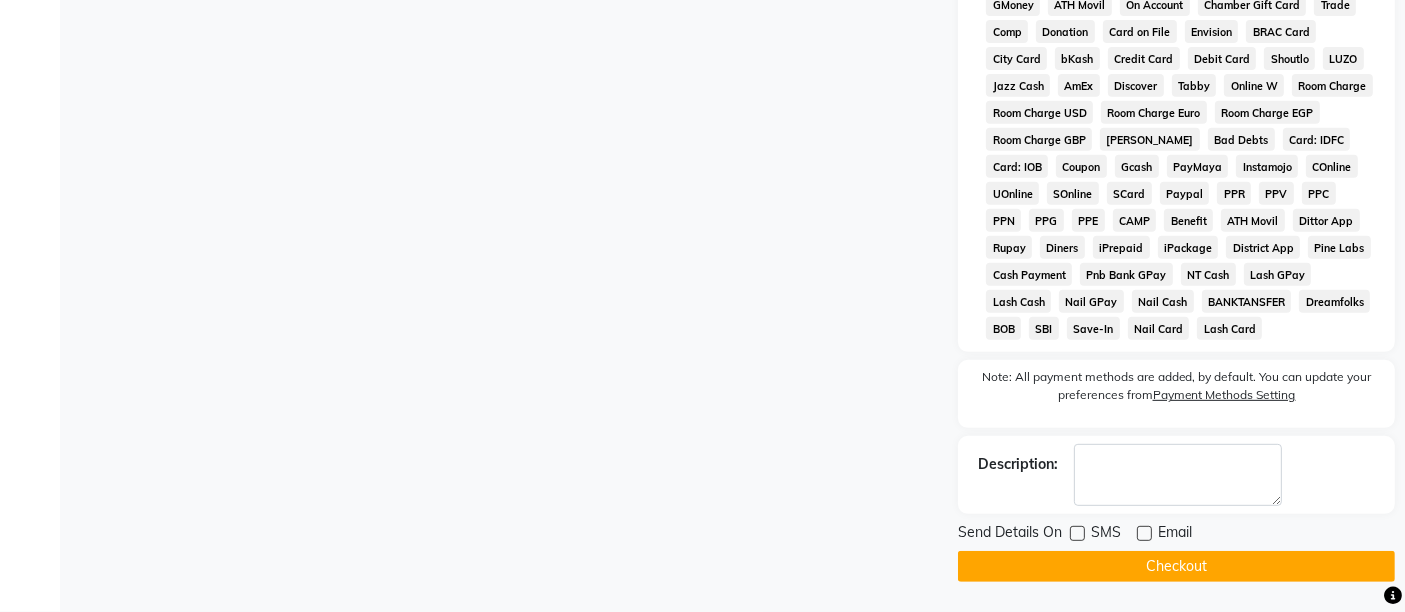 click on "Checkout" 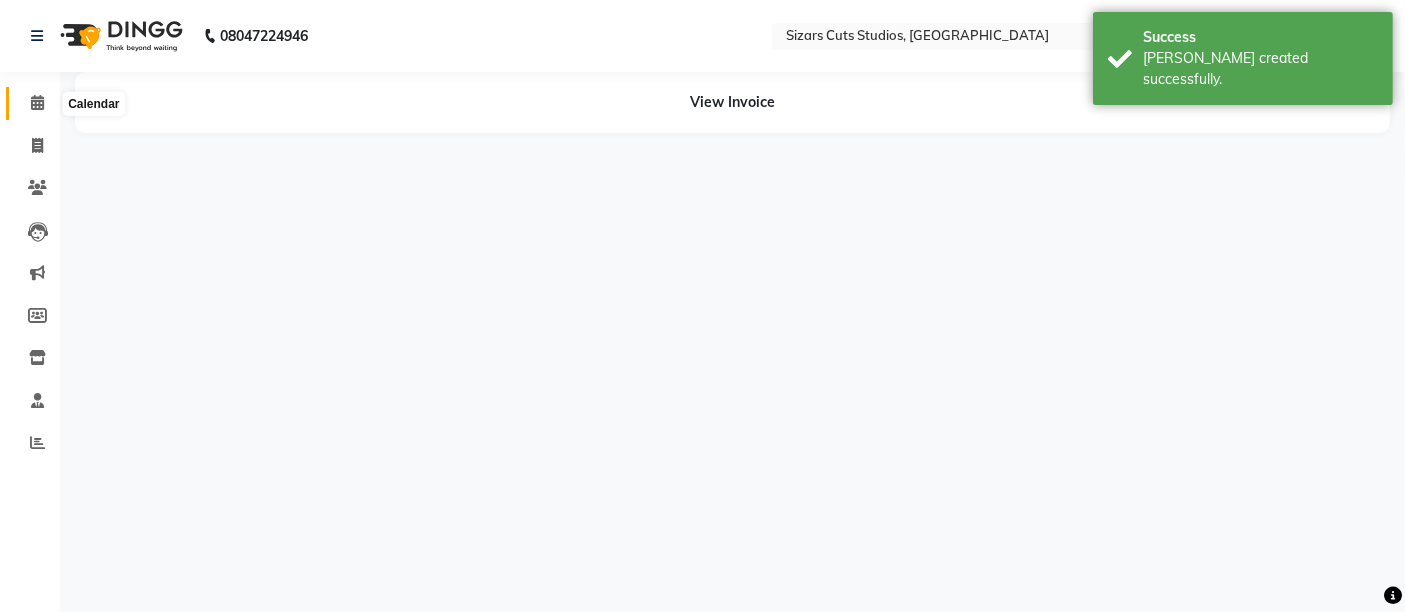 scroll, scrollTop: 0, scrollLeft: 0, axis: both 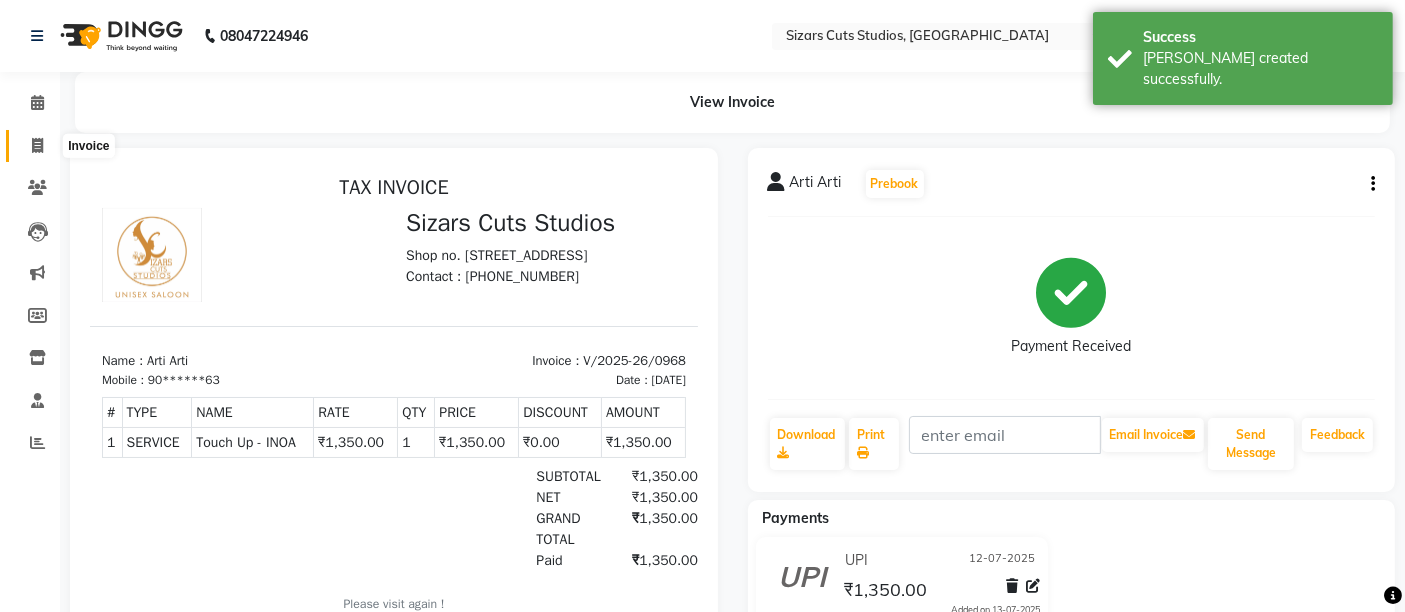 click 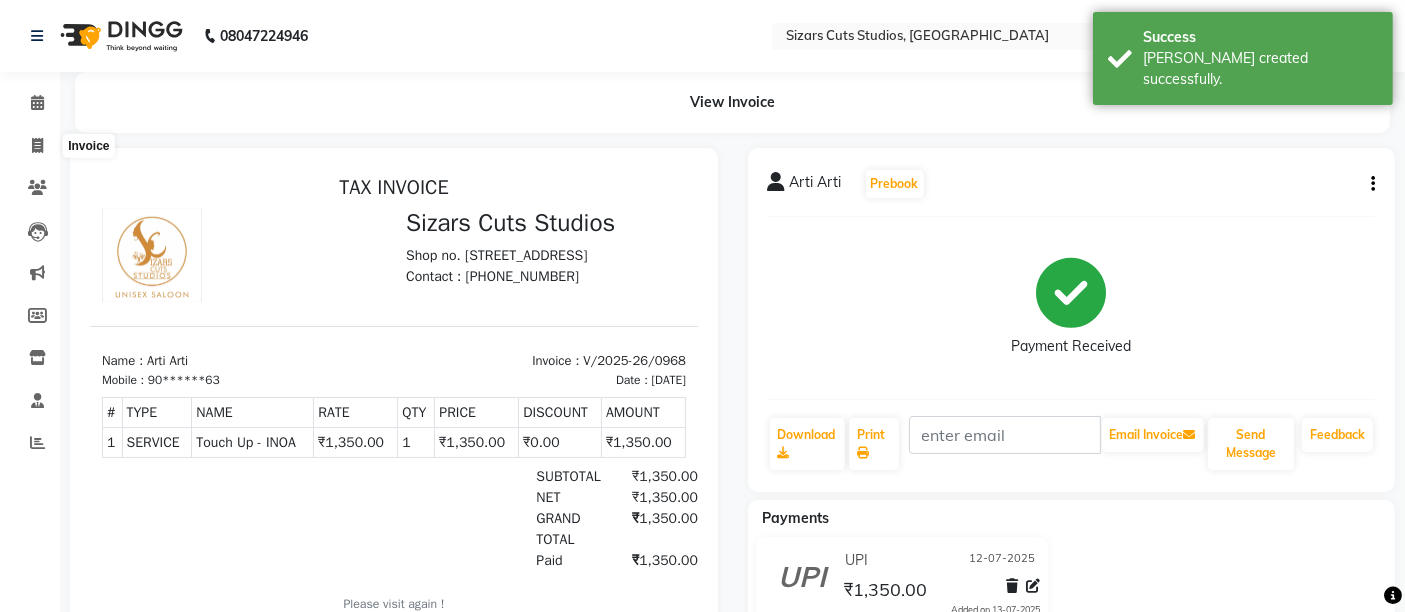 select on "5579" 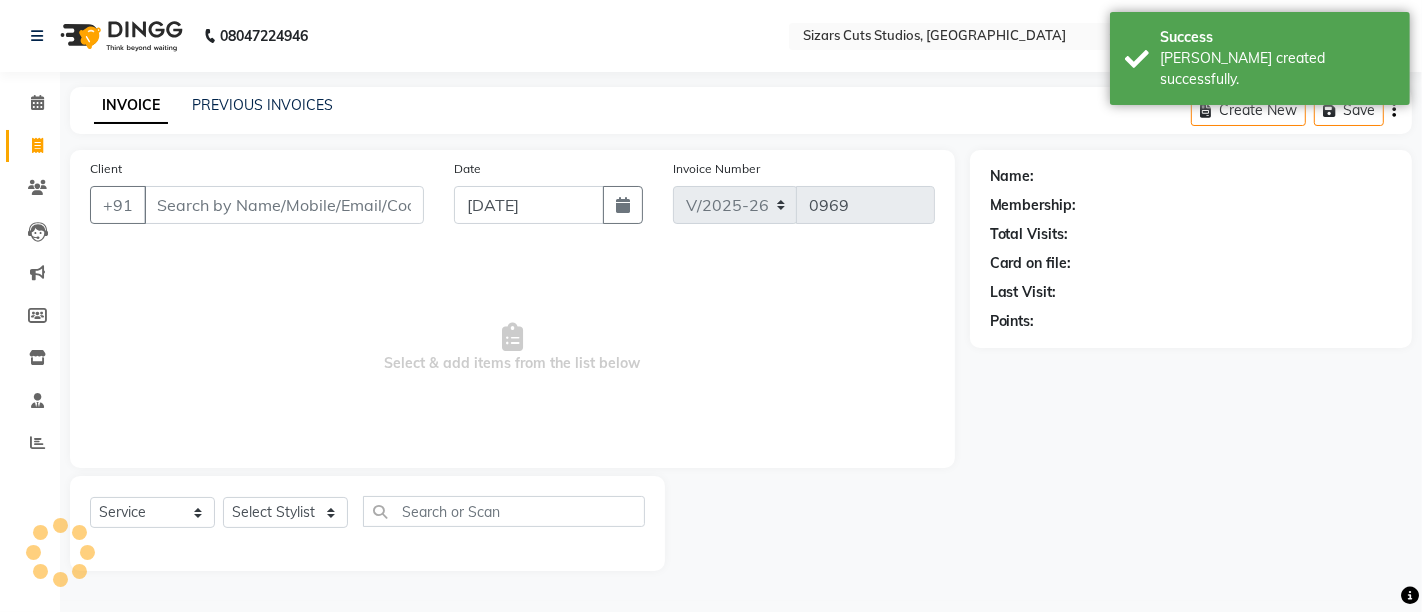 click on "Date 13-07-2025" 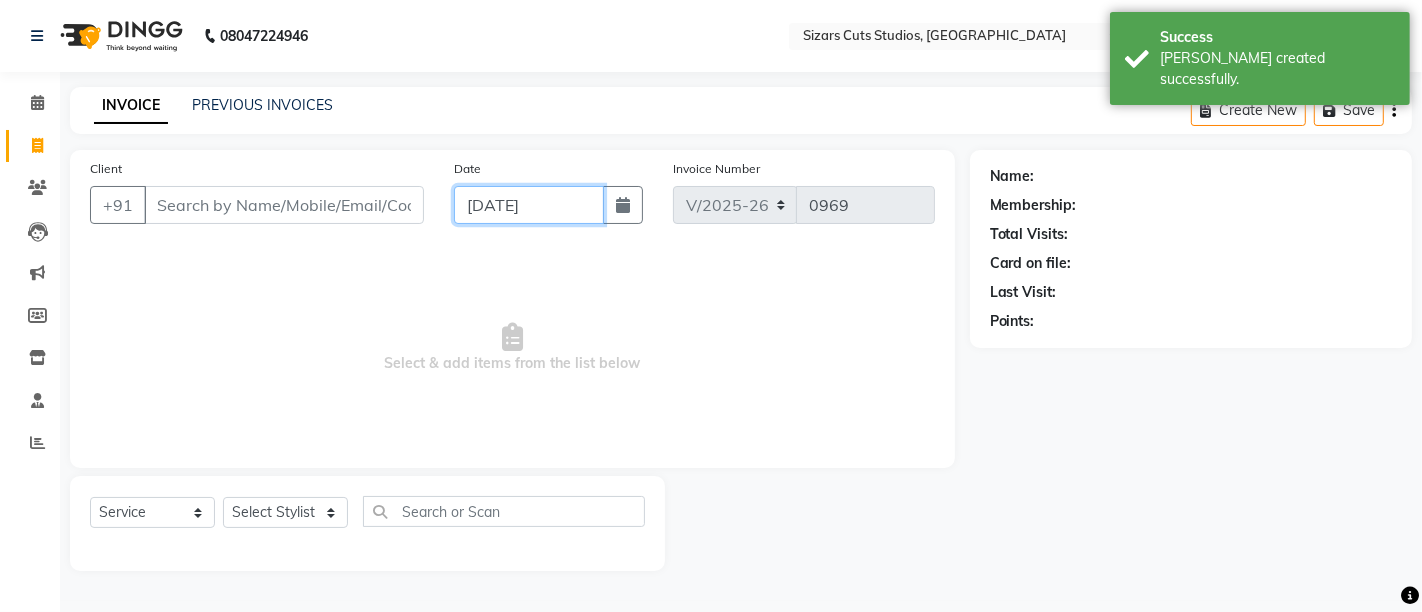 click on "[DATE]" 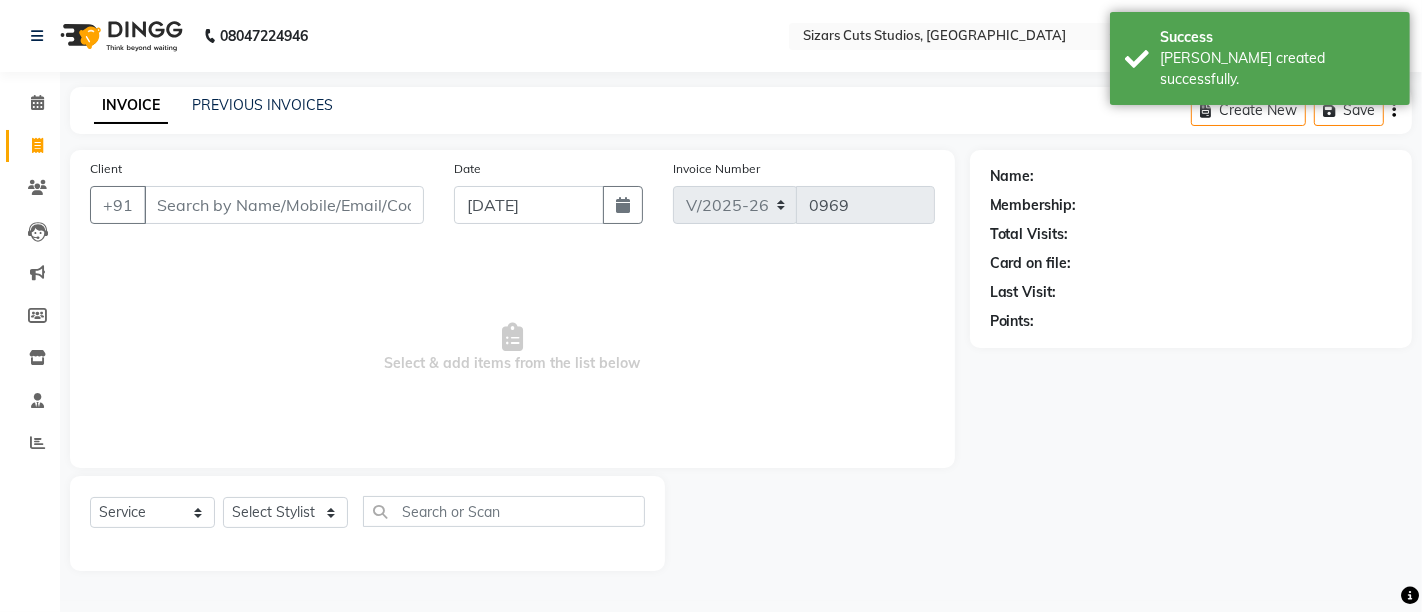select on "7" 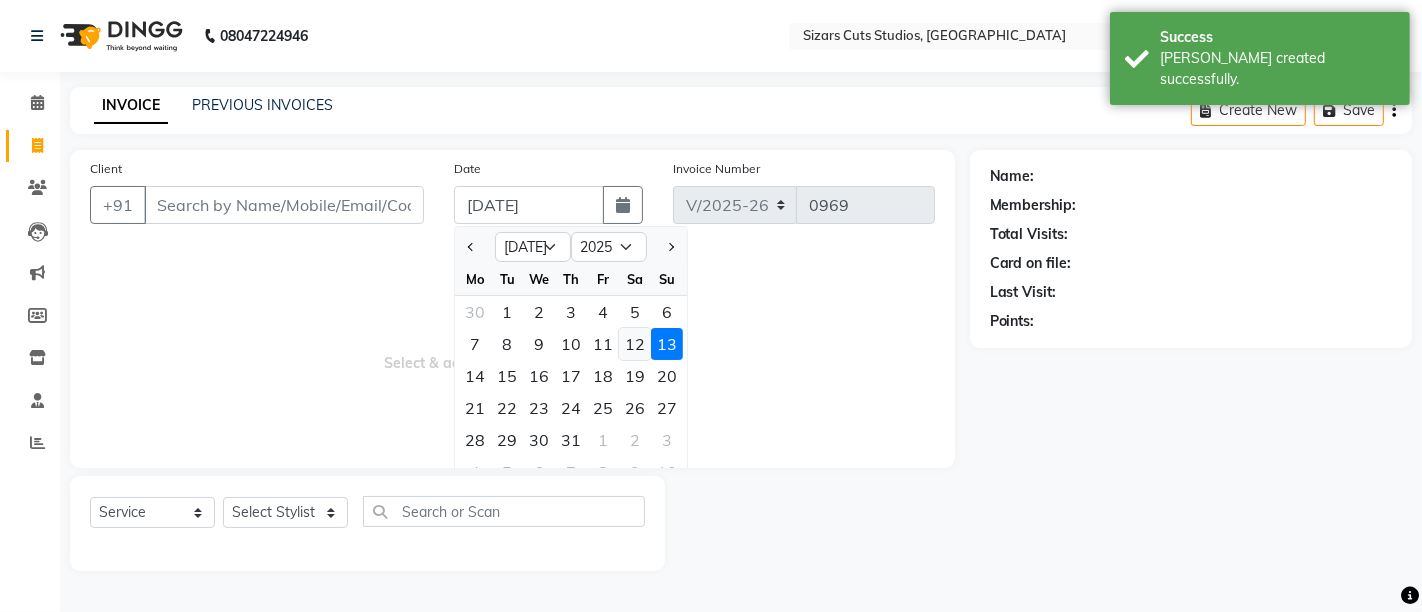 click on "12" 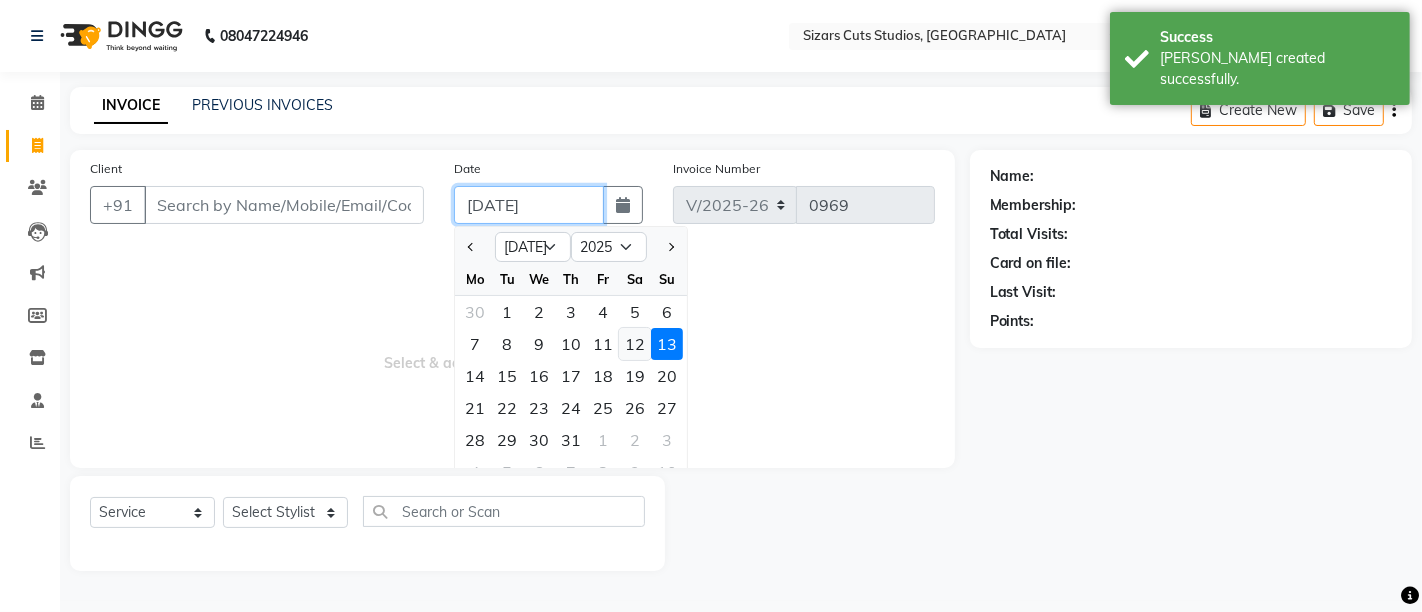 type on "12-07-2025" 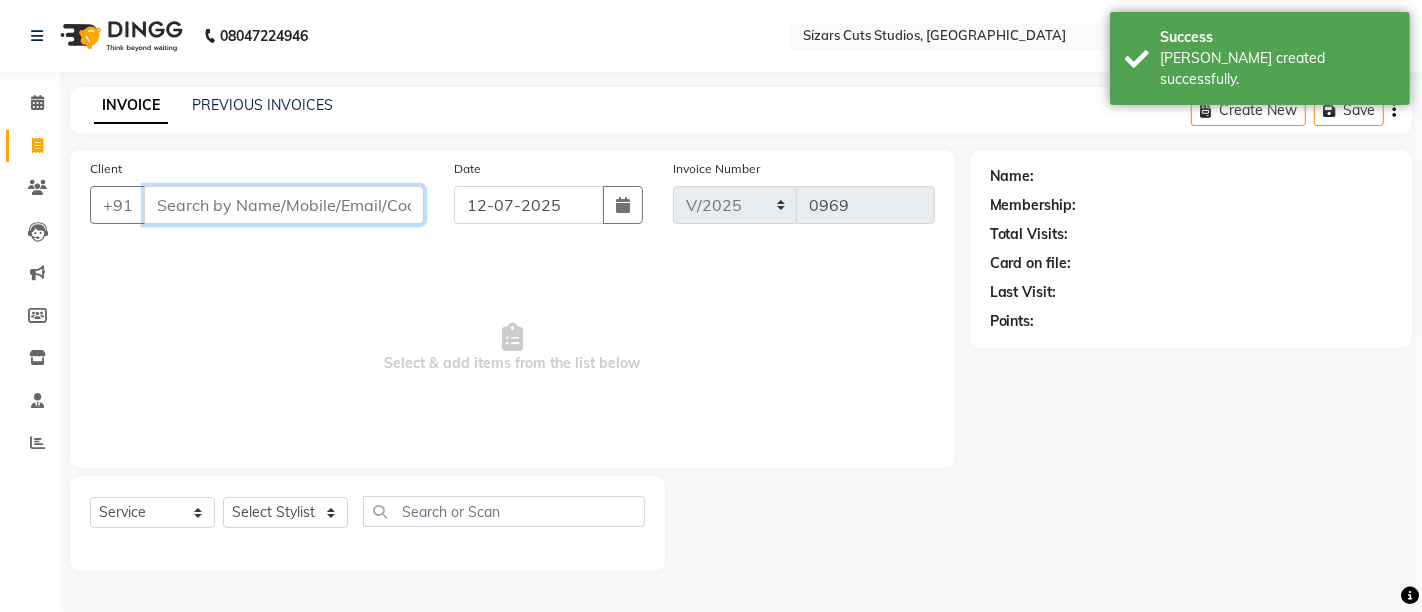 click on "Client" at bounding box center (284, 205) 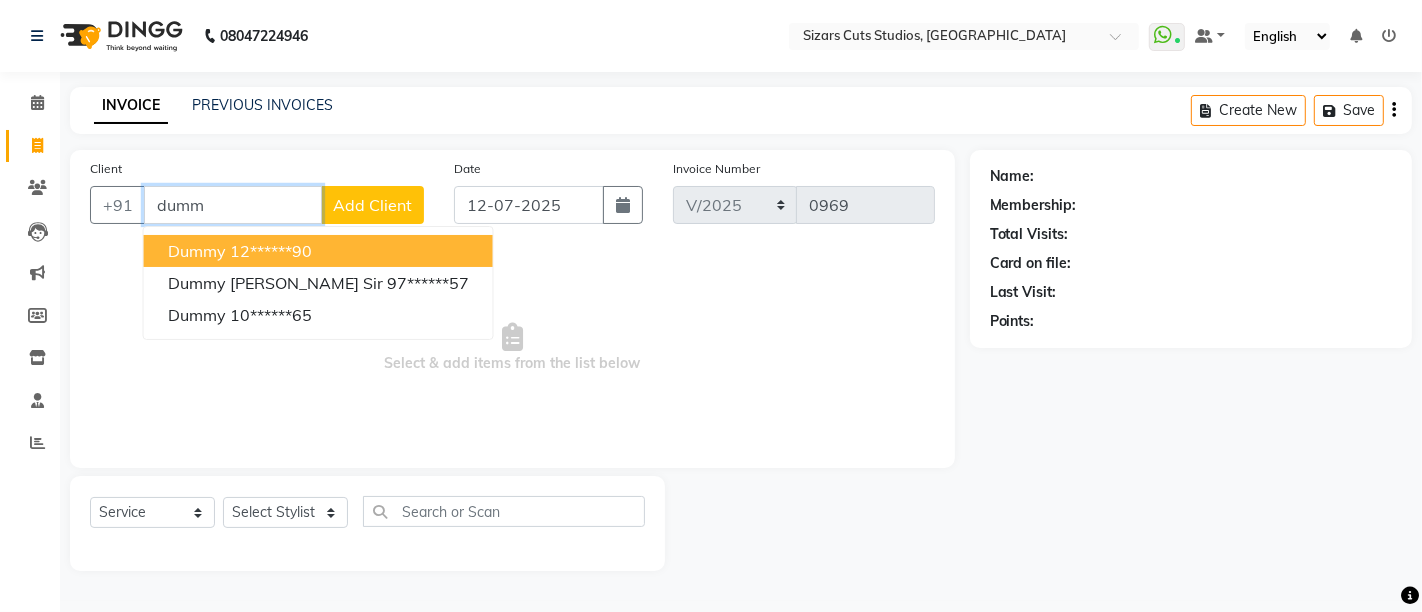 click on "Dummy" at bounding box center (197, 251) 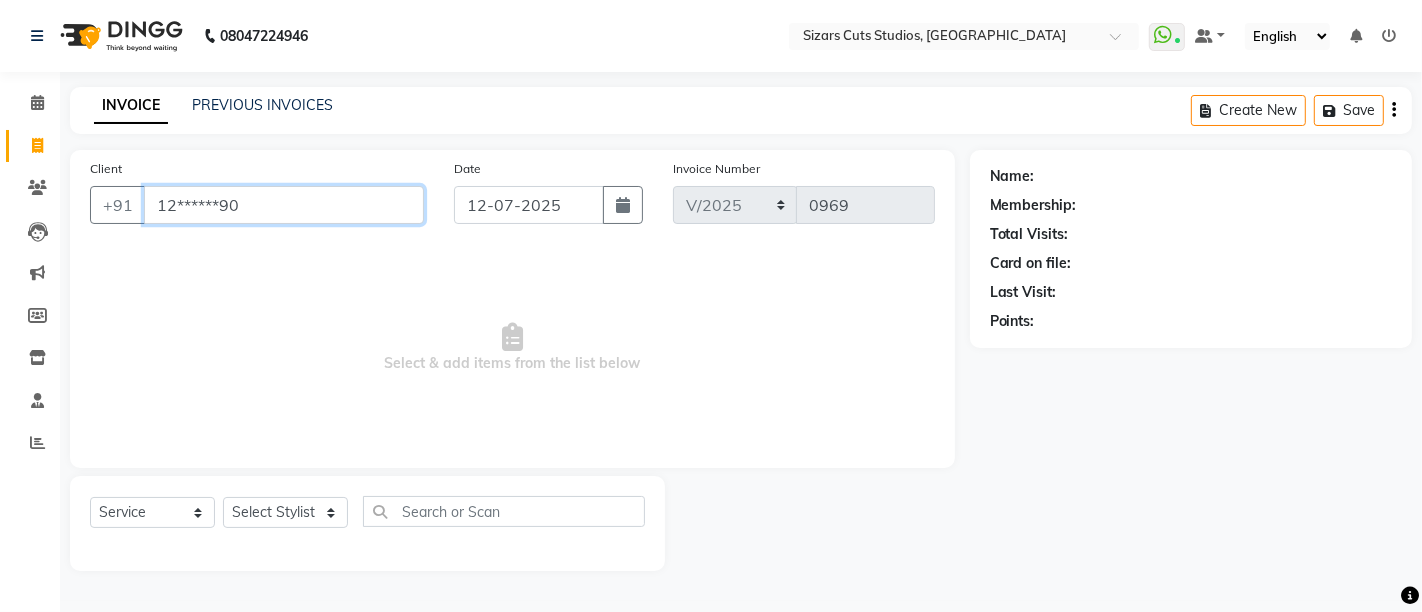 type on "12******90" 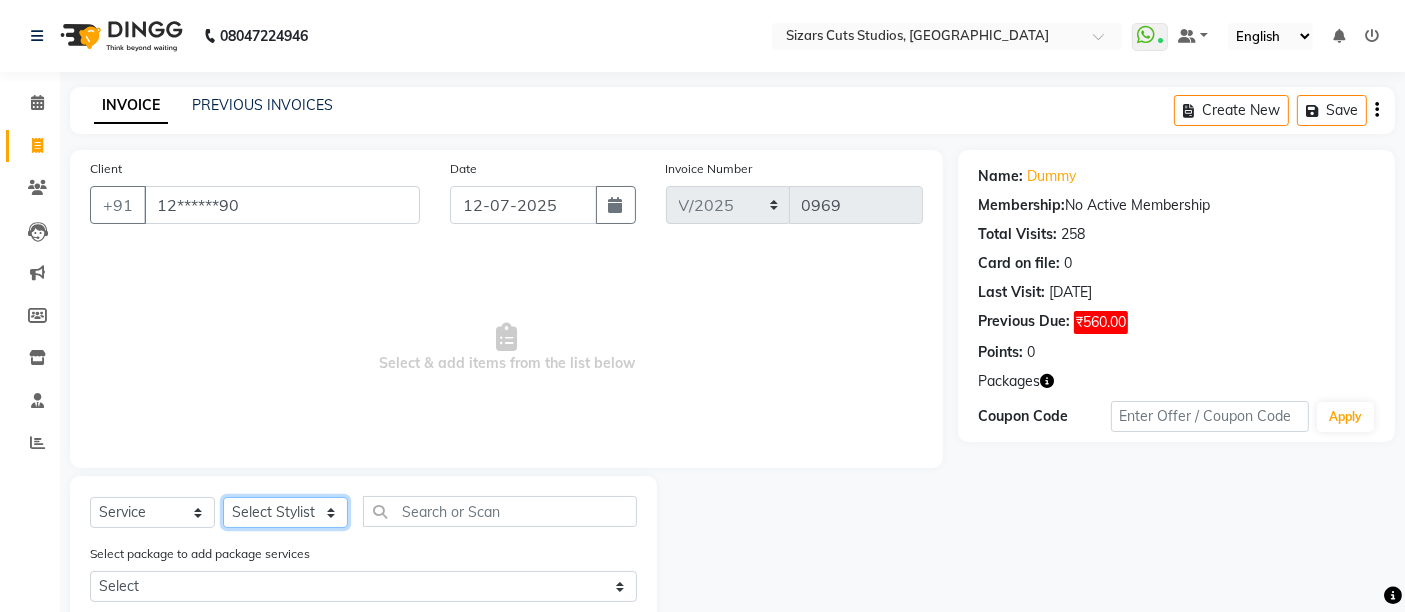 click on "Select Stylist Admin Junaid Salmani  Manisha maurya mohd arman Priyanka Sanjeev Esai" 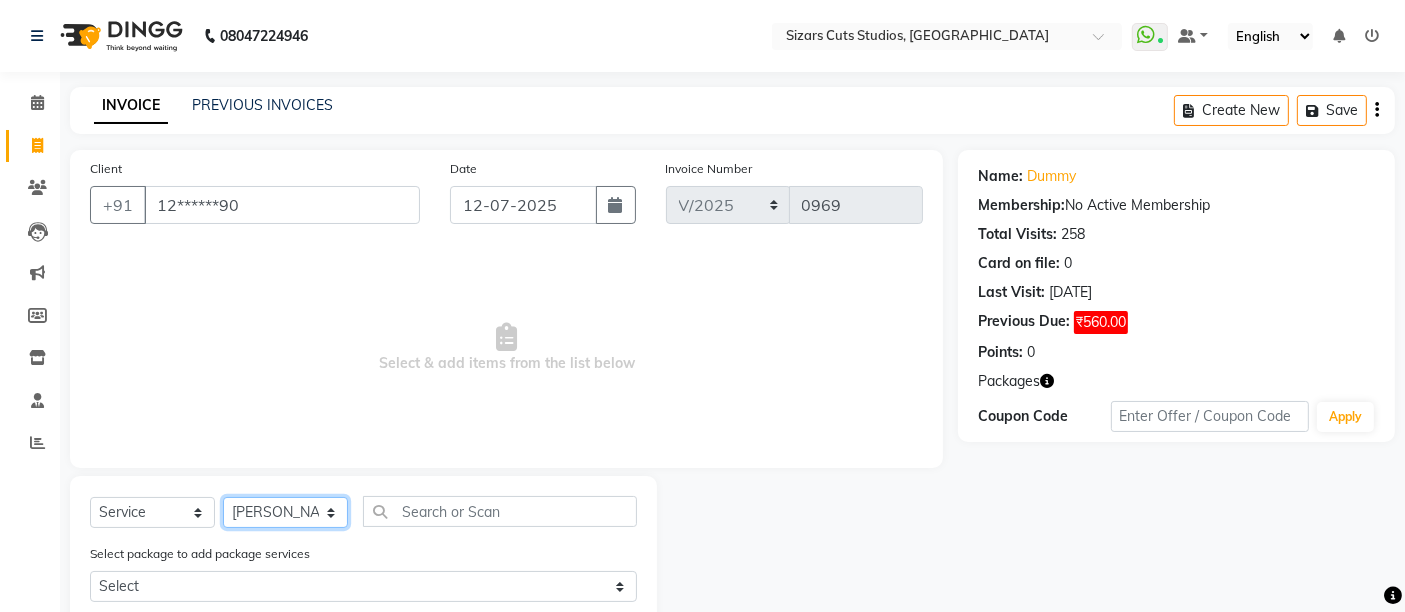 click on "Select Stylist Admin Junaid Salmani  Manisha maurya mohd arman Priyanka Sanjeev Esai" 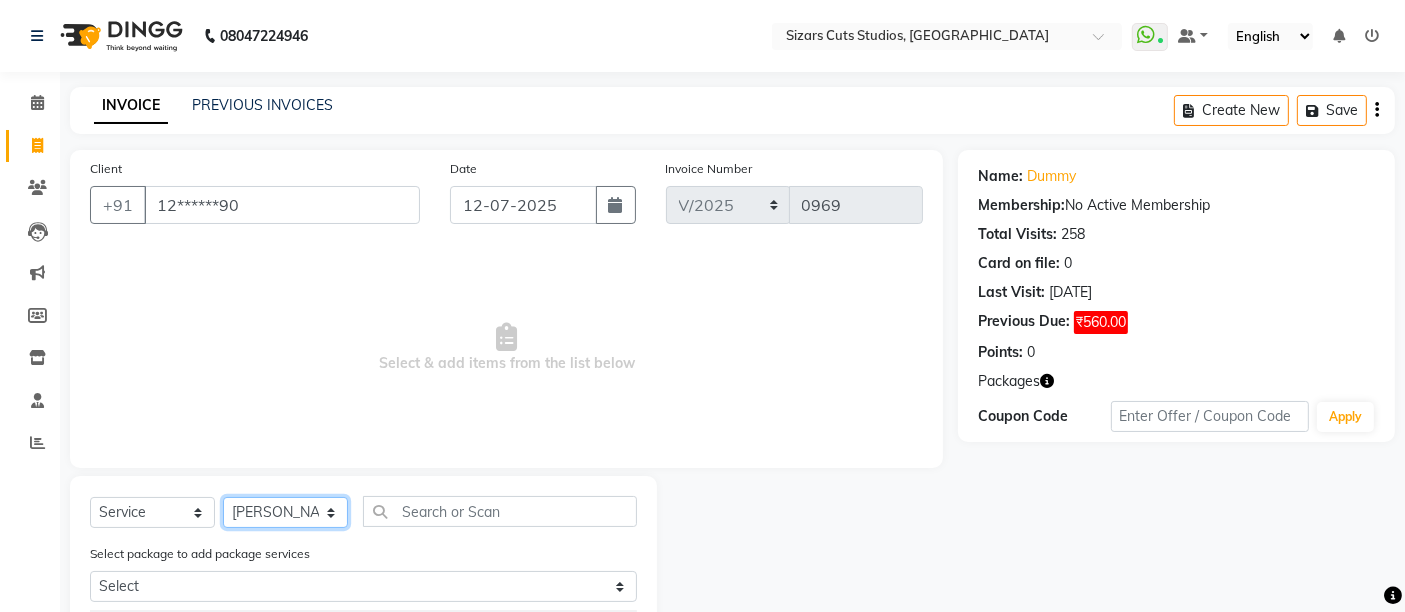 scroll, scrollTop: 255, scrollLeft: 0, axis: vertical 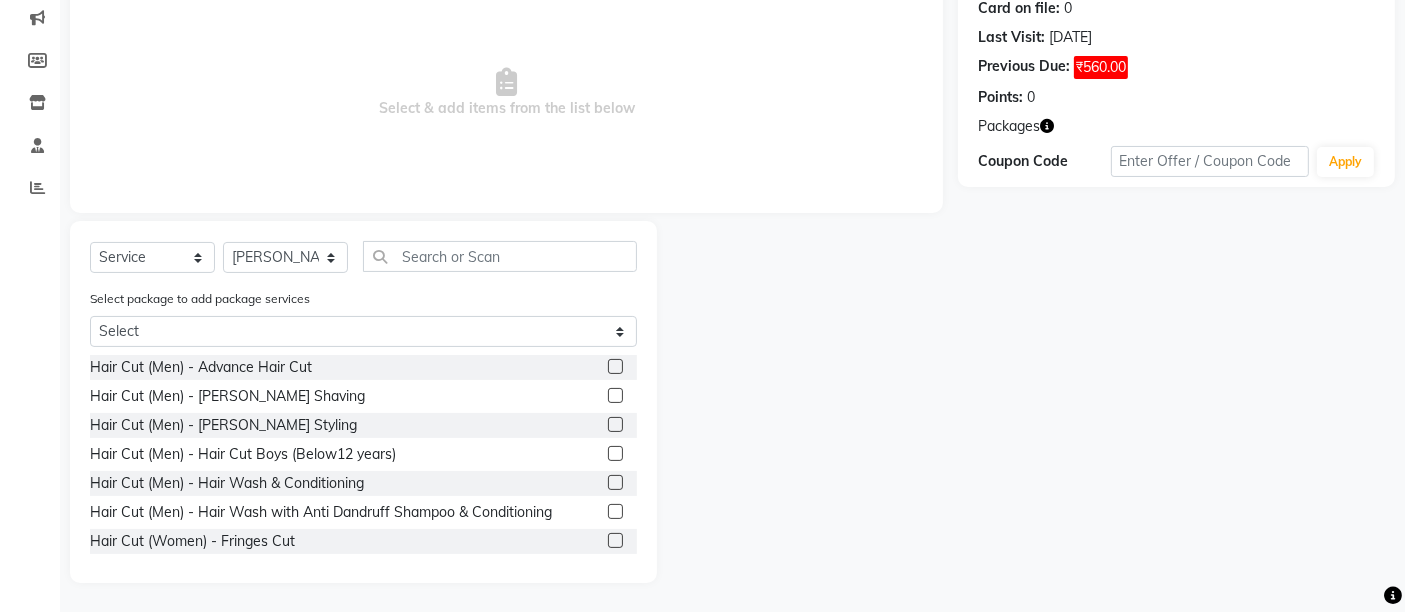 click 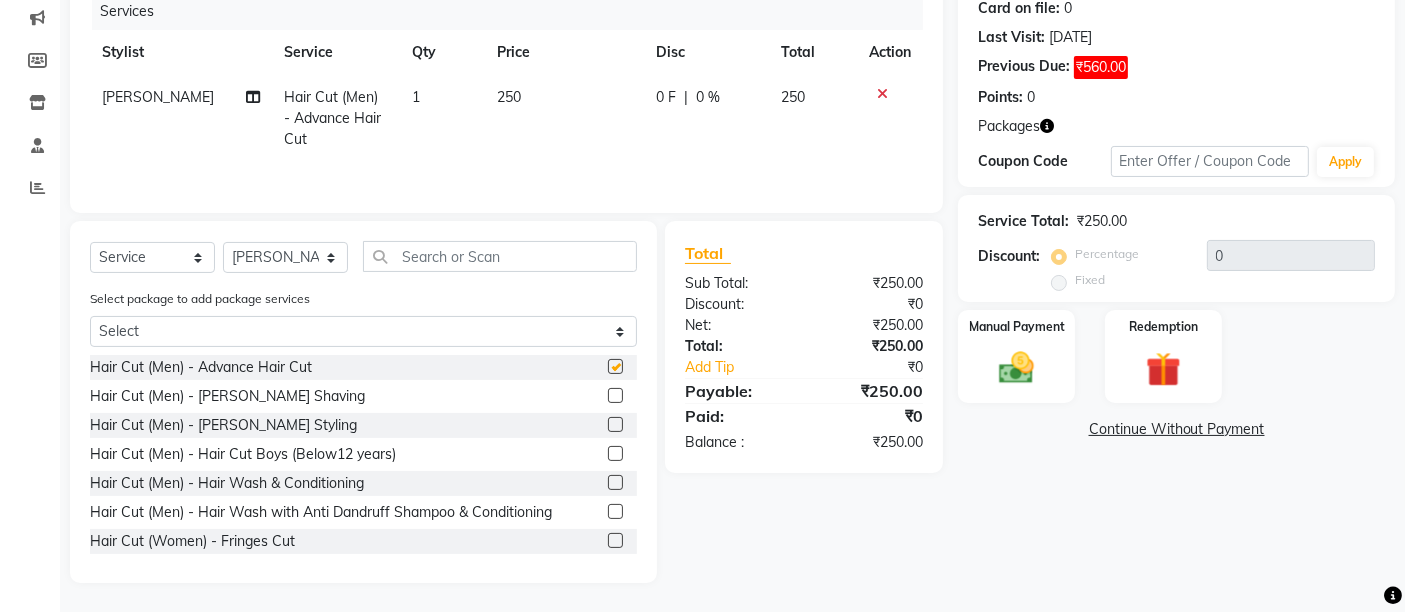 checkbox on "false" 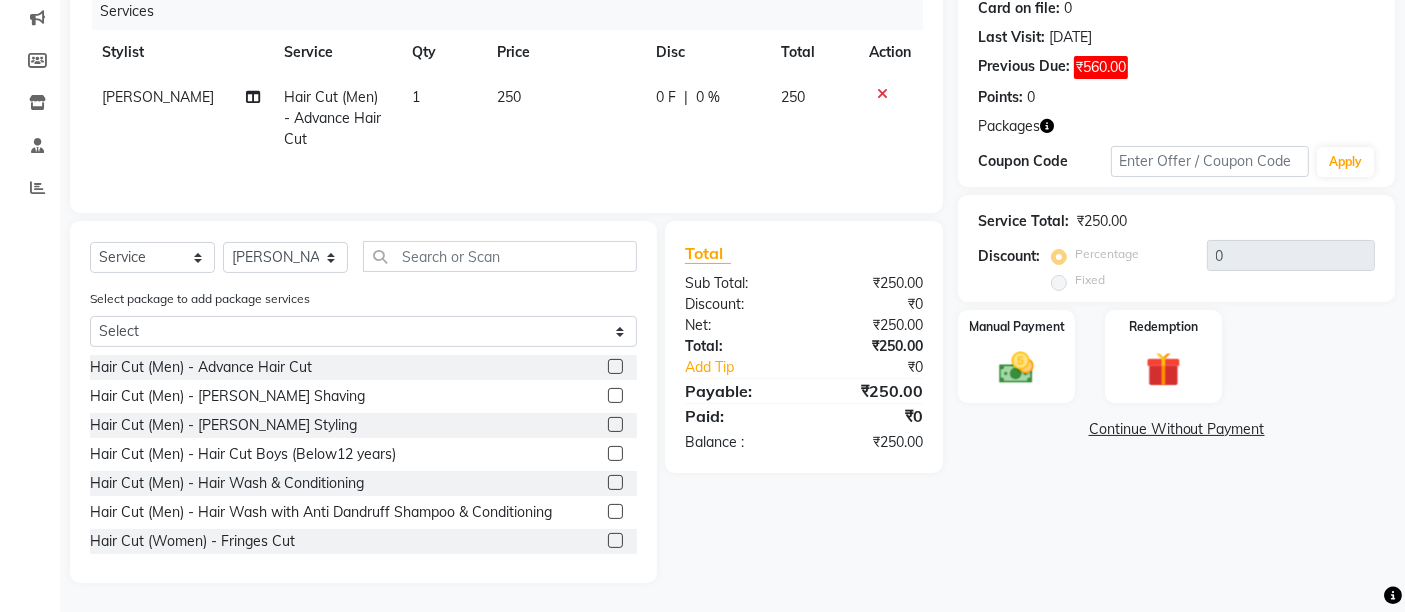 click 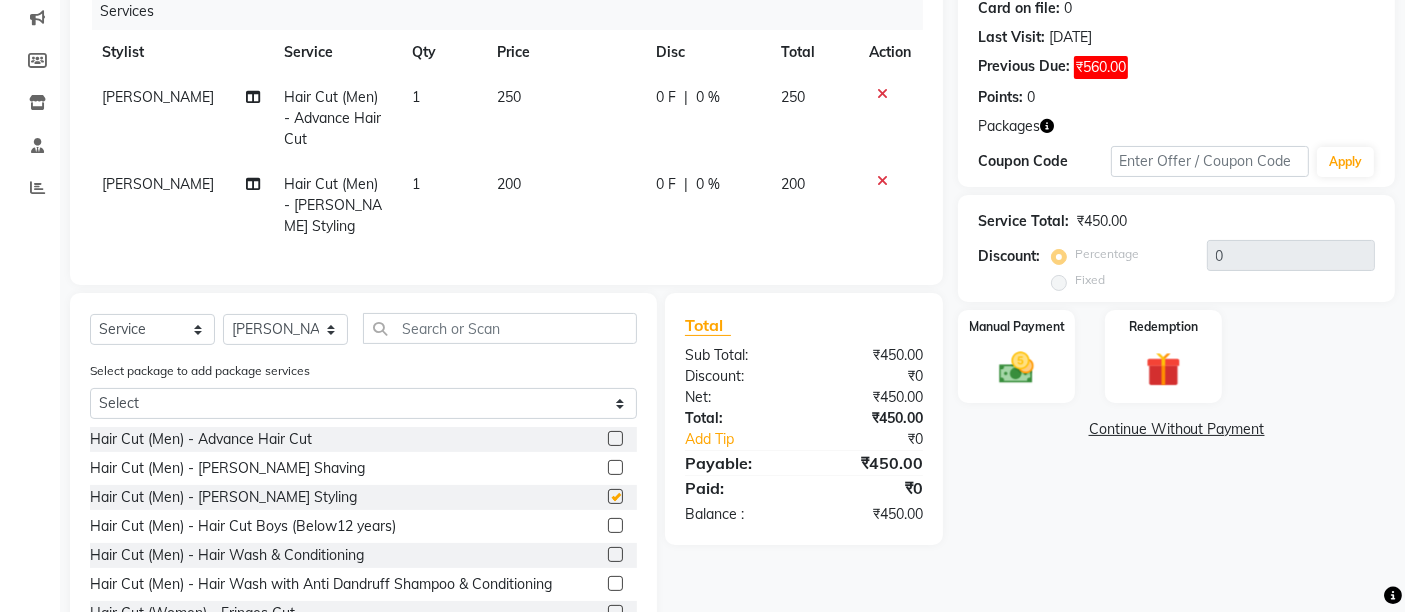 checkbox on "false" 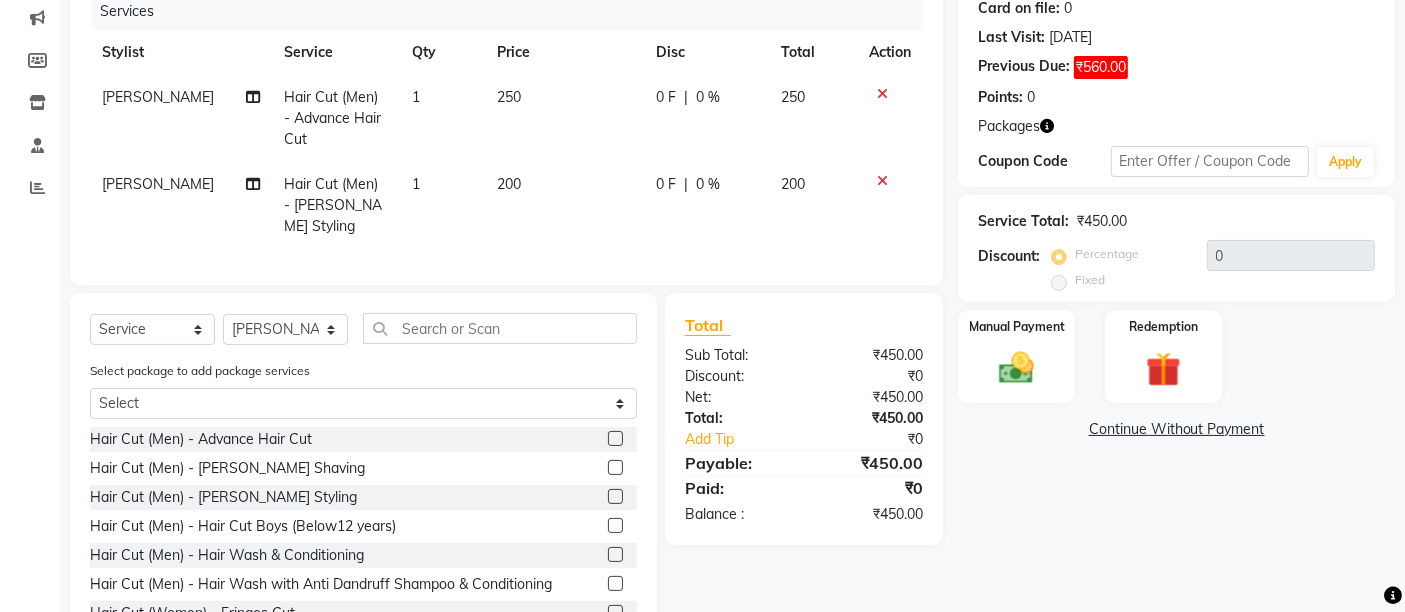 click on "250" 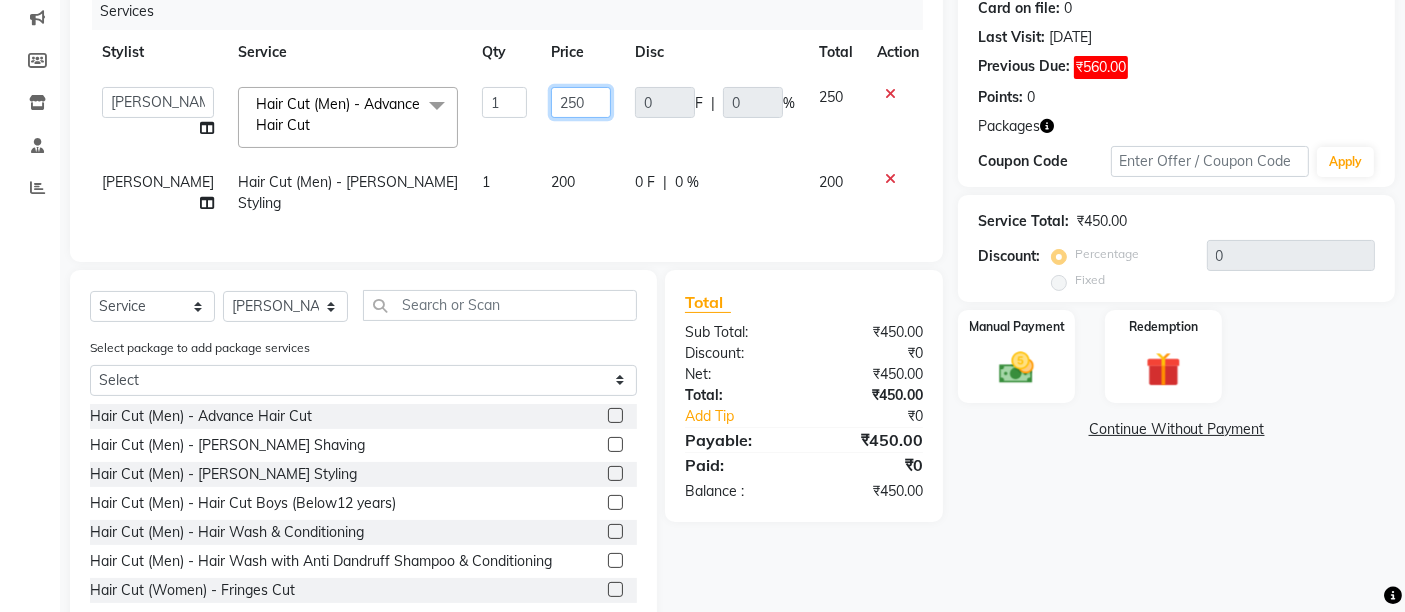 click on "250" 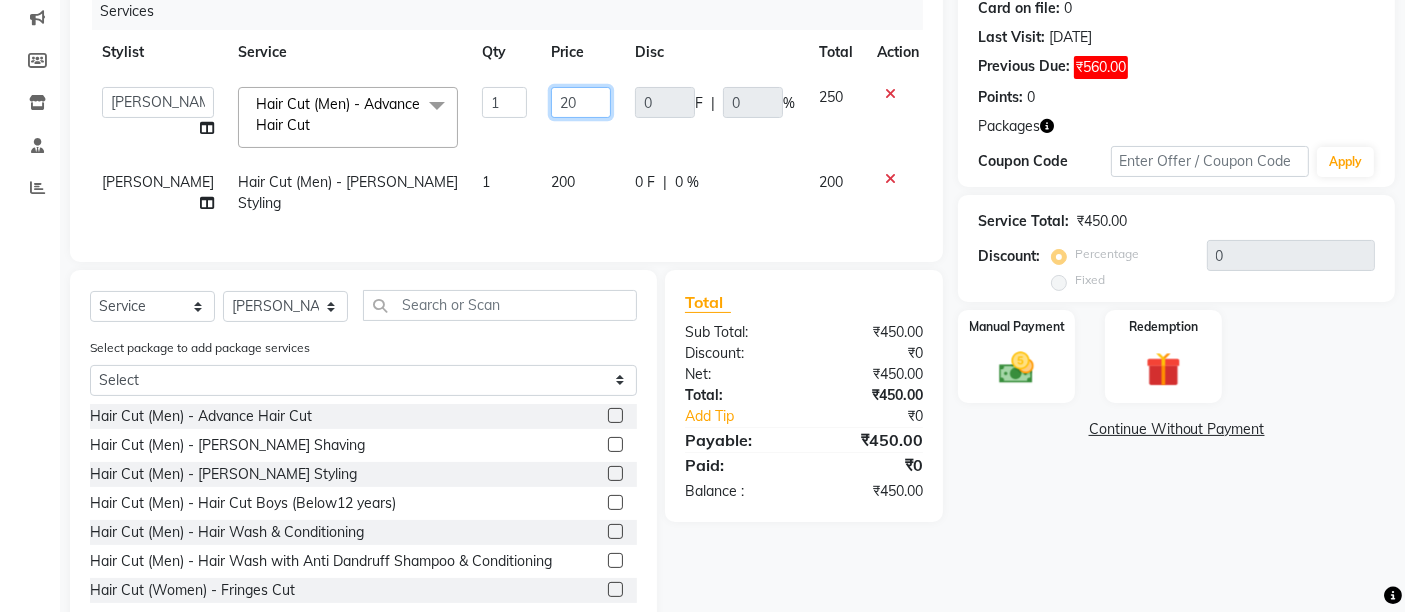 type on "200" 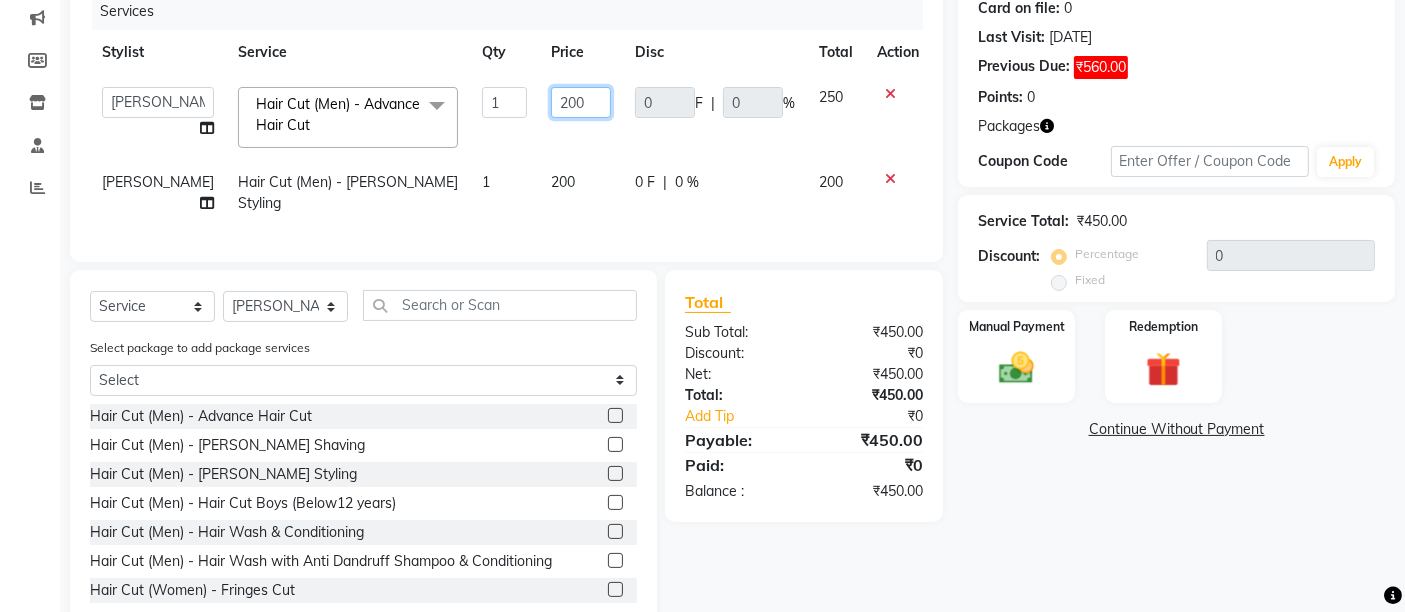 scroll, scrollTop: 320, scrollLeft: 0, axis: vertical 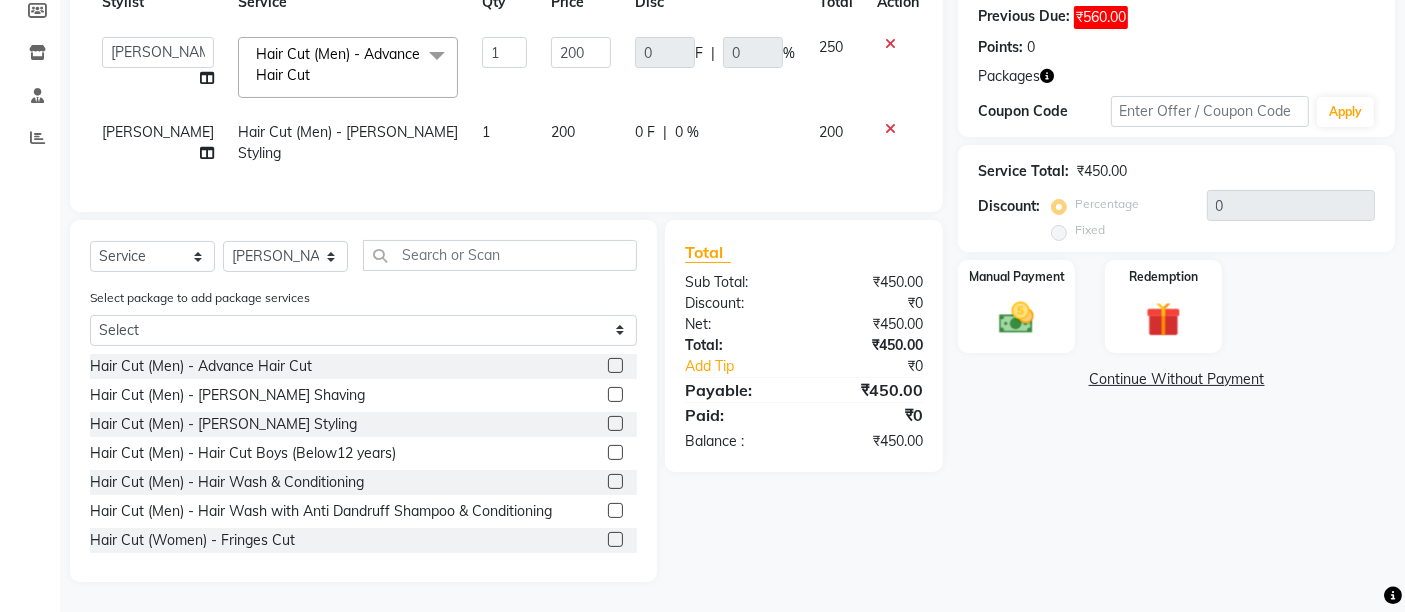 click on "200" 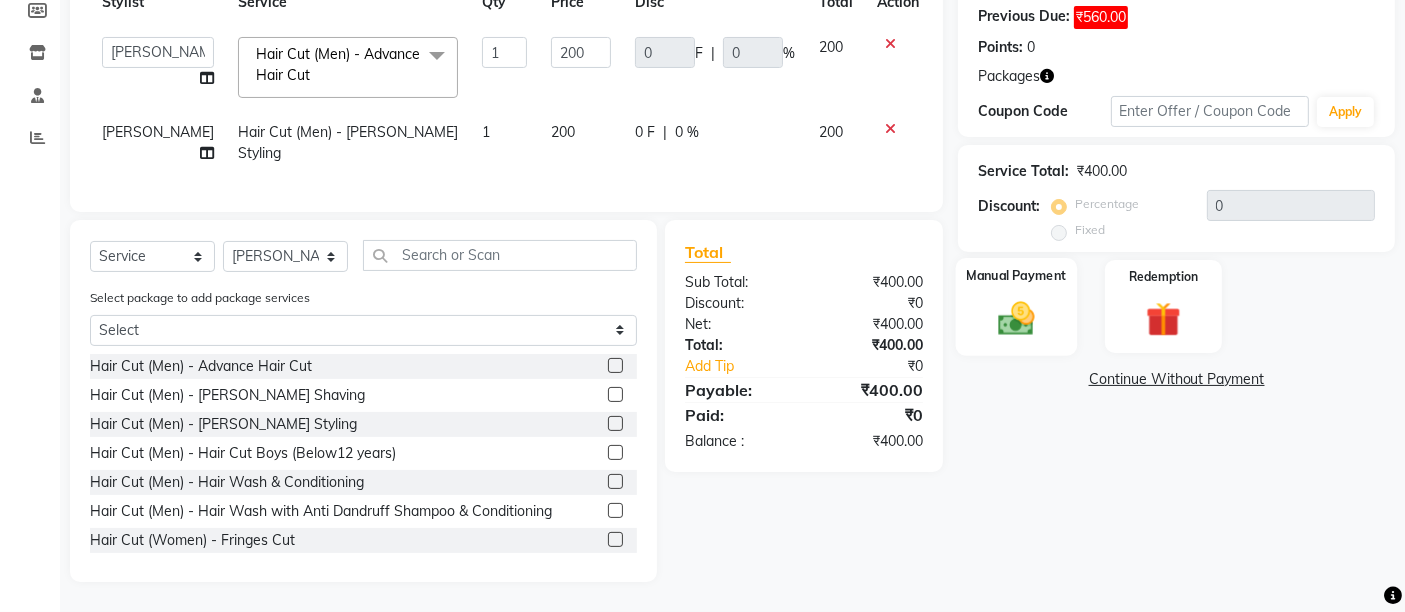 click on "Manual Payment" 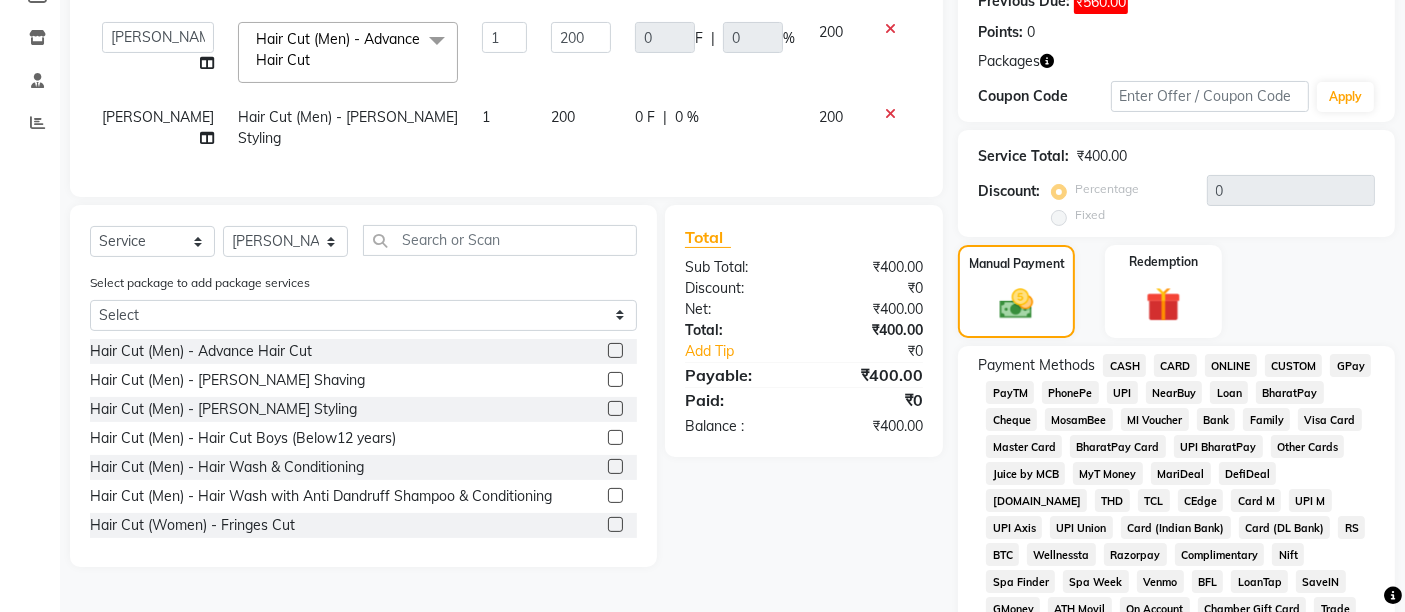 click on "UPI" 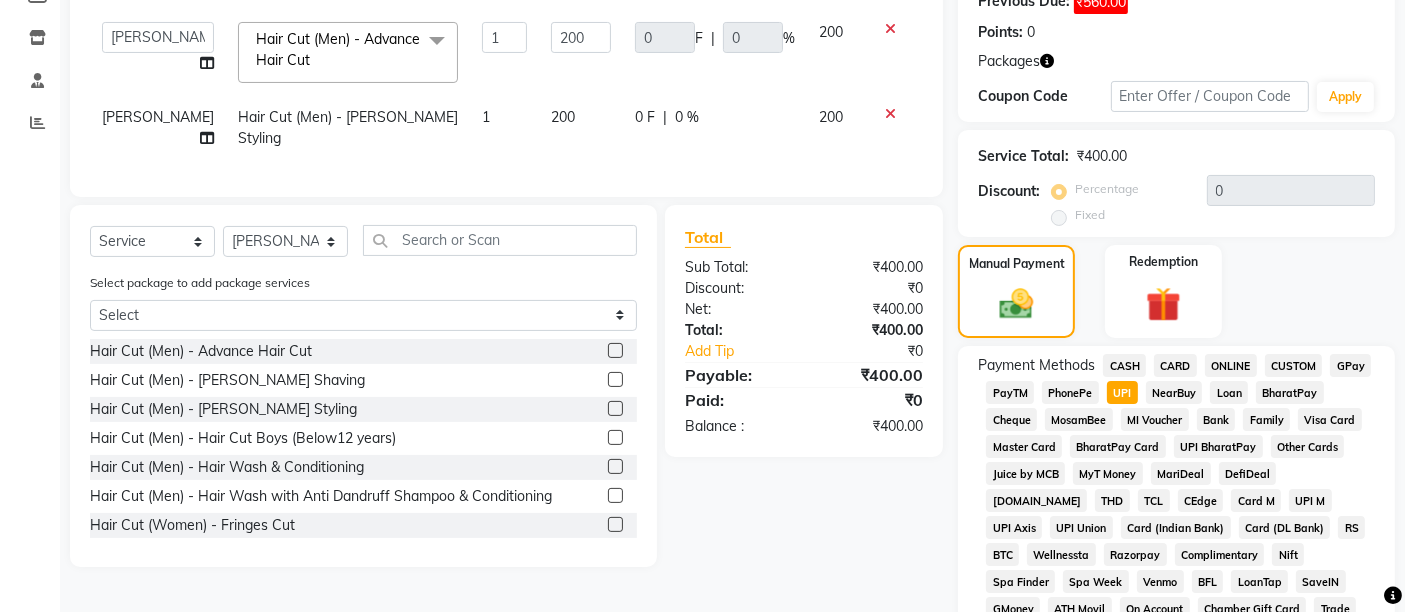 click on "CARD" 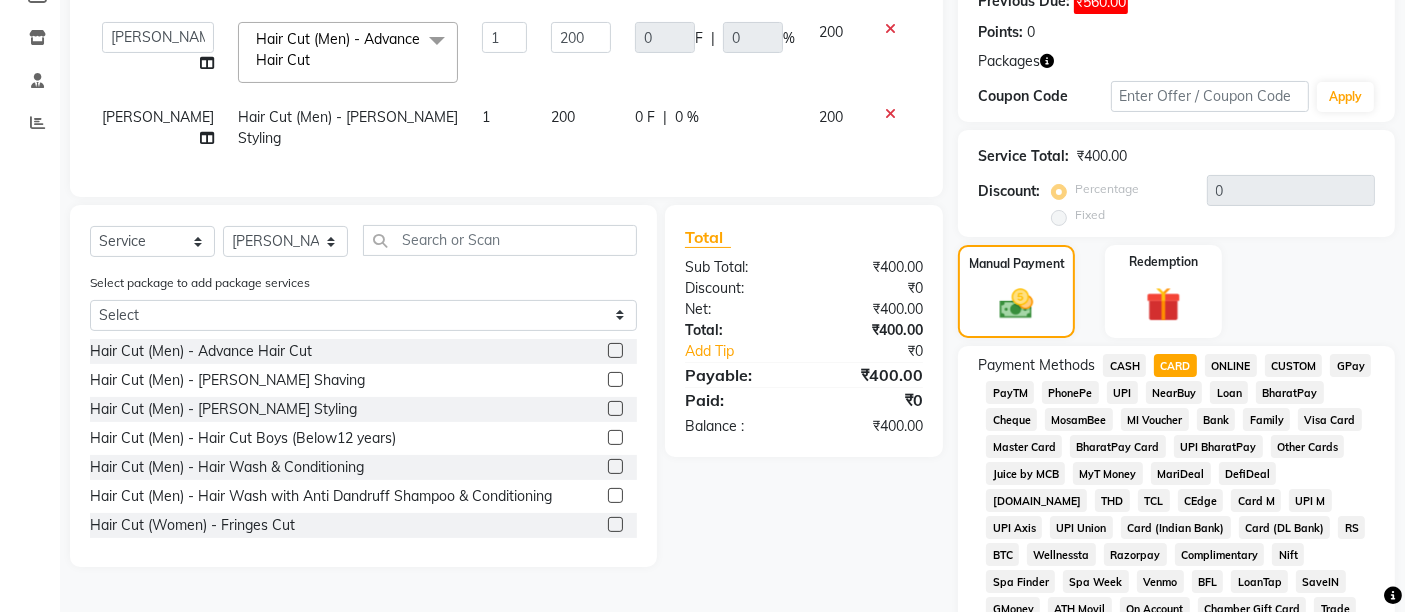 scroll, scrollTop: 876, scrollLeft: 0, axis: vertical 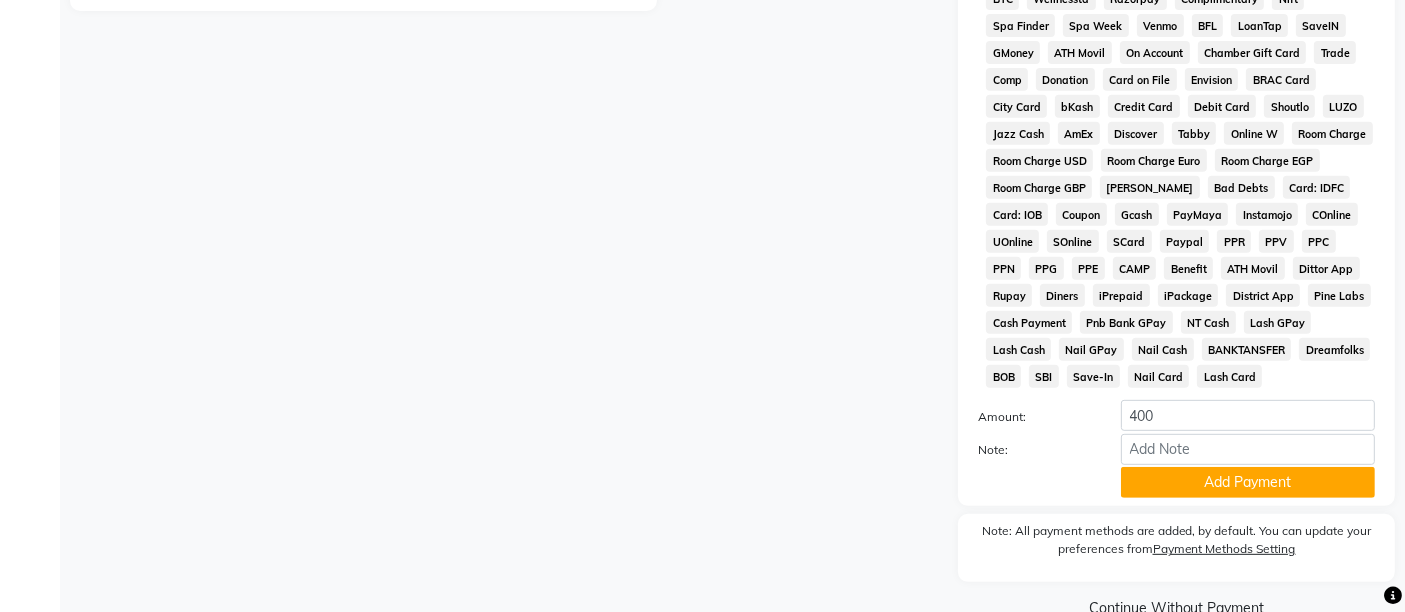 click on "Add Payment" 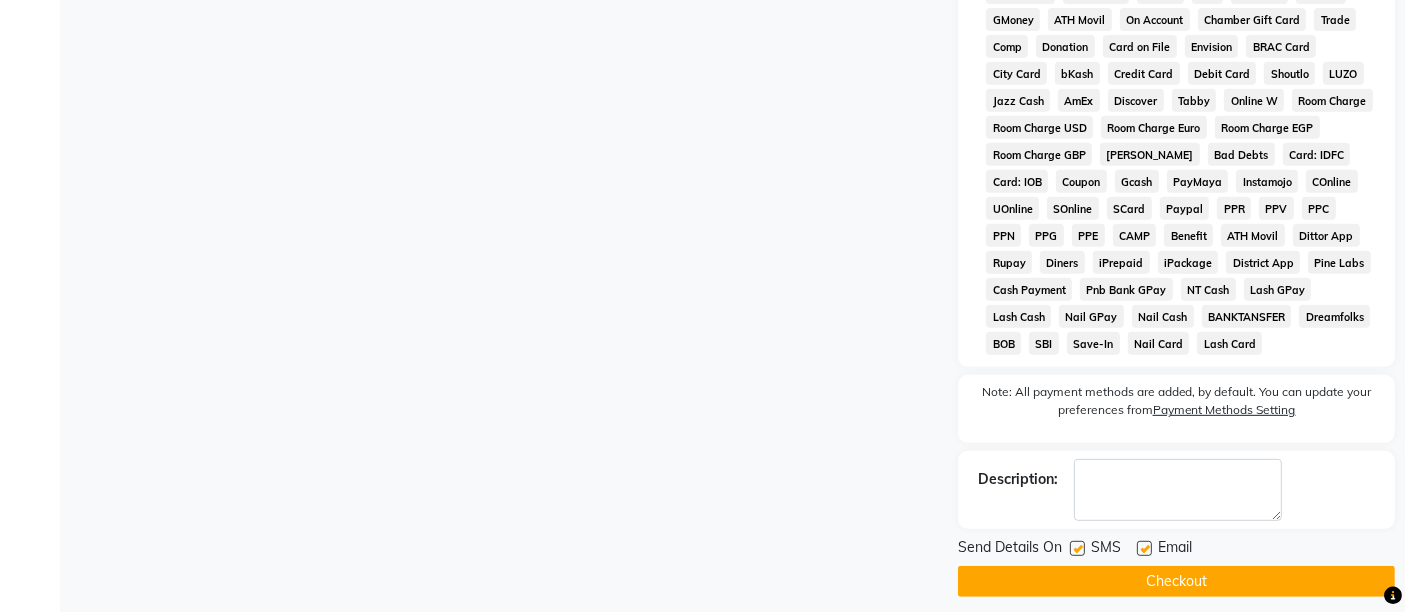 scroll, scrollTop: 928, scrollLeft: 0, axis: vertical 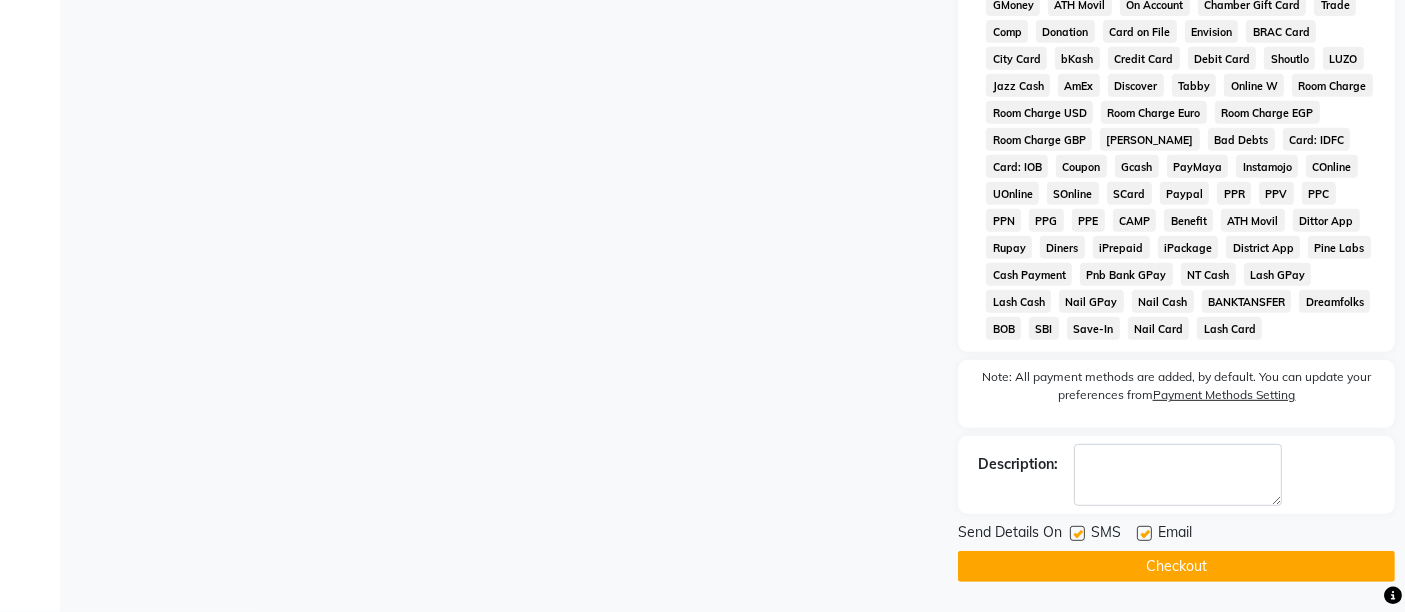 click 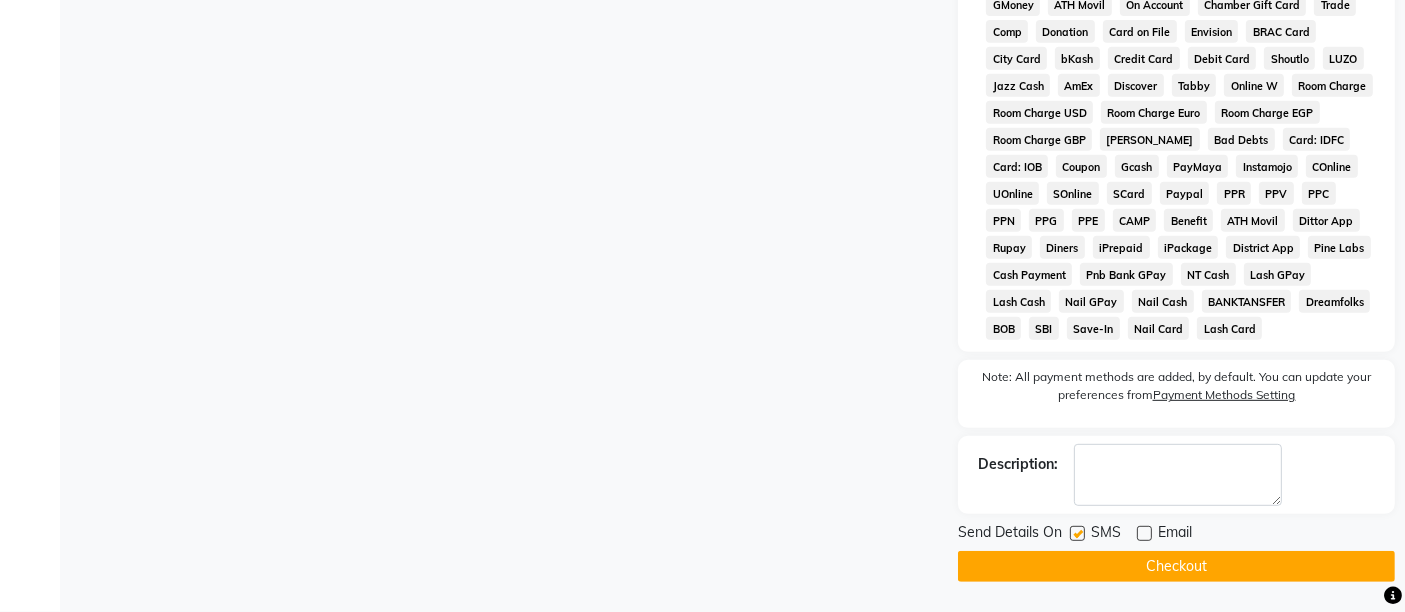 drag, startPoint x: 1142, startPoint y: 567, endPoint x: 831, endPoint y: 440, distance: 335.93155 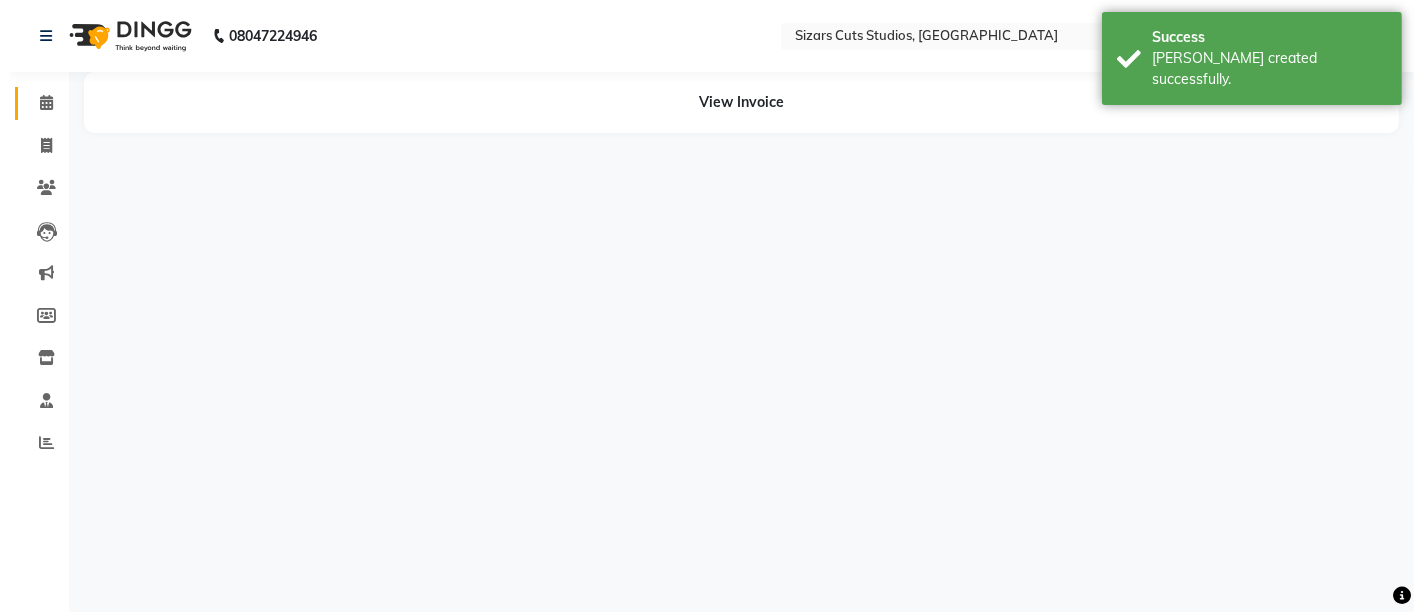 scroll, scrollTop: 0, scrollLeft: 0, axis: both 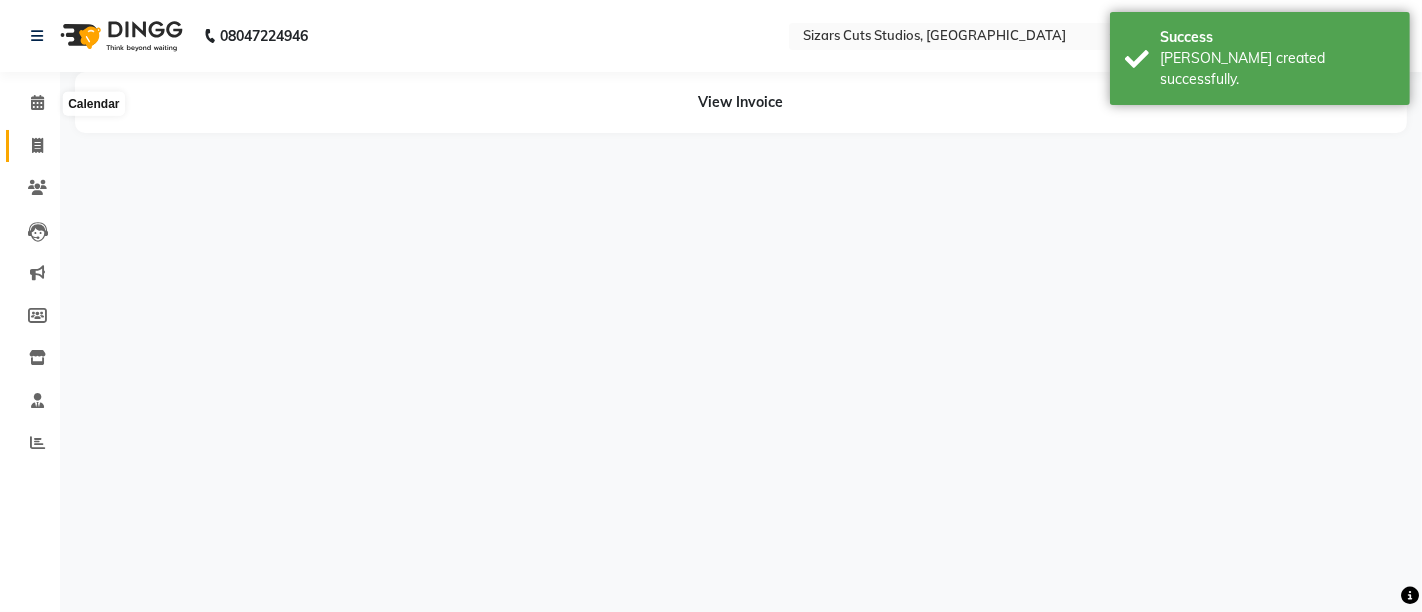 click 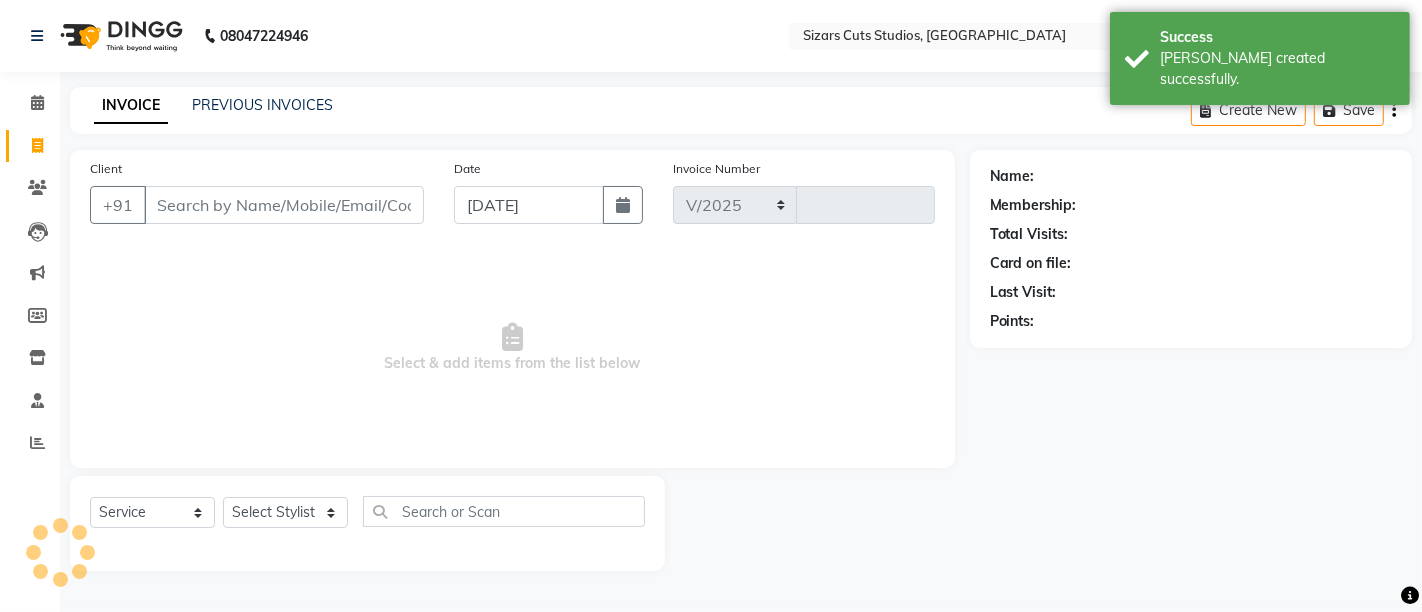 select on "5579" 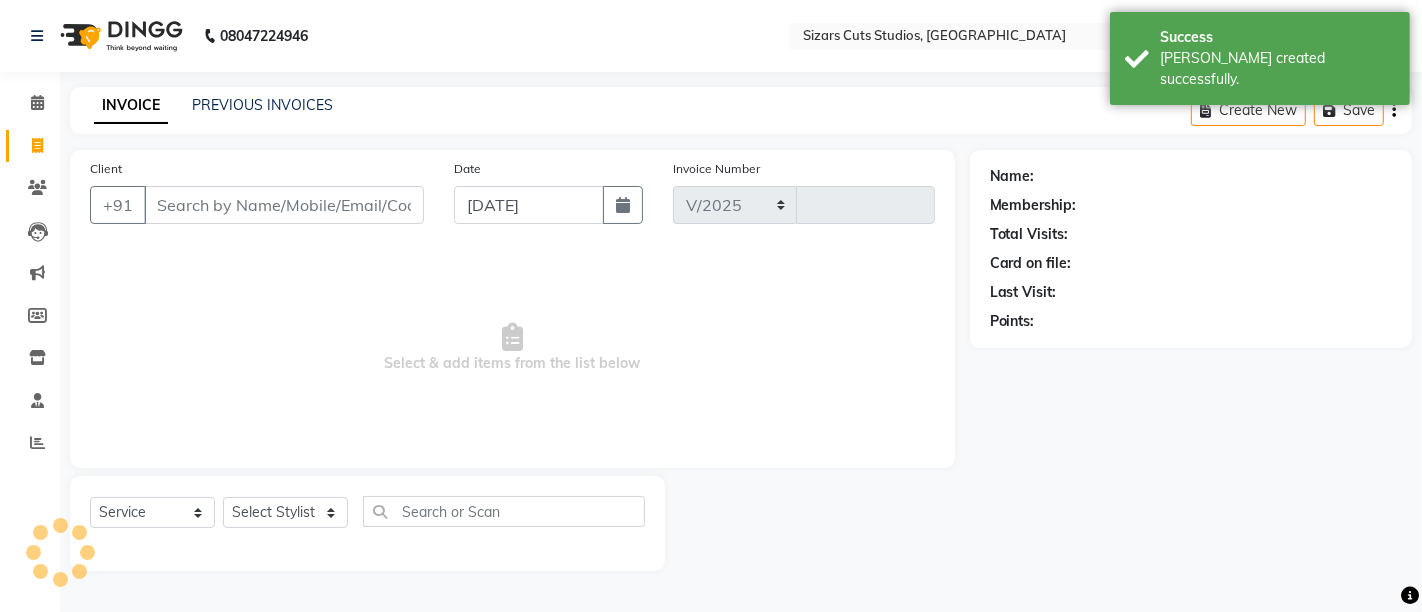 type on "0970" 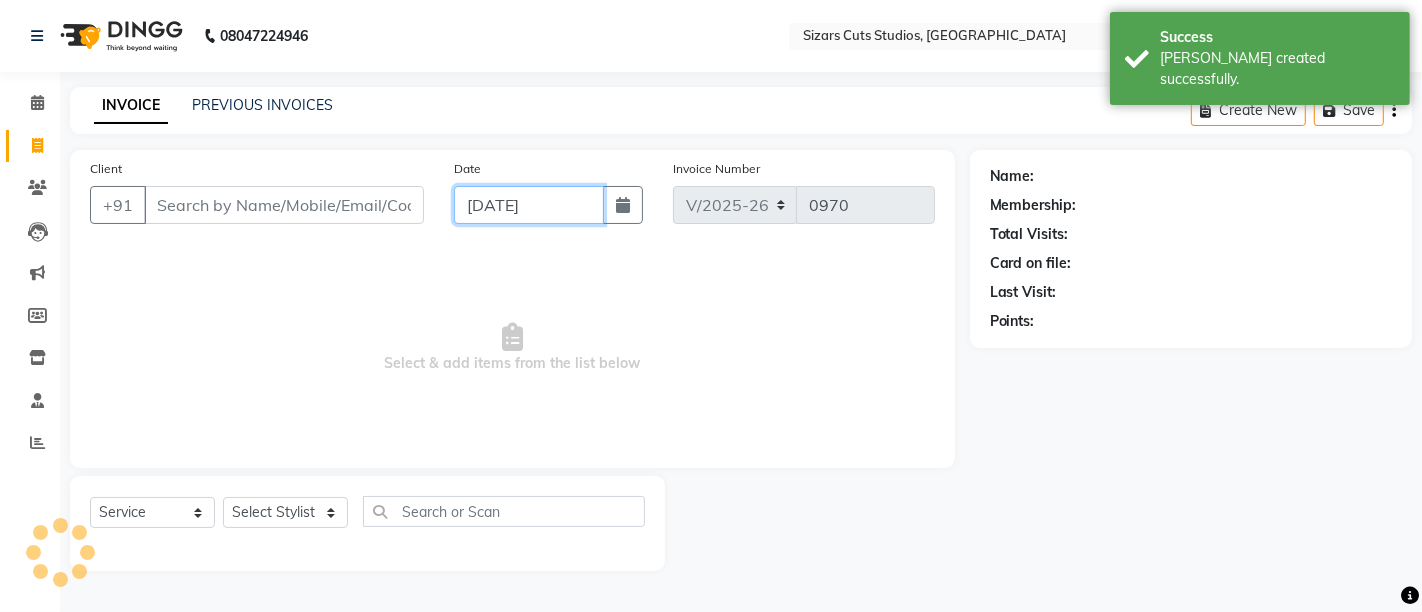 drag, startPoint x: 523, startPoint y: 202, endPoint x: 528, endPoint y: 221, distance: 19.646883 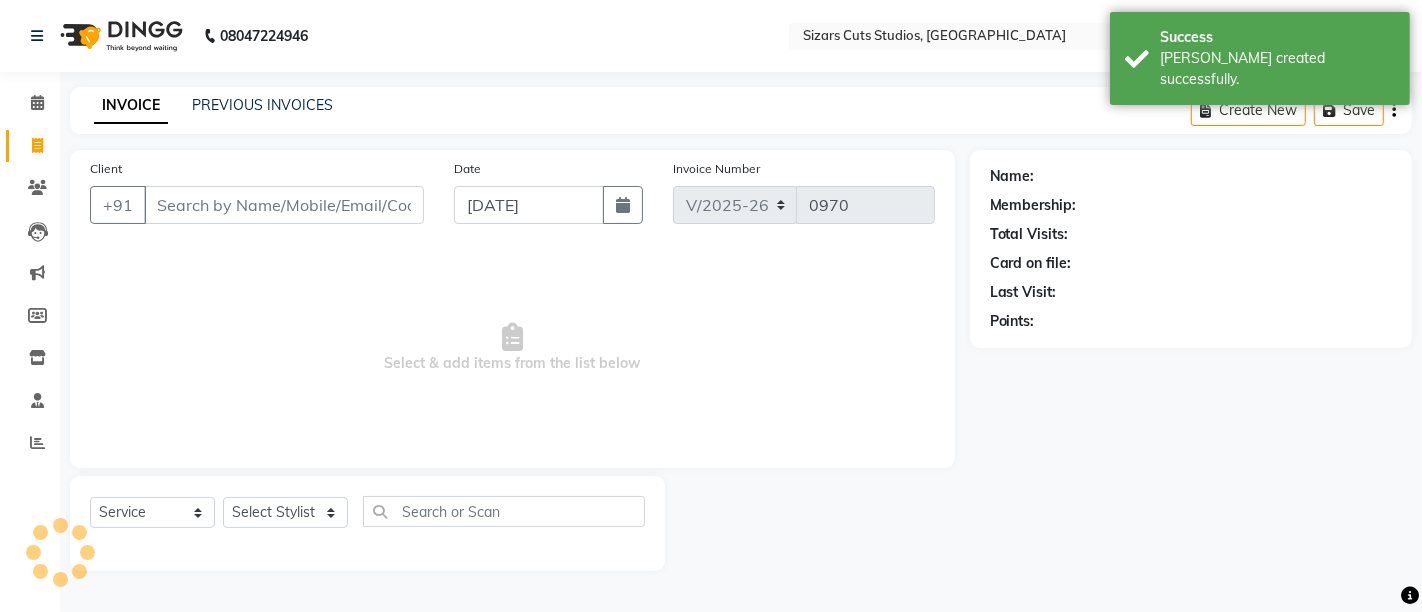 select on "7" 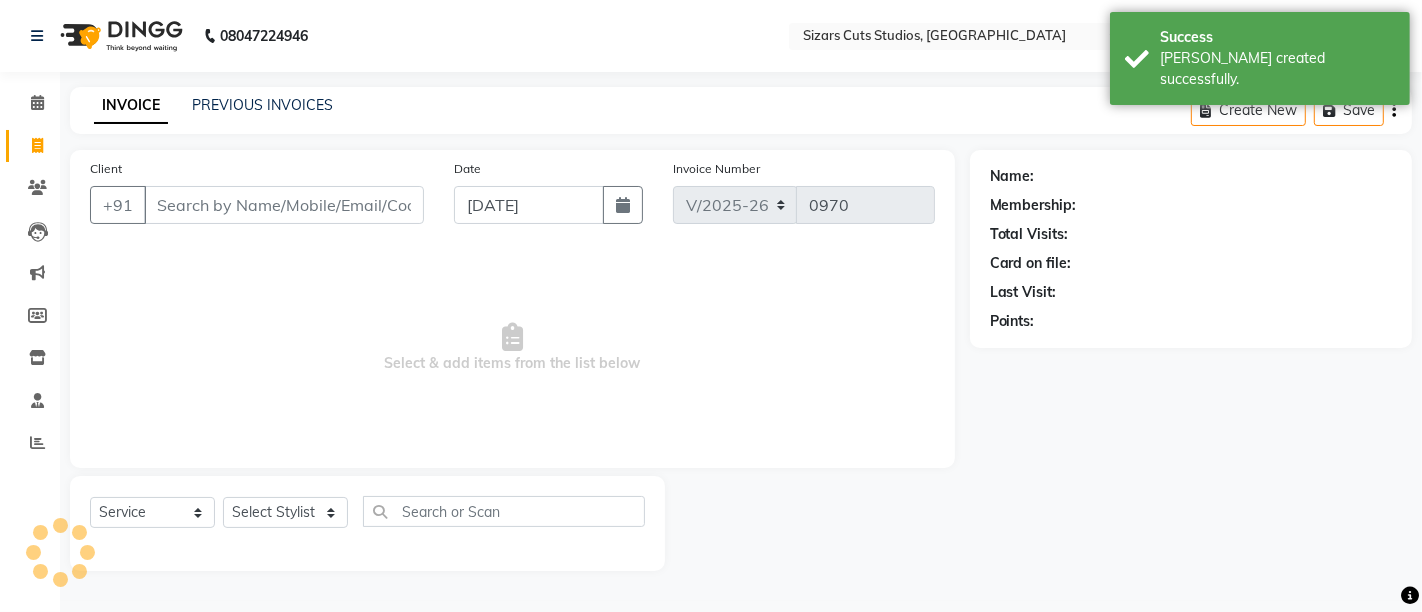 select on "2025" 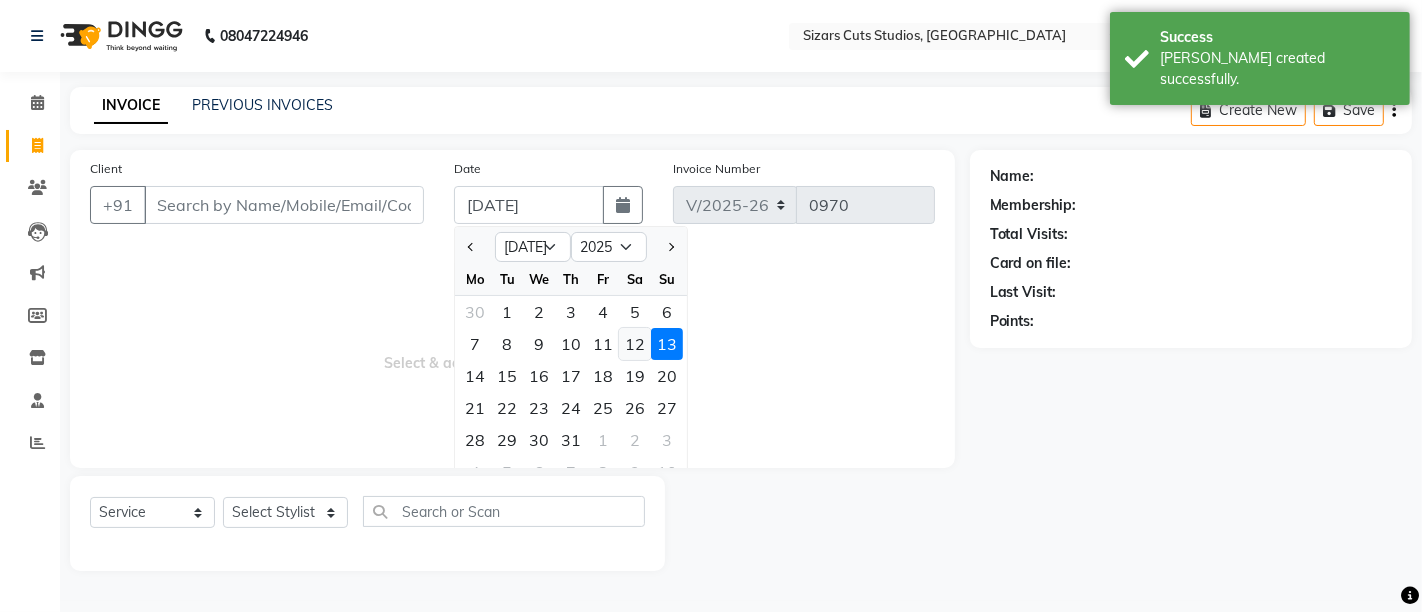 click on "12" 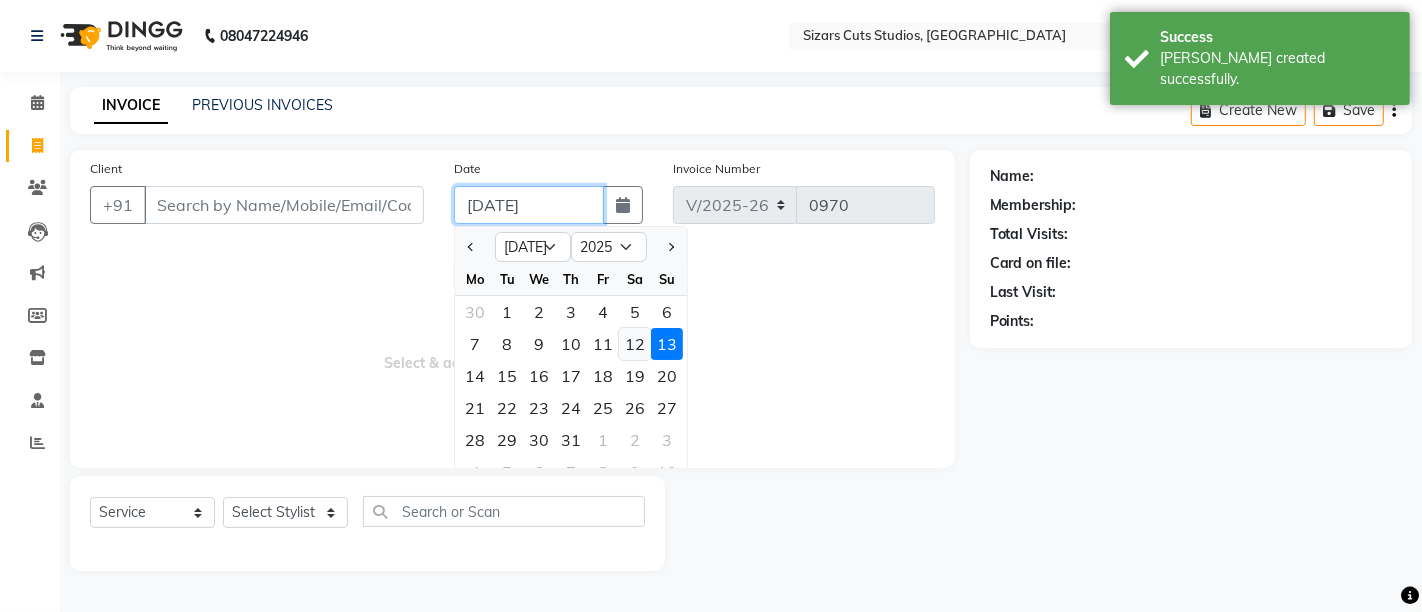 type on "12-07-2025" 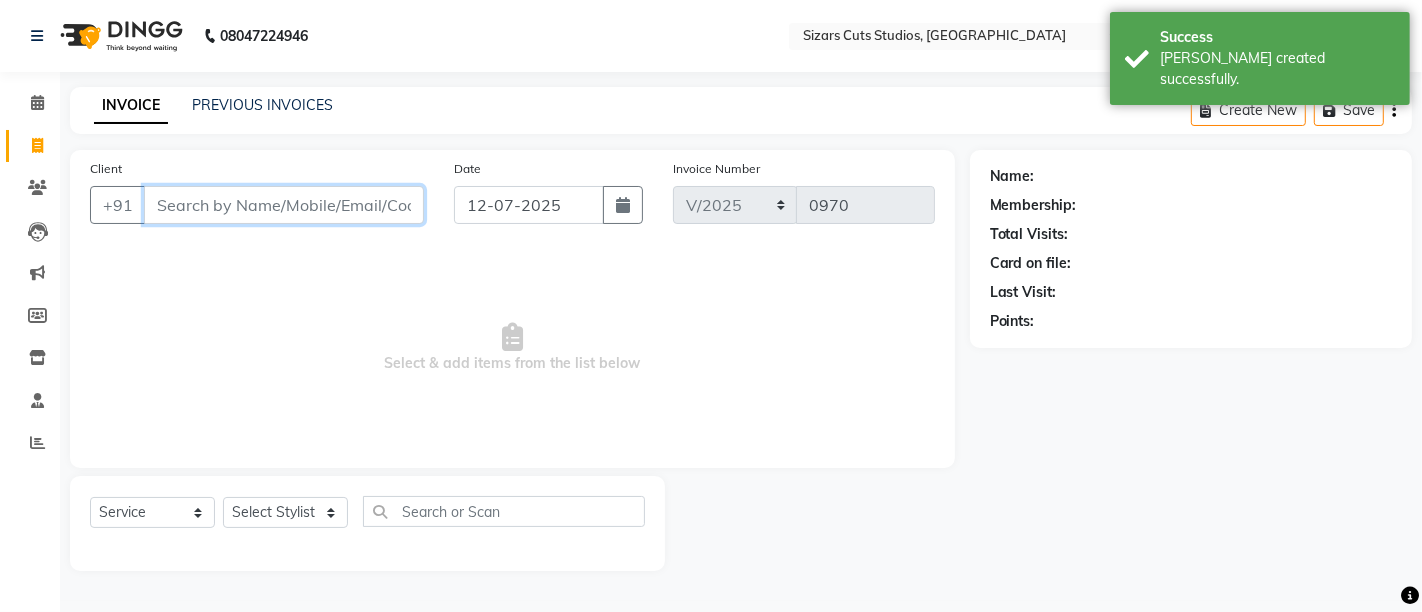 click on "Client" at bounding box center (284, 205) 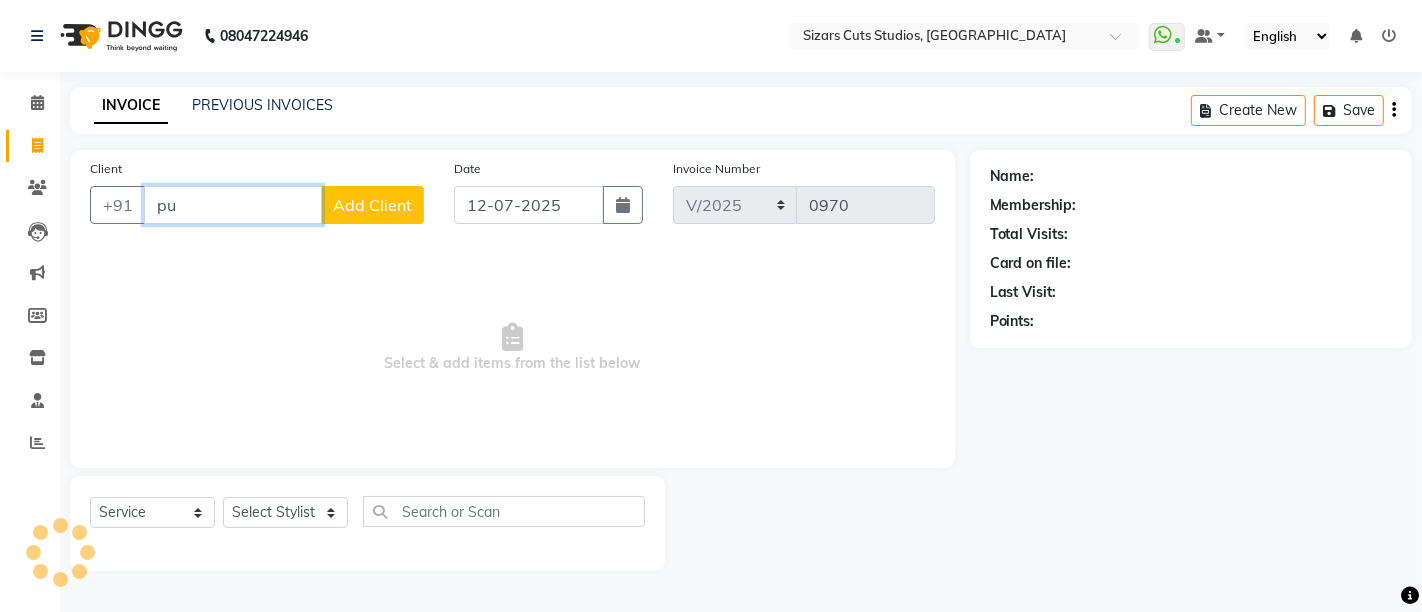 type on "p" 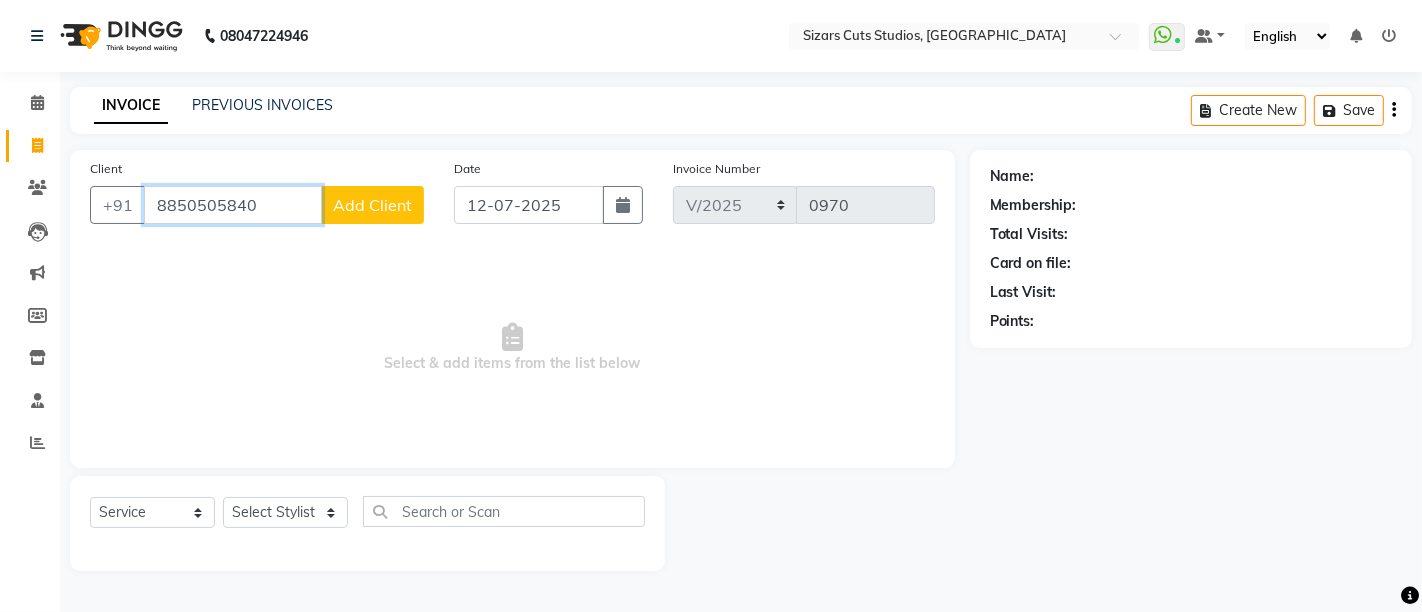 type on "8850505840" 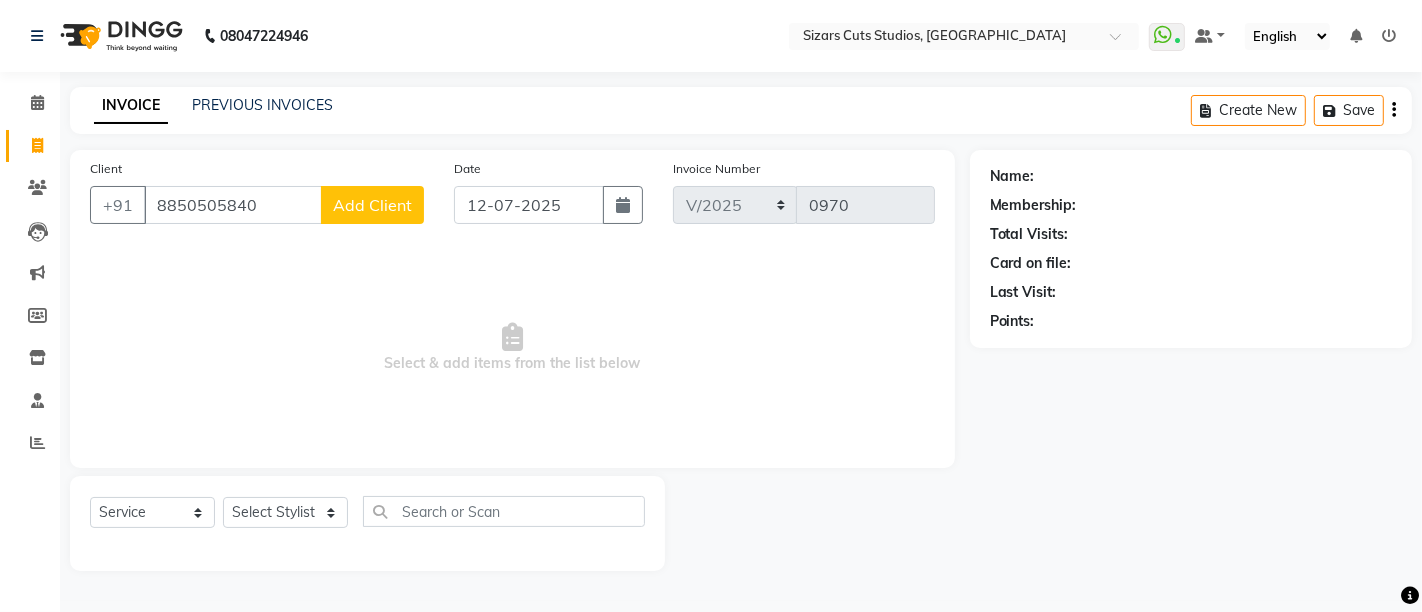click on "Add Client" 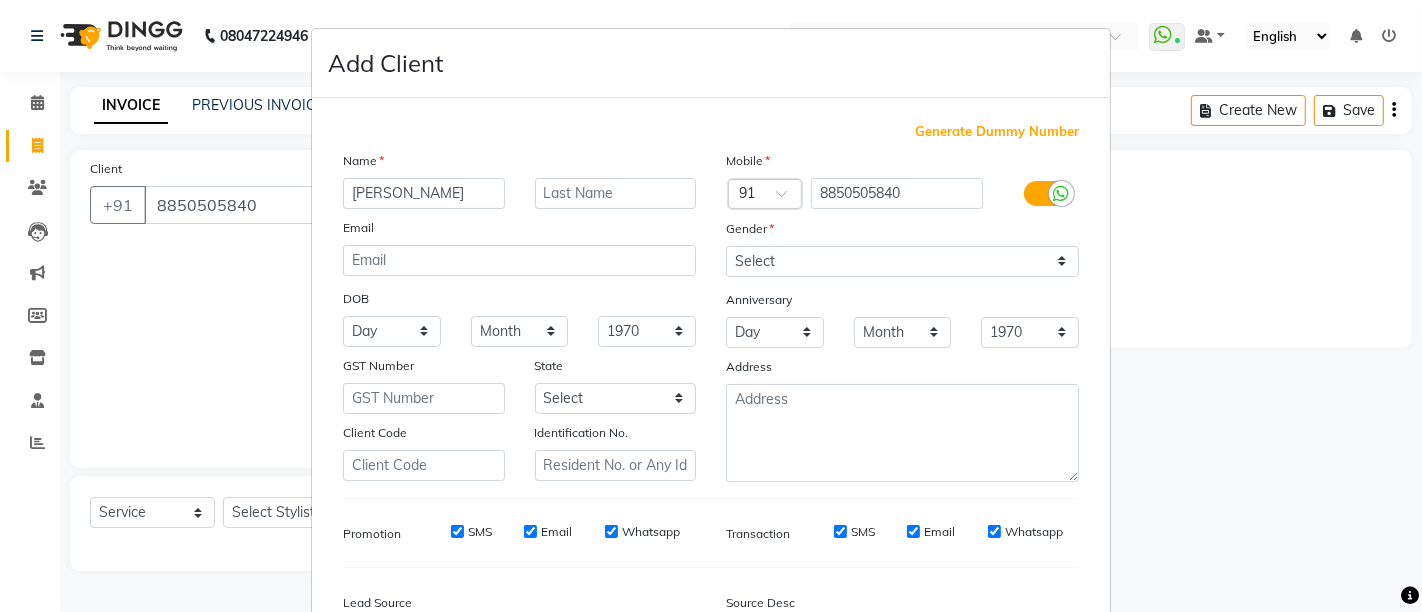 type on "[PERSON_NAME]" 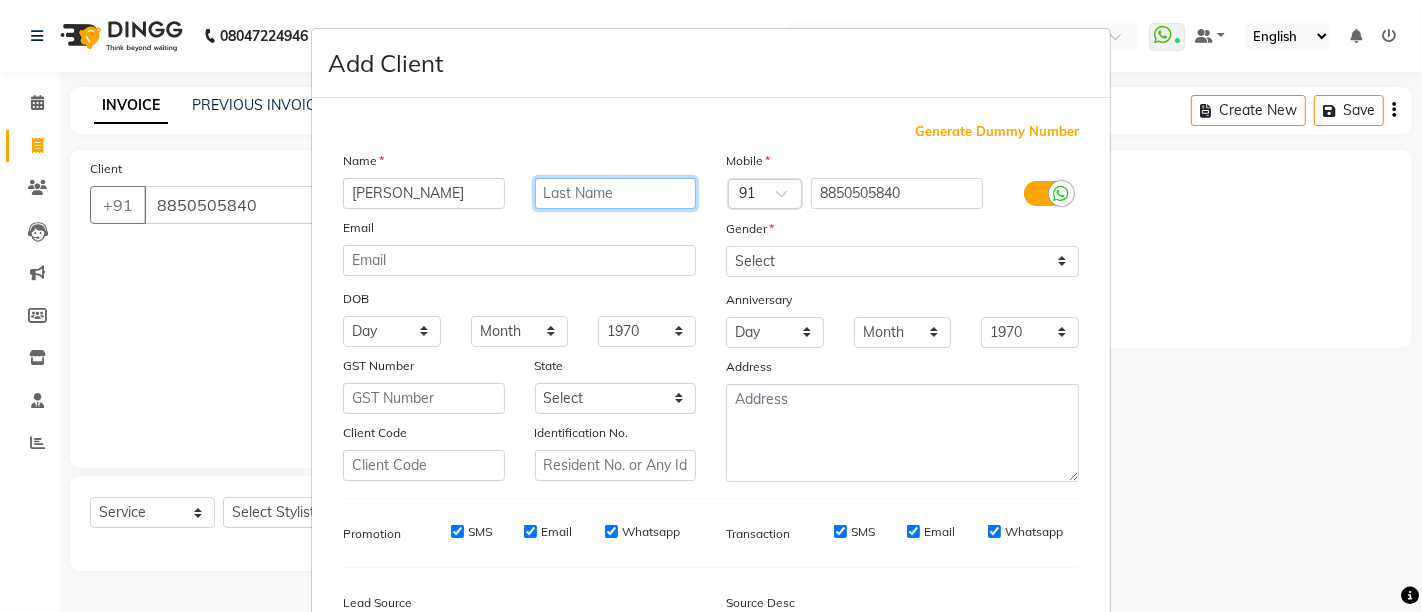 click at bounding box center [616, 193] 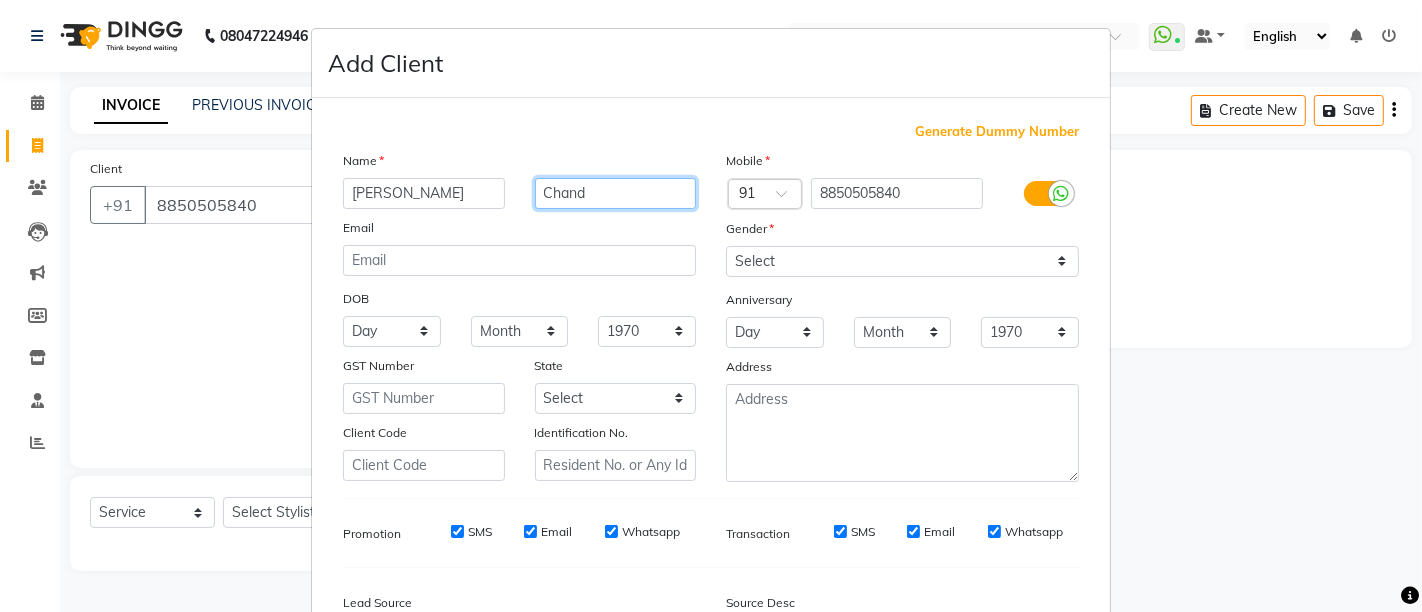 type on "Chand" 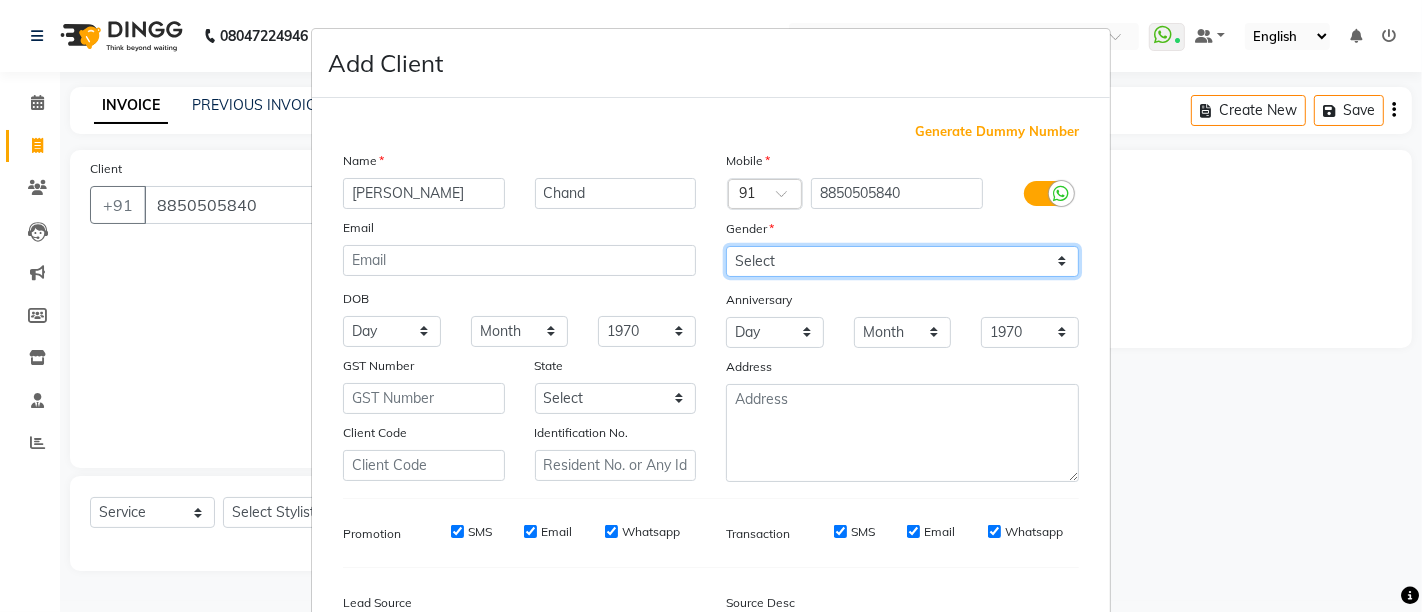 click on "Select Male Female Other Prefer Not To Say" at bounding box center [902, 261] 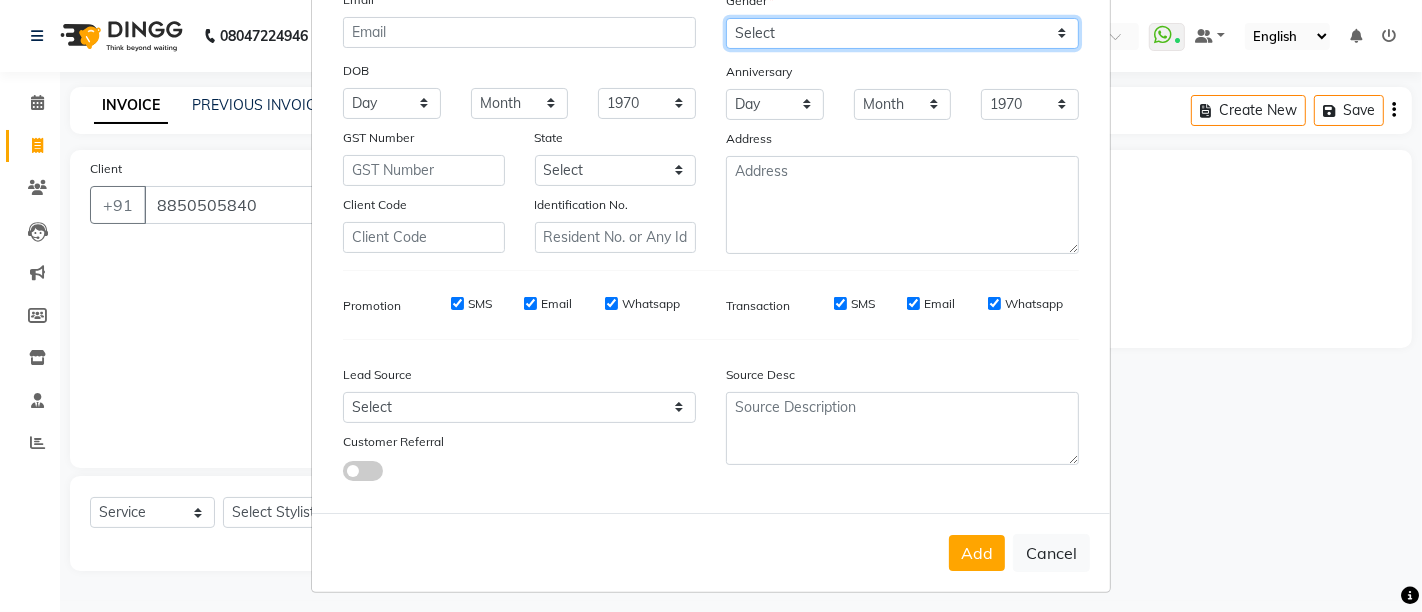 scroll, scrollTop: 234, scrollLeft: 0, axis: vertical 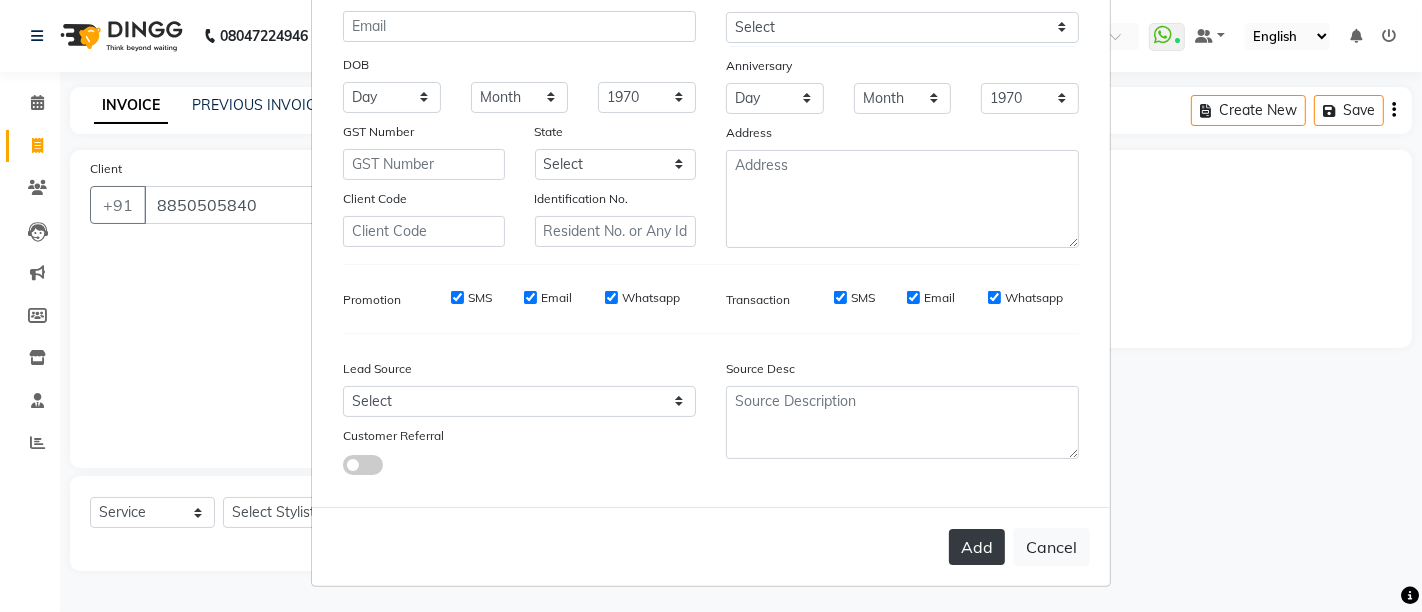 click on "Add" at bounding box center (977, 547) 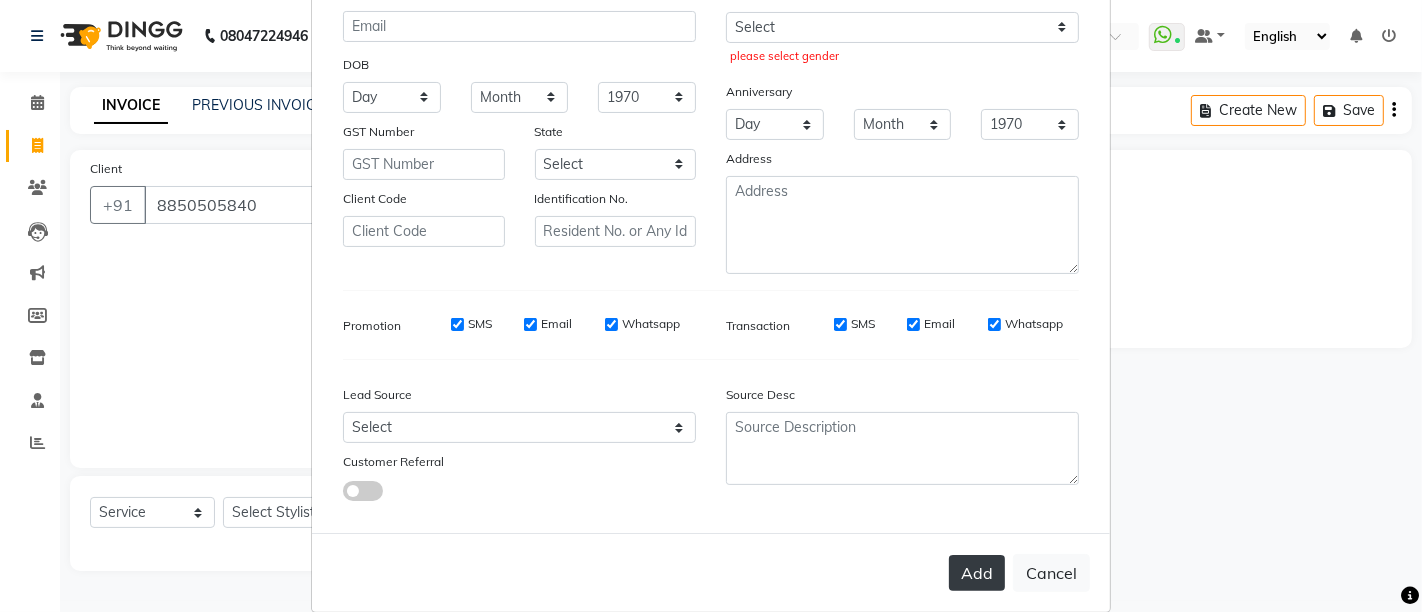 click on "Add" at bounding box center (977, 573) 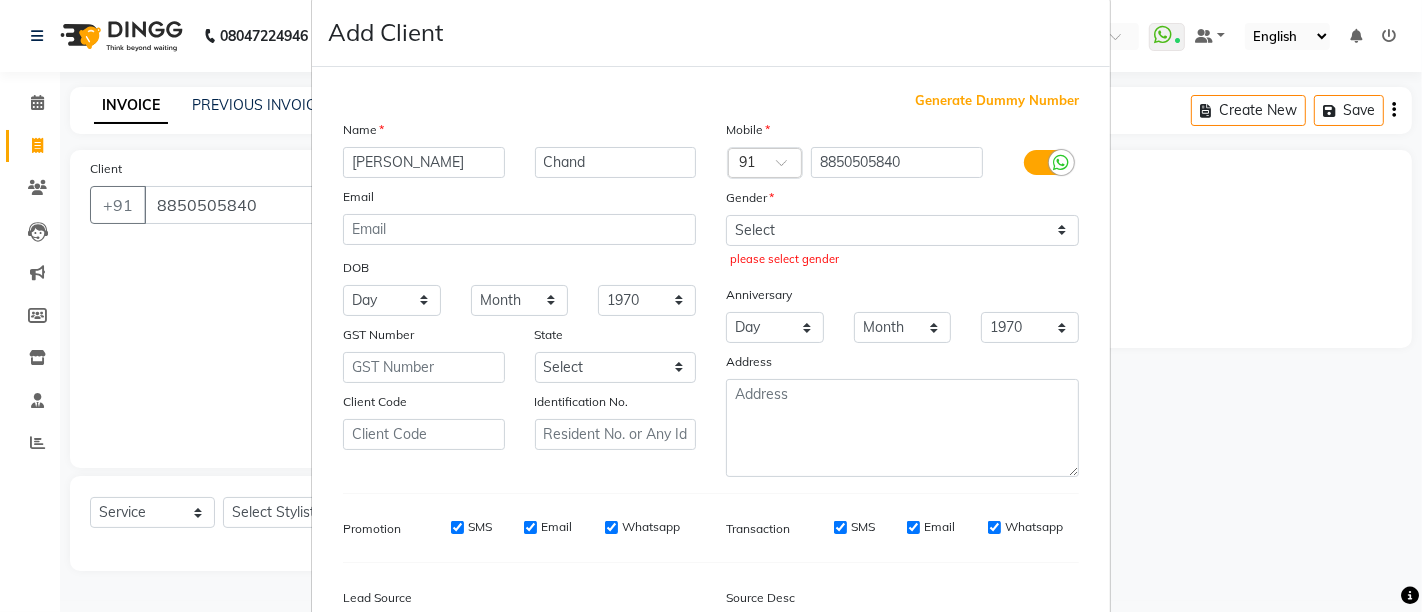 scroll, scrollTop: 12, scrollLeft: 0, axis: vertical 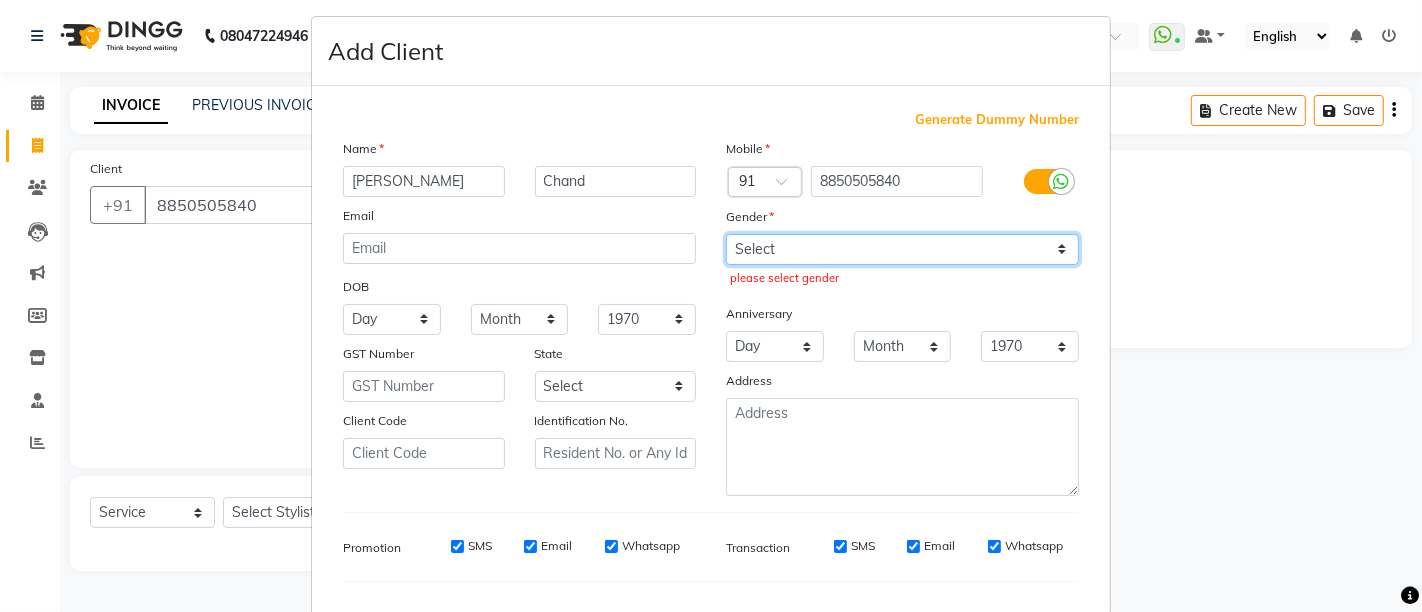 click on "Select Male Female Other Prefer Not To Say" at bounding box center (902, 249) 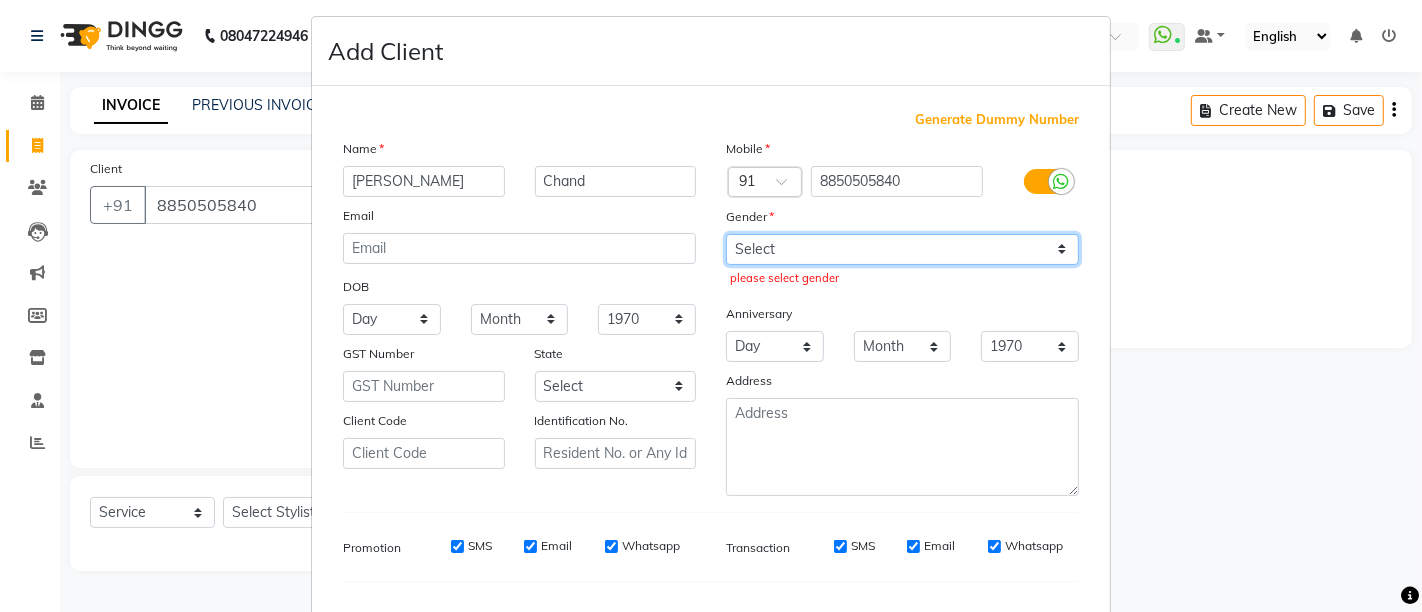 select on "[DEMOGRAPHIC_DATA]" 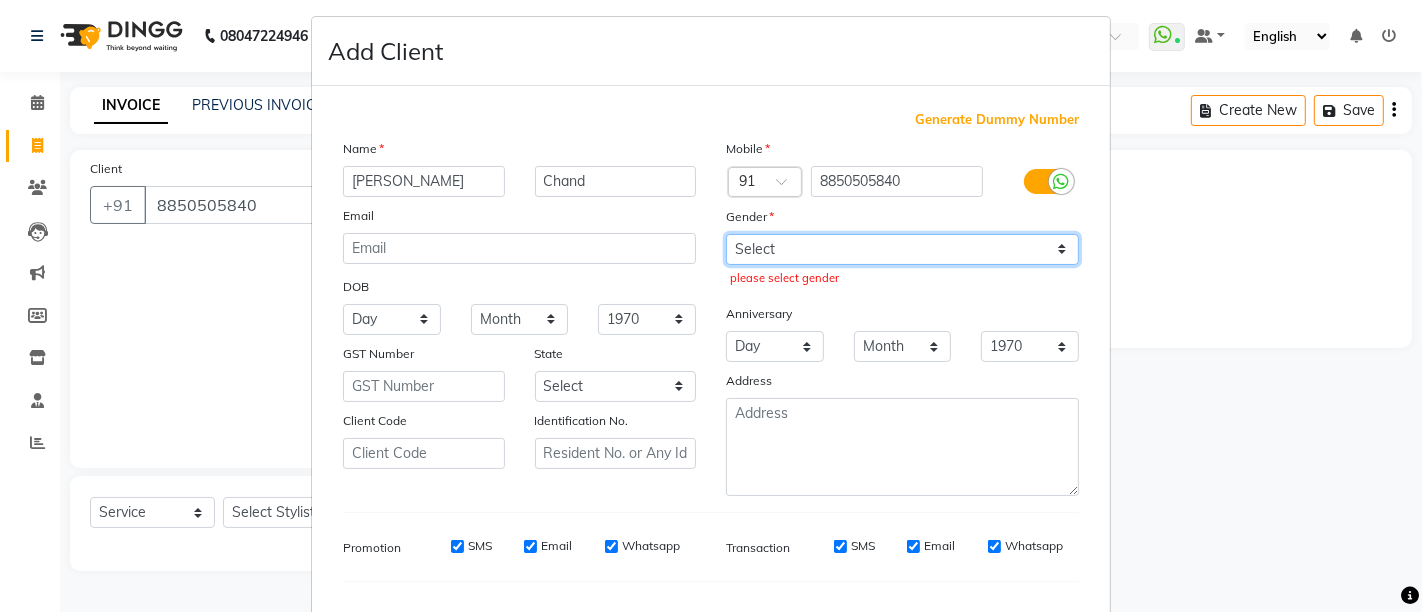 click on "Select Male Female Other Prefer Not To Say" at bounding box center (902, 249) 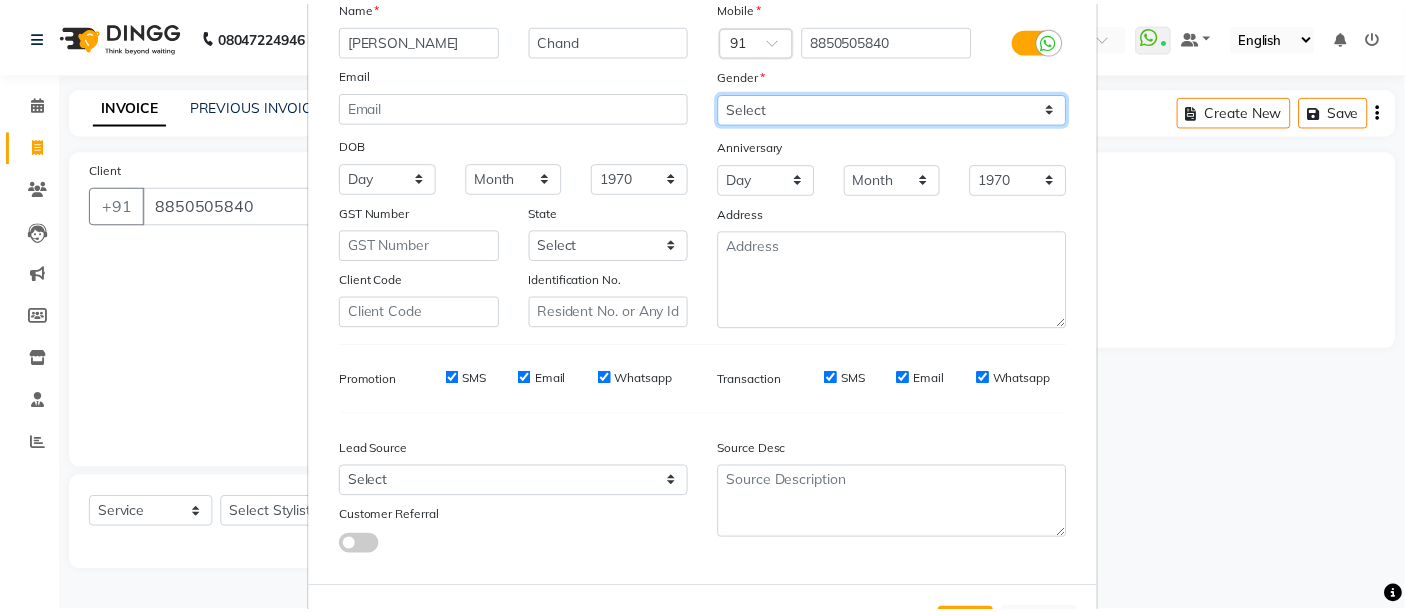 scroll, scrollTop: 234, scrollLeft: 0, axis: vertical 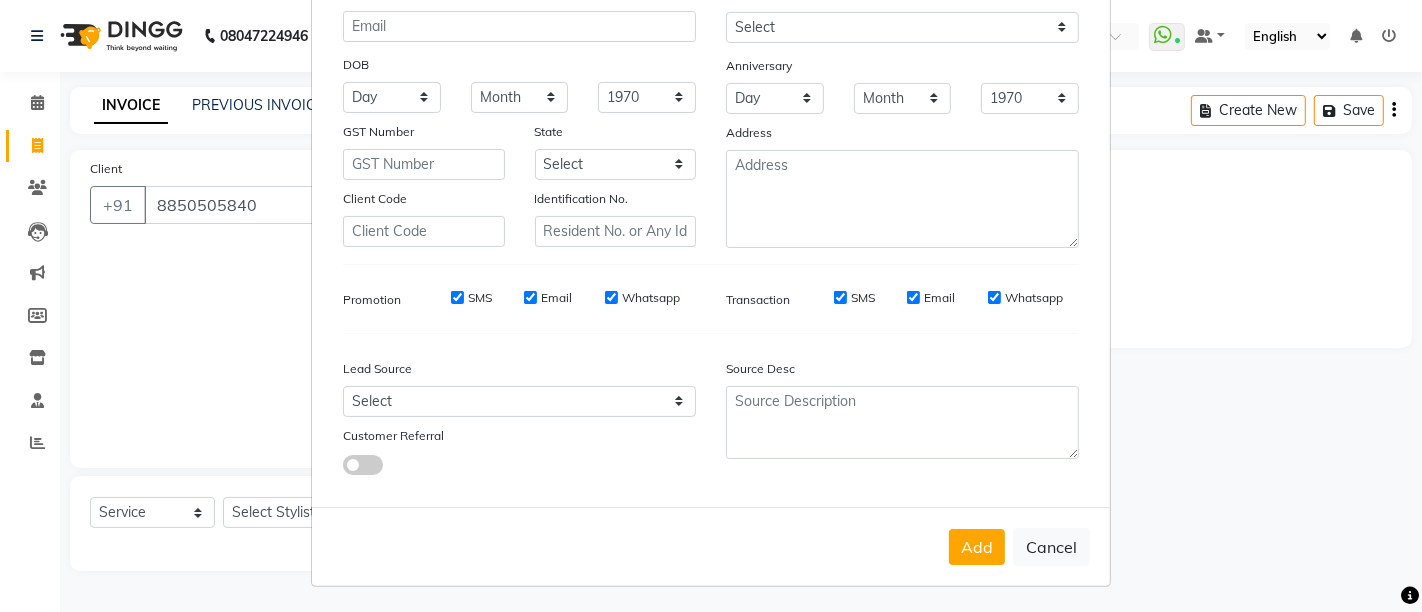 drag, startPoint x: 960, startPoint y: 538, endPoint x: 953, endPoint y: 525, distance: 14.764823 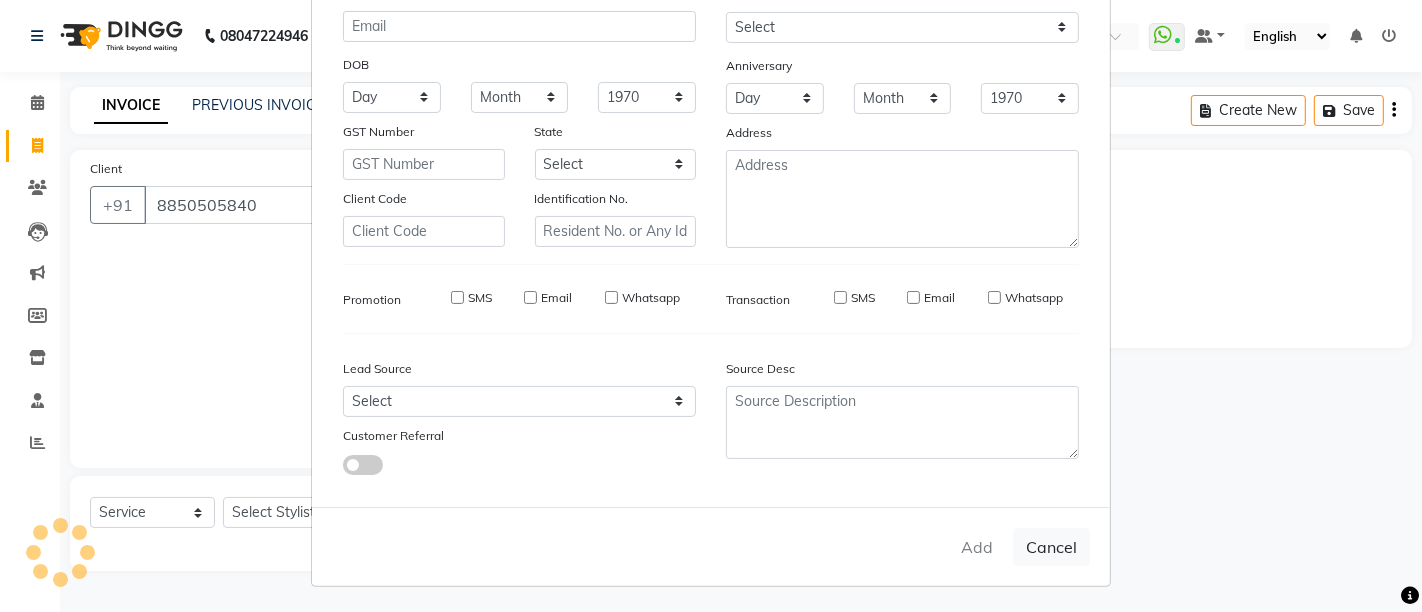 type on "88******40" 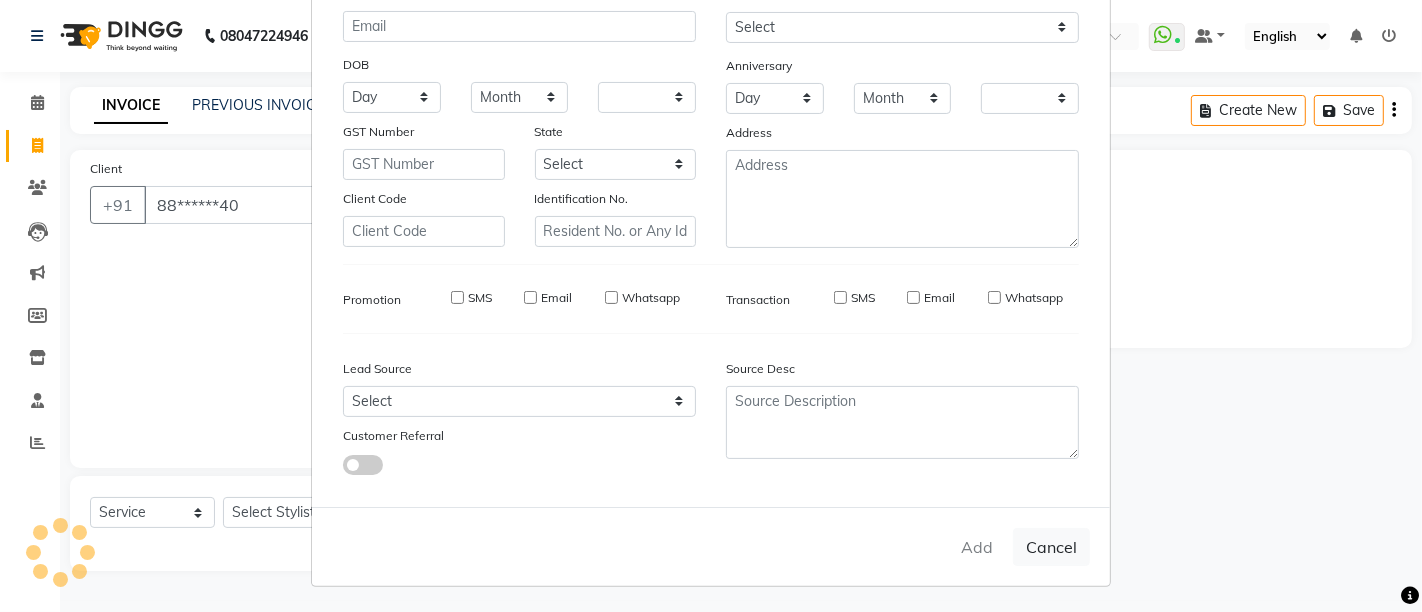 checkbox on "false" 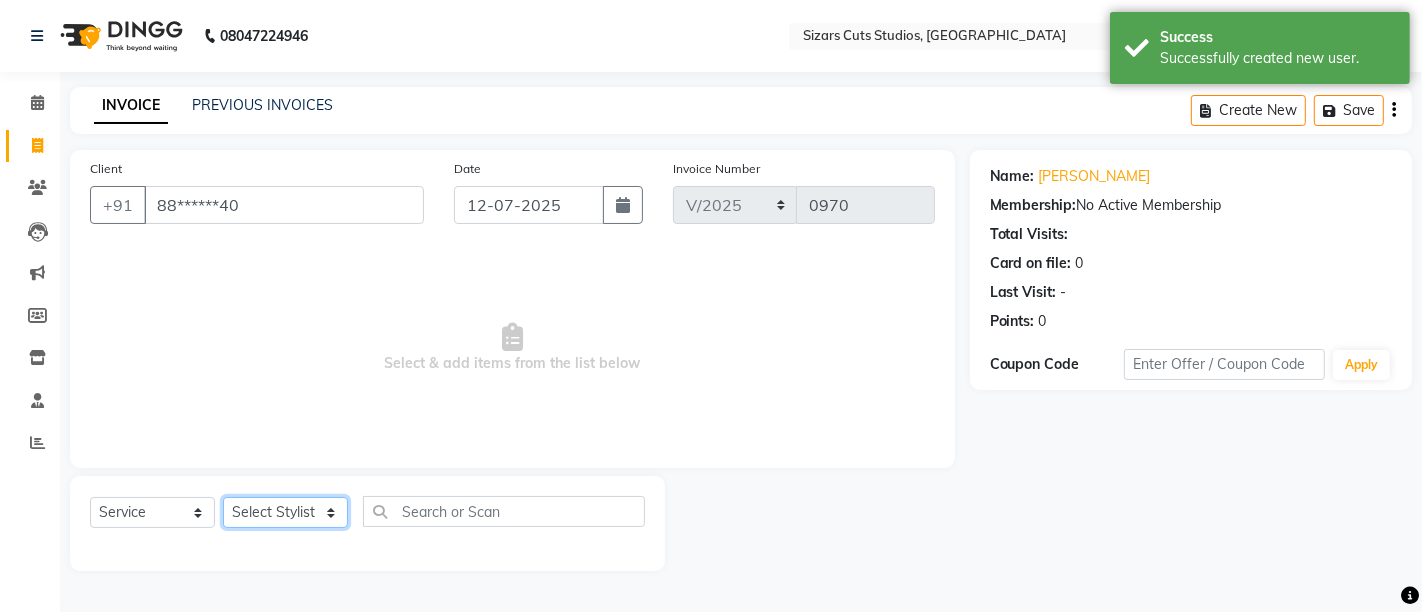 click on "Select Stylist Admin Junaid Salmani  Manisha maurya mohd arman Priyanka Sanjeev Esai" 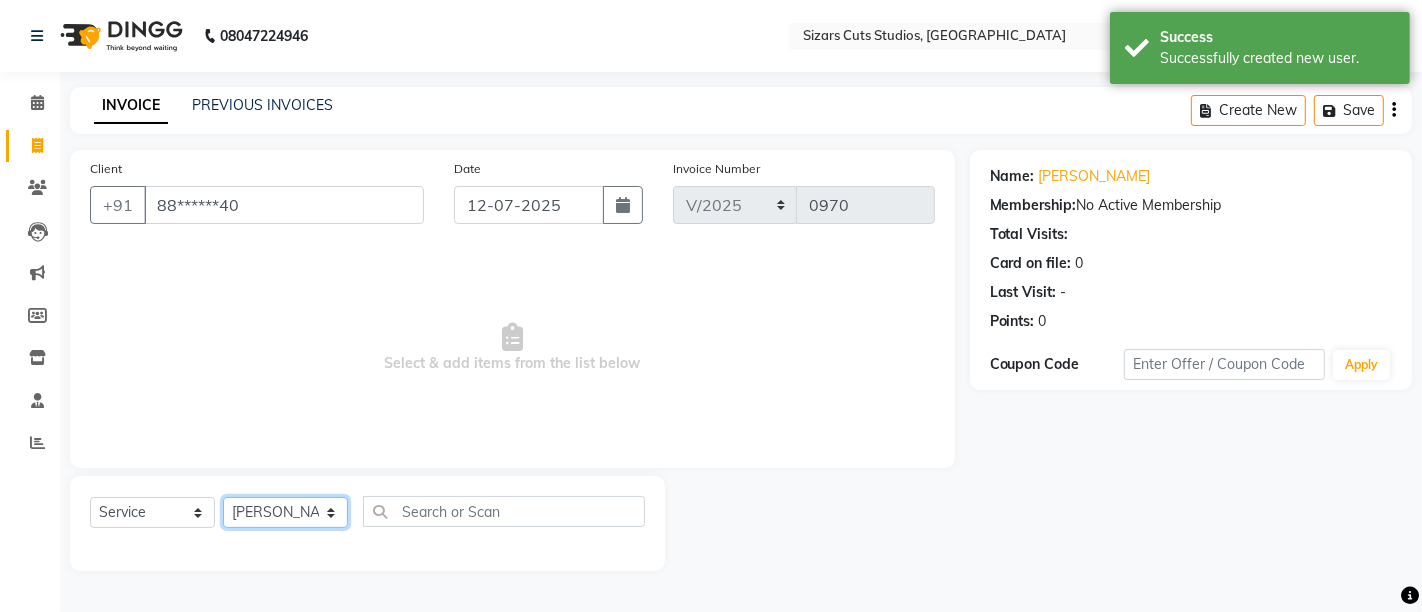click on "Select Stylist Admin Junaid Salmani  Manisha maurya mohd arman Priyanka Sanjeev Esai" 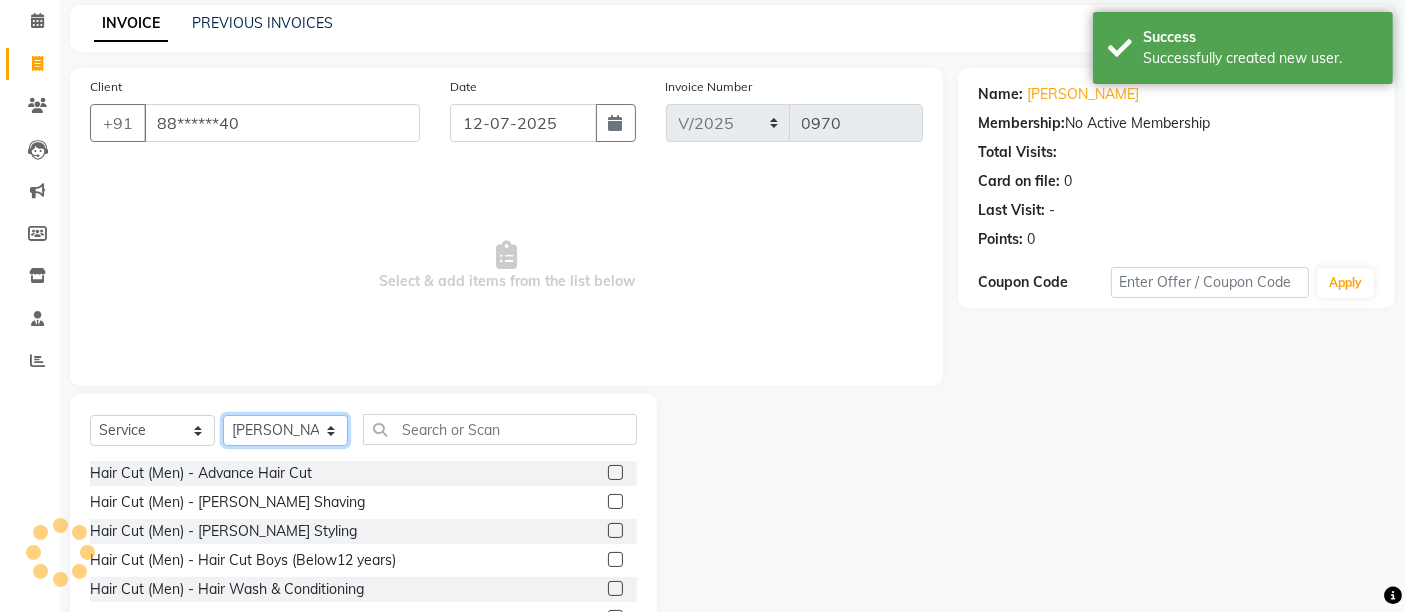 scroll, scrollTop: 188, scrollLeft: 0, axis: vertical 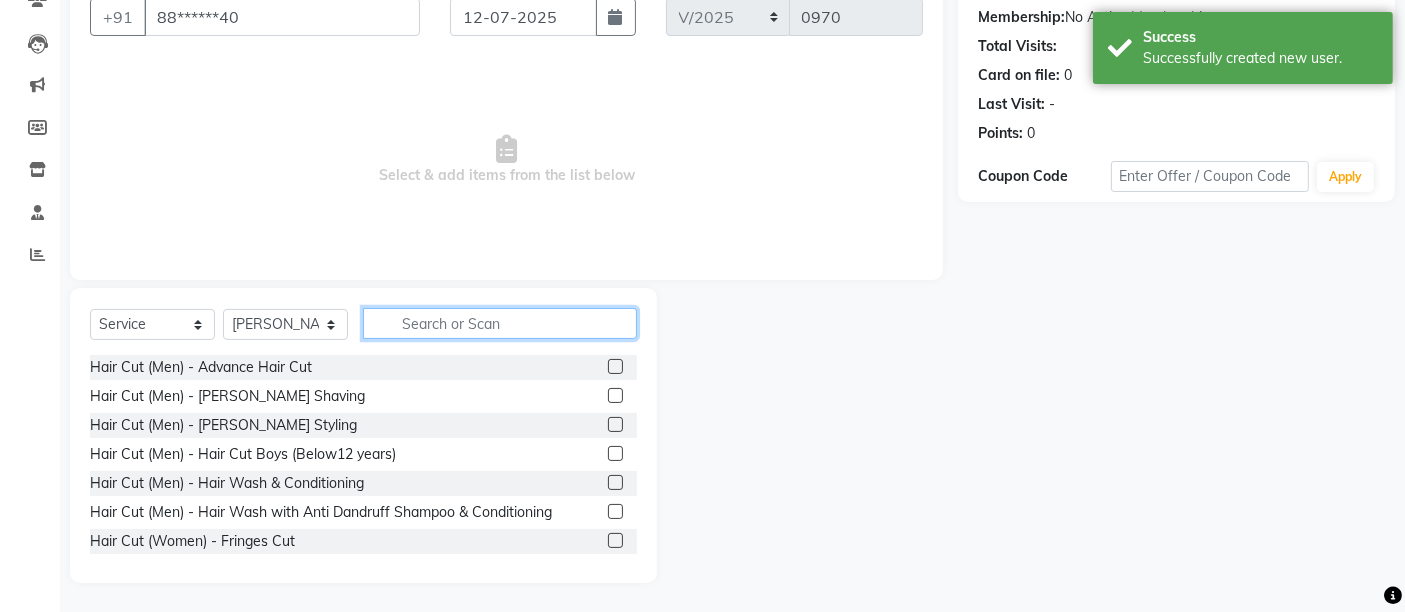 click 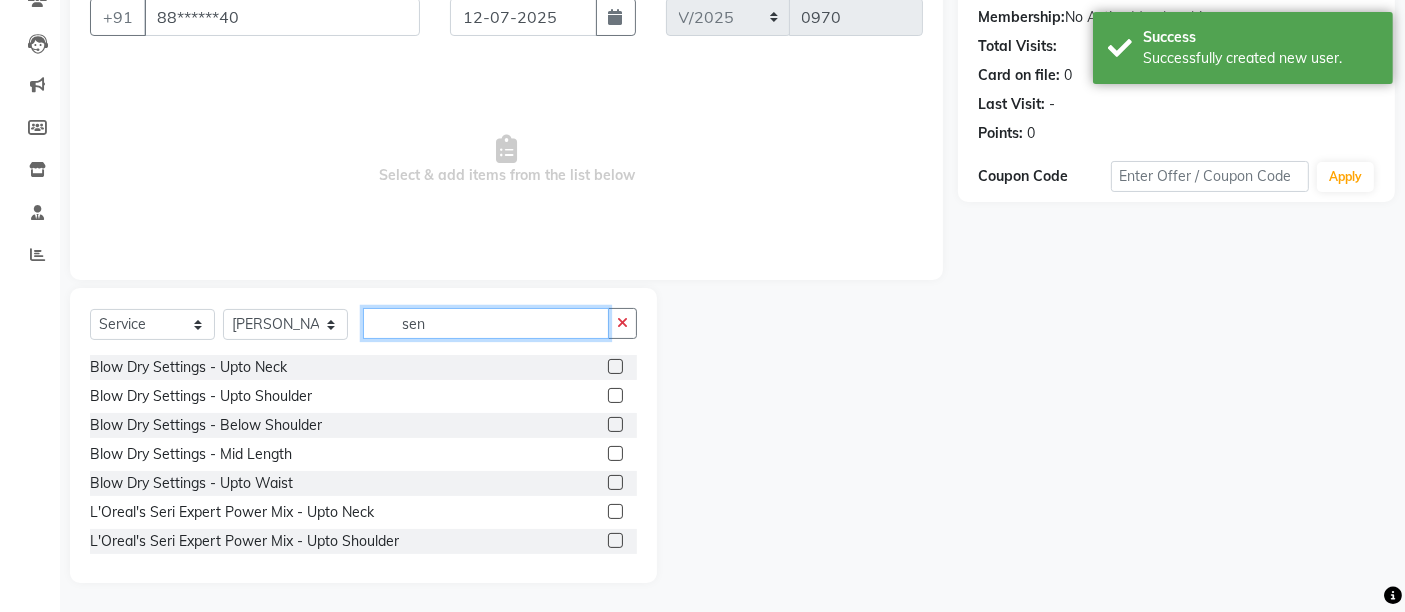 scroll, scrollTop: 17, scrollLeft: 0, axis: vertical 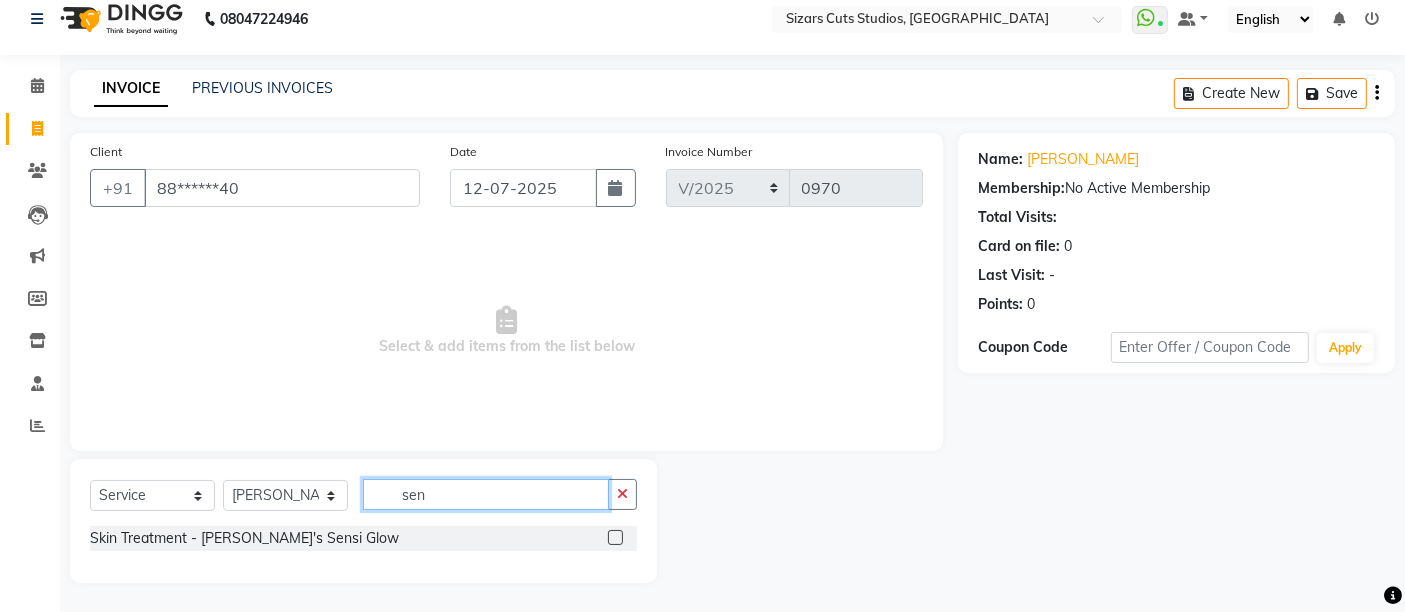 type on "sen" 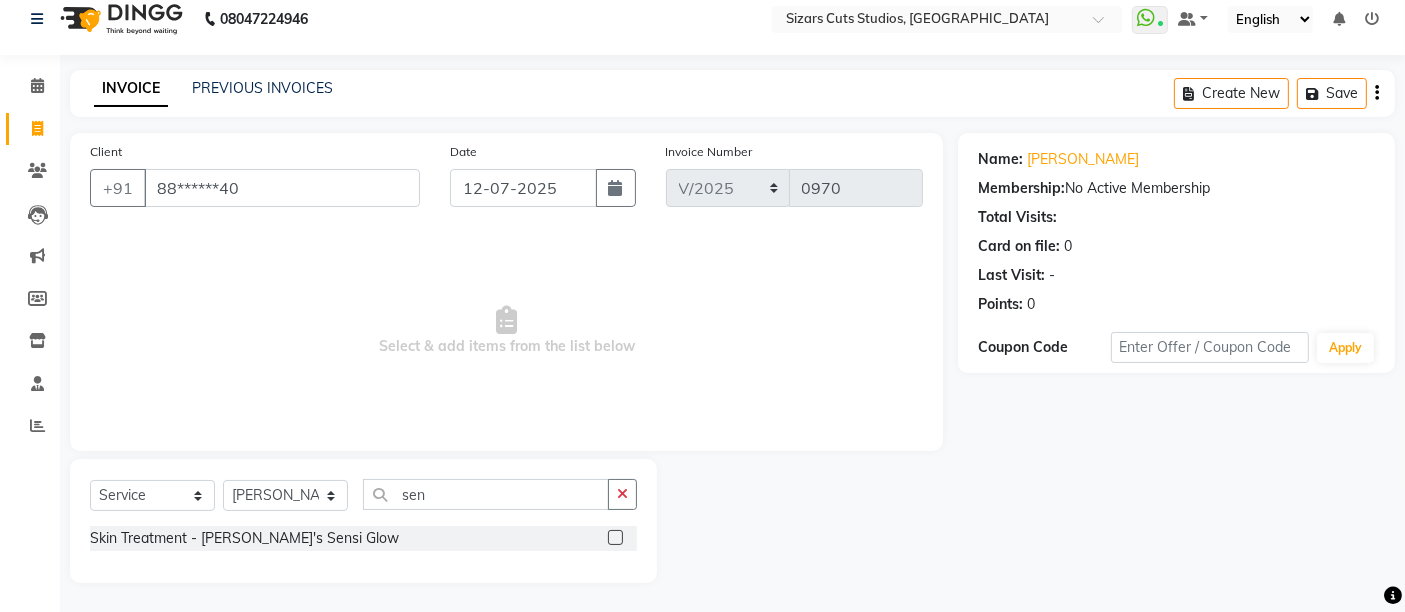 click 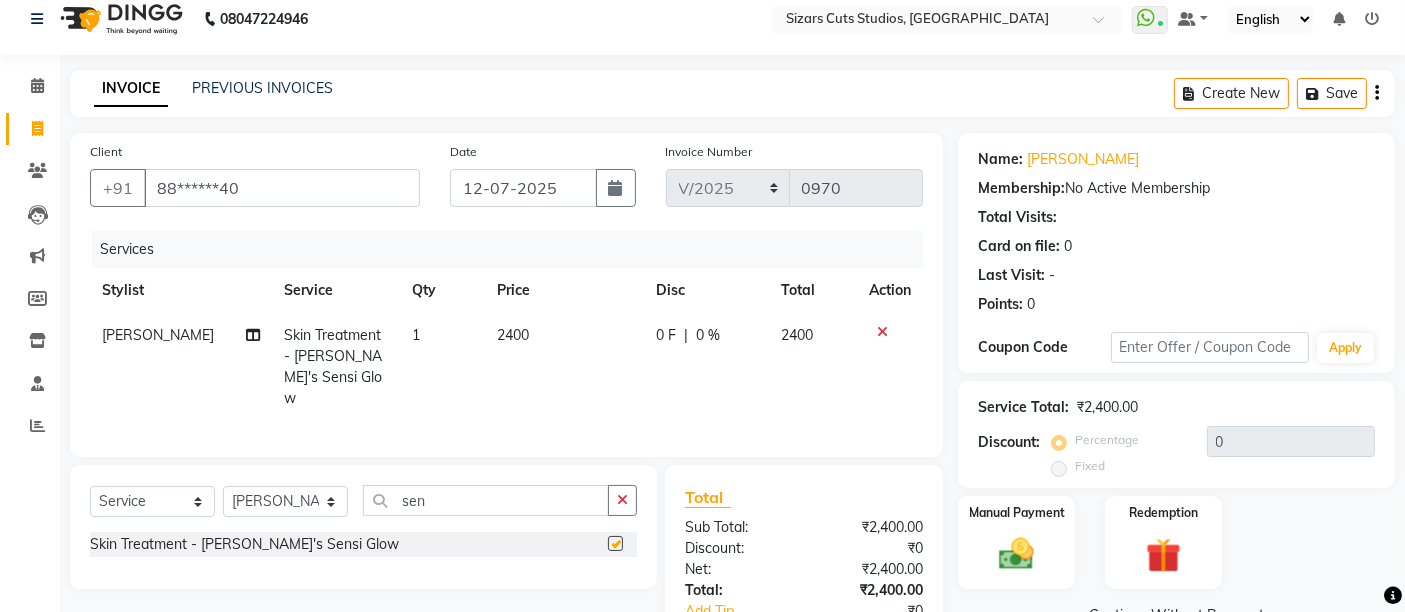 checkbox on "false" 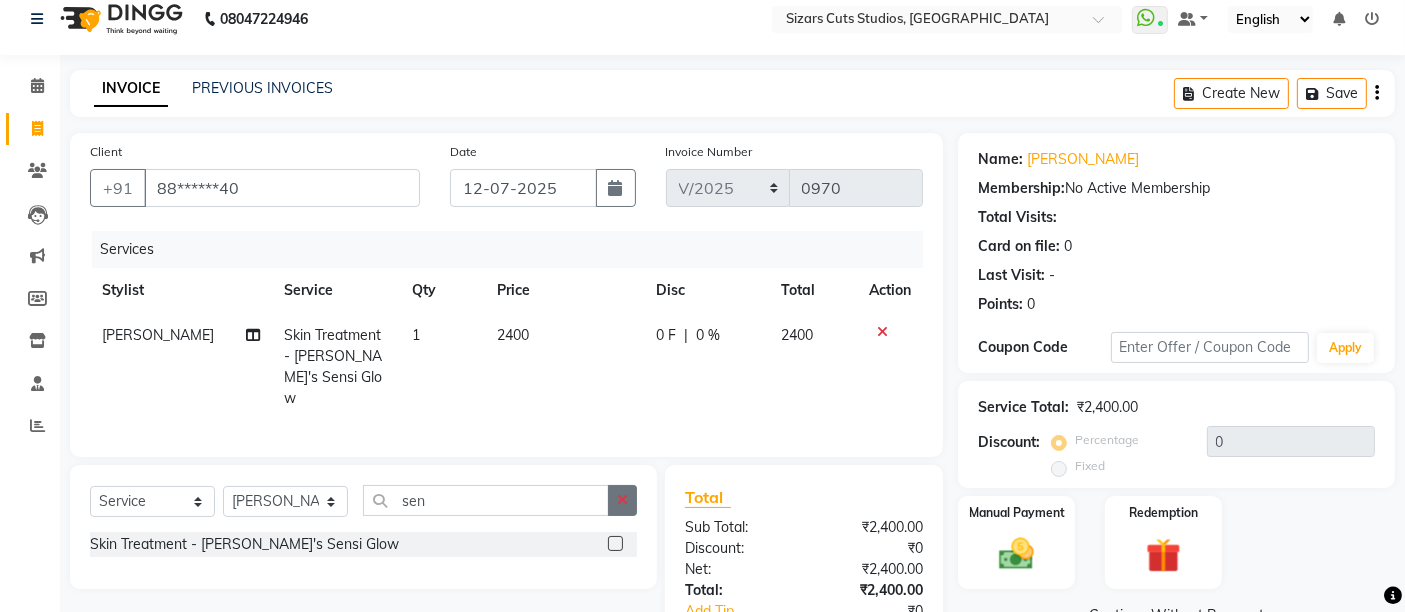 click 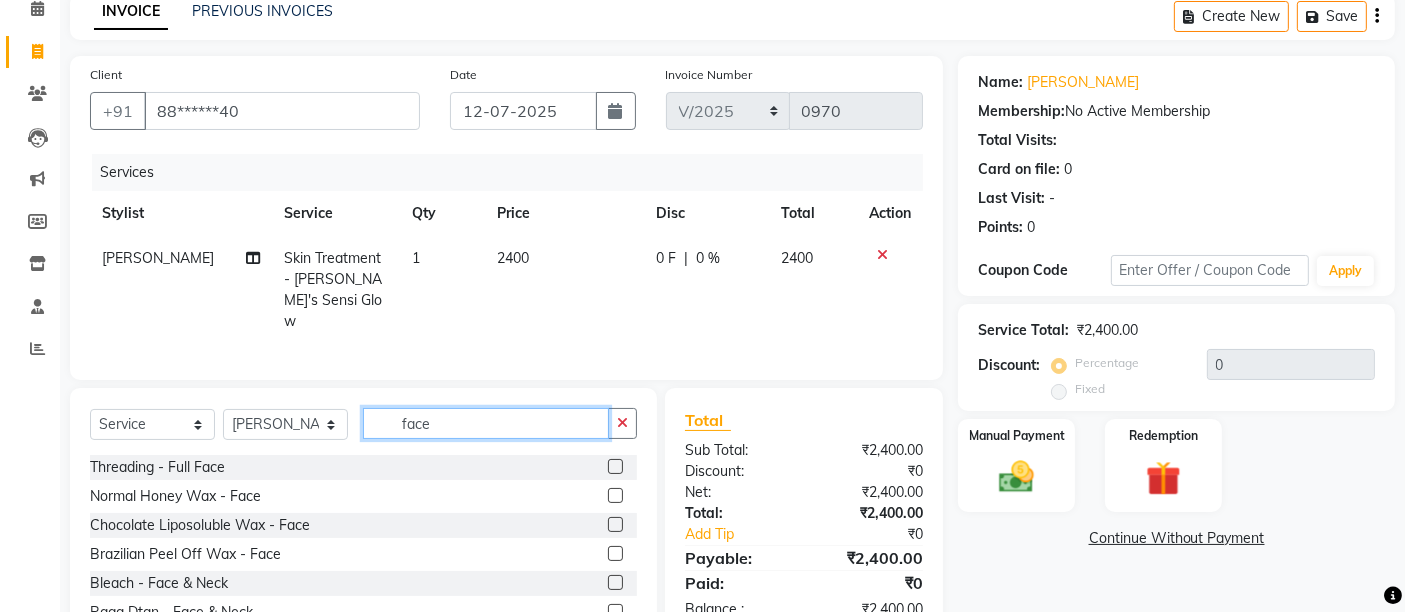 scroll, scrollTop: 190, scrollLeft: 0, axis: vertical 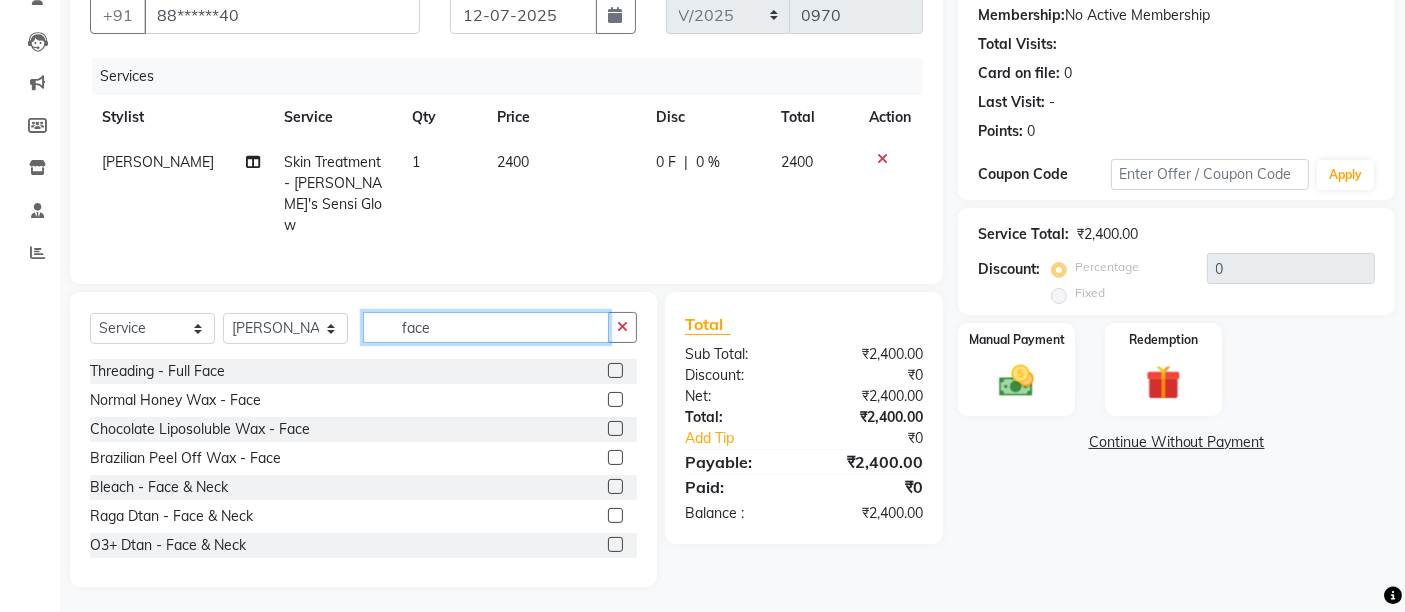 type on "face" 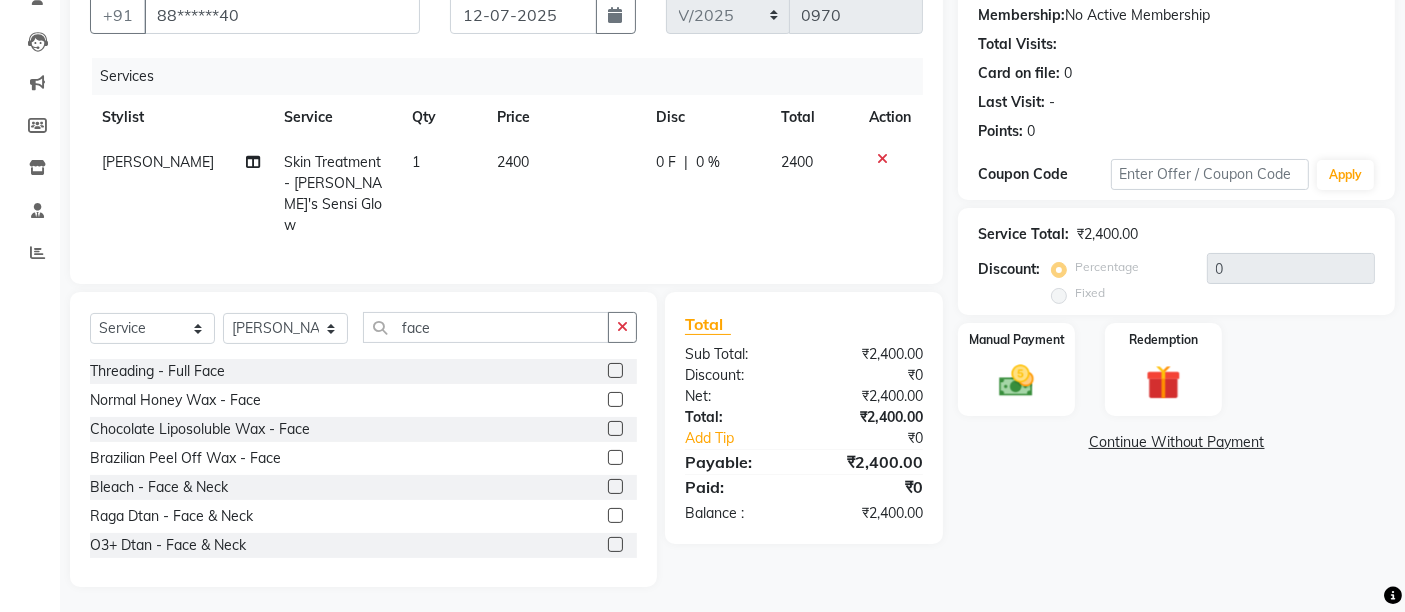 click 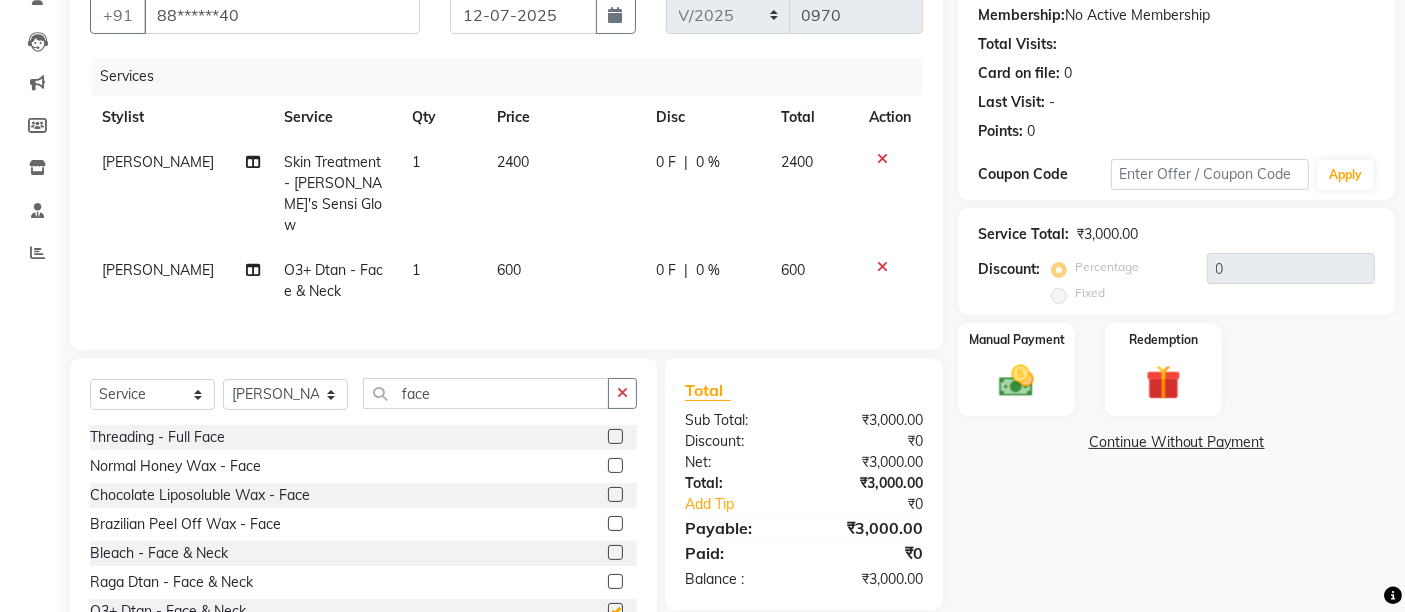 checkbox on "false" 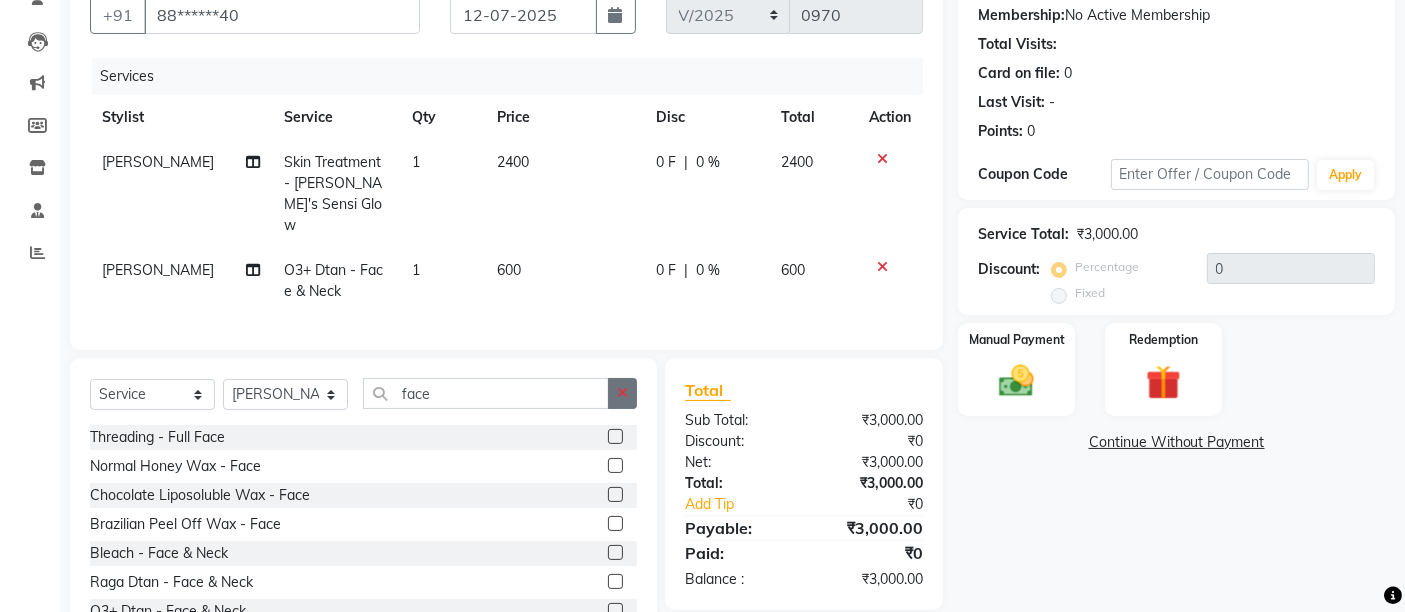 click 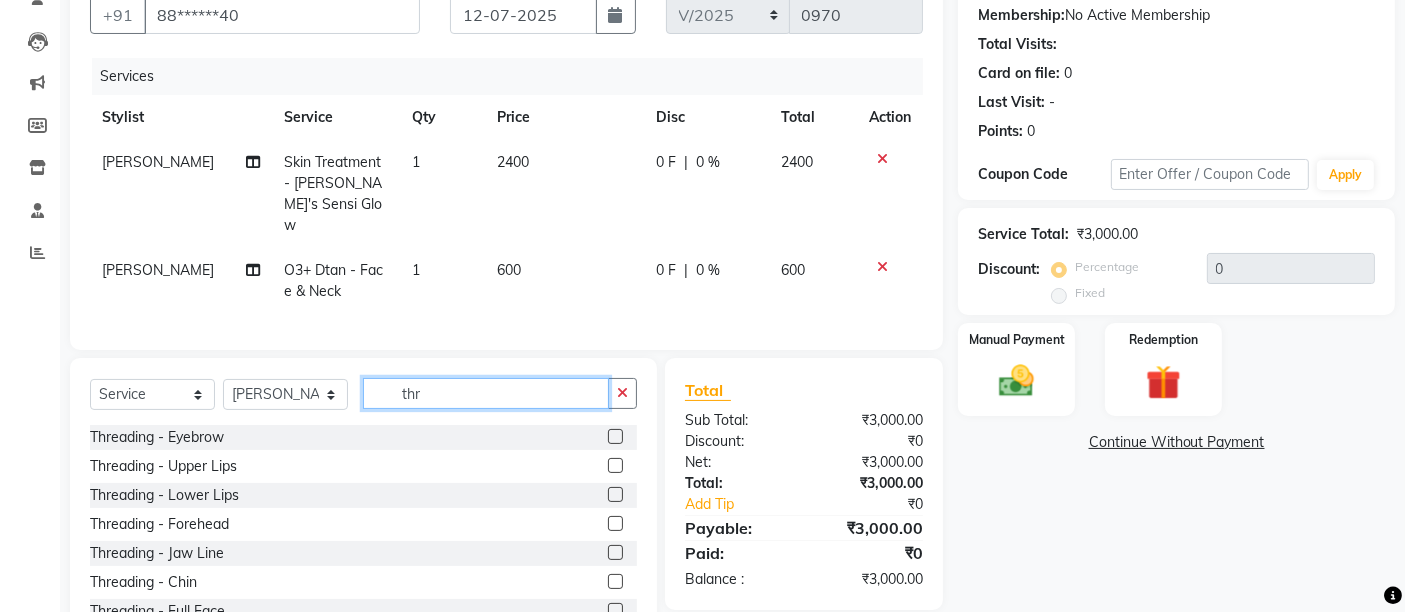 type on "thr" 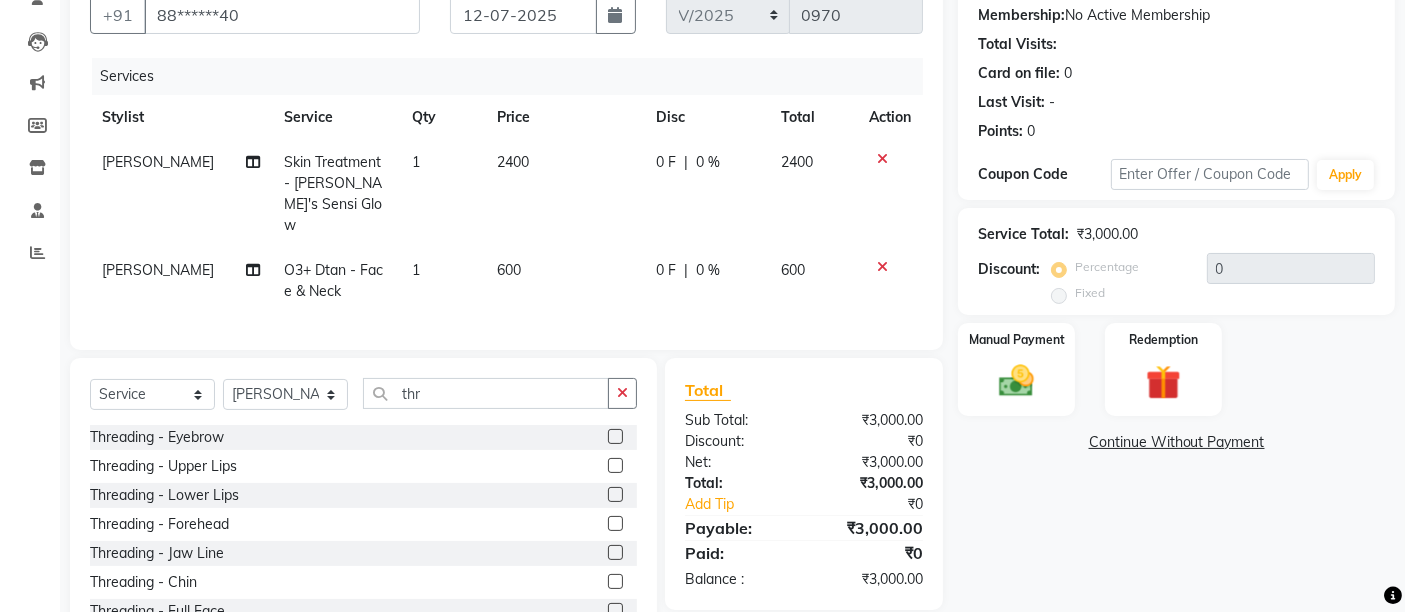 click 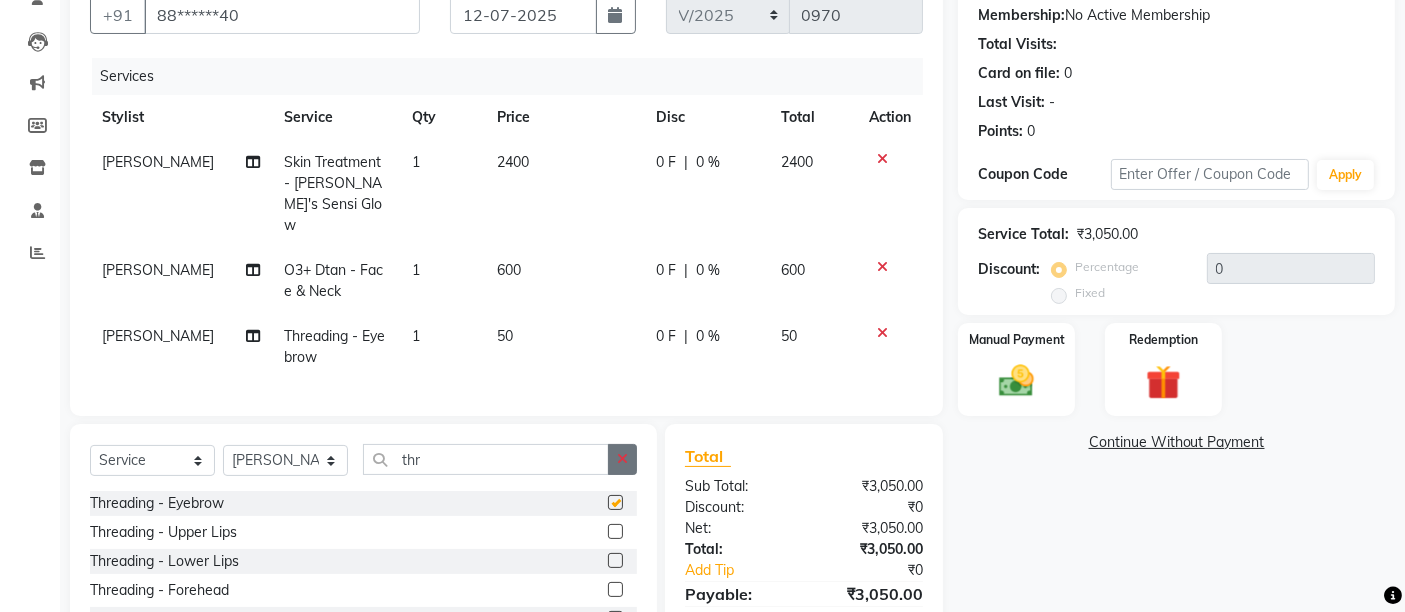 checkbox on "false" 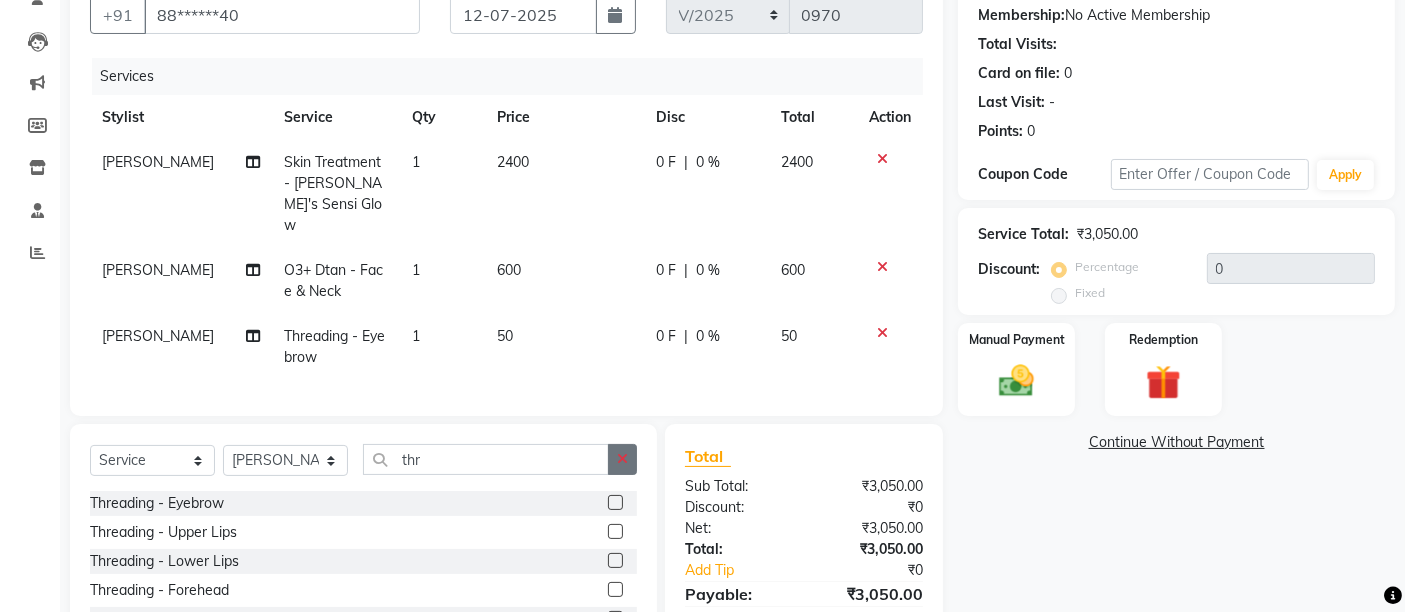 click 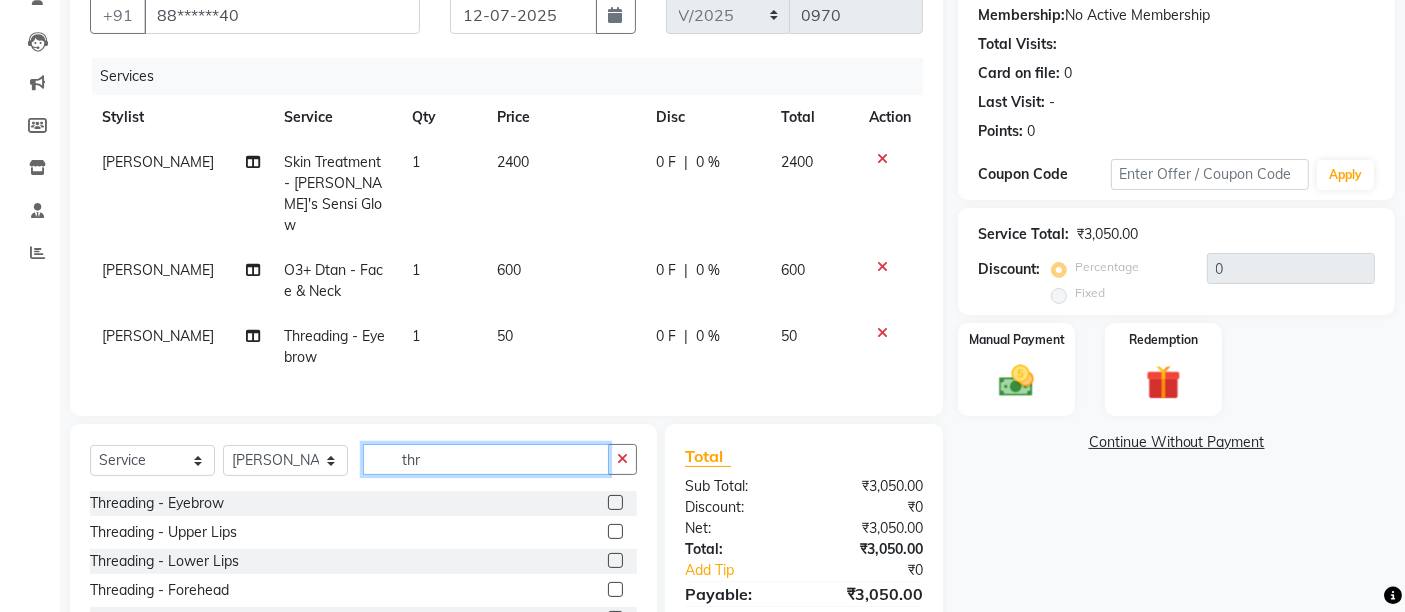 type 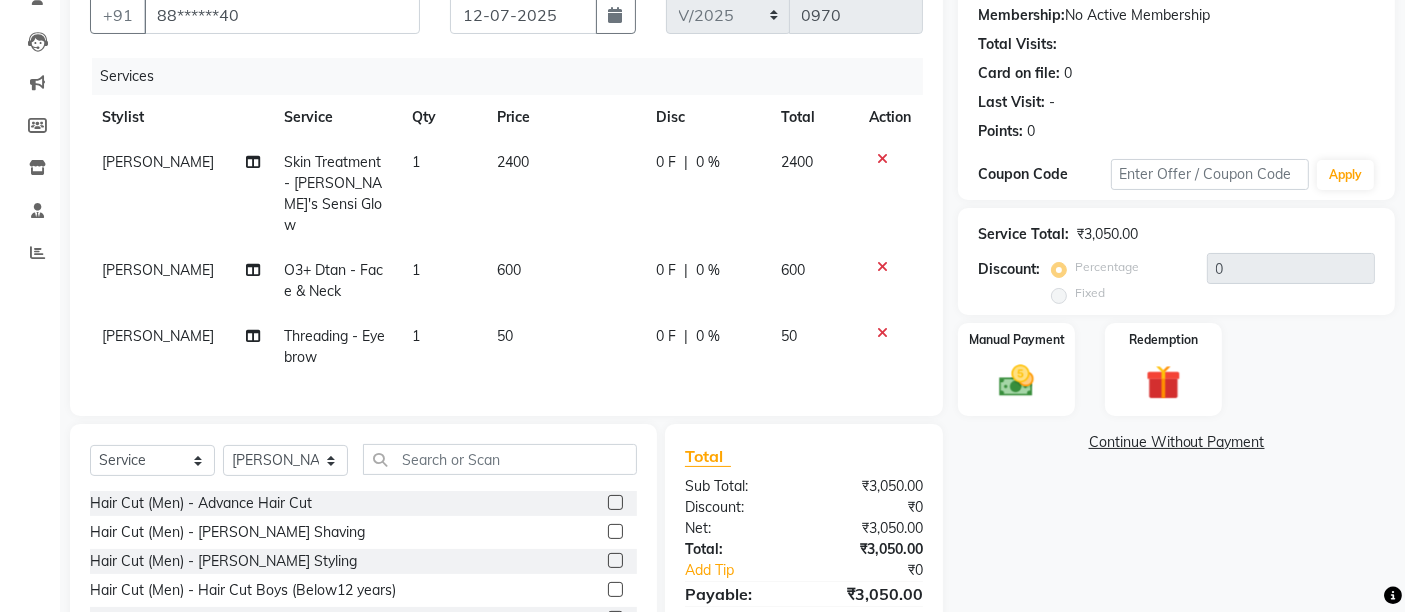 click on "600" 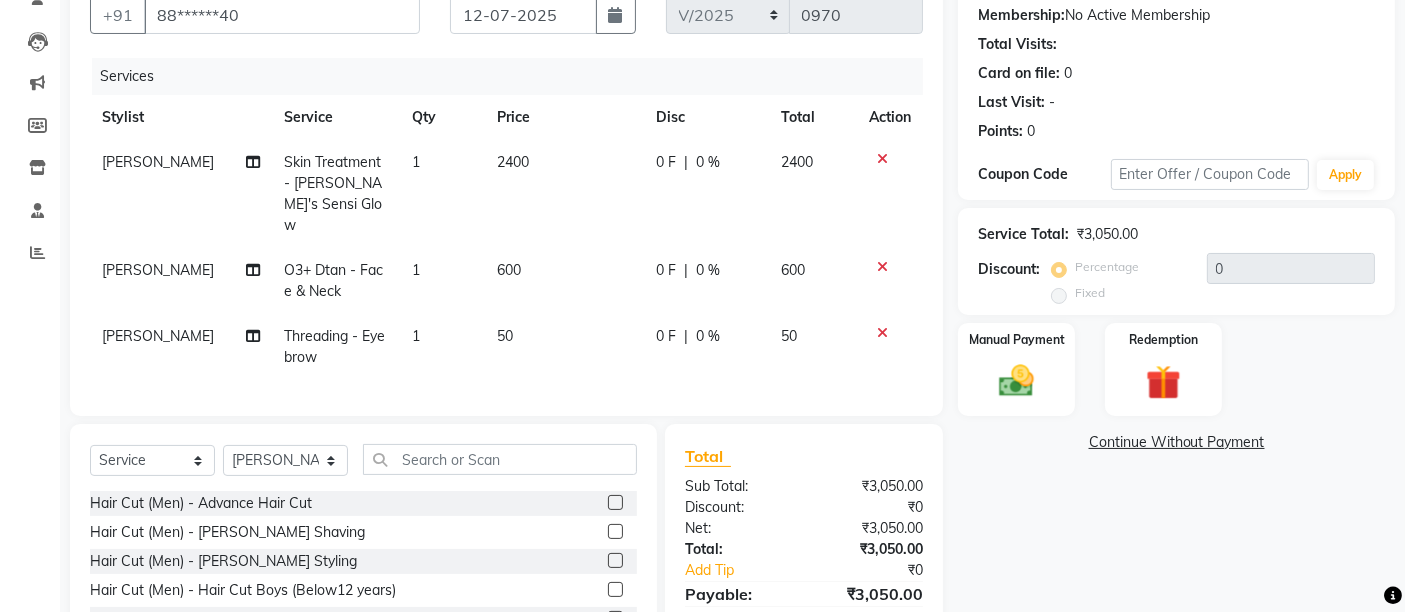 select on "49153" 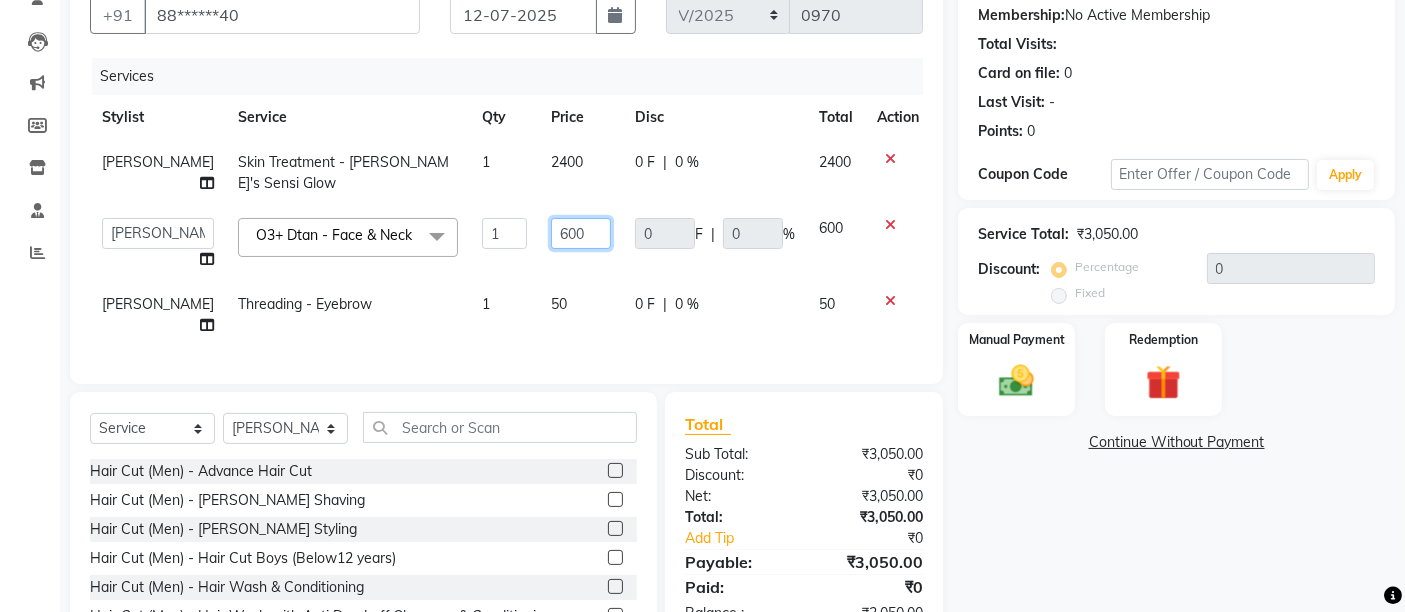 click on "600" 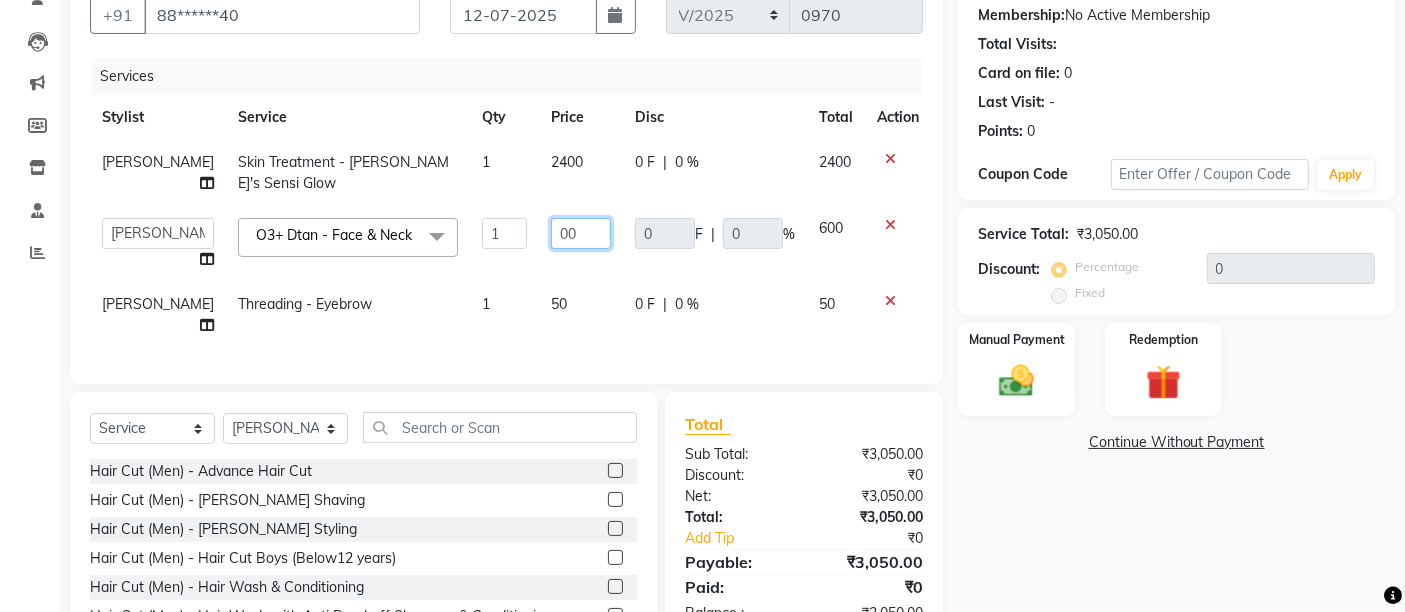 type on "500" 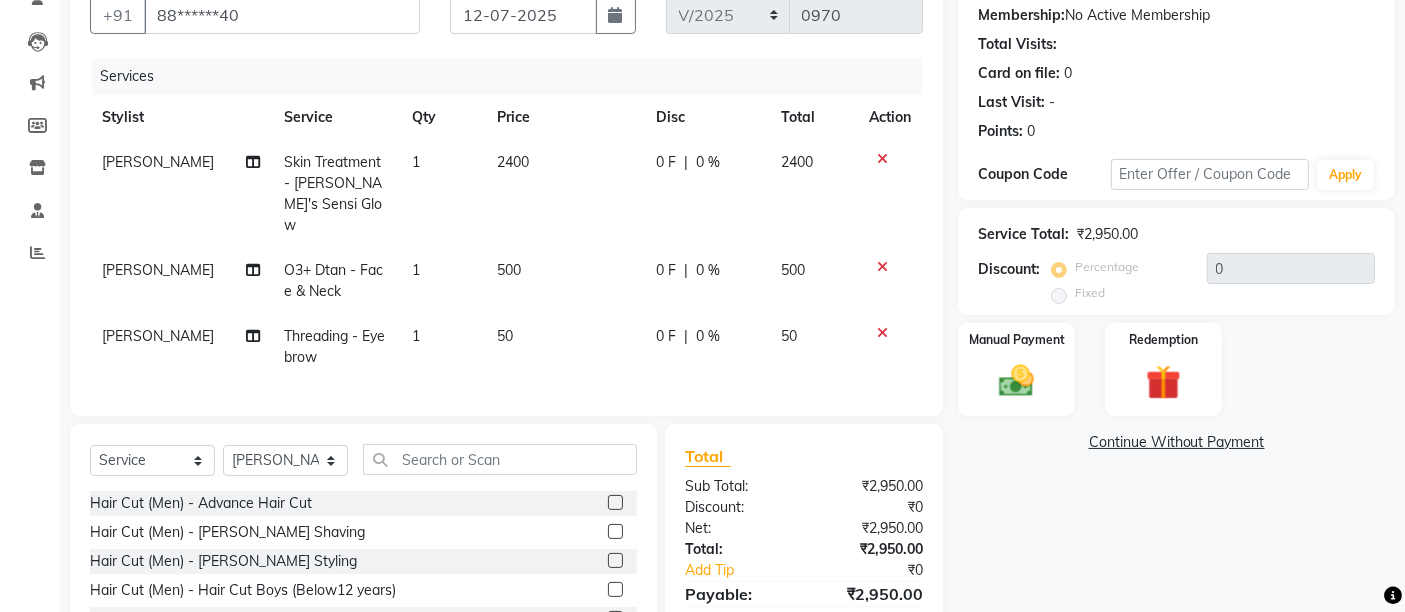 click on "2400" 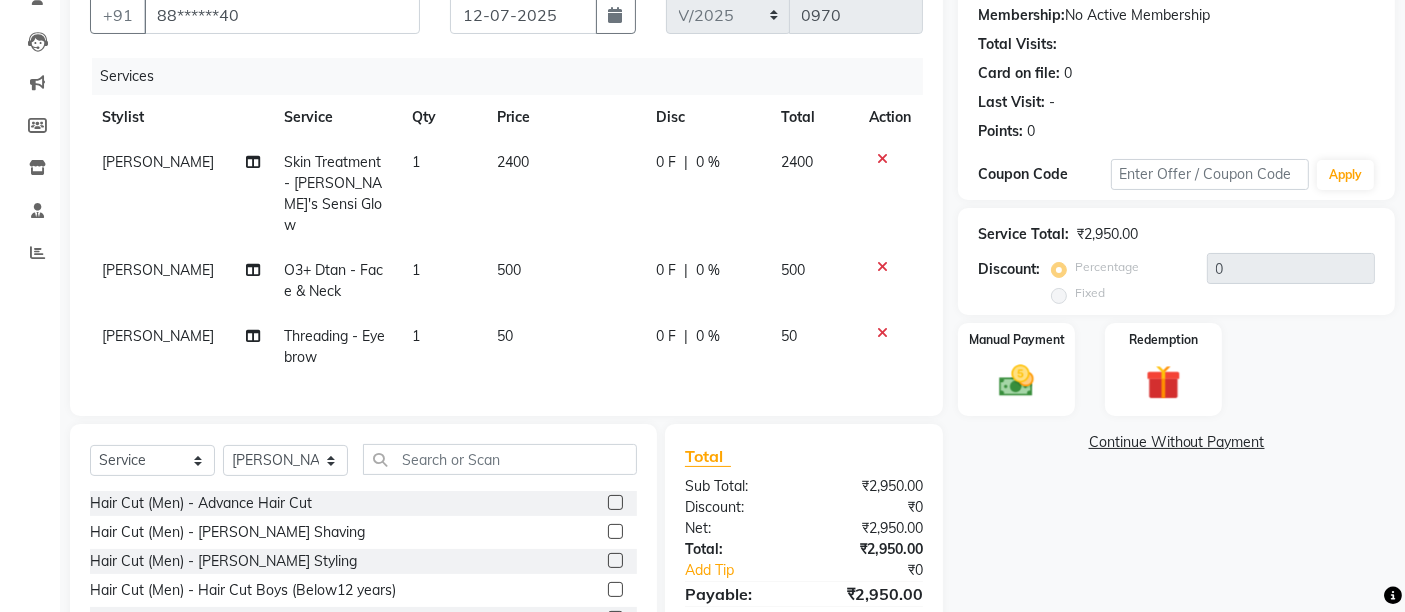 select on "49153" 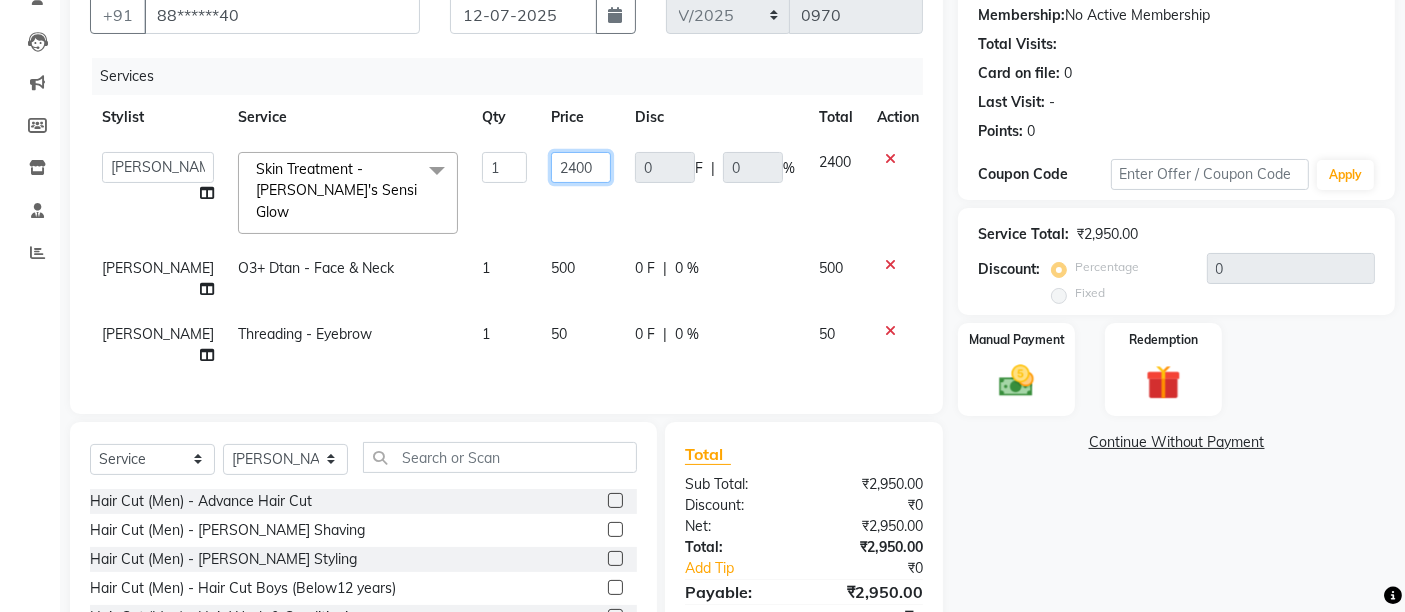 click on "2400" 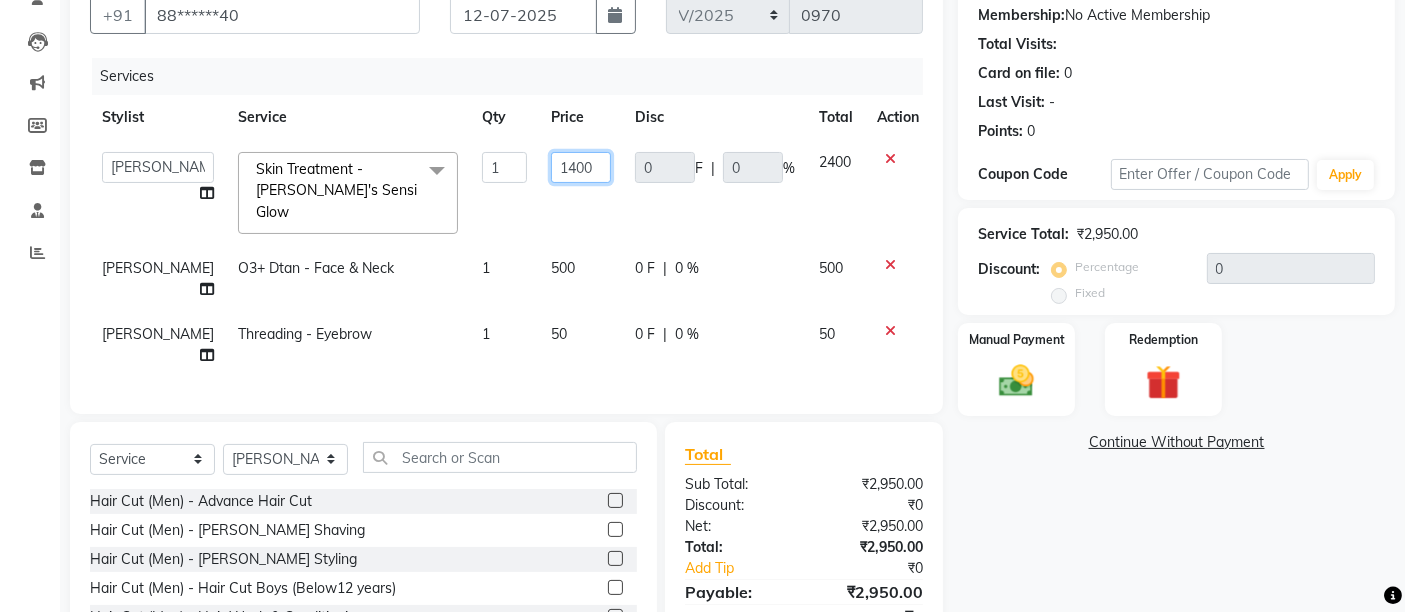 click on "1400" 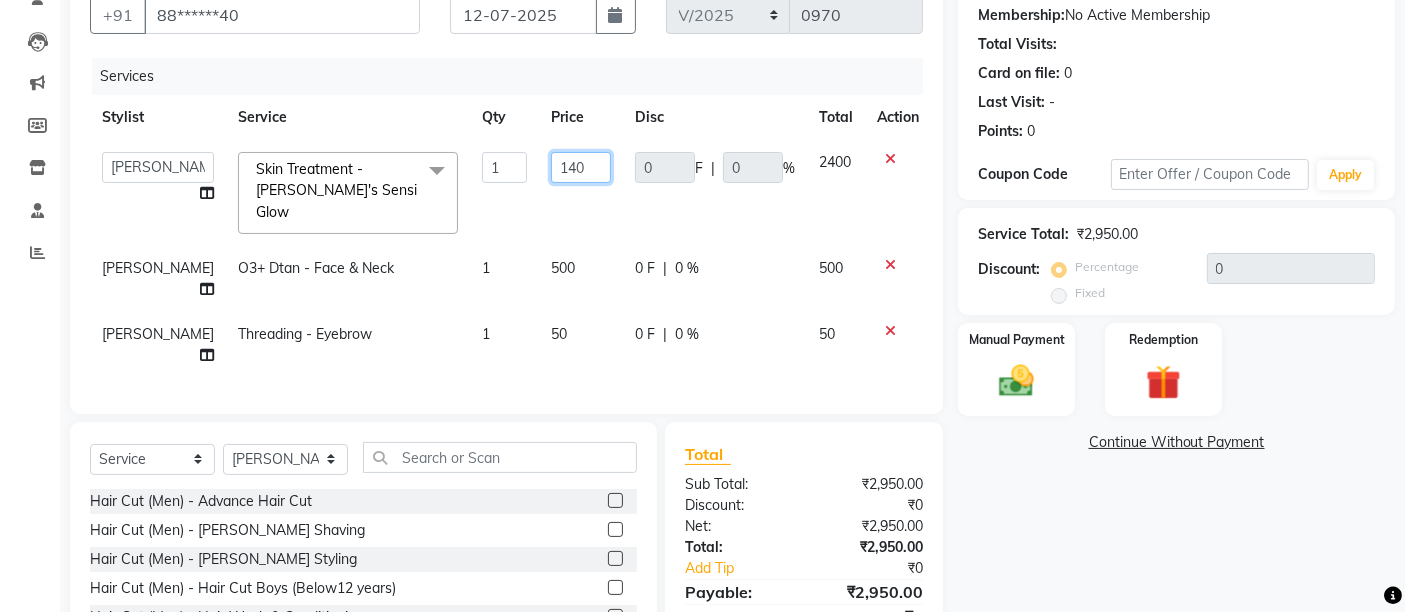 type on "1450" 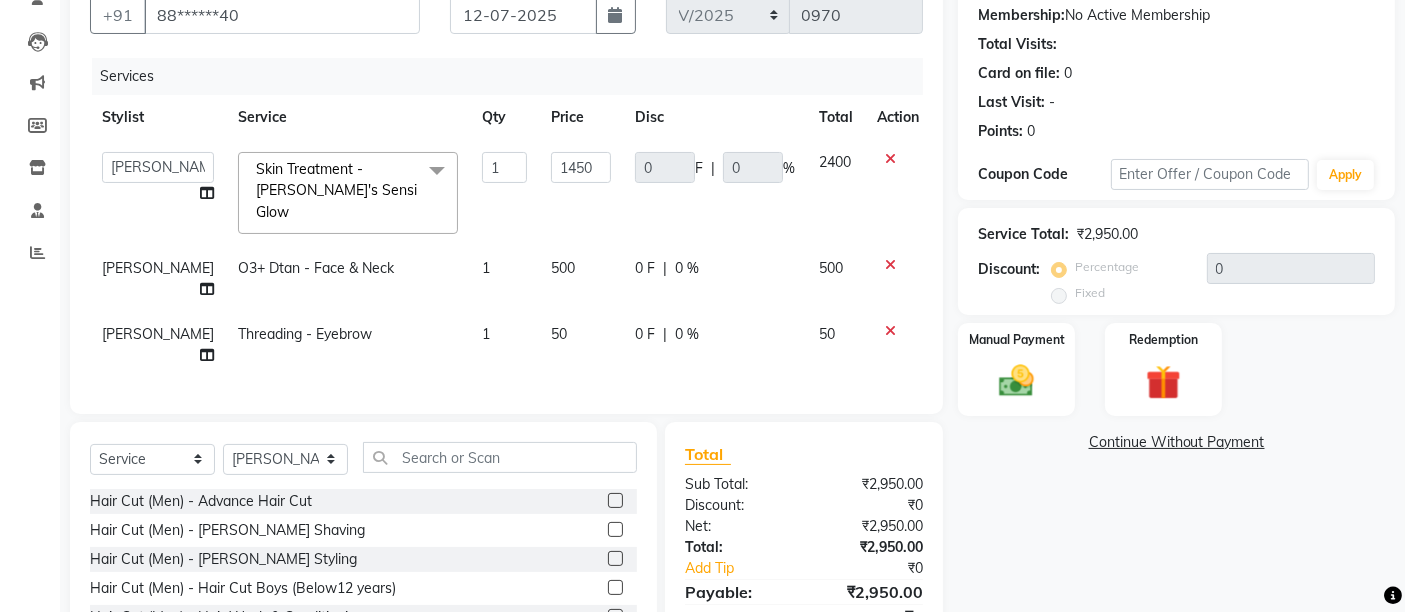 click on "1450" 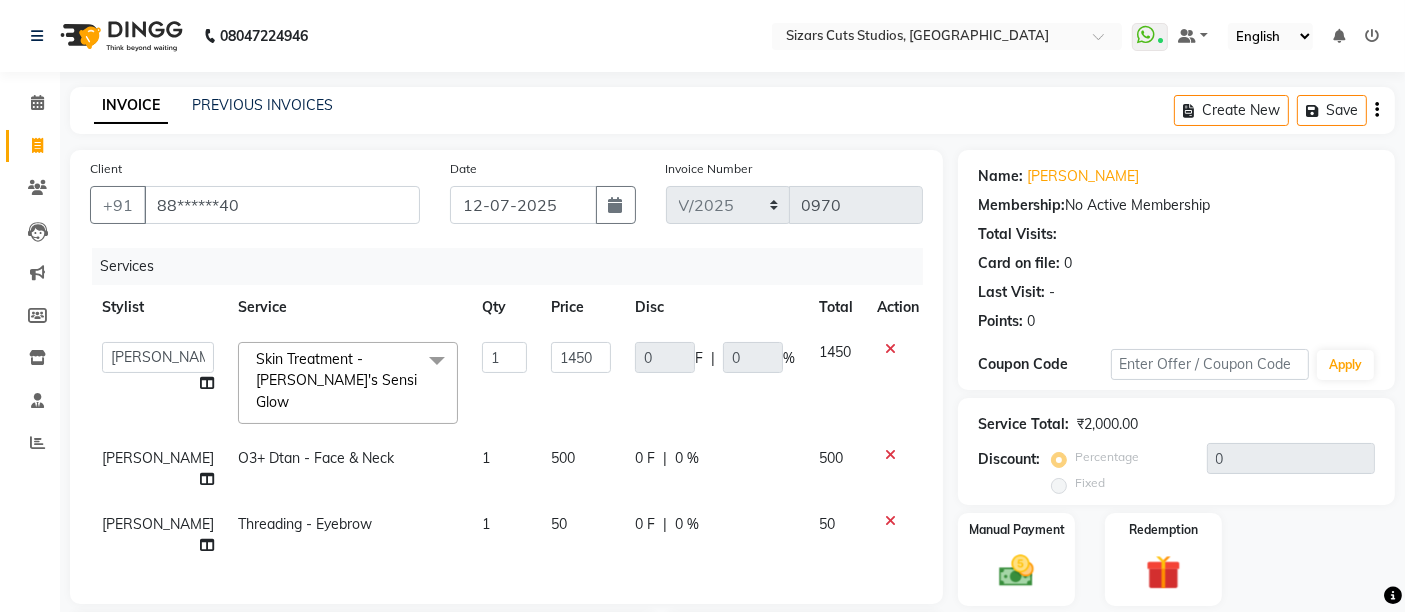 scroll, scrollTop: 319, scrollLeft: 0, axis: vertical 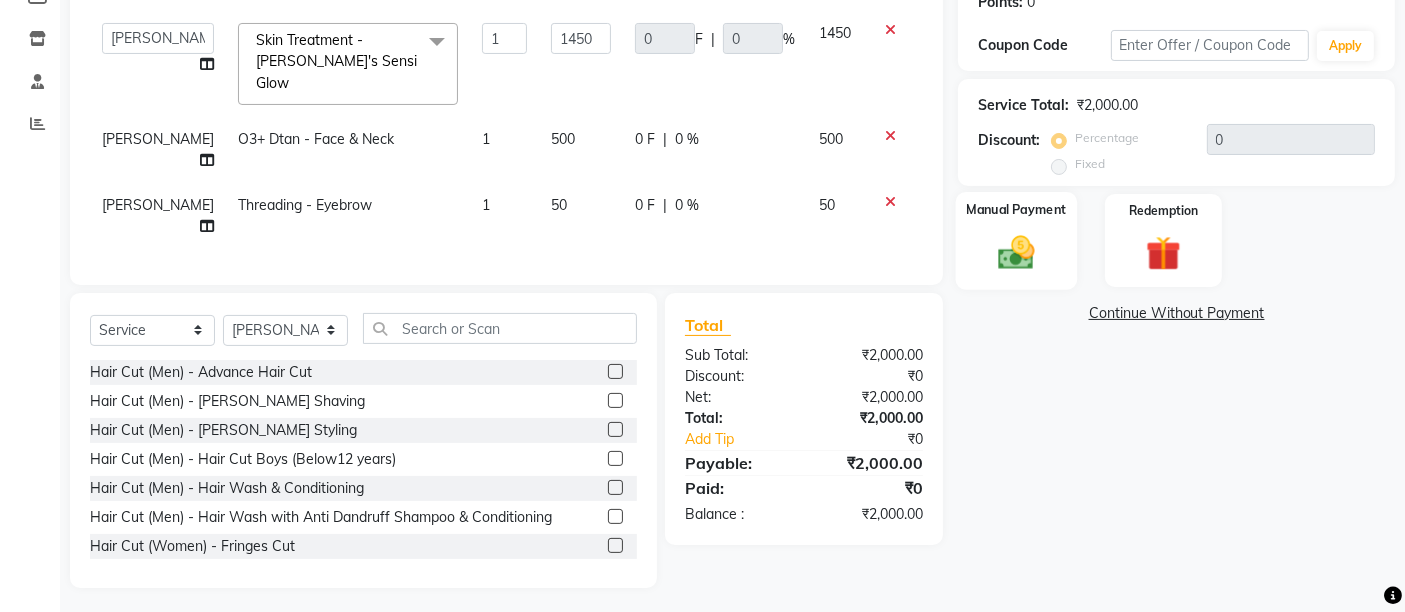 click on "Manual Payment" 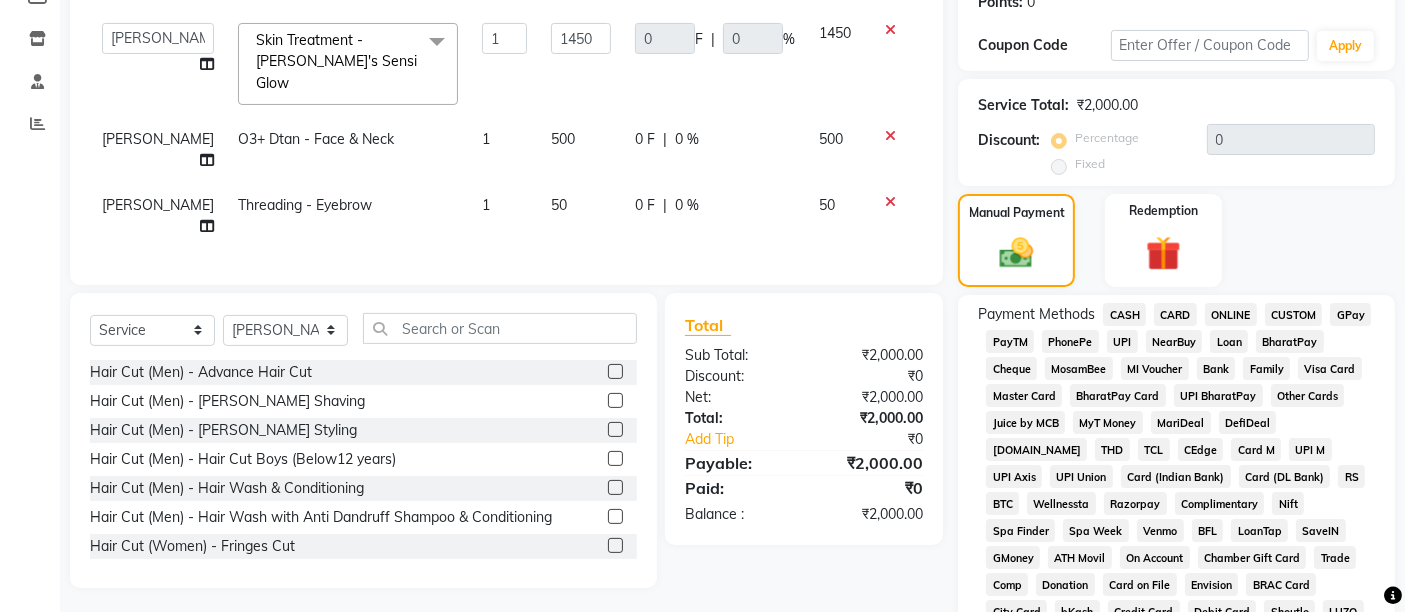 click on "UPI" 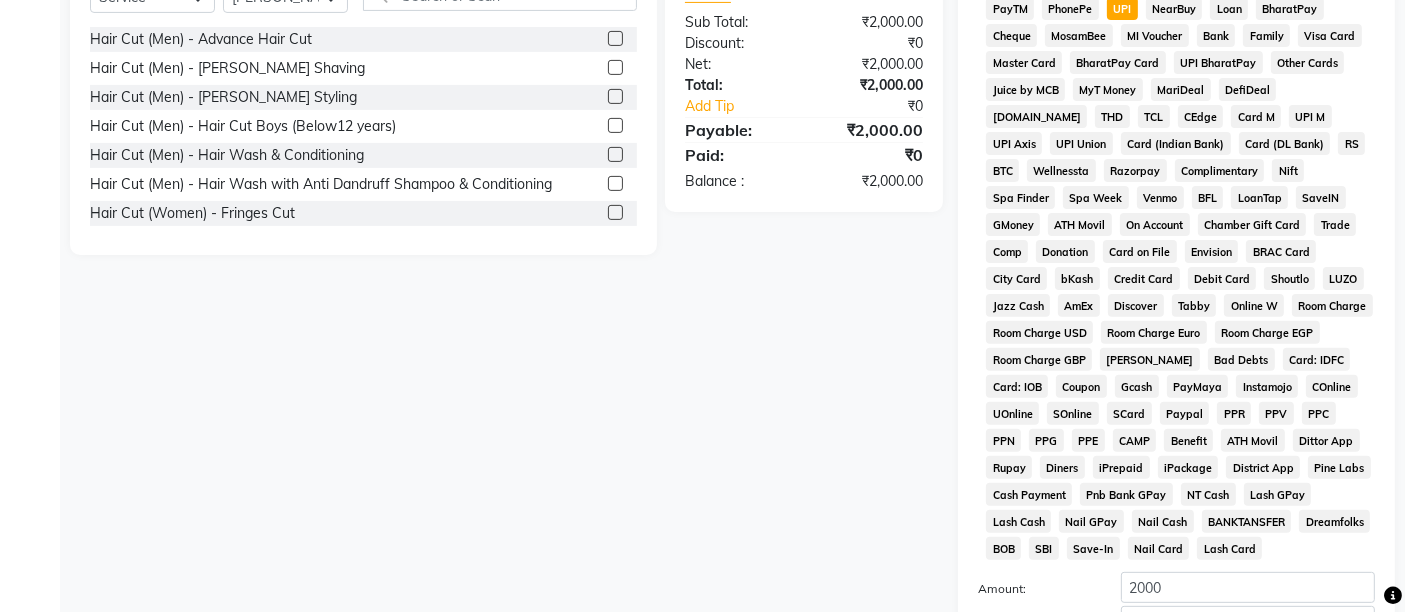 scroll, scrollTop: 869, scrollLeft: 0, axis: vertical 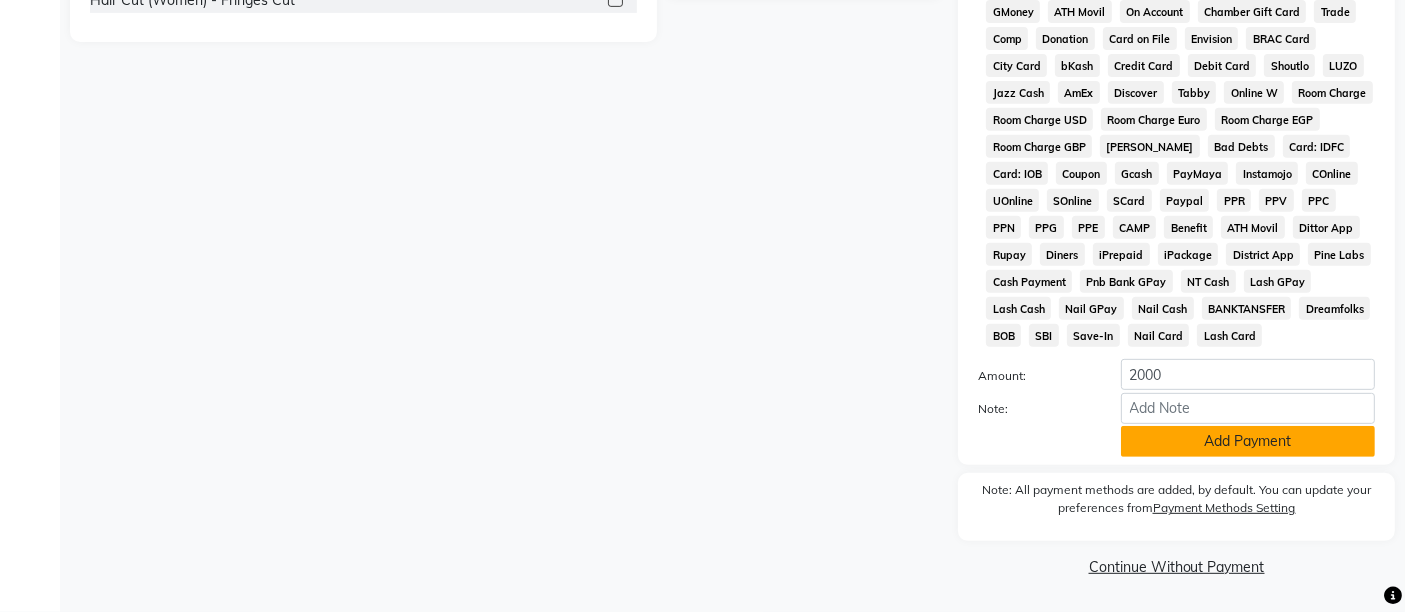 click on "Add Payment" 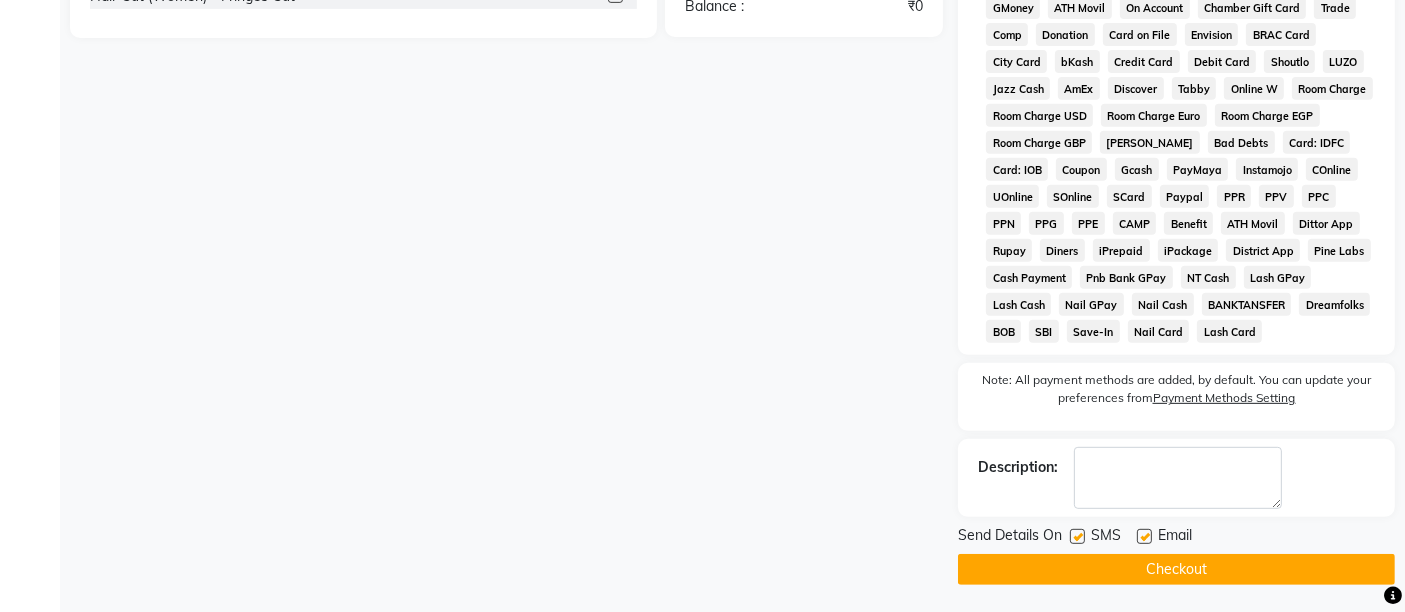 scroll, scrollTop: 876, scrollLeft: 0, axis: vertical 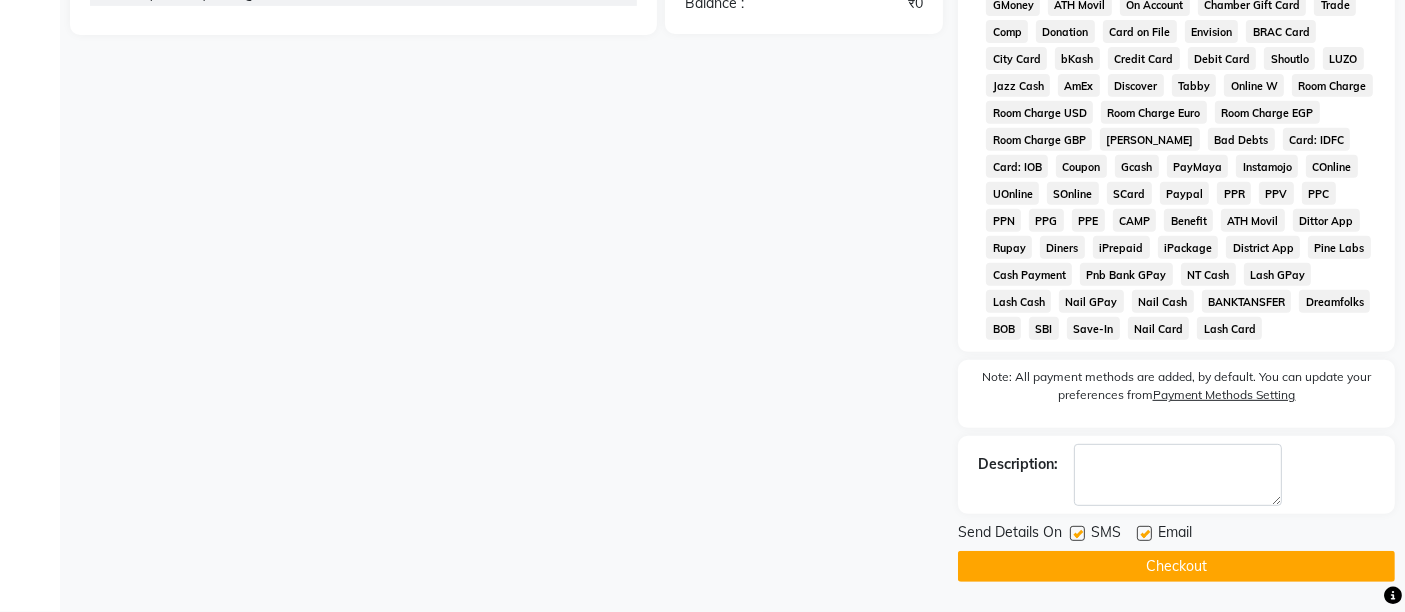 click 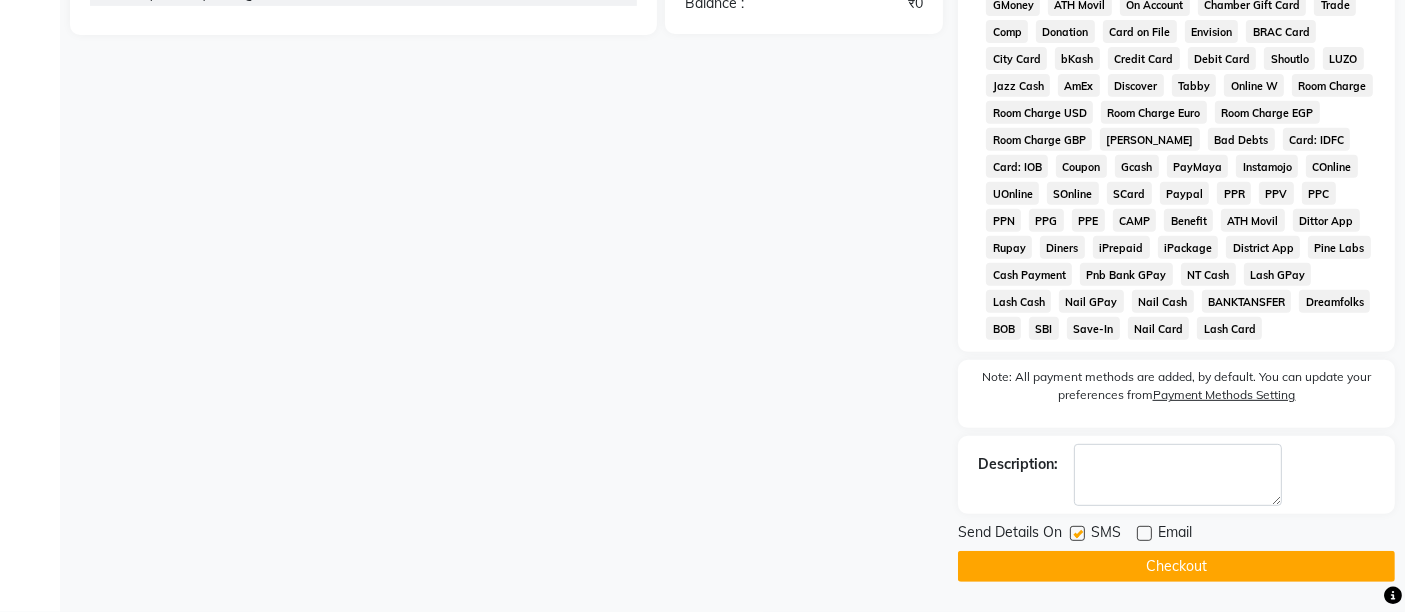 click 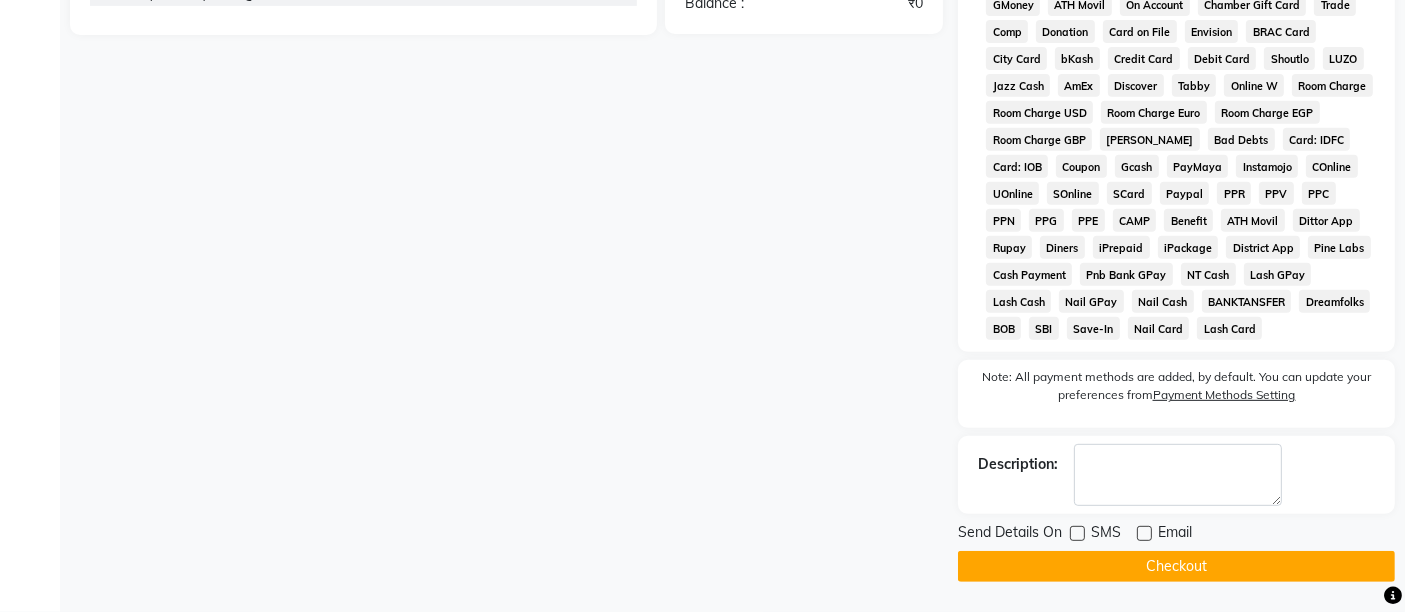 click on "Checkout" 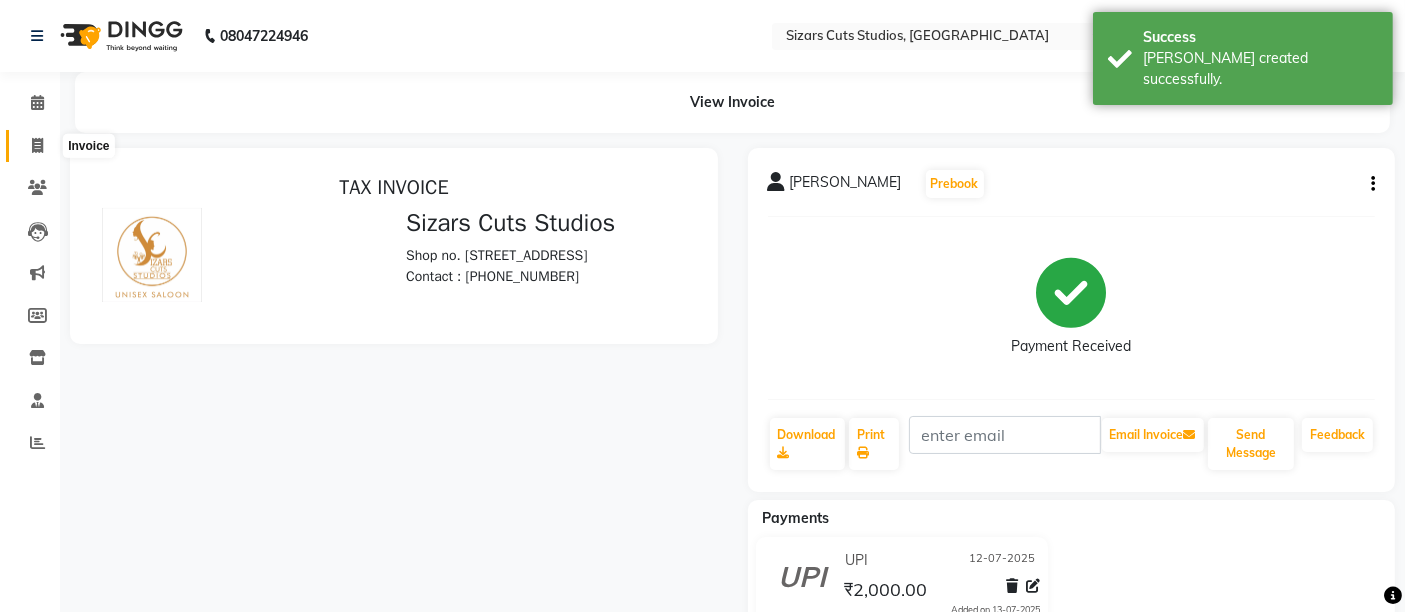 scroll, scrollTop: 0, scrollLeft: 0, axis: both 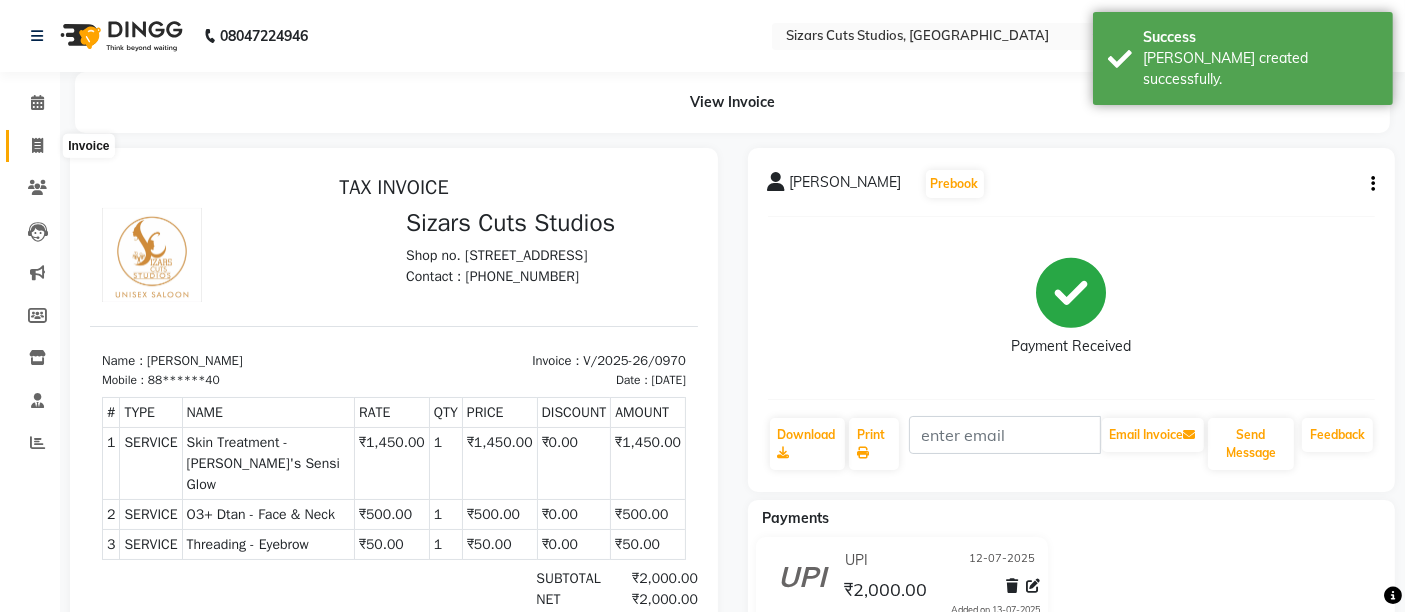 click 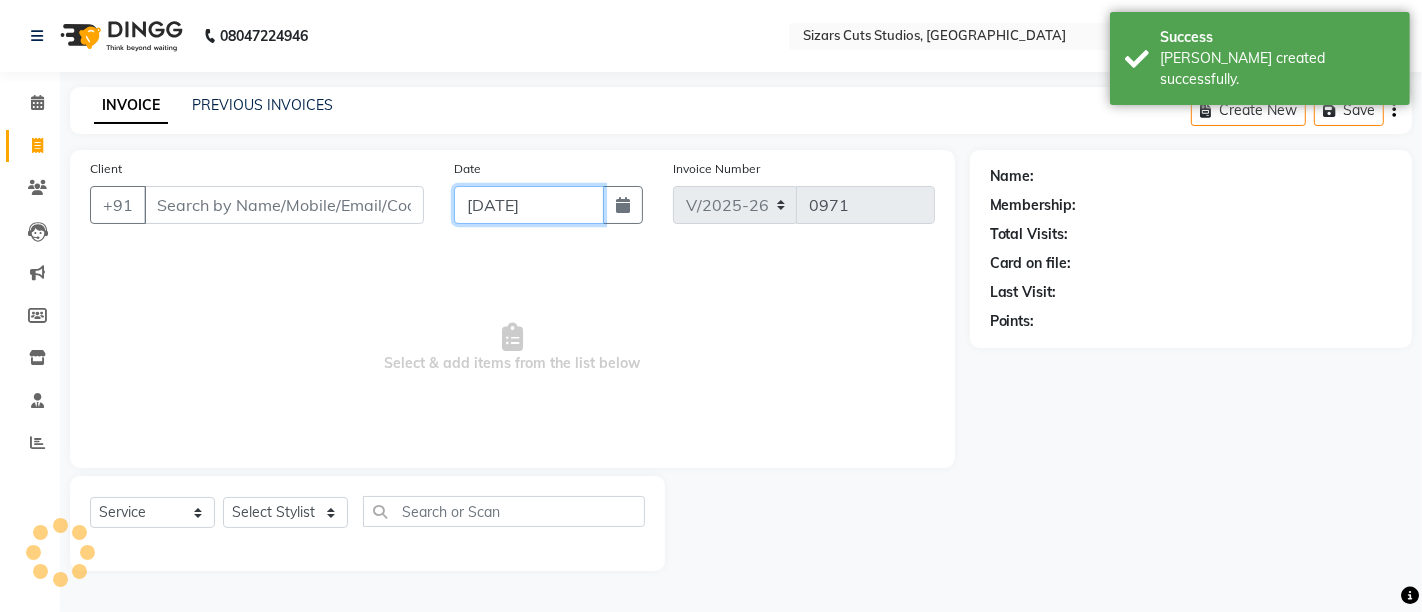 click on "[DATE]" 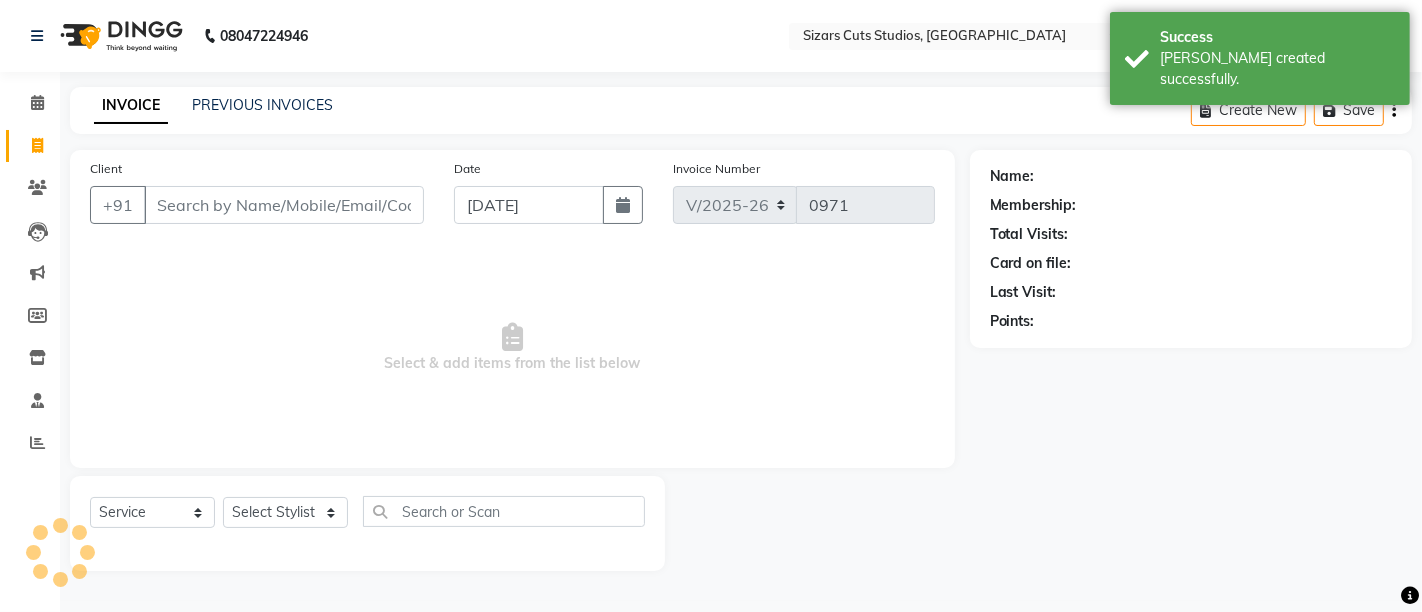 select on "7" 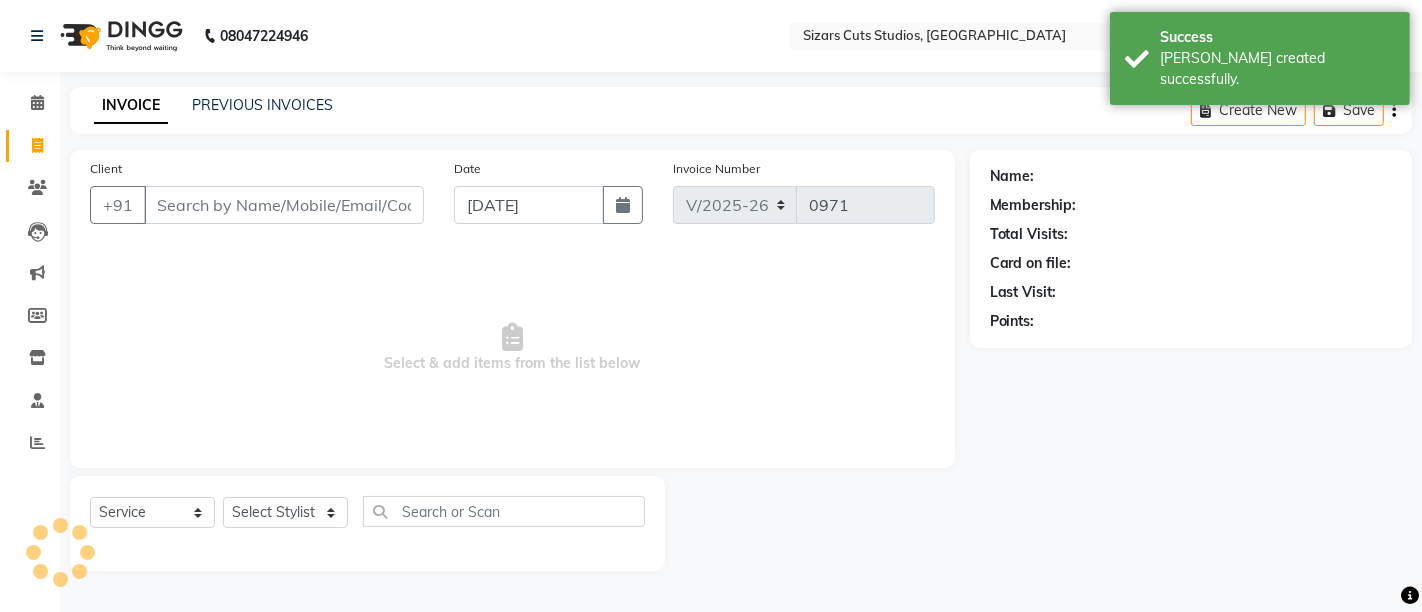 select on "2025" 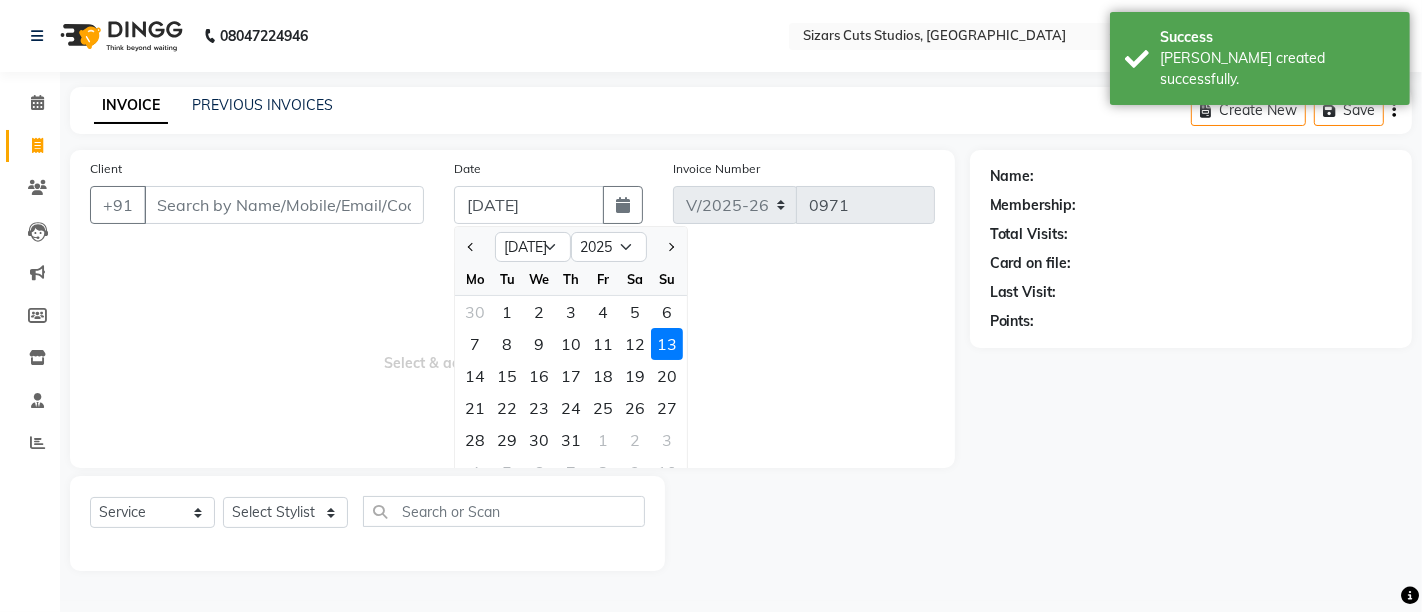 drag, startPoint x: 642, startPoint y: 339, endPoint x: 615, endPoint y: 331, distance: 28.160255 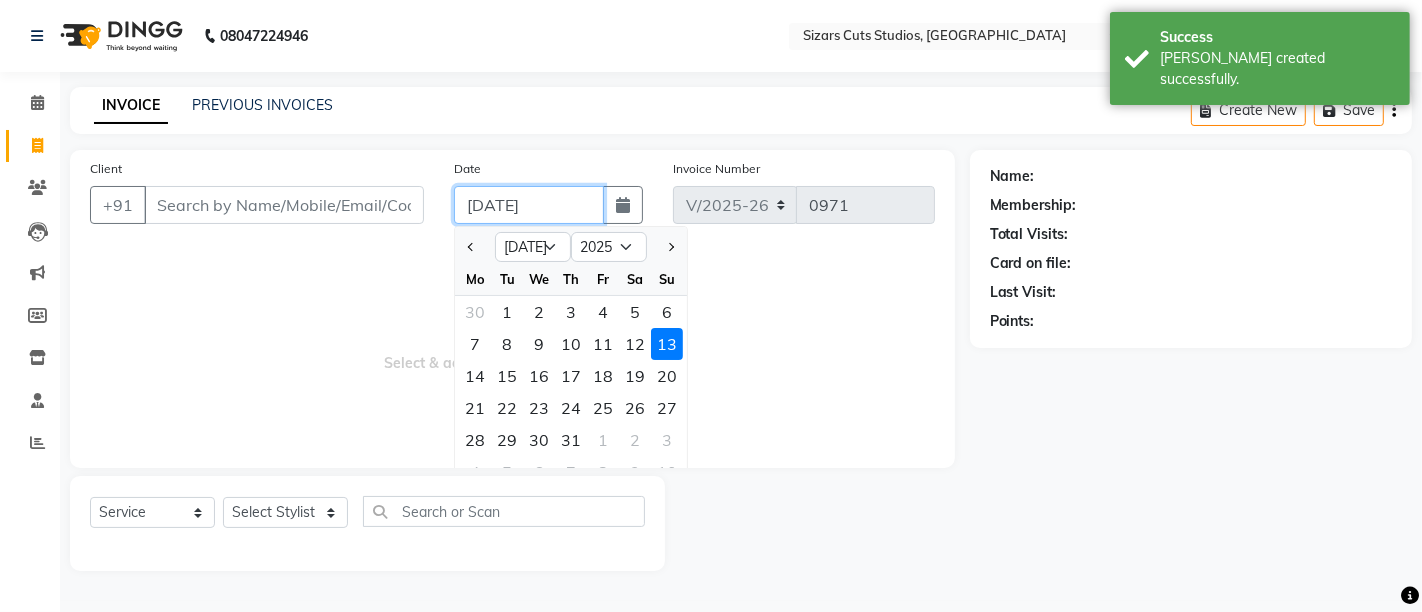 type on "12-07-2025" 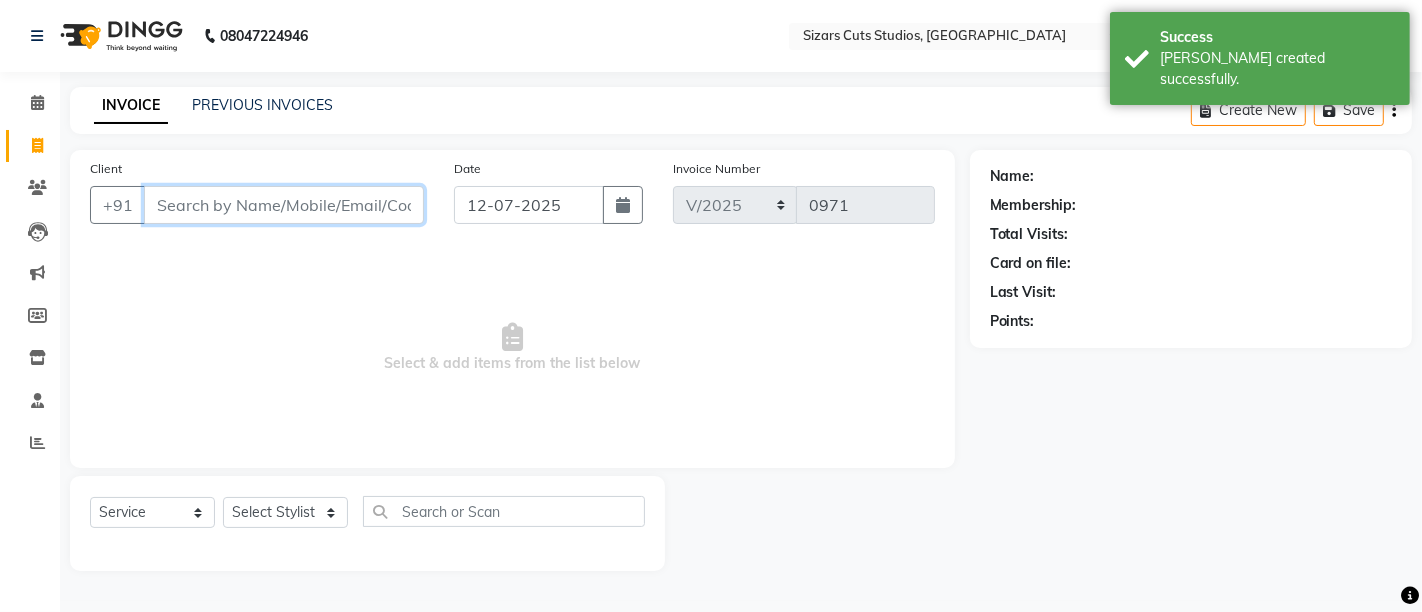 click on "Client" at bounding box center [284, 205] 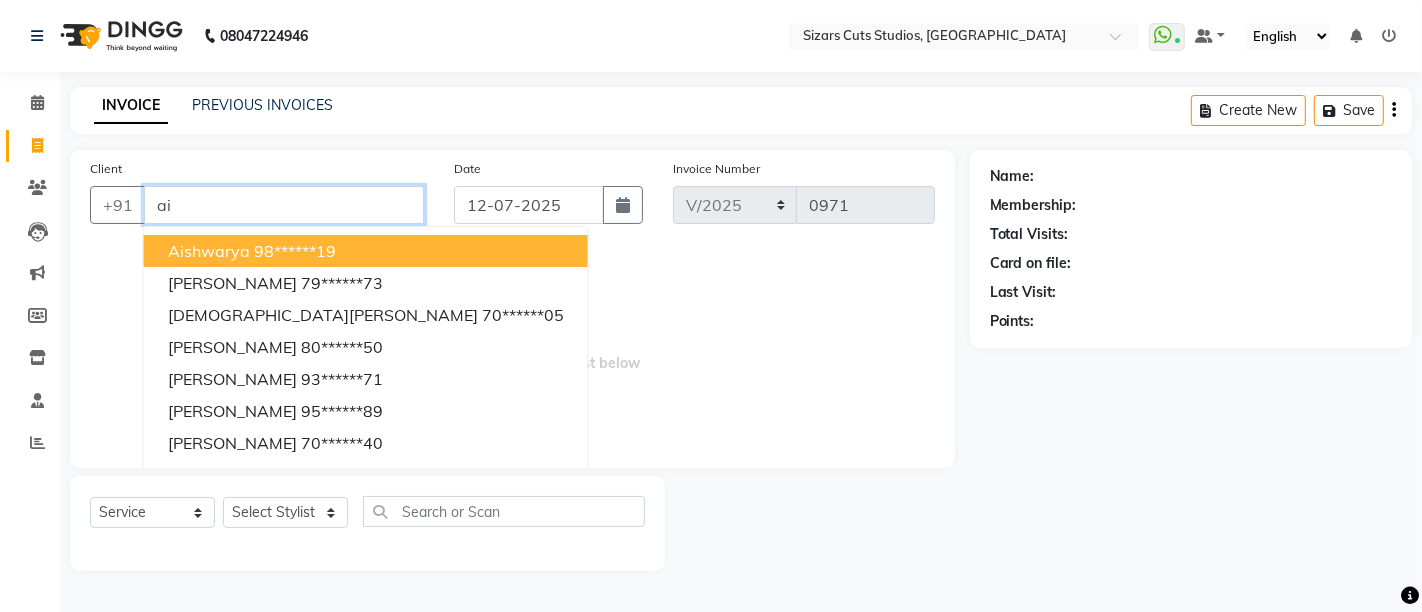 type on "a" 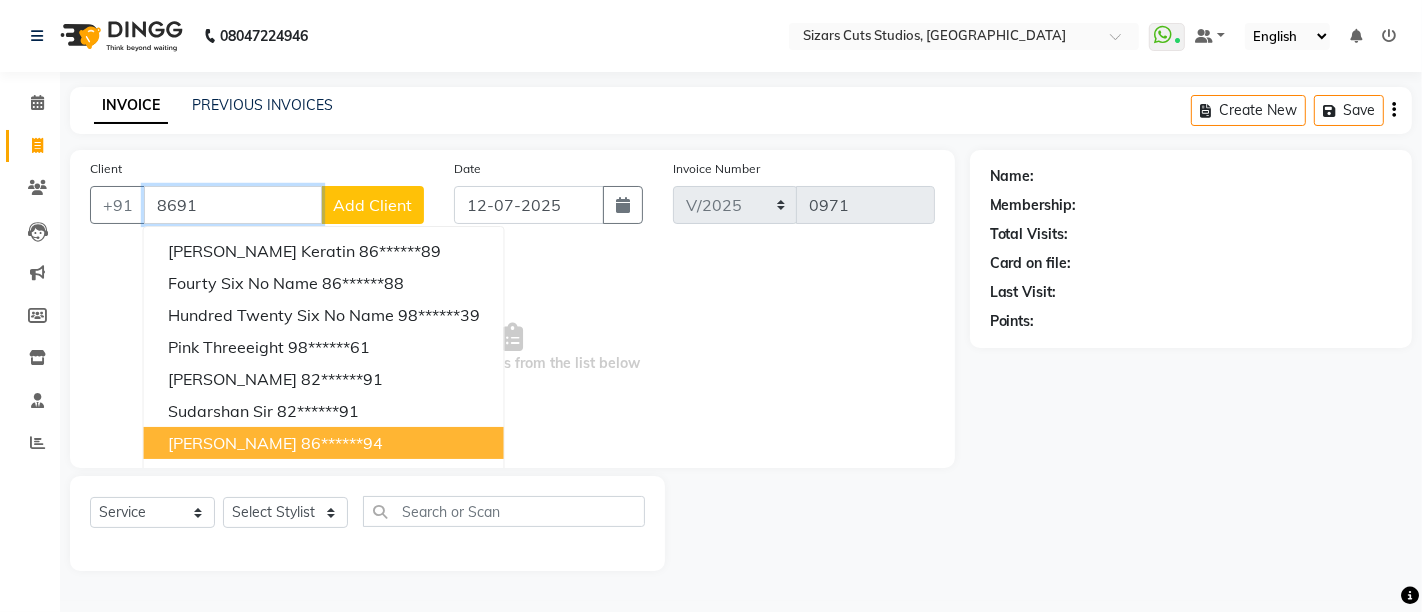 click on "[PERSON_NAME]" at bounding box center (232, 443) 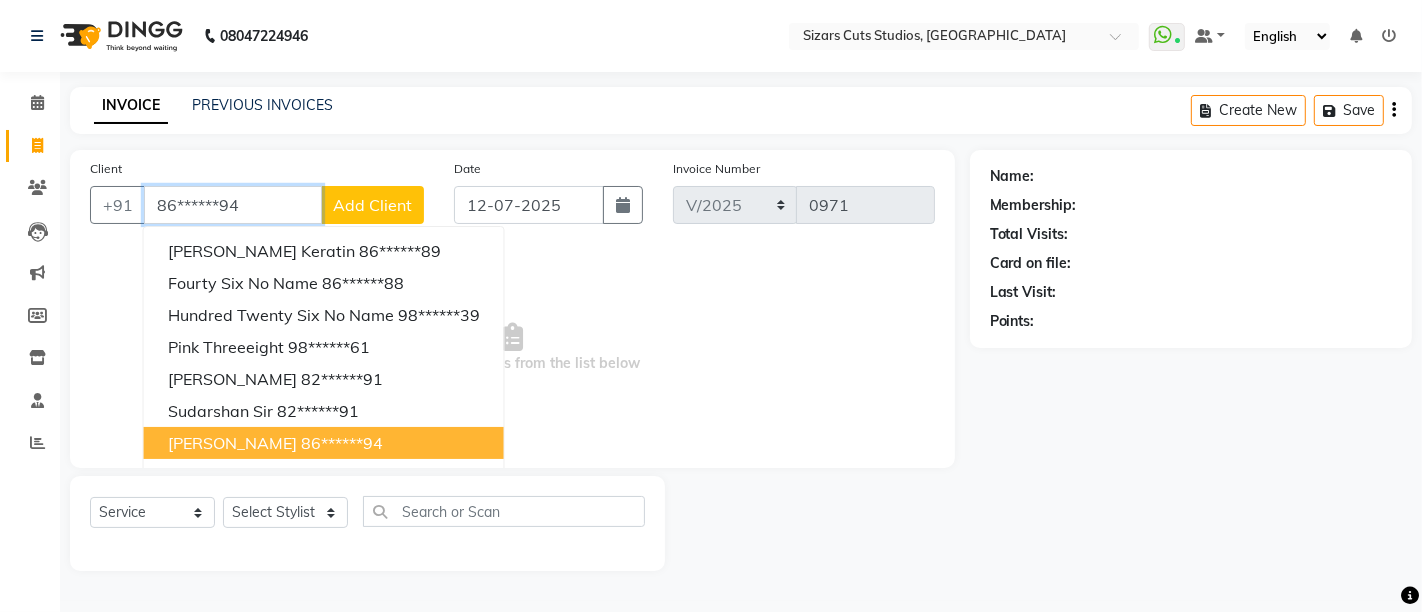 type on "86******94" 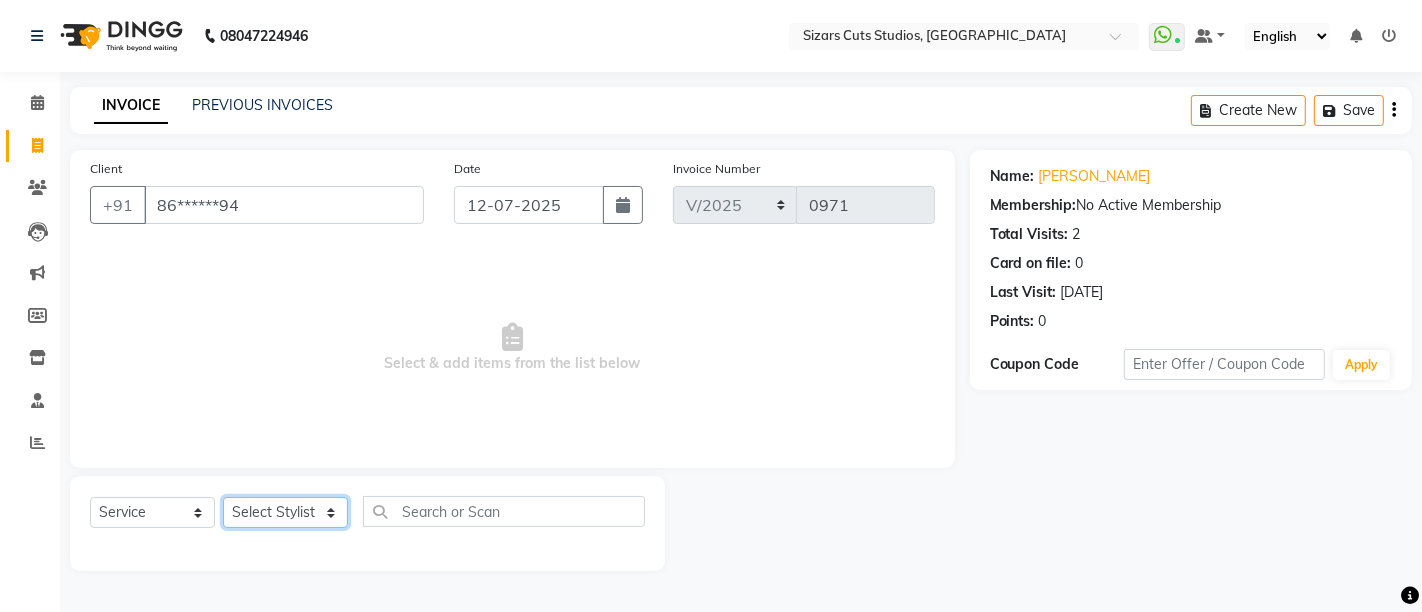 click on "Select Stylist Admin Junaid Salmani  Manisha maurya mohd arman Priyanka Sanjeev Esai" 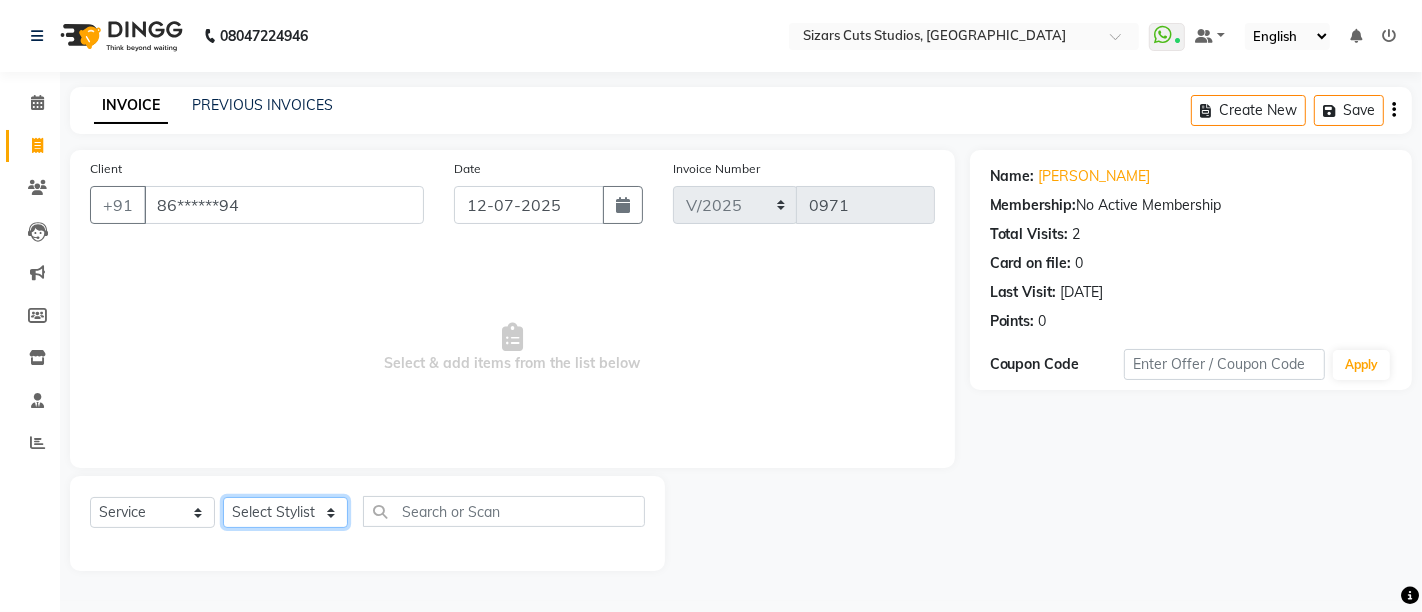 select on "49153" 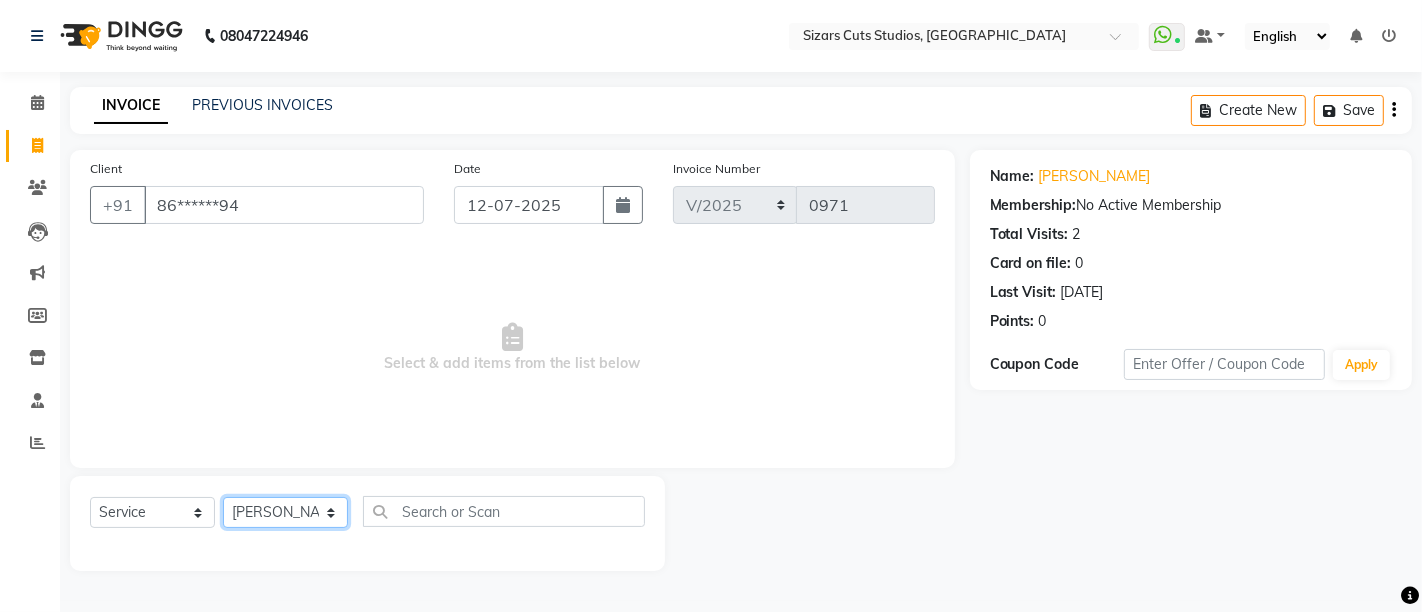 click on "Select Stylist Admin Junaid Salmani  Manisha maurya mohd arman Priyanka Sanjeev Esai" 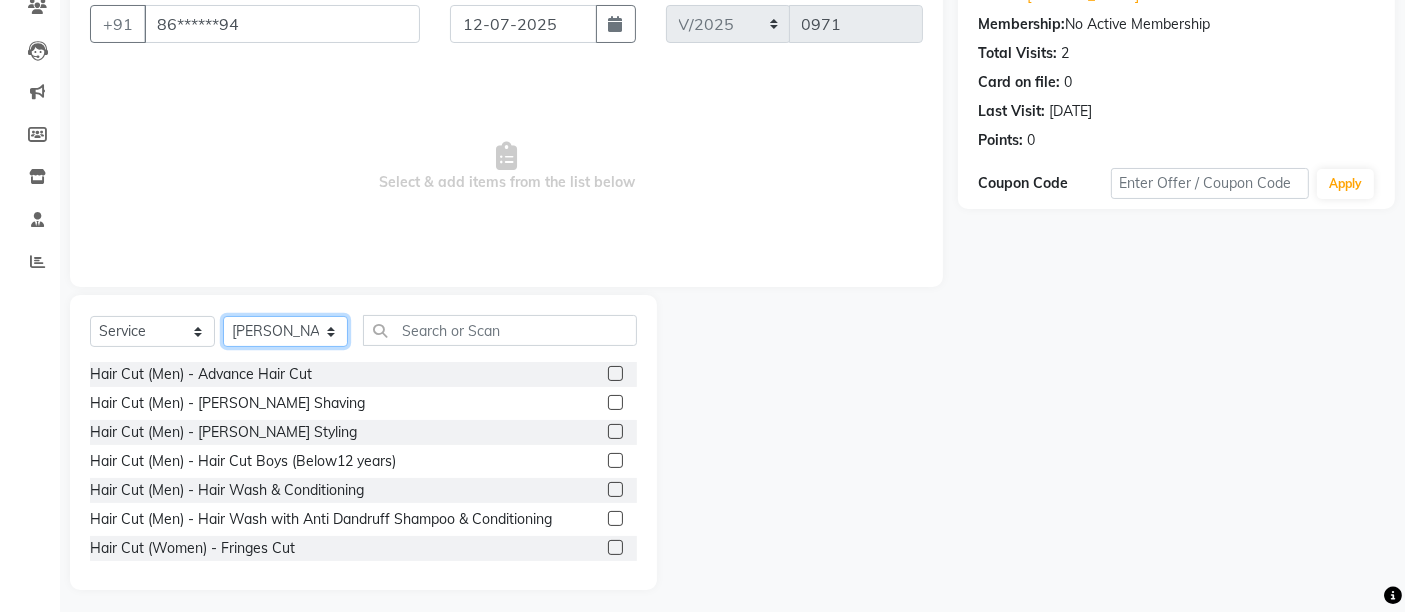 scroll, scrollTop: 188, scrollLeft: 0, axis: vertical 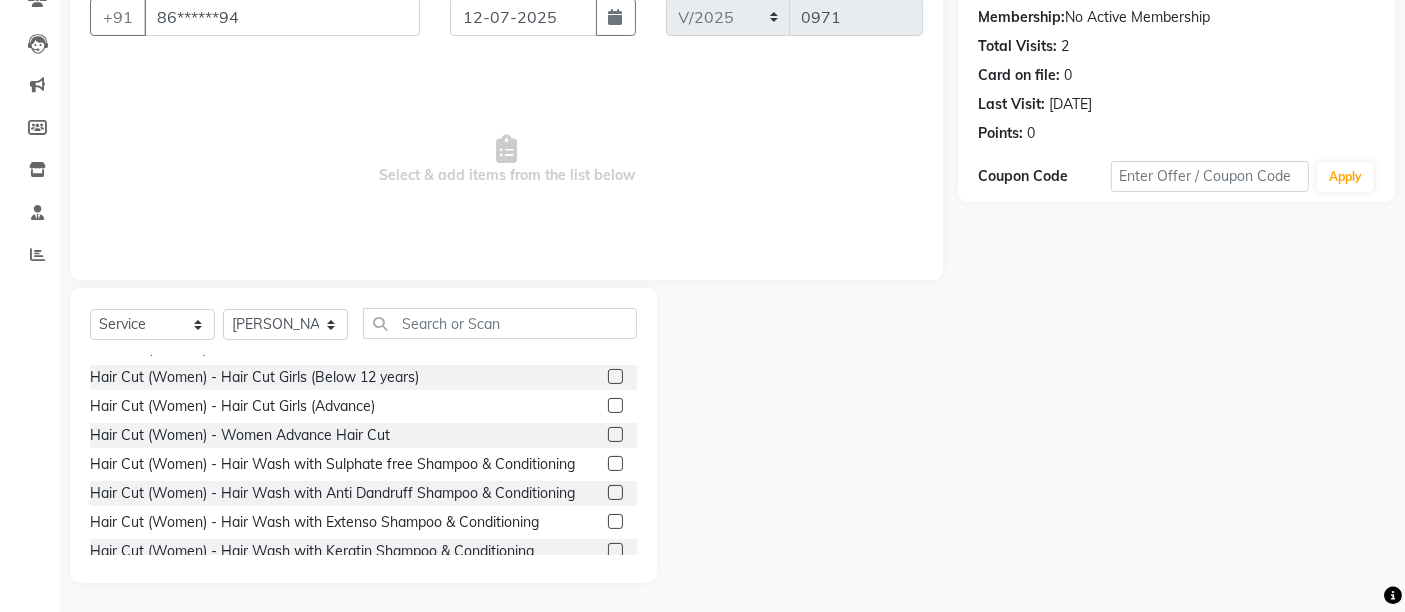 click on "Hair Cut (Women) - Hair Wash with Sulphate free Shampoo & Conditioning" 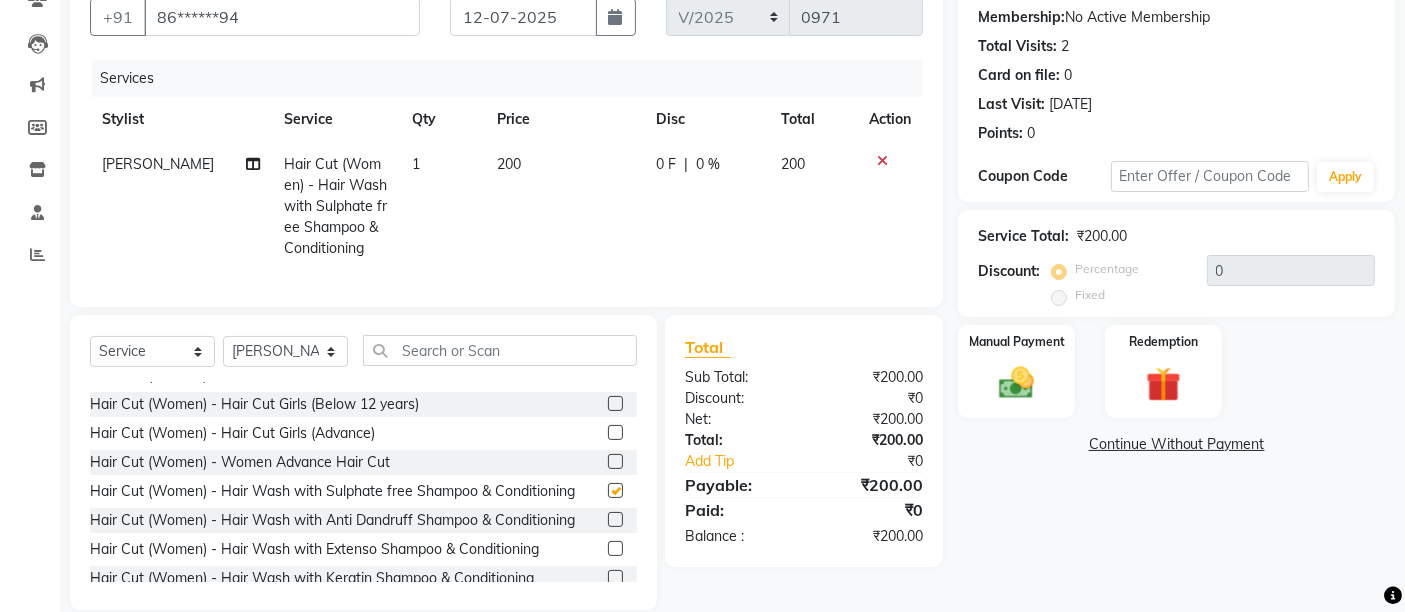checkbox on "false" 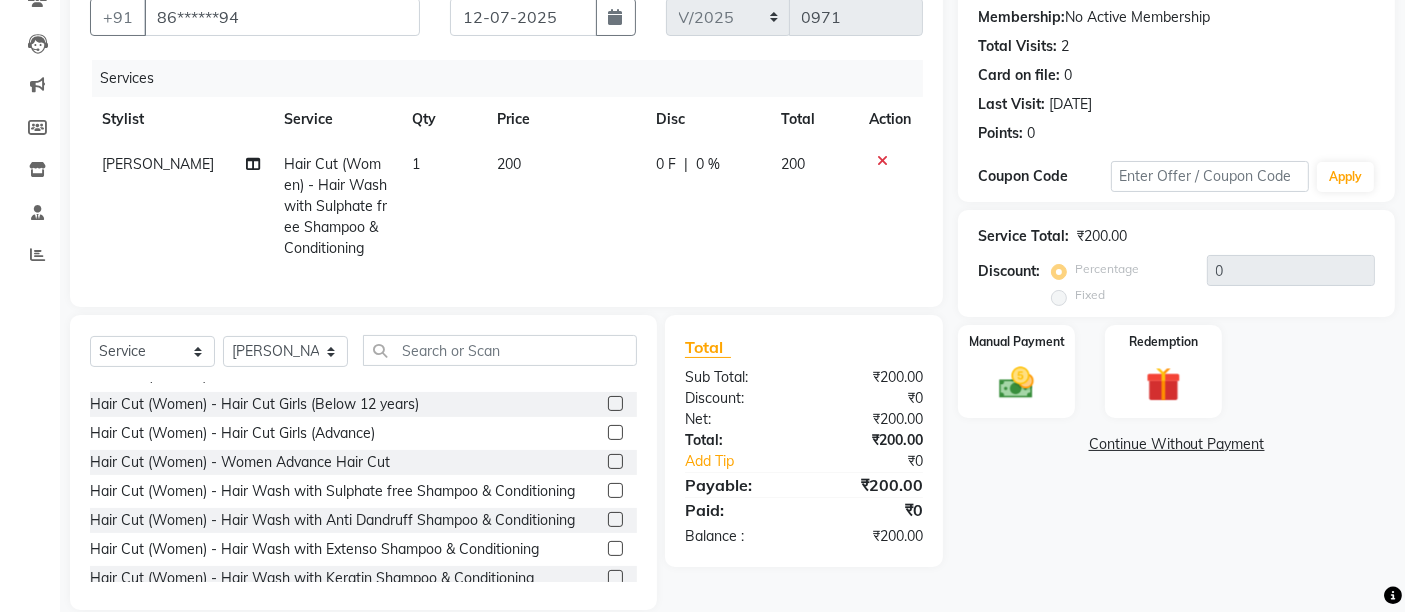 click on "200" 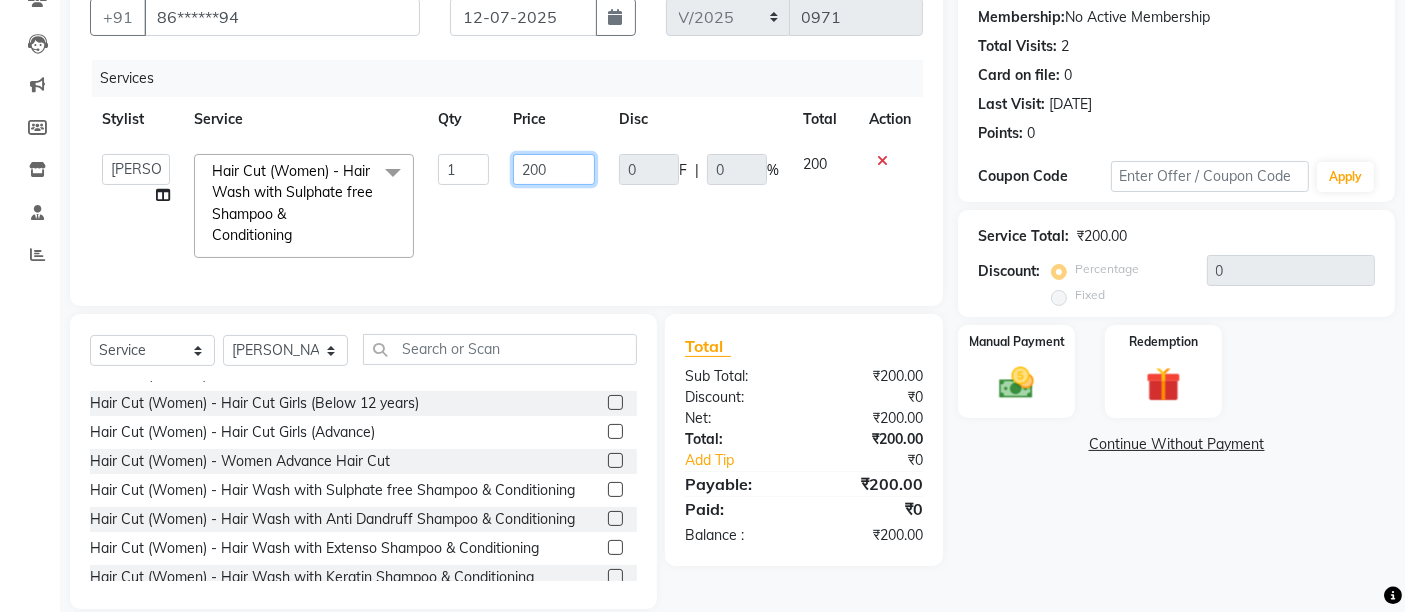 click on "200" 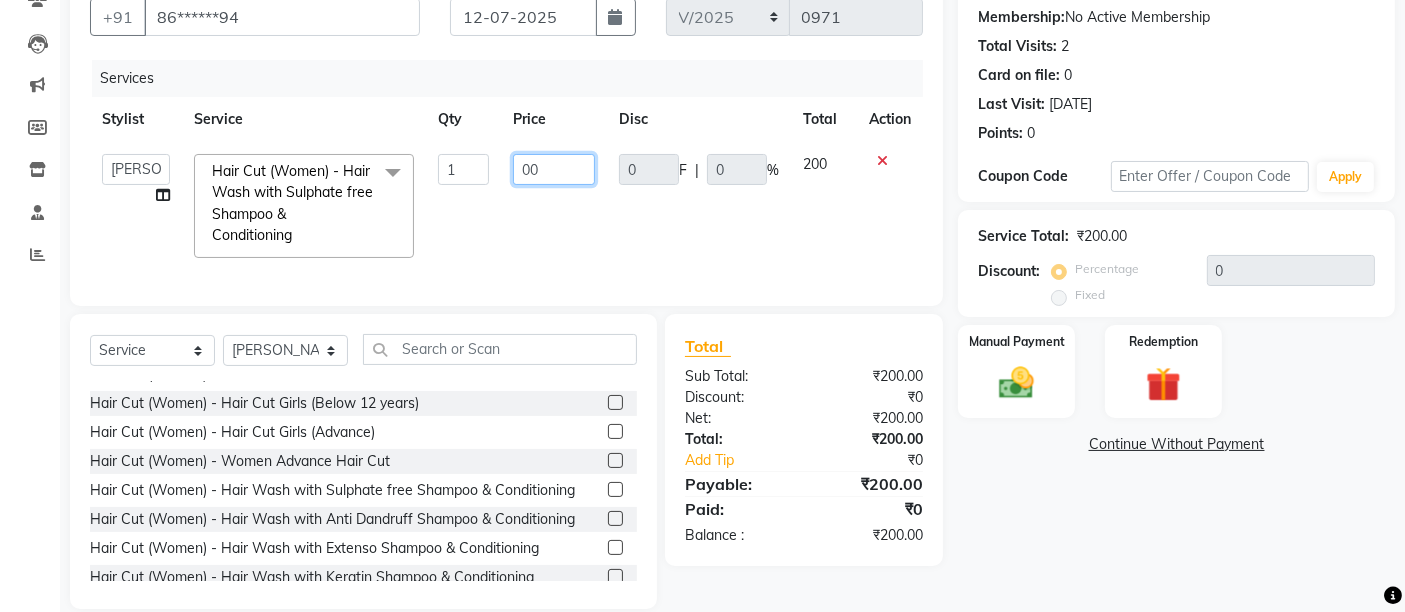 type on "300" 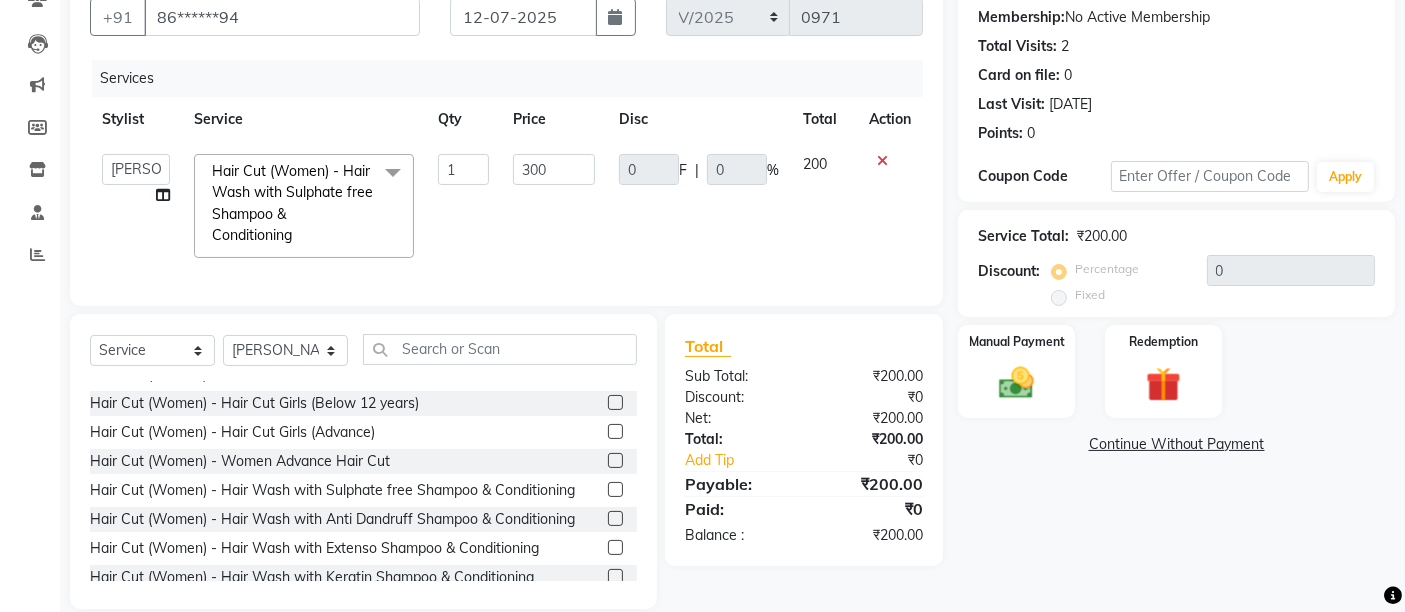 click on "300" 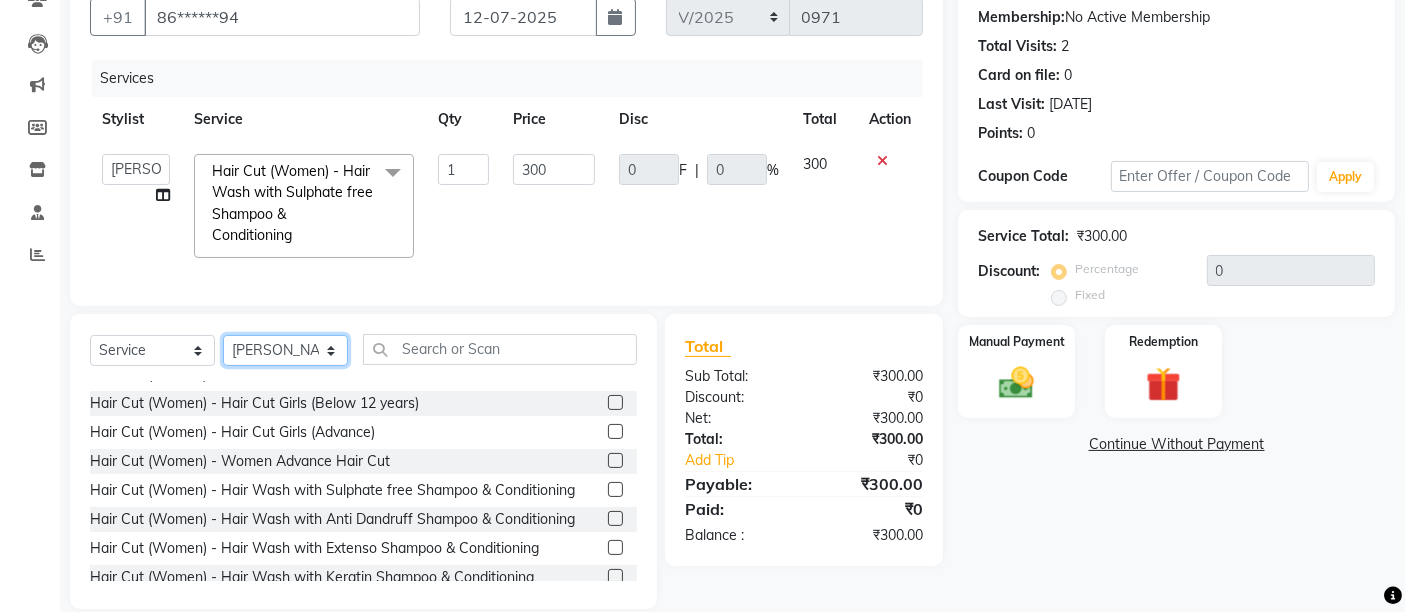click on "Select Stylist Admin Junaid Salmani  Manisha maurya mohd arman Priyanka Sanjeev Esai" 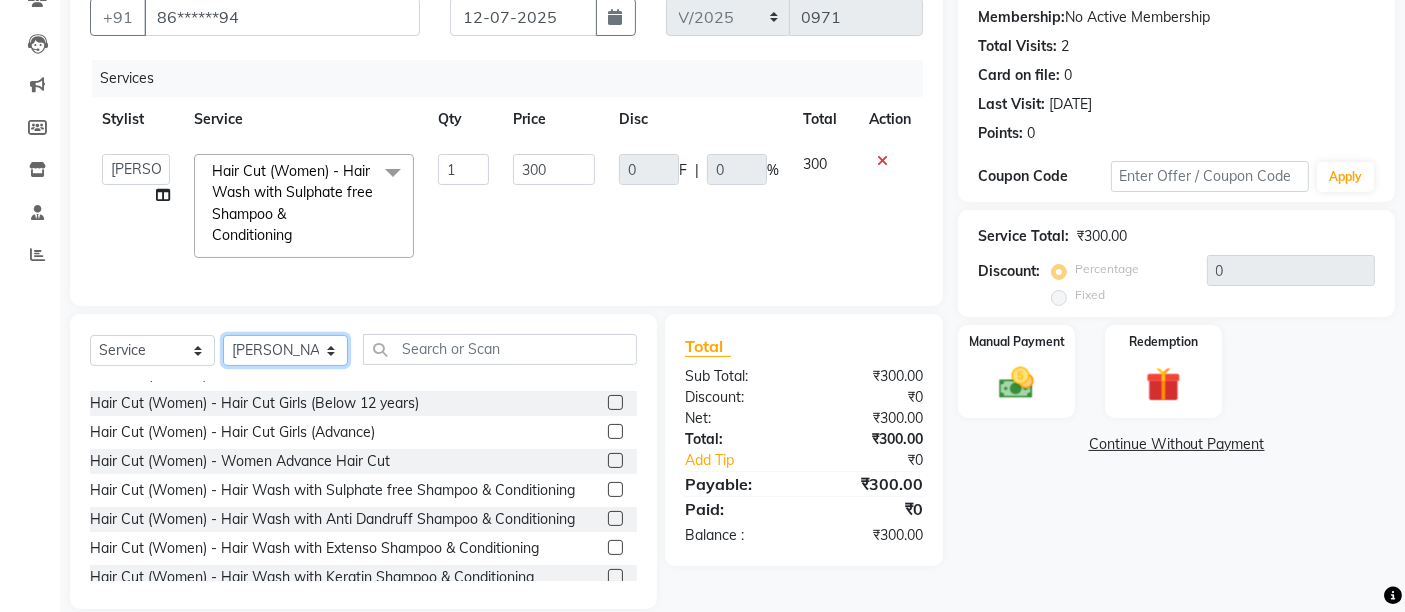 select on "37989" 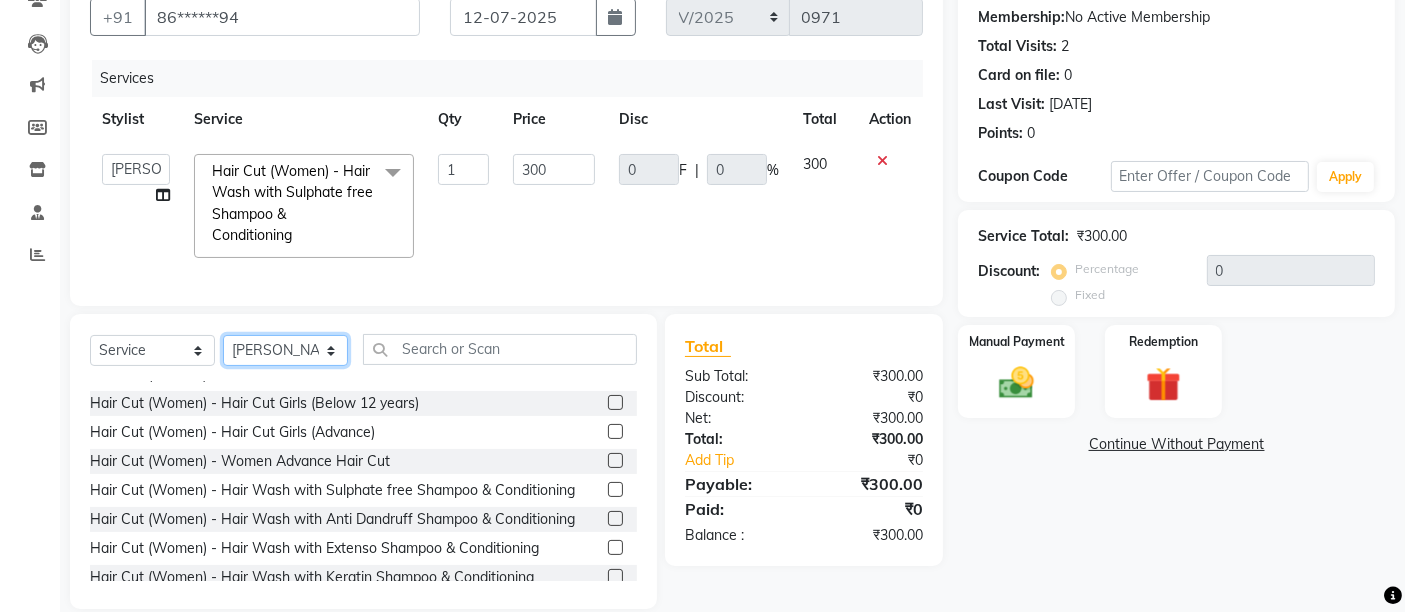 click on "Select Stylist Admin Junaid Salmani  Manisha maurya mohd arman Priyanka Sanjeev Esai" 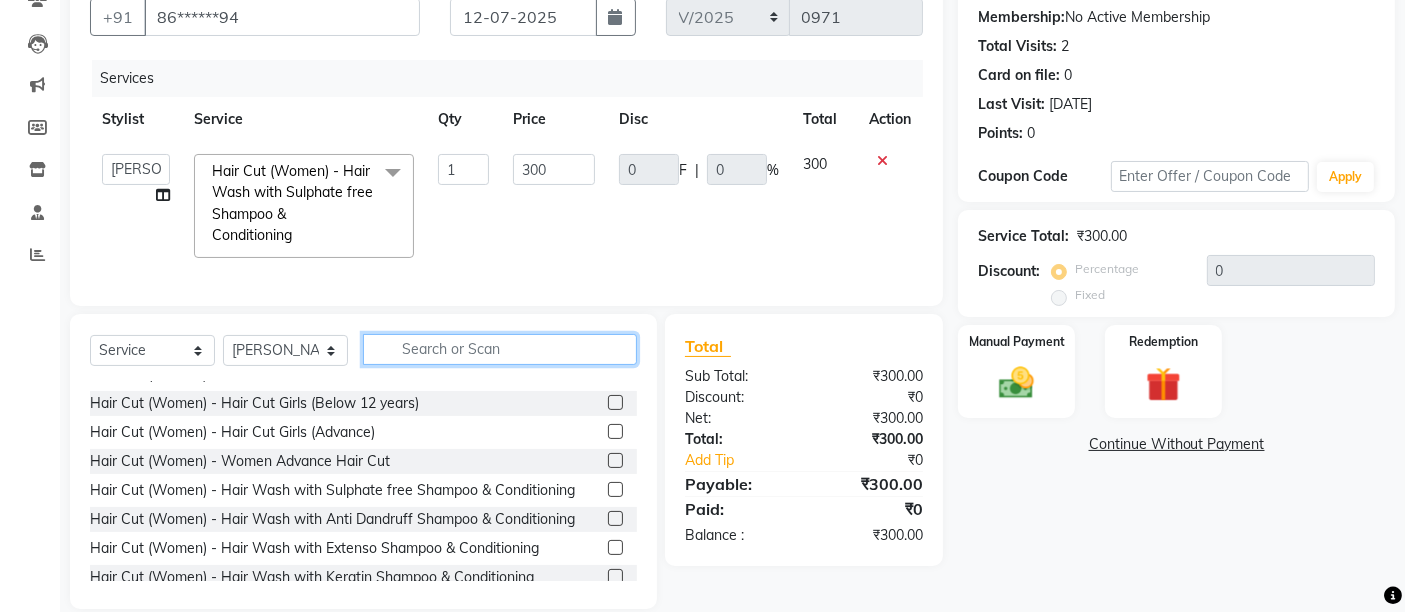 click 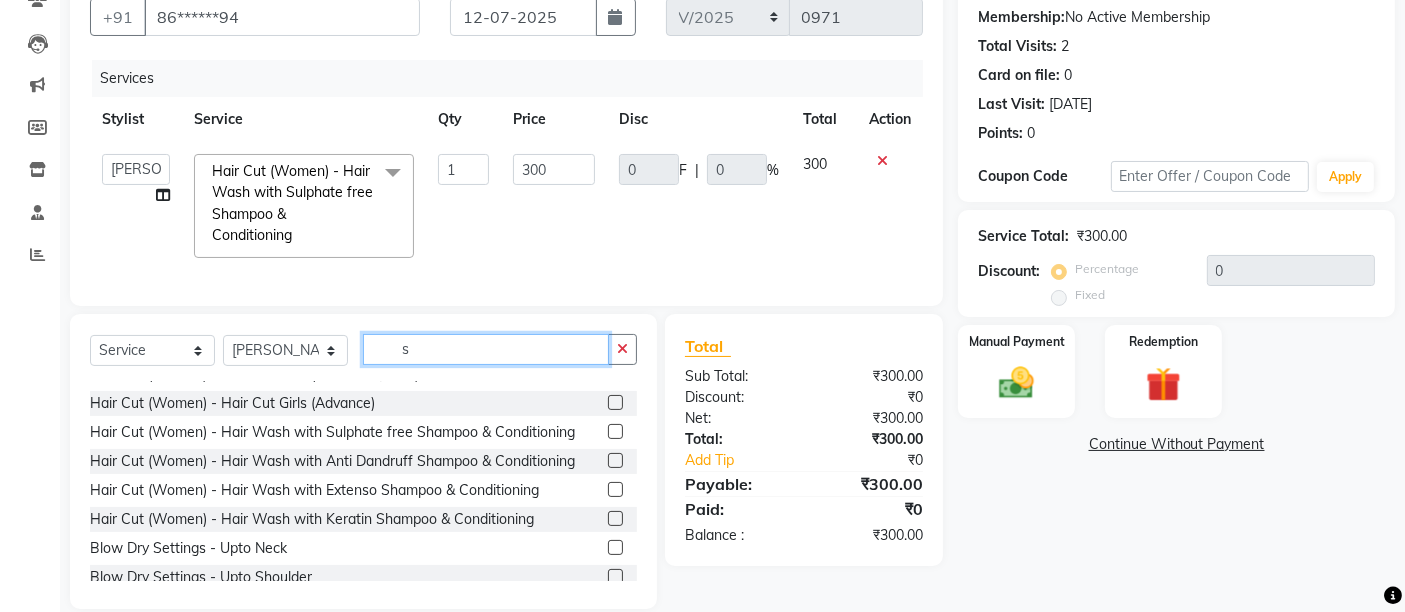 scroll, scrollTop: 193, scrollLeft: 0, axis: vertical 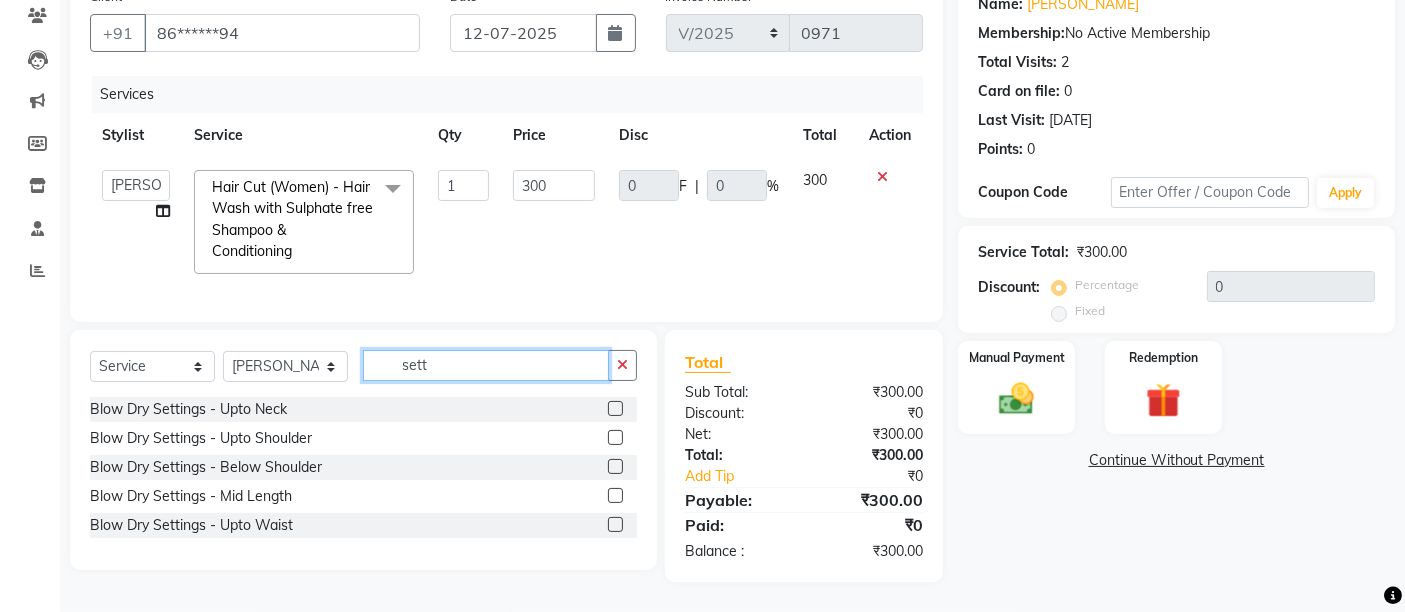 type on "sett" 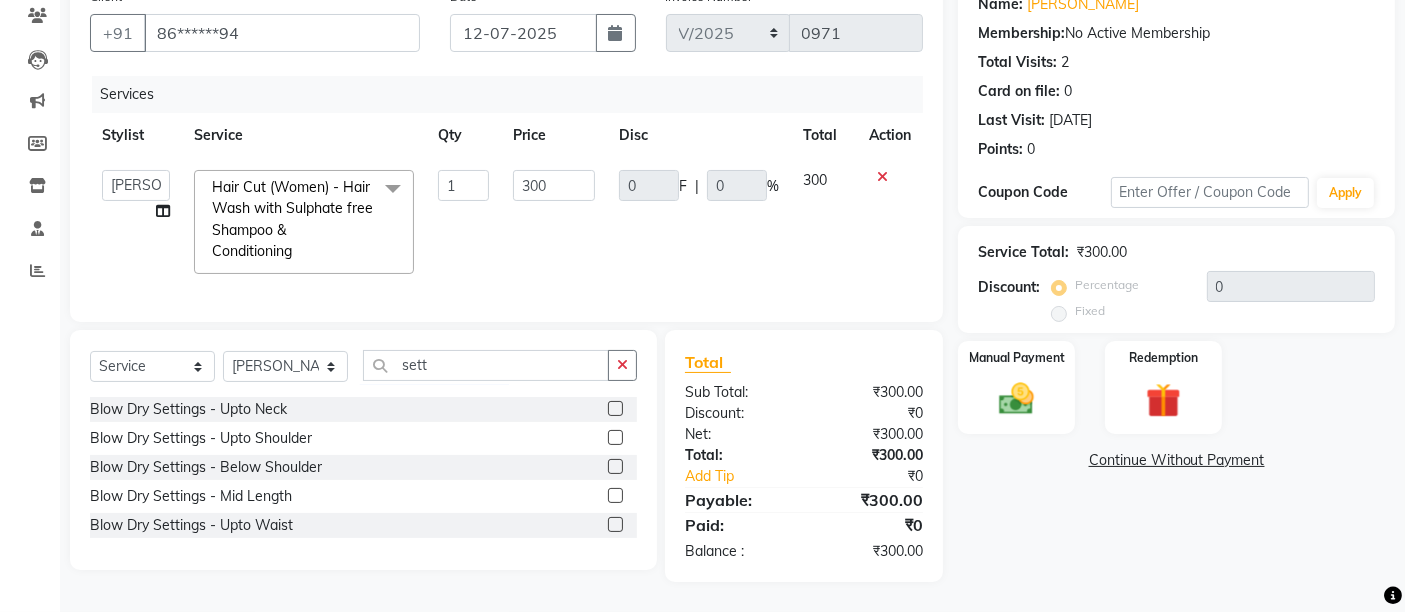 click 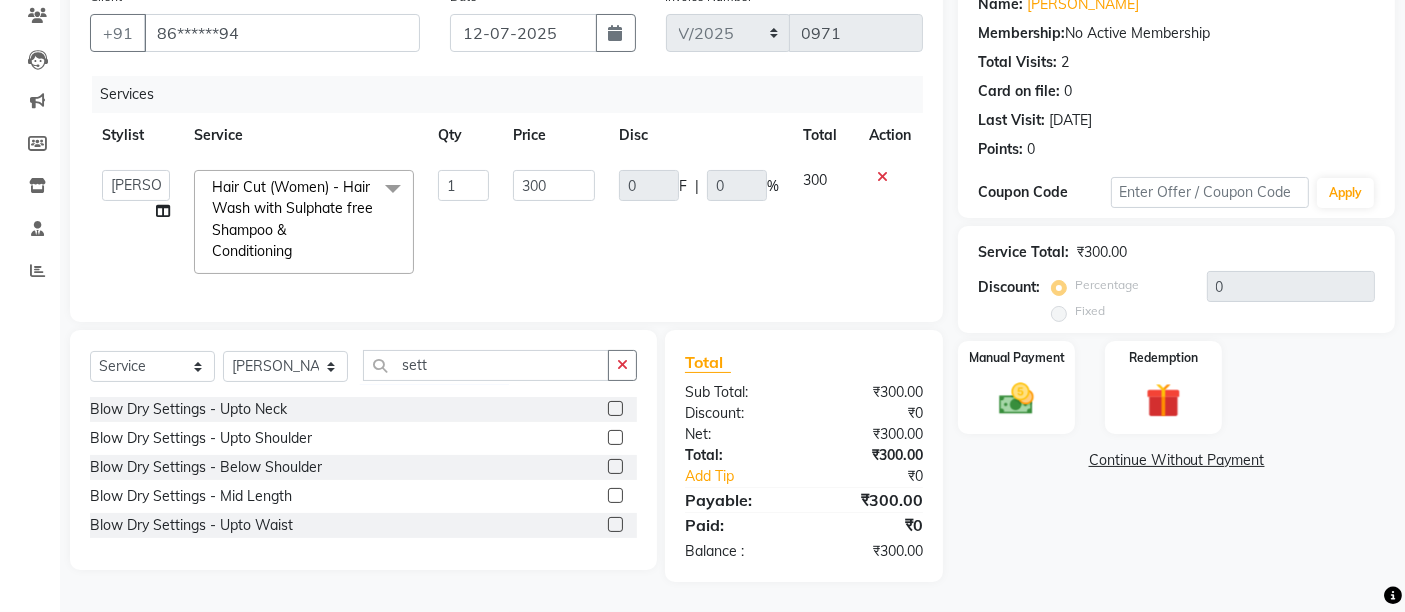 click at bounding box center (614, 467) 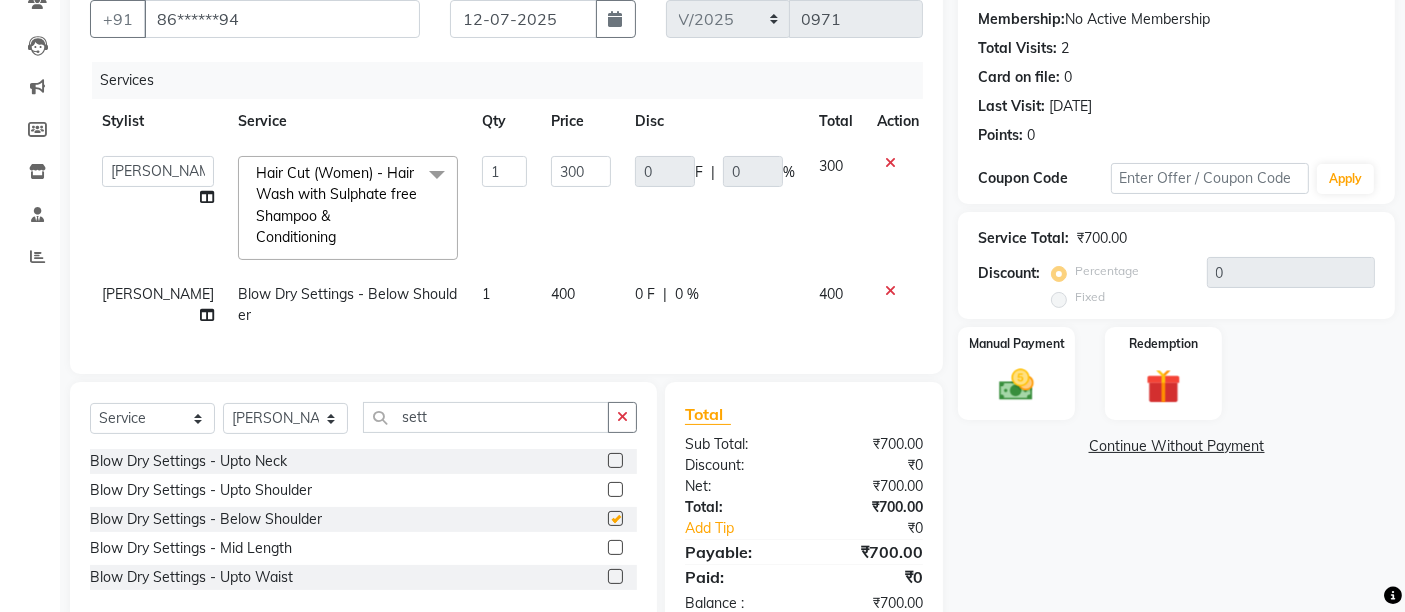 checkbox on "false" 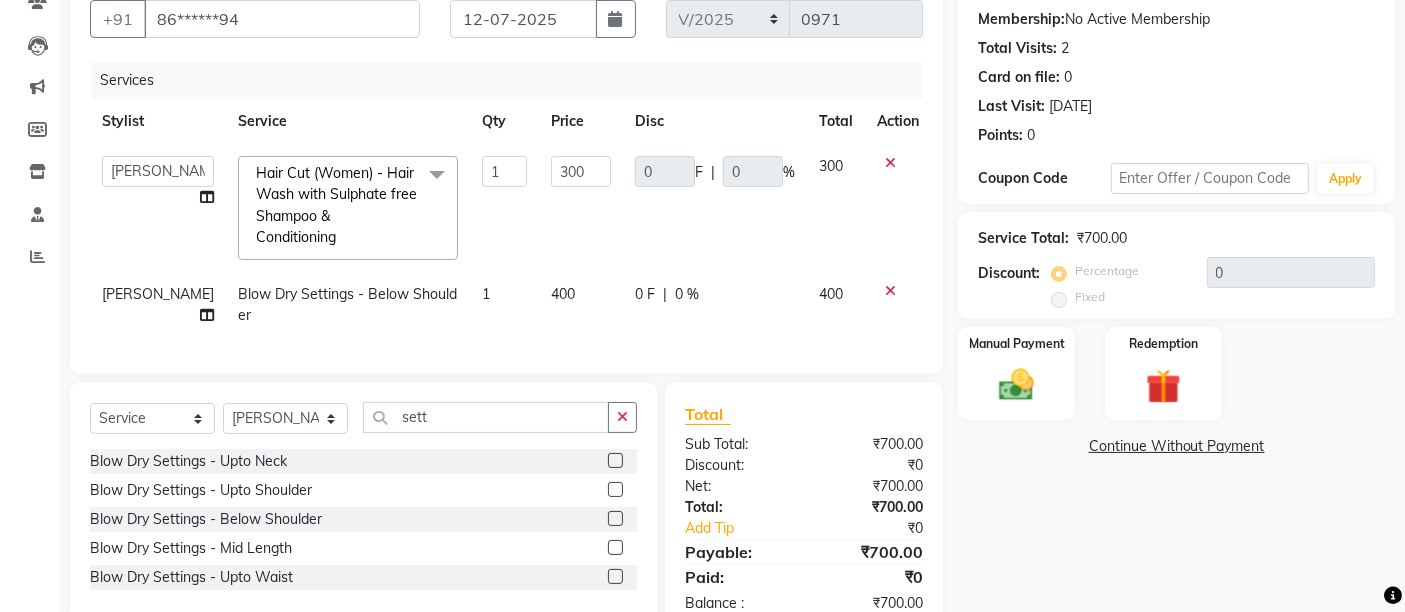 click 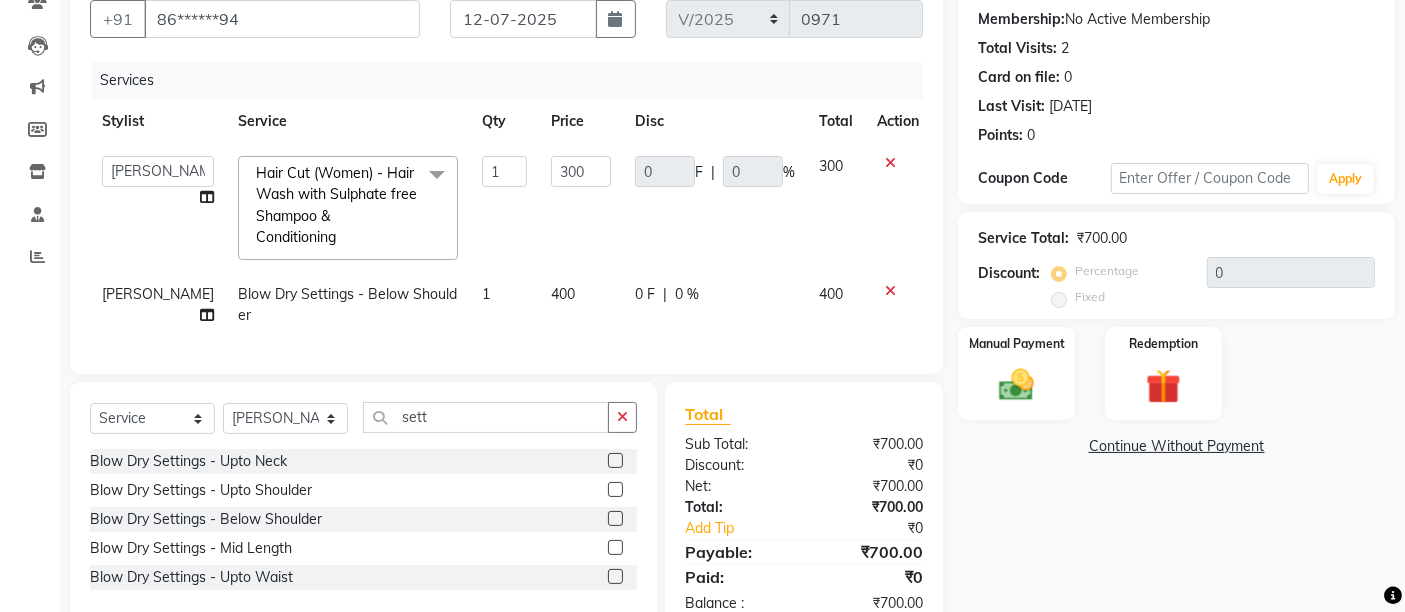click at bounding box center (614, 490) 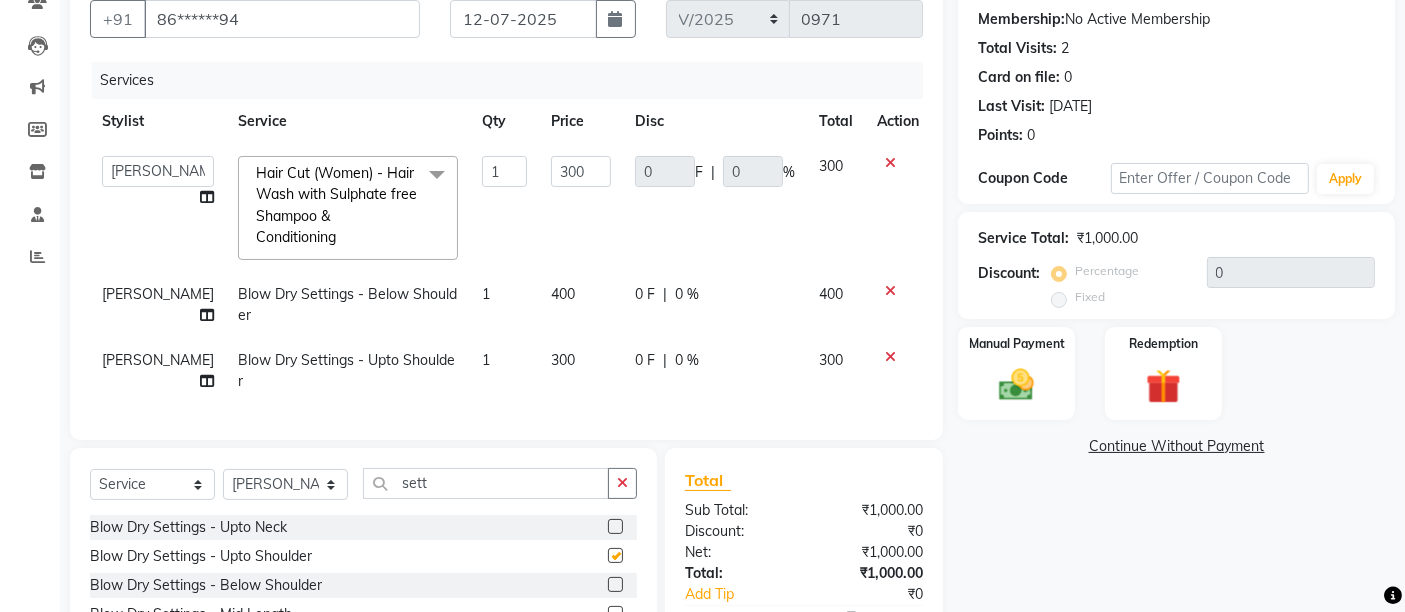 checkbox on "false" 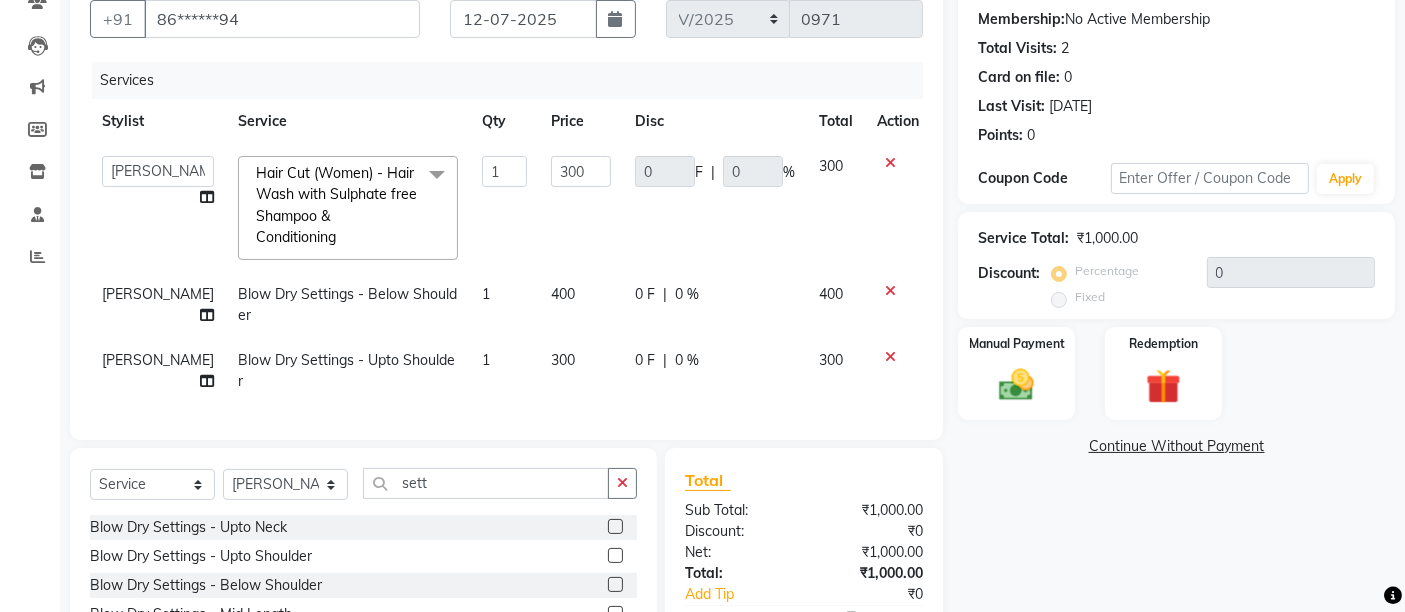 click 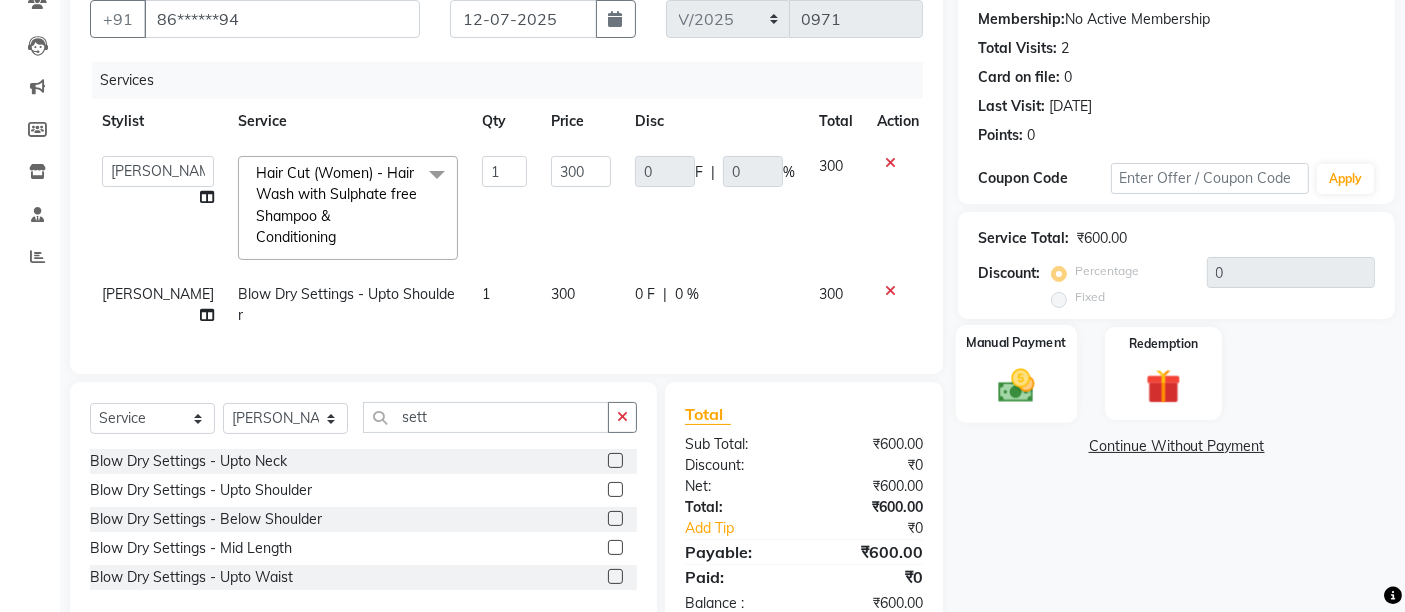 click 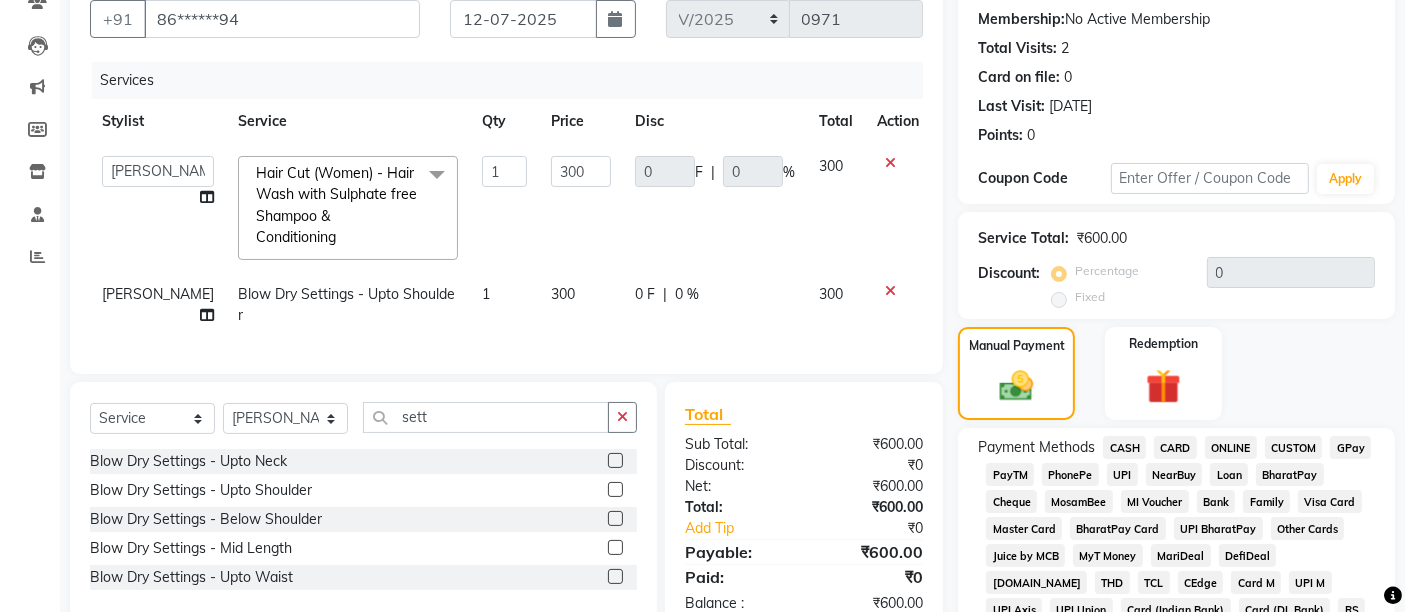 click on "UPI" 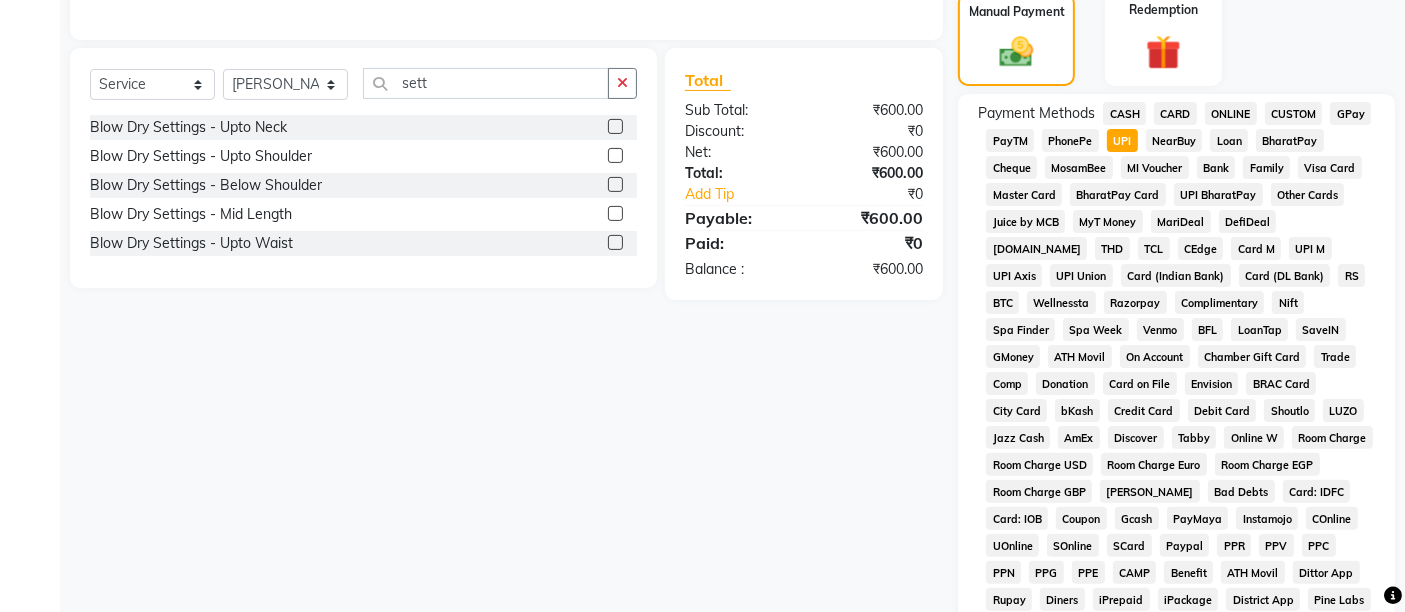 scroll, scrollTop: 853, scrollLeft: 0, axis: vertical 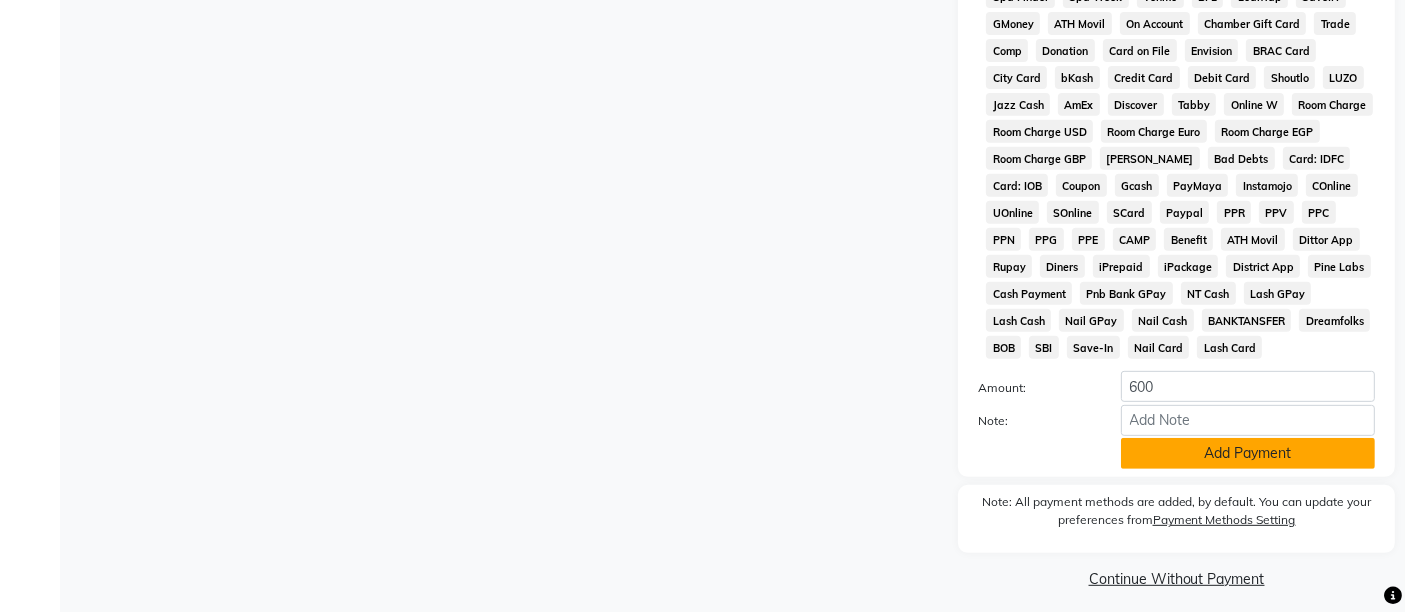 click on "Add Payment" 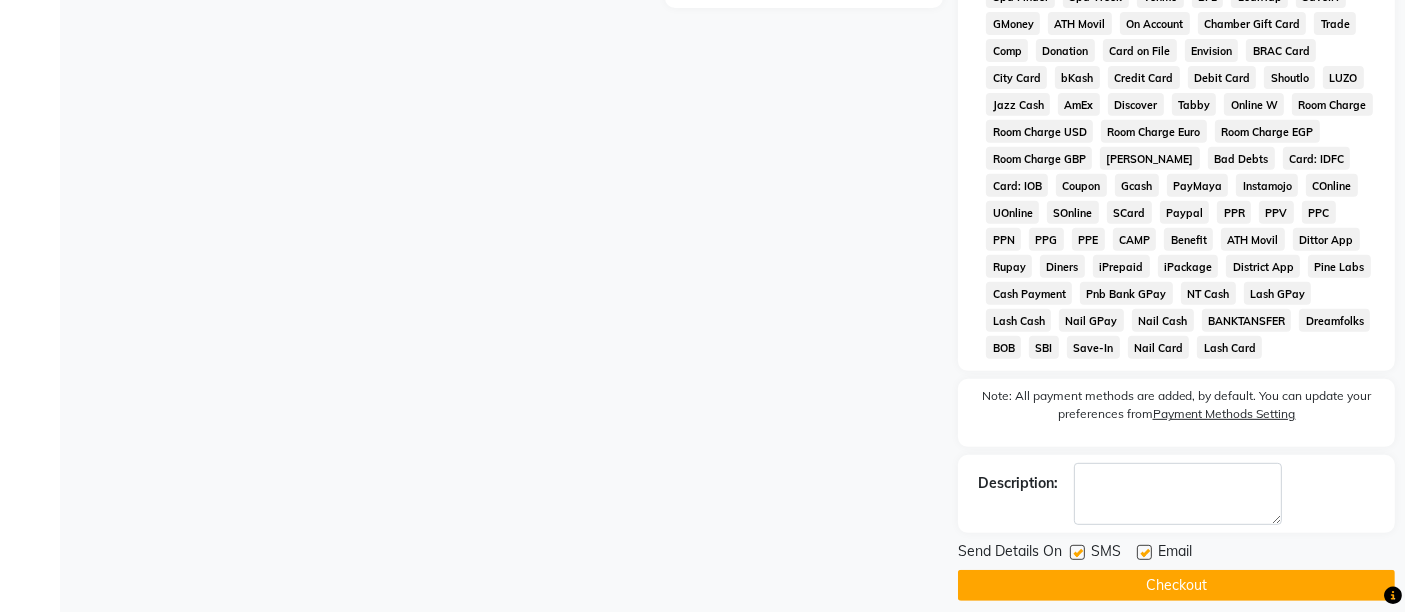 scroll, scrollTop: 876, scrollLeft: 0, axis: vertical 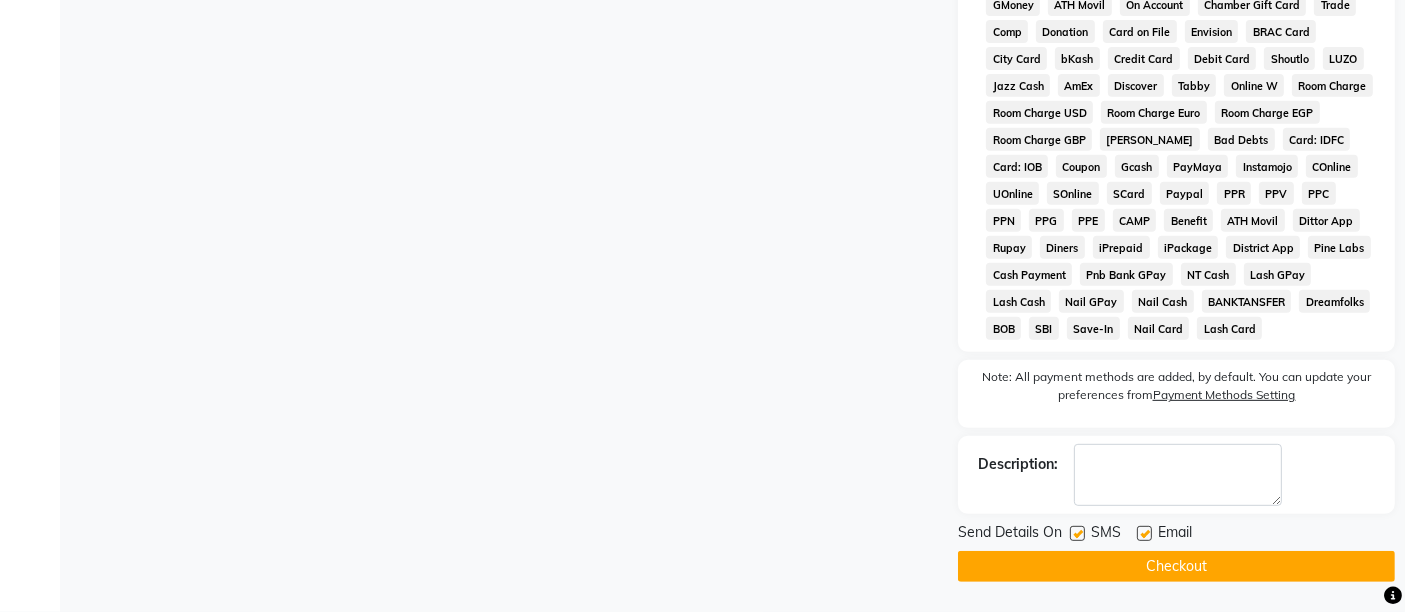 click 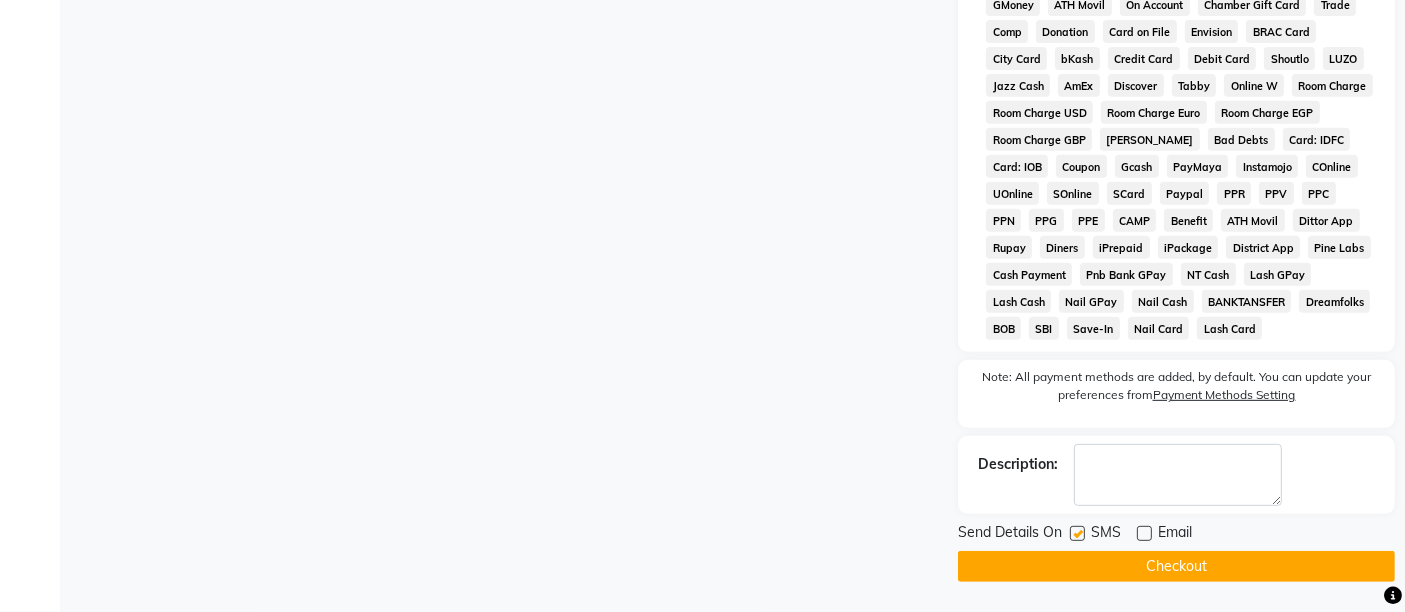 click 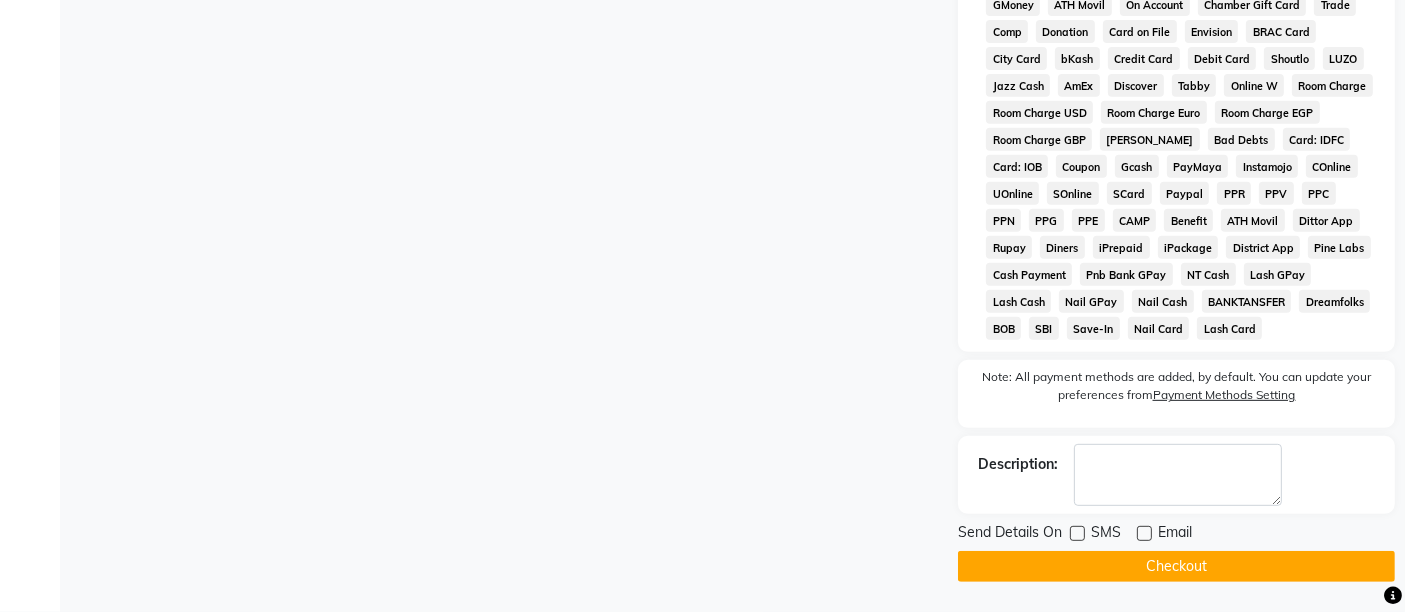 click on "Checkout" 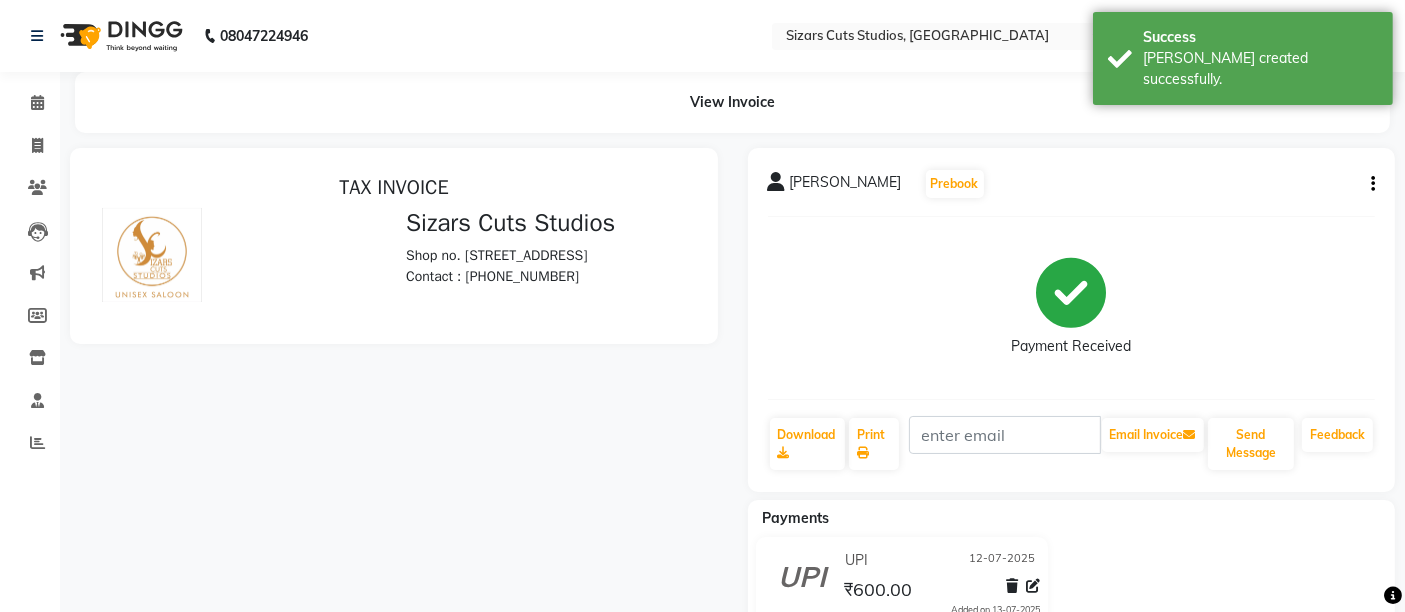 scroll, scrollTop: 0, scrollLeft: 0, axis: both 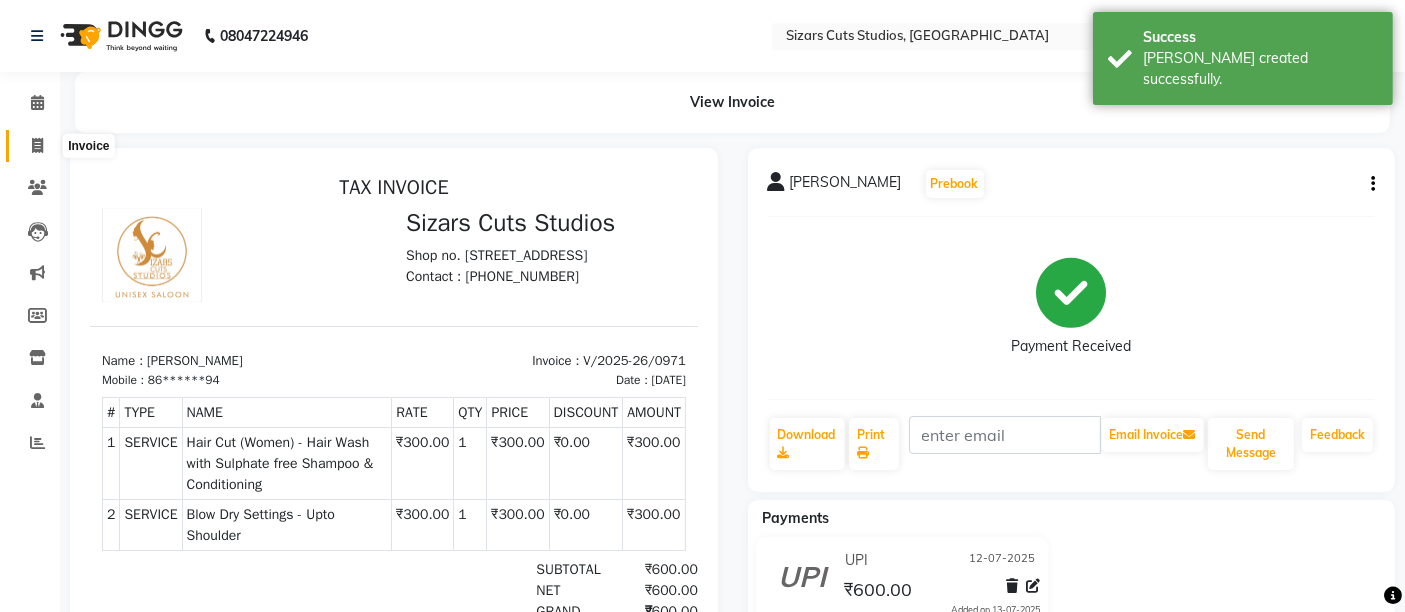 click 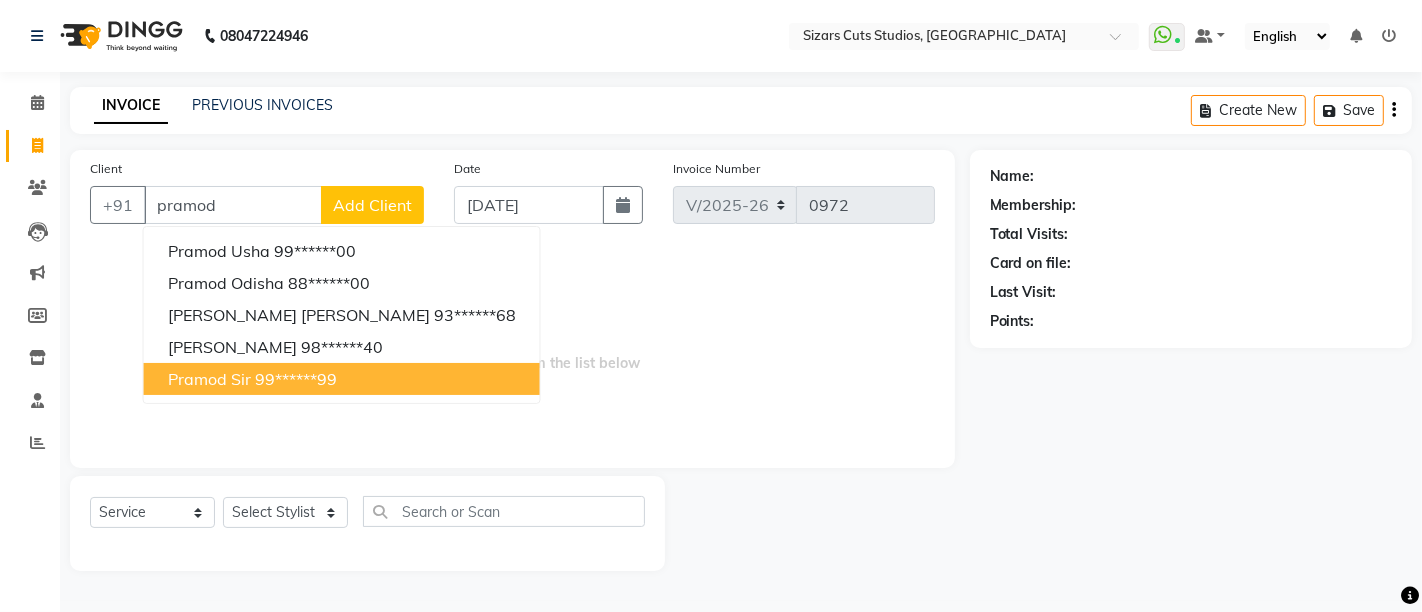 click on "pramod sir" at bounding box center (209, 379) 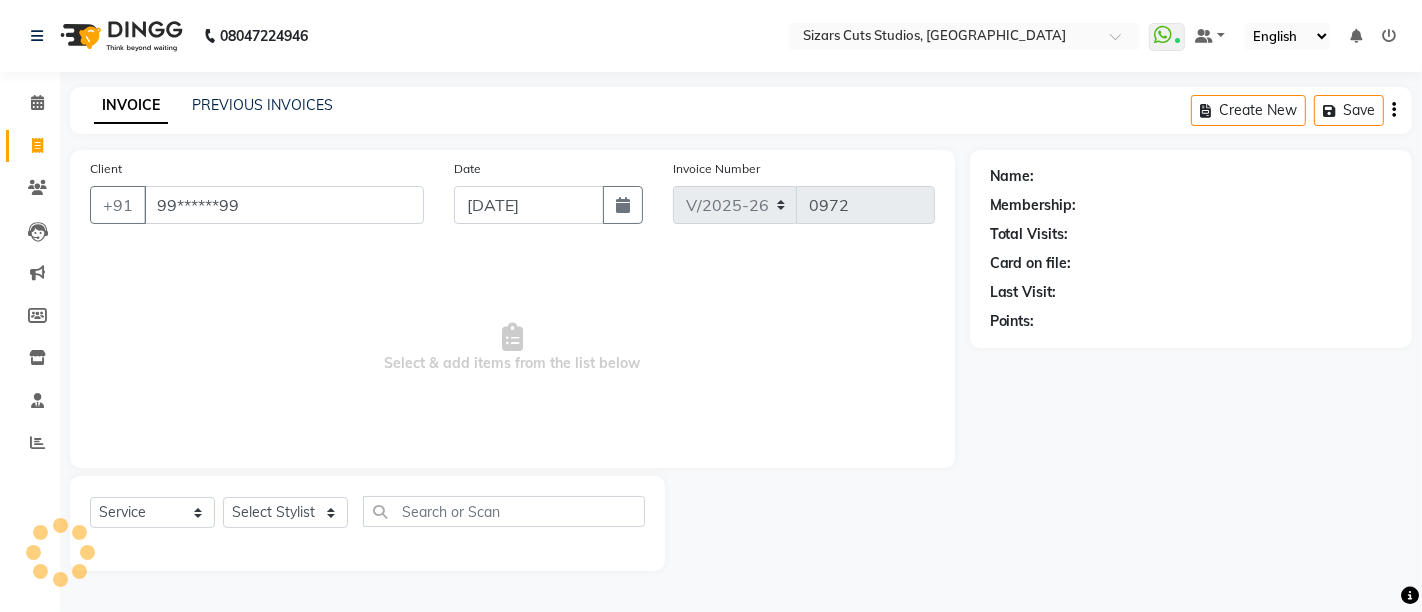 type on "99******99" 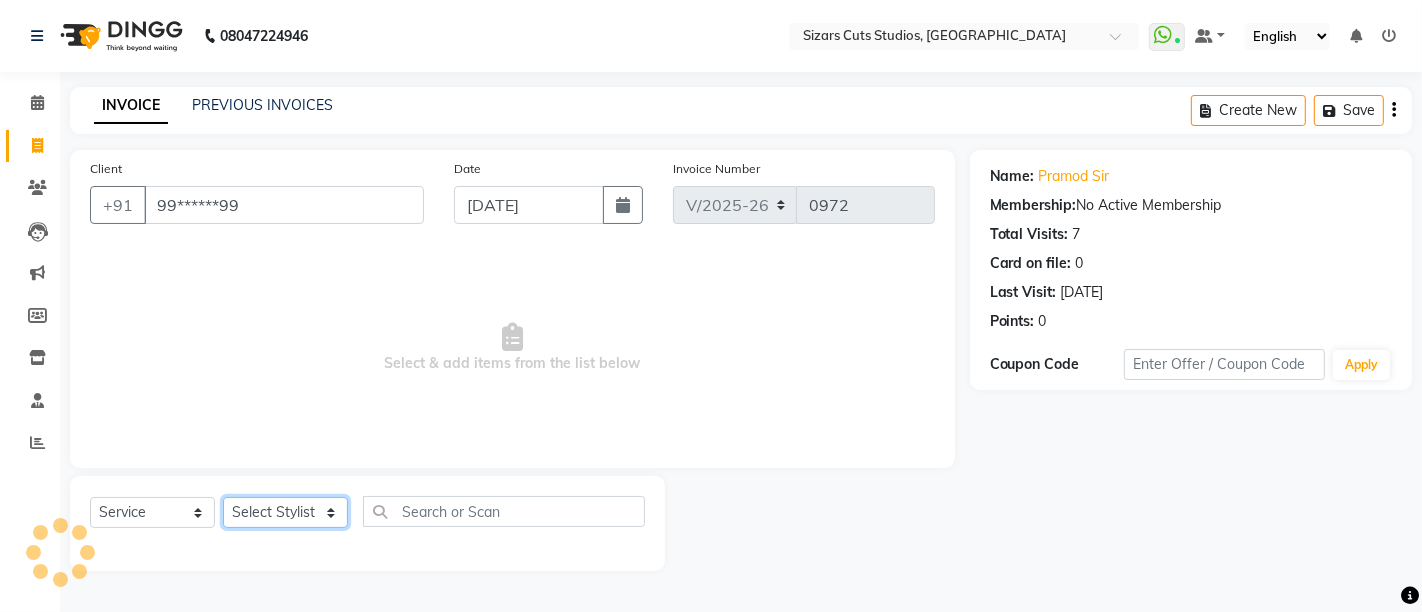 click on "Select Stylist Admin Junaid Salmani  Manisha maurya mohd arman Priyanka Sanjeev Esai" 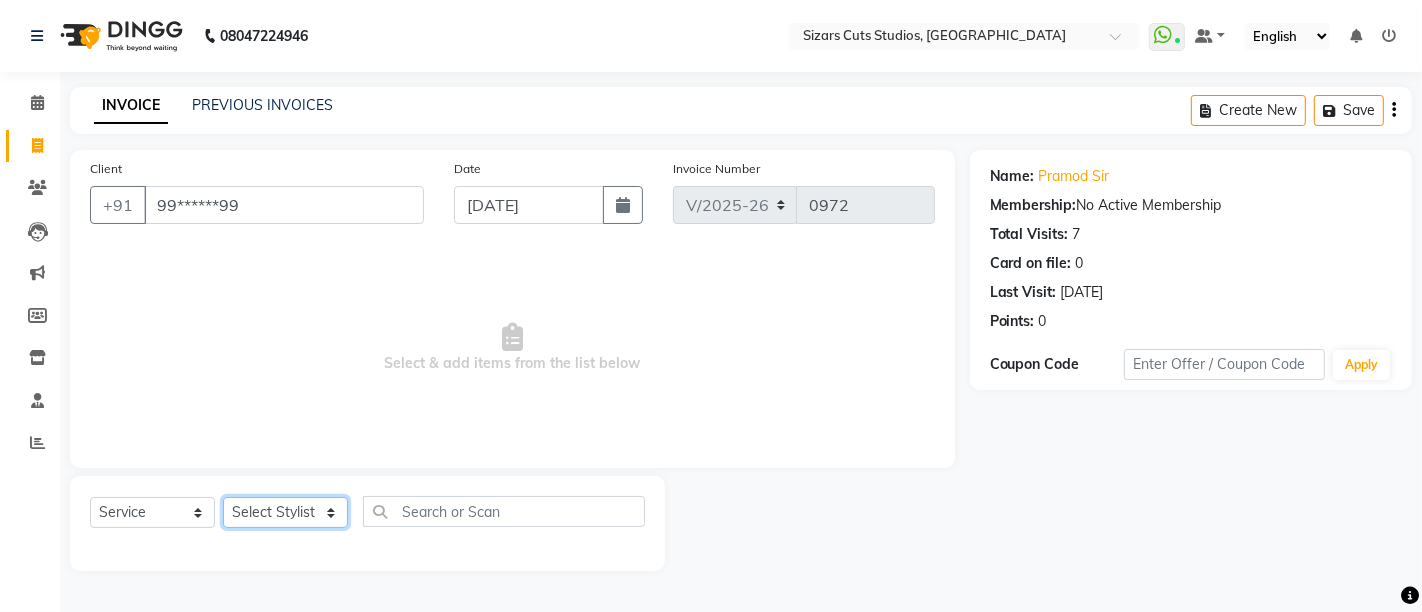 select on "37989" 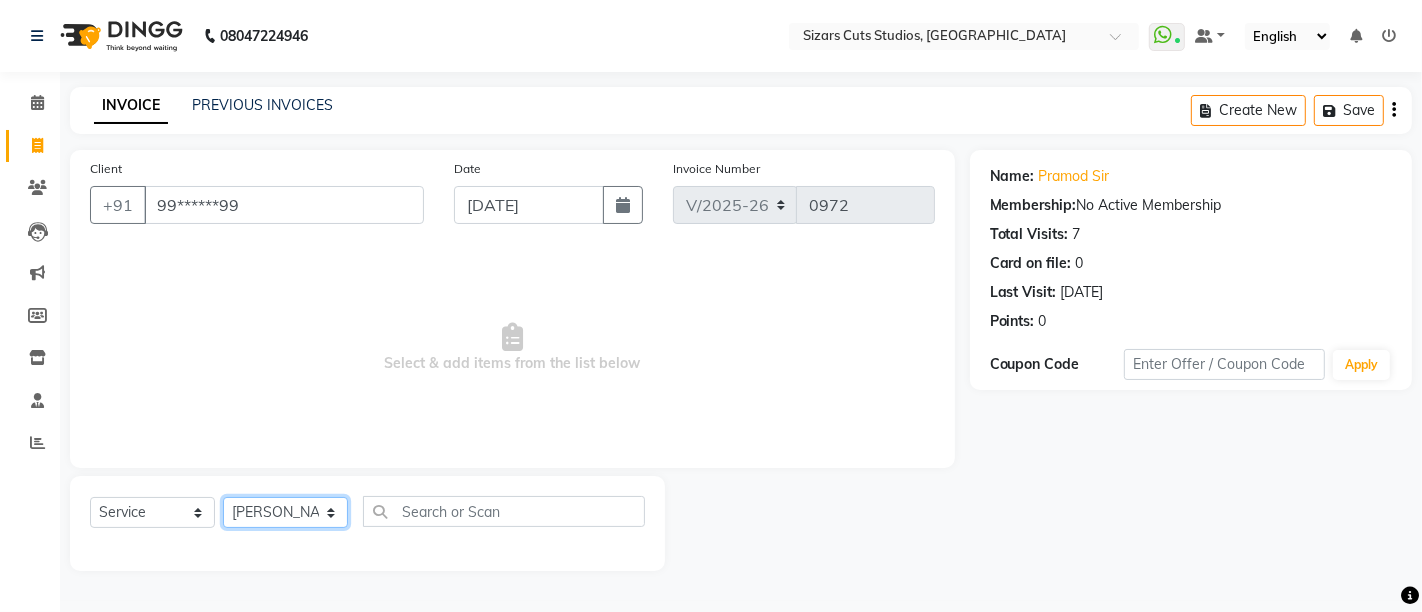 click on "Select Stylist Admin Junaid Salmani  Manisha maurya mohd arman Priyanka Sanjeev Esai" 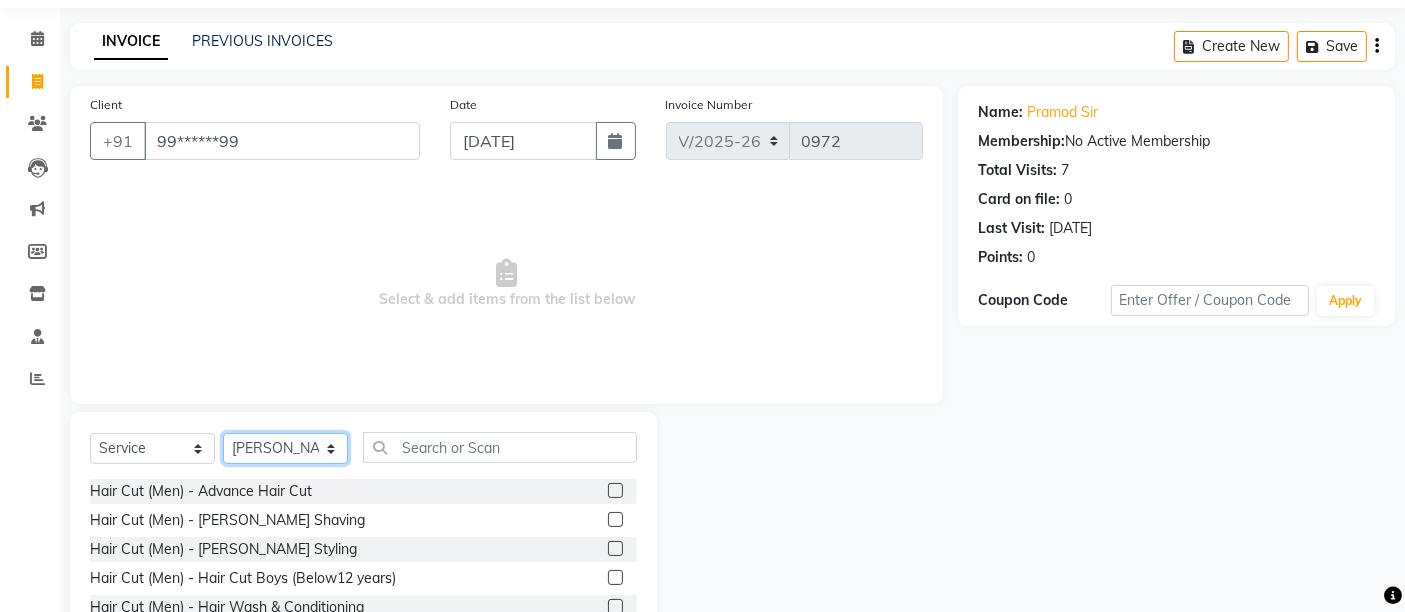 scroll, scrollTop: 111, scrollLeft: 0, axis: vertical 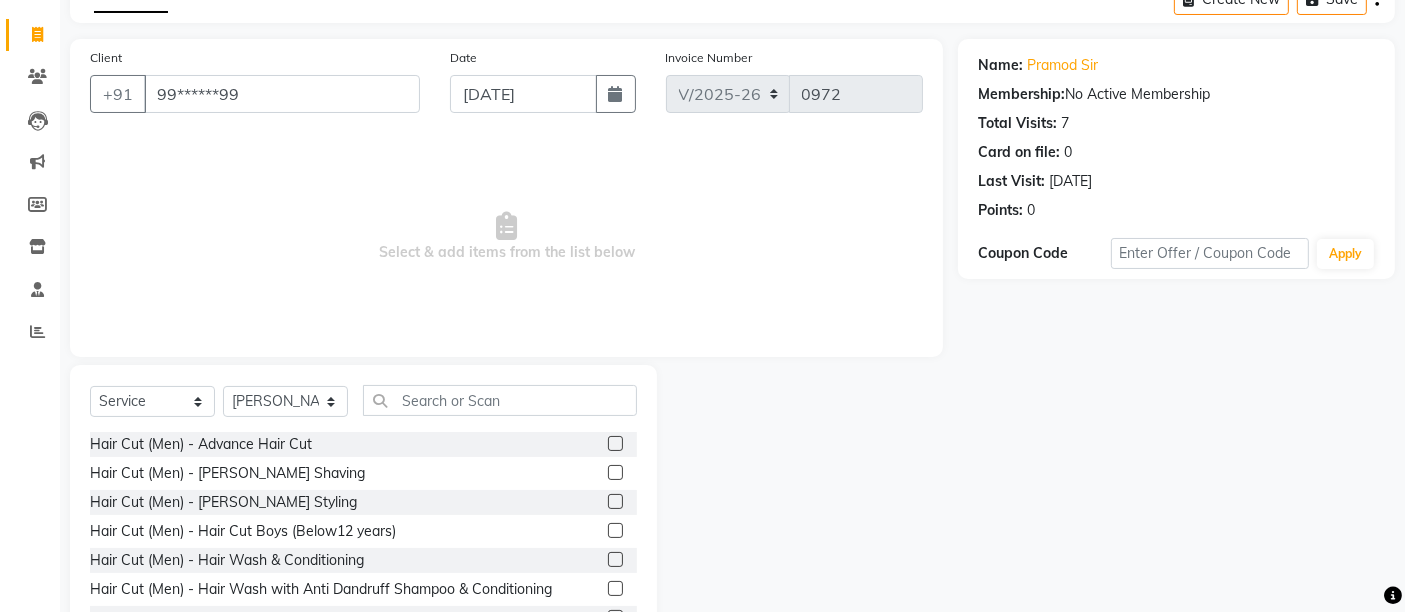 click 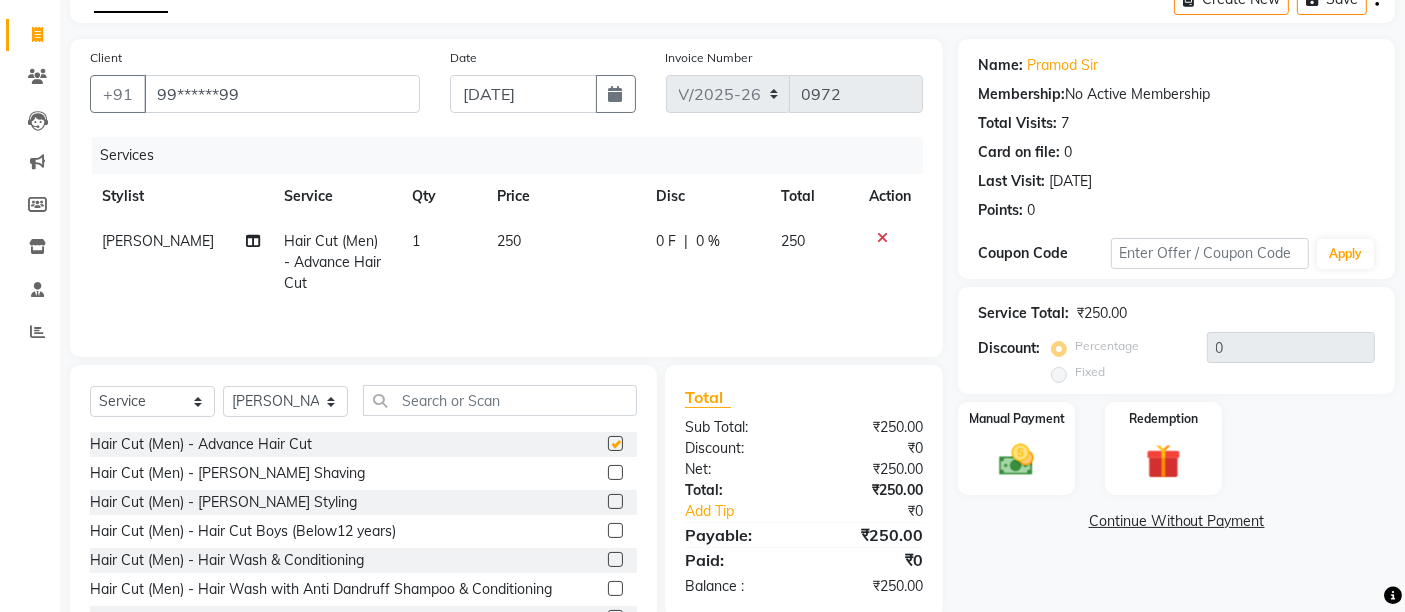 checkbox on "false" 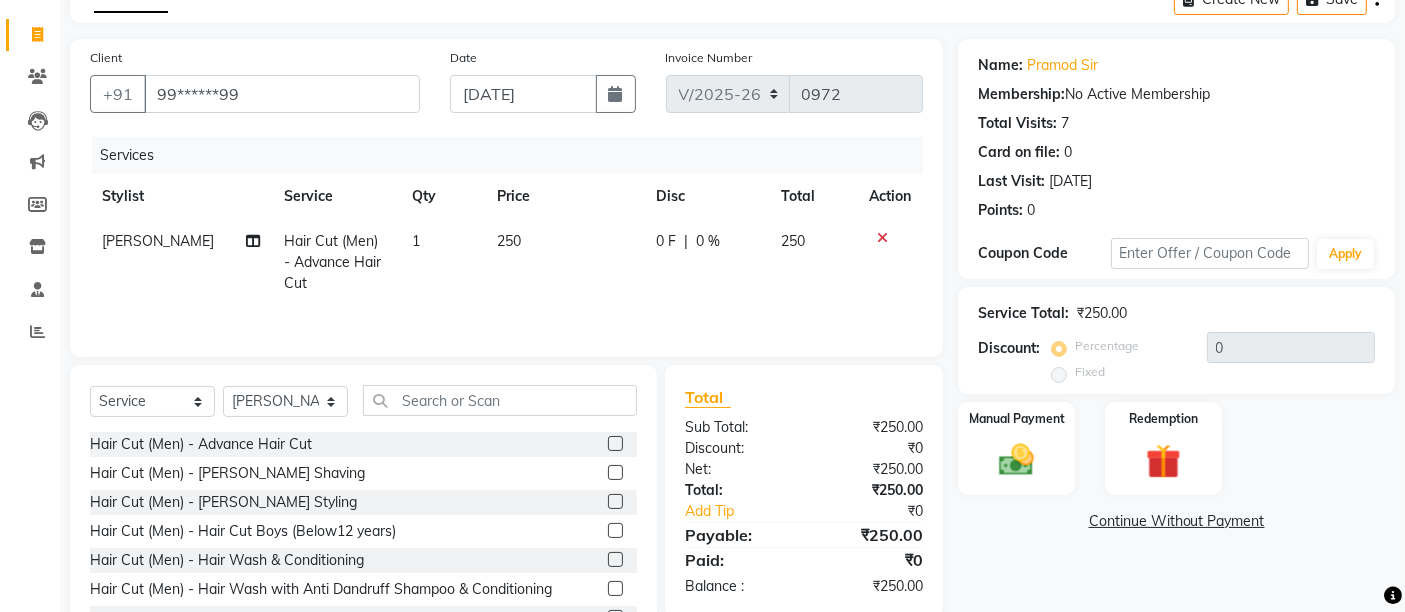 click on "250" 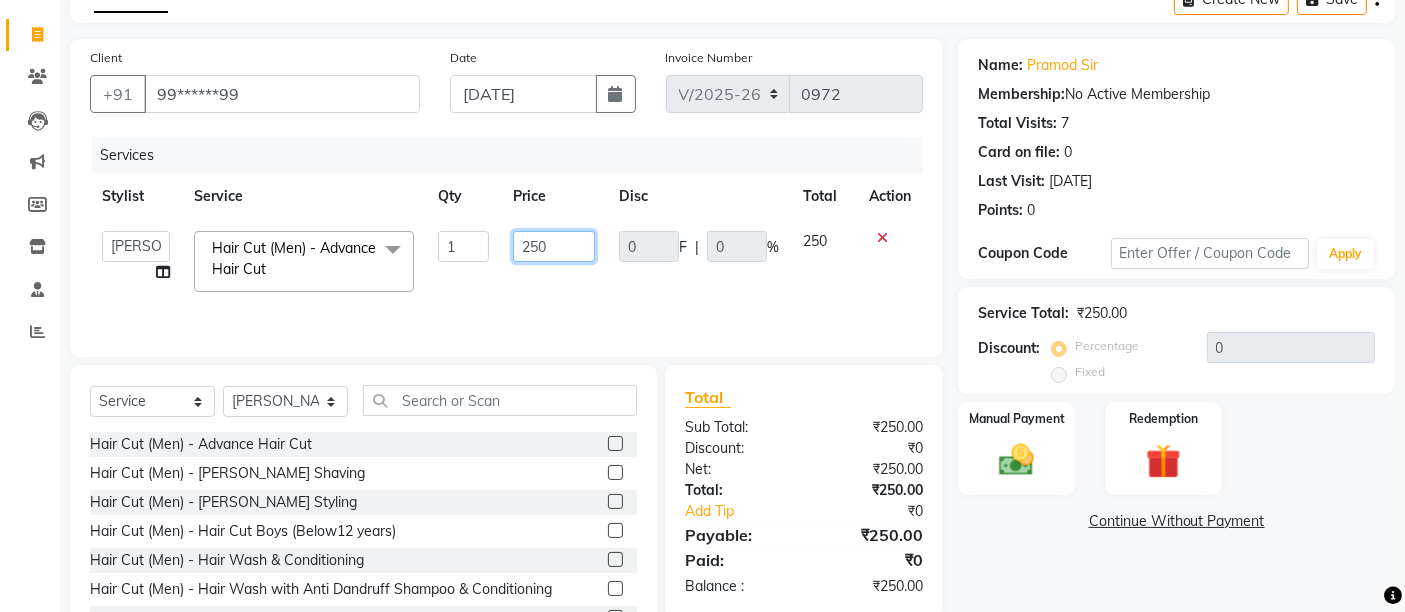 click on "250" 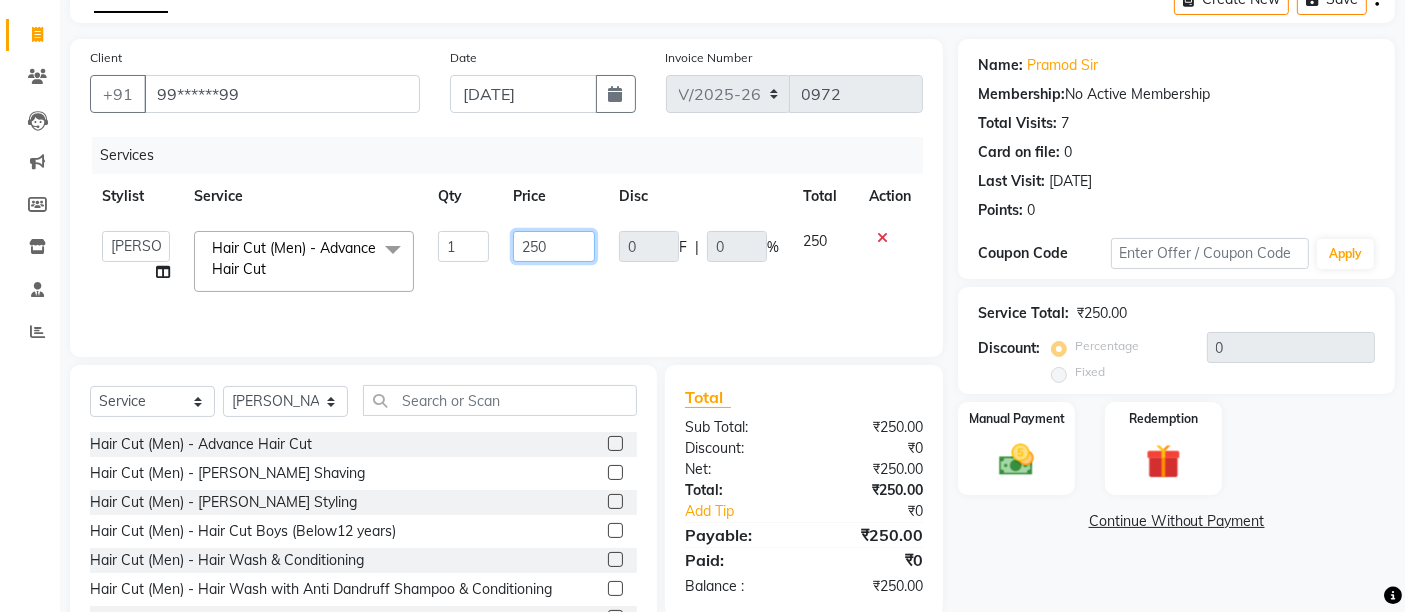 type on "2250" 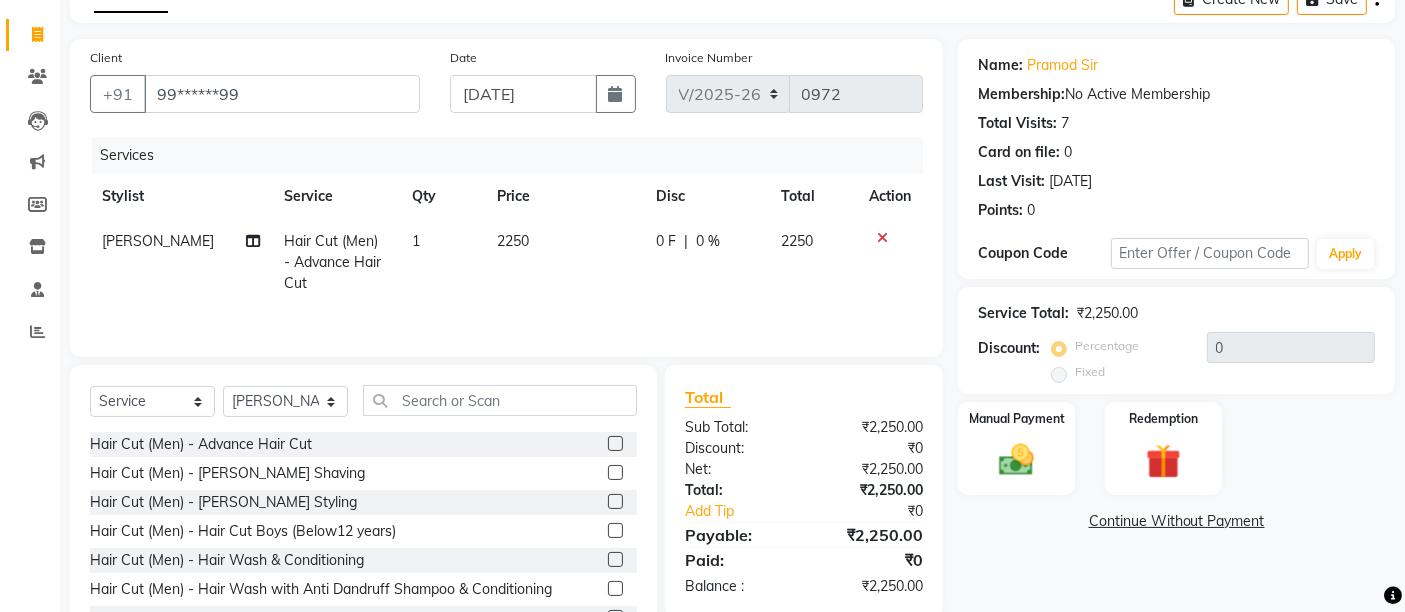 click on "2250" 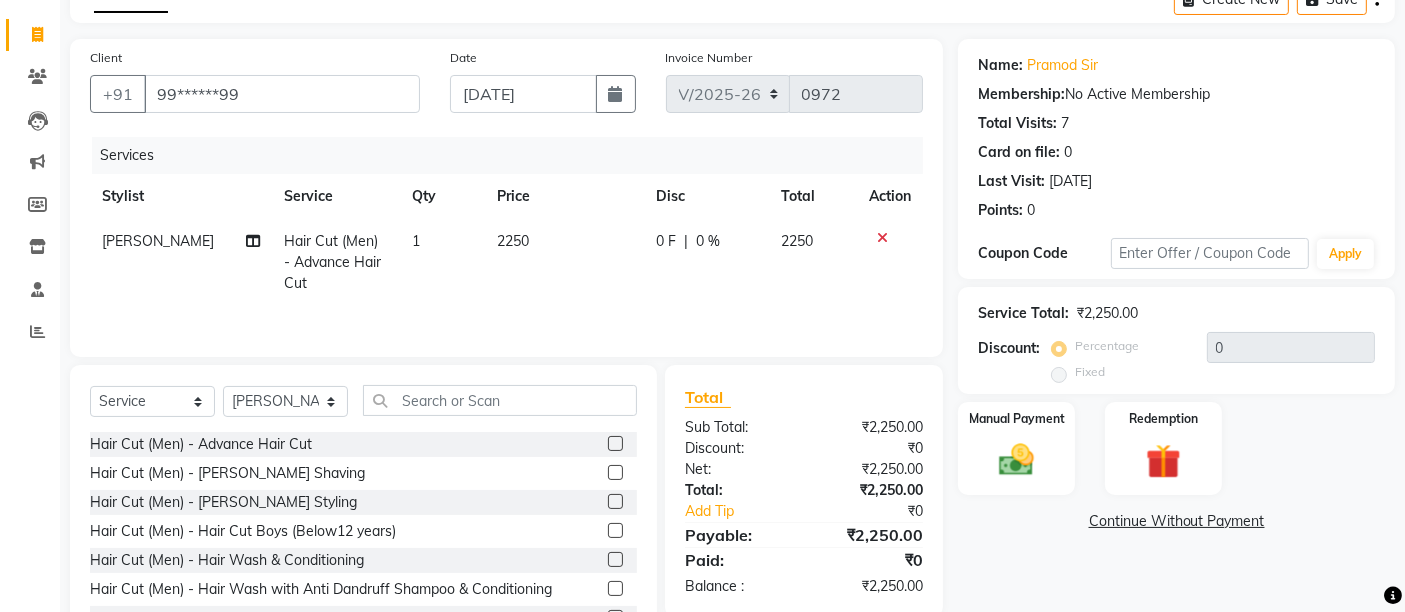 select on "37989" 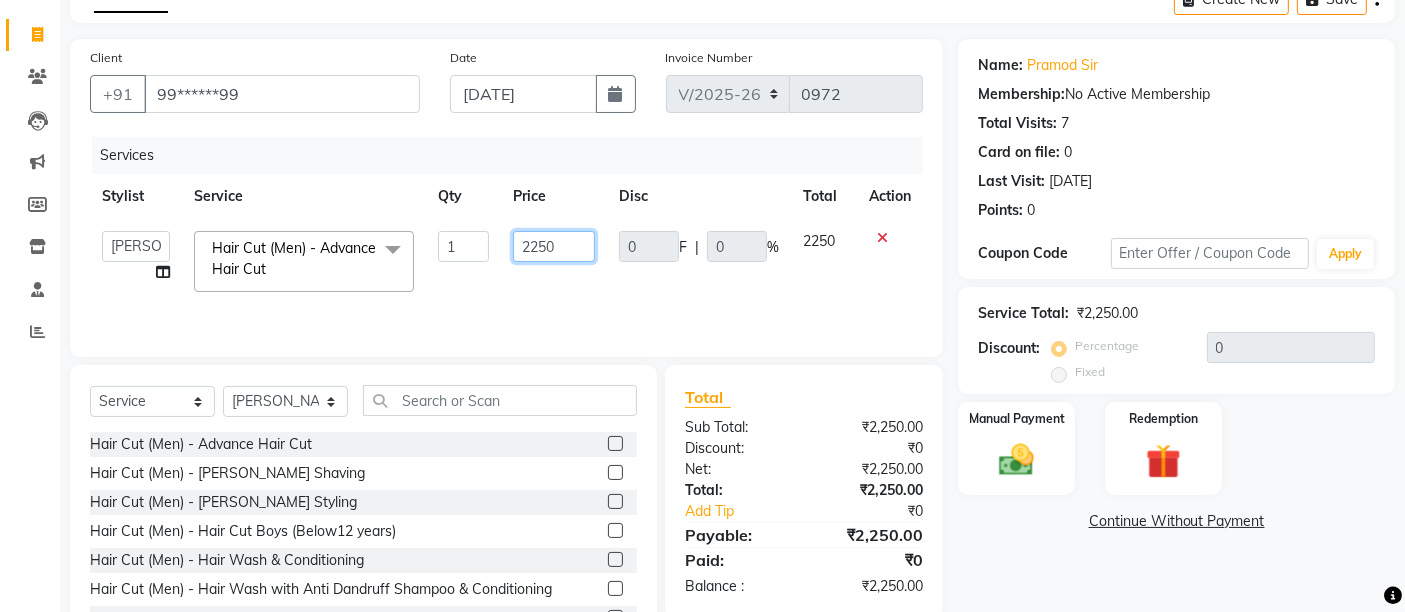 click on "2250" 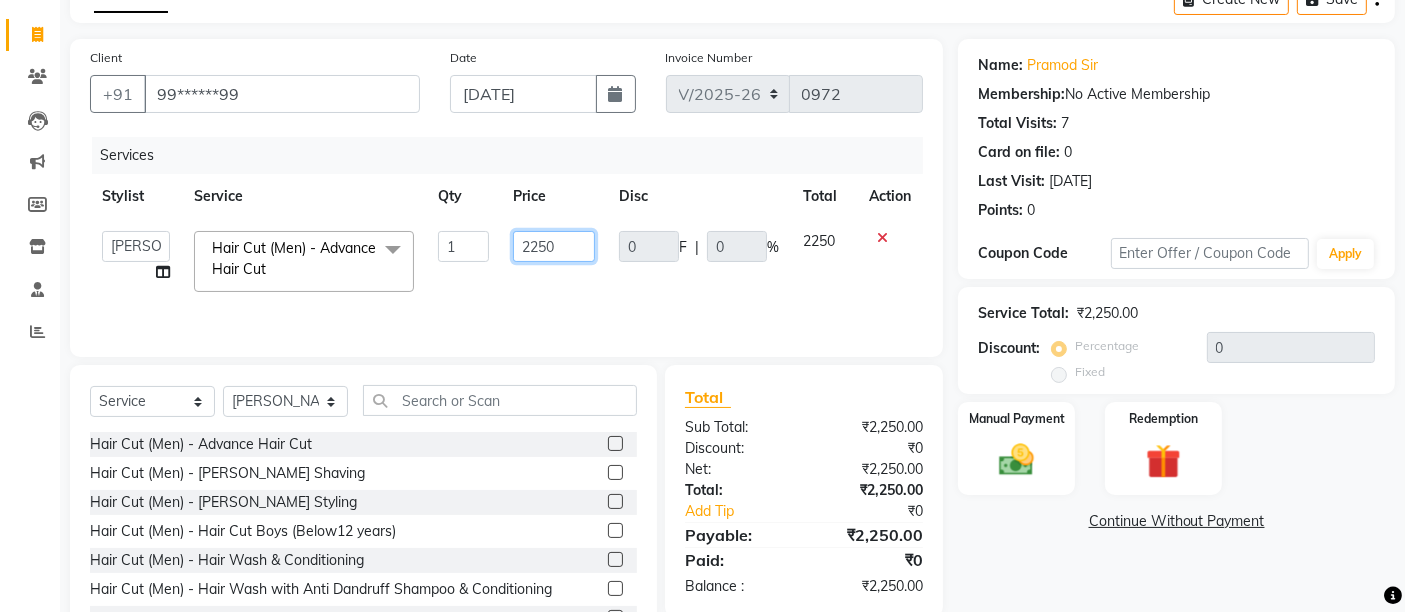 type on "225" 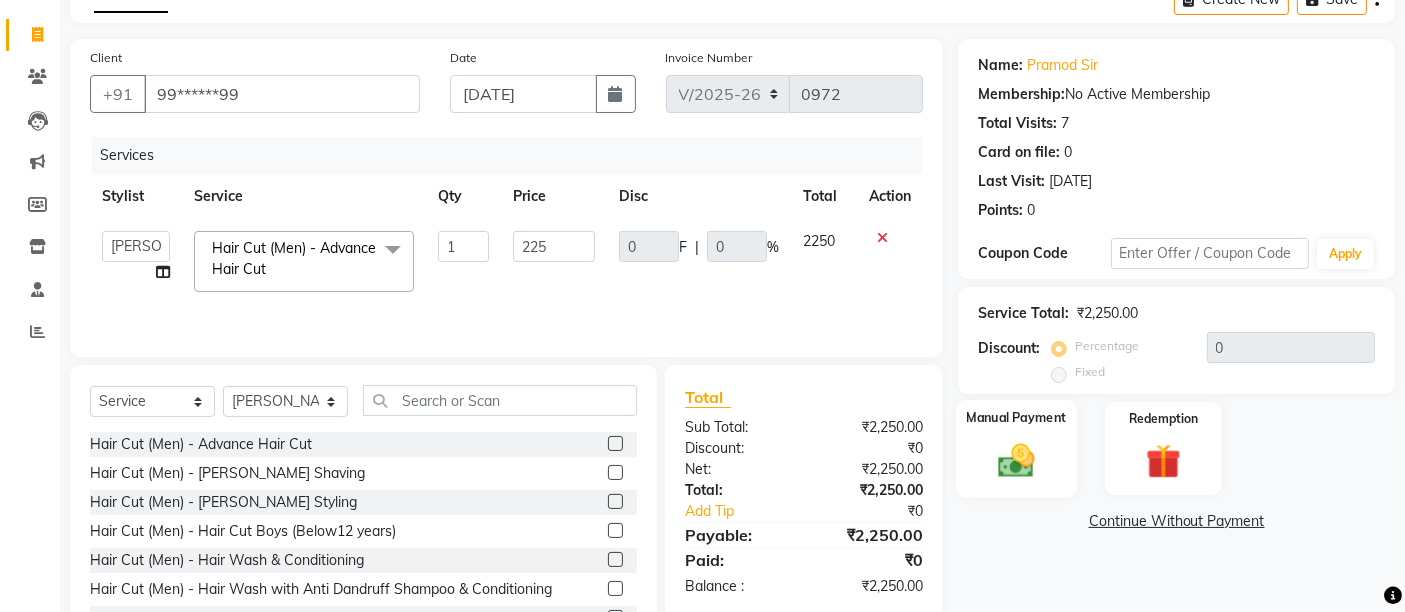 click 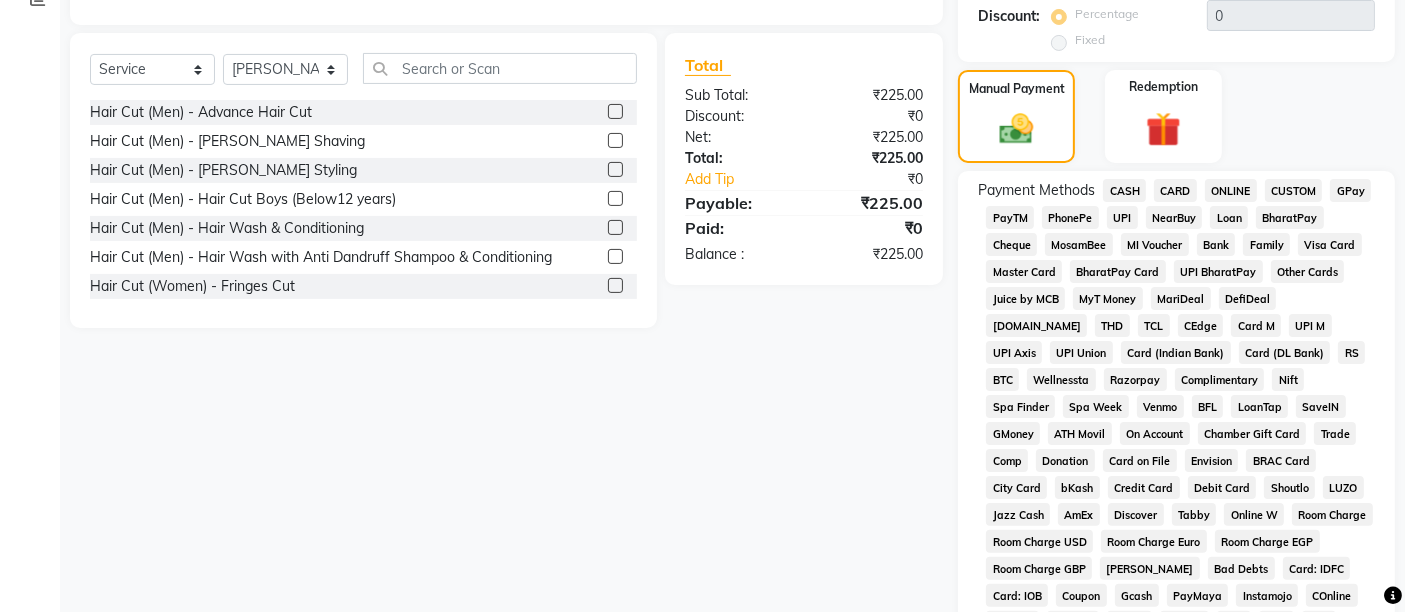 scroll, scrollTop: 444, scrollLeft: 0, axis: vertical 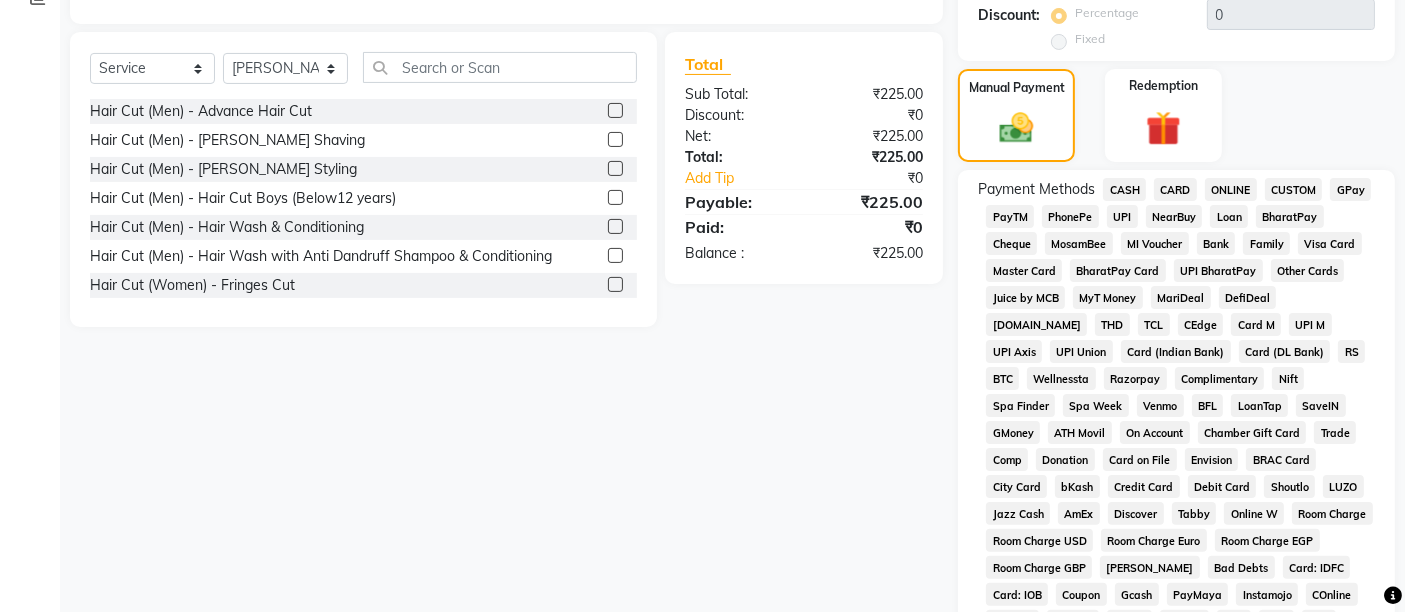 click on "UPI" 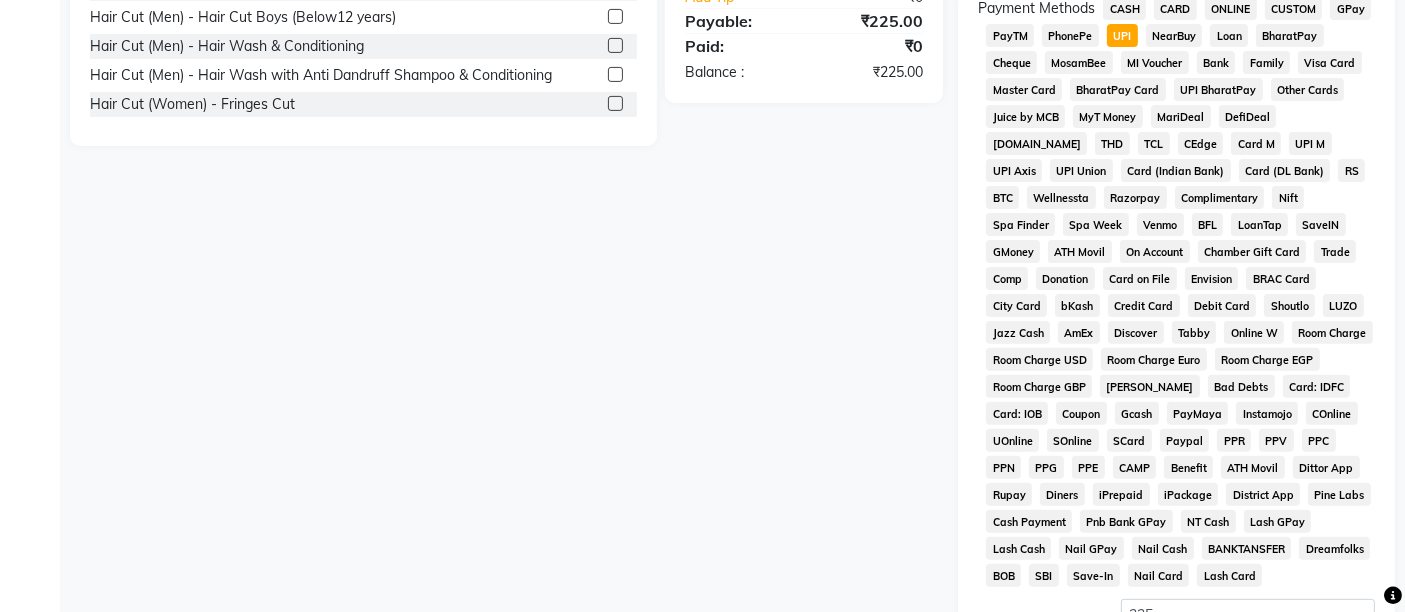scroll, scrollTop: 777, scrollLeft: 0, axis: vertical 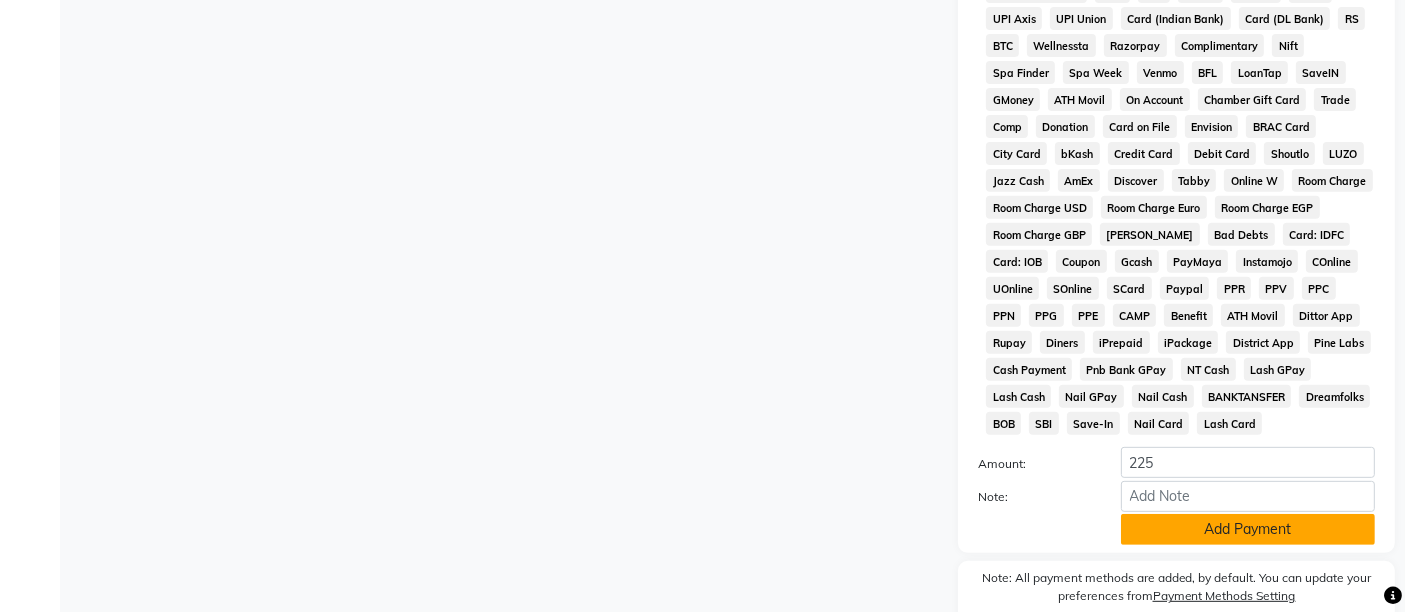 click on "Add Payment" 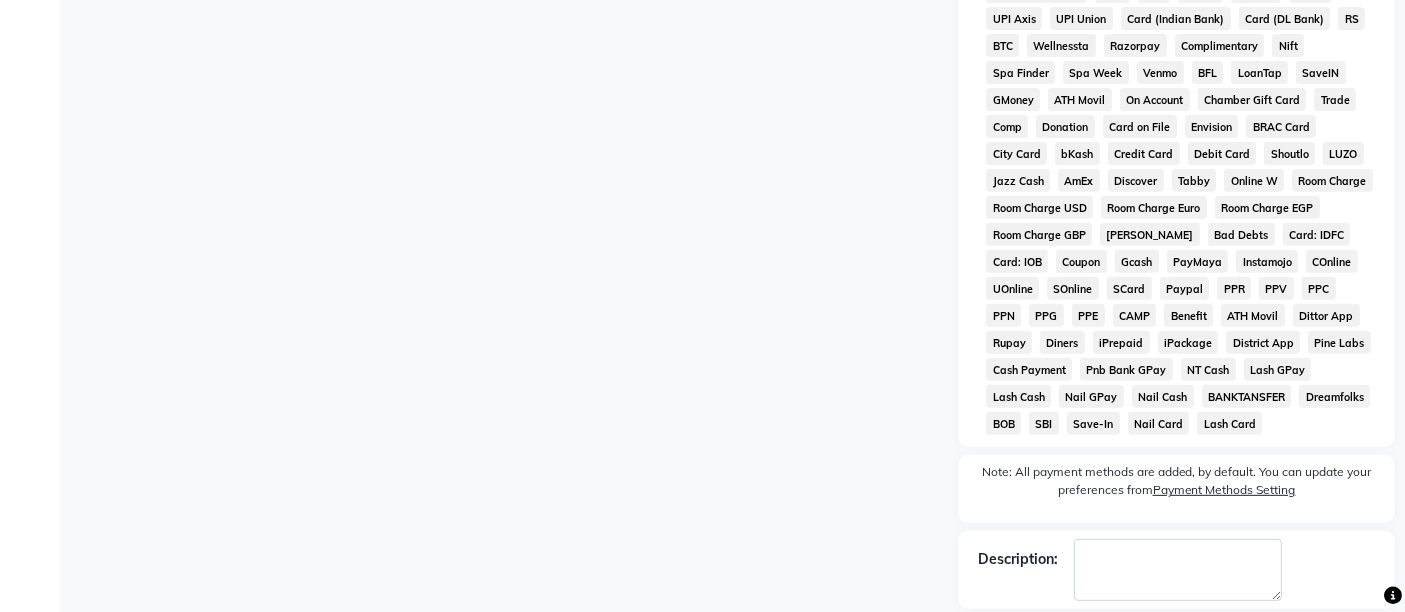 scroll, scrollTop: 876, scrollLeft: 0, axis: vertical 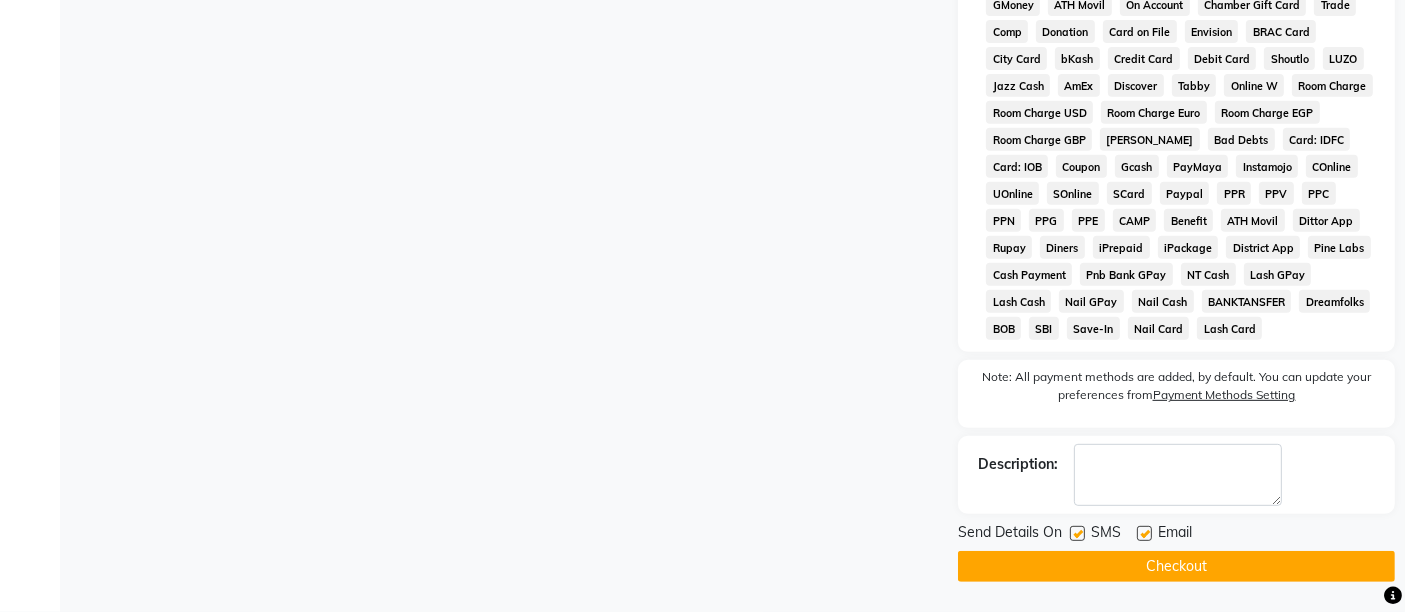 click 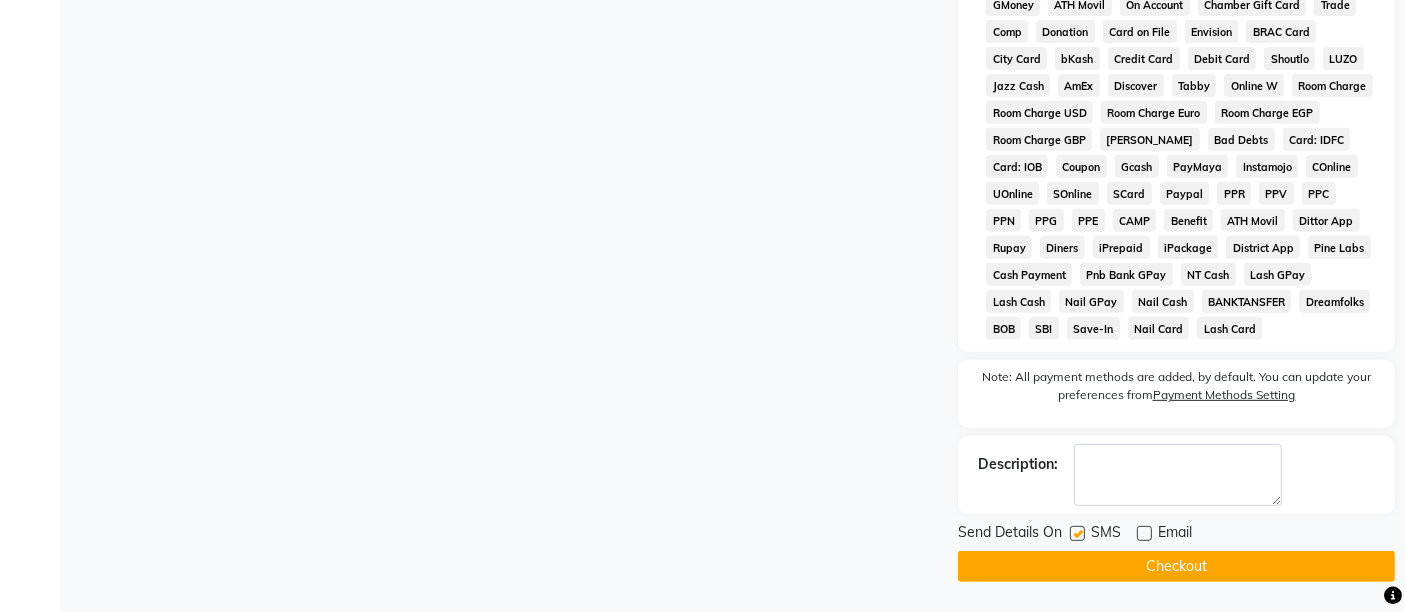 click 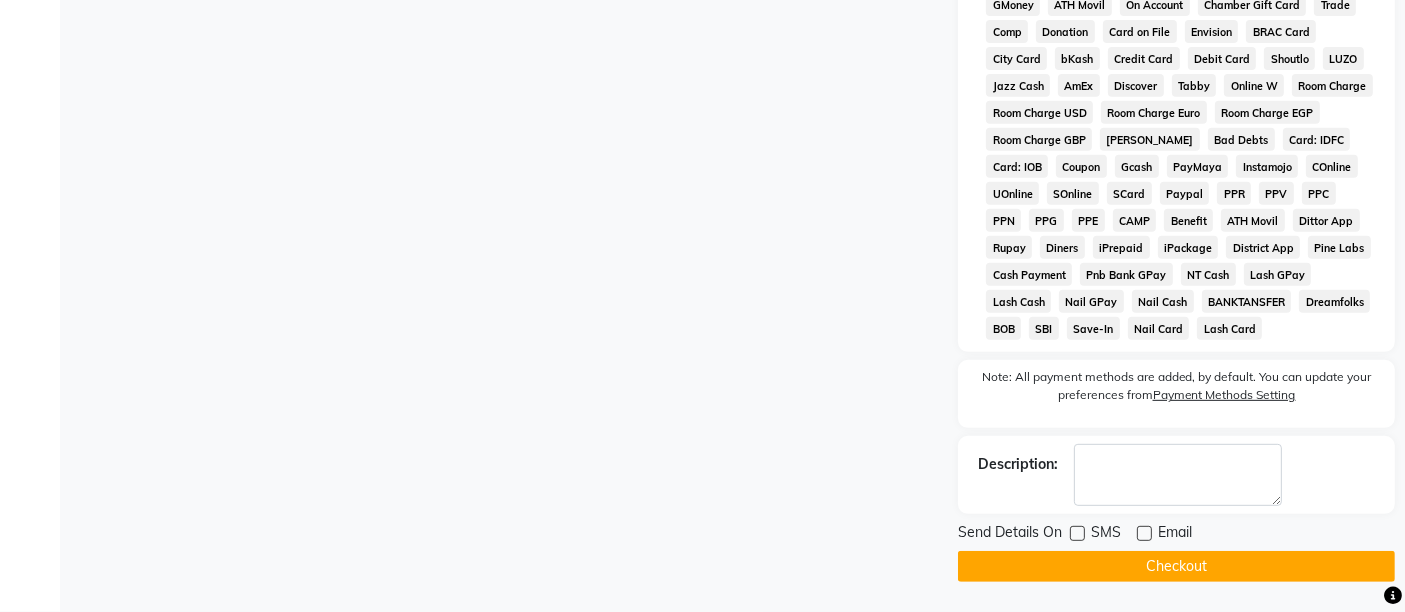 click on "Checkout" 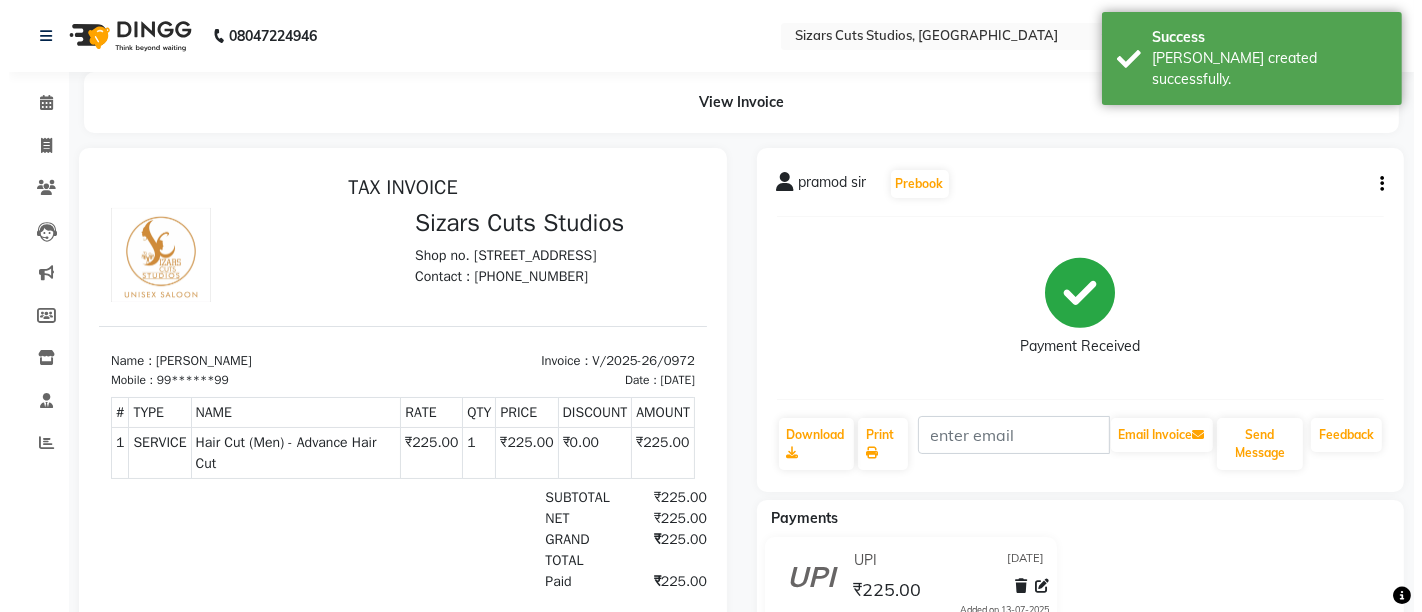 scroll, scrollTop: 0, scrollLeft: 0, axis: both 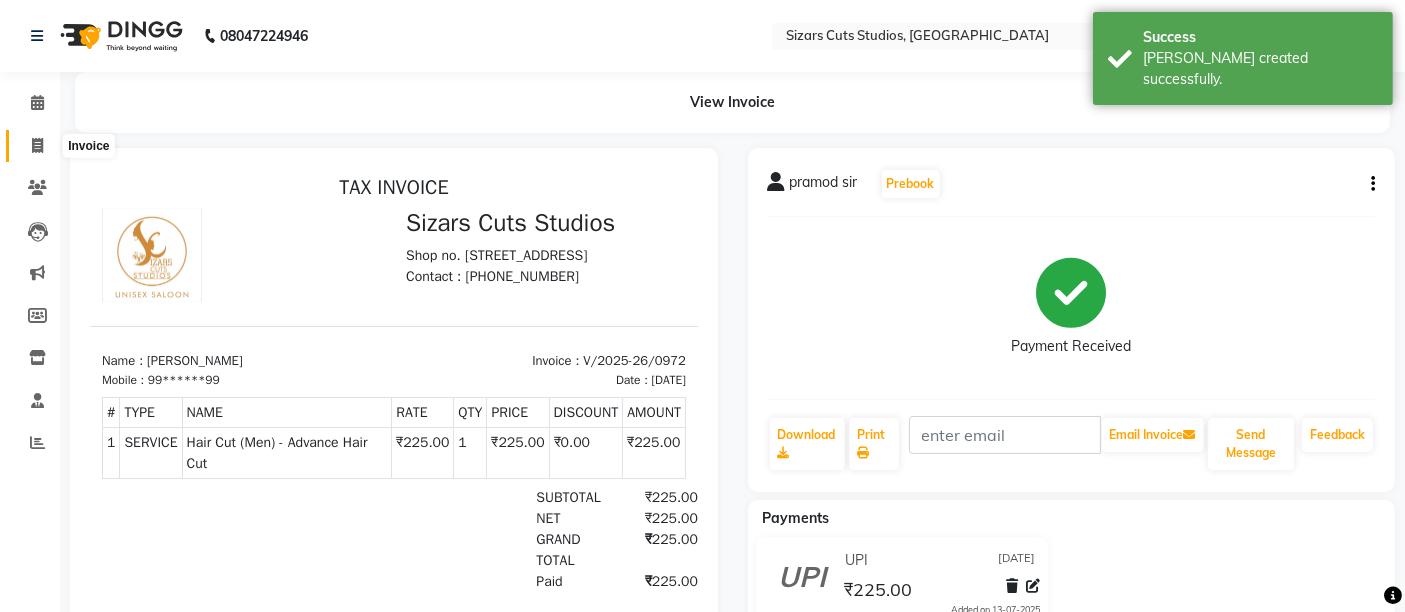 click 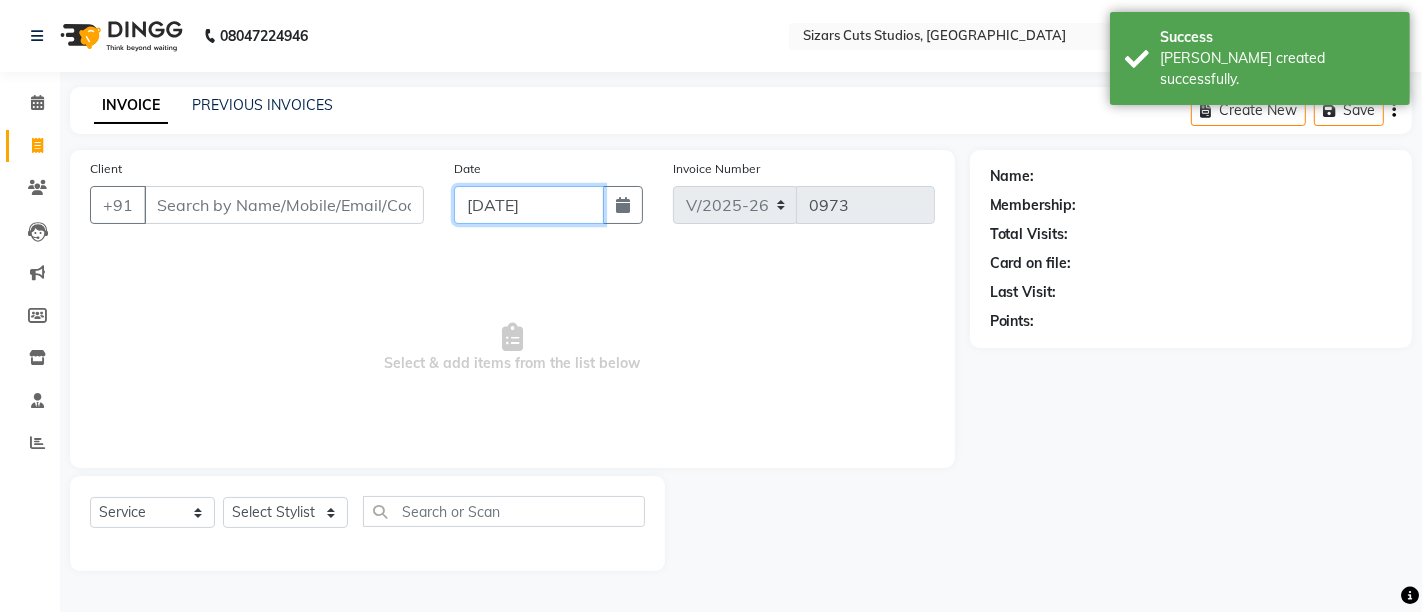 click on "[DATE]" 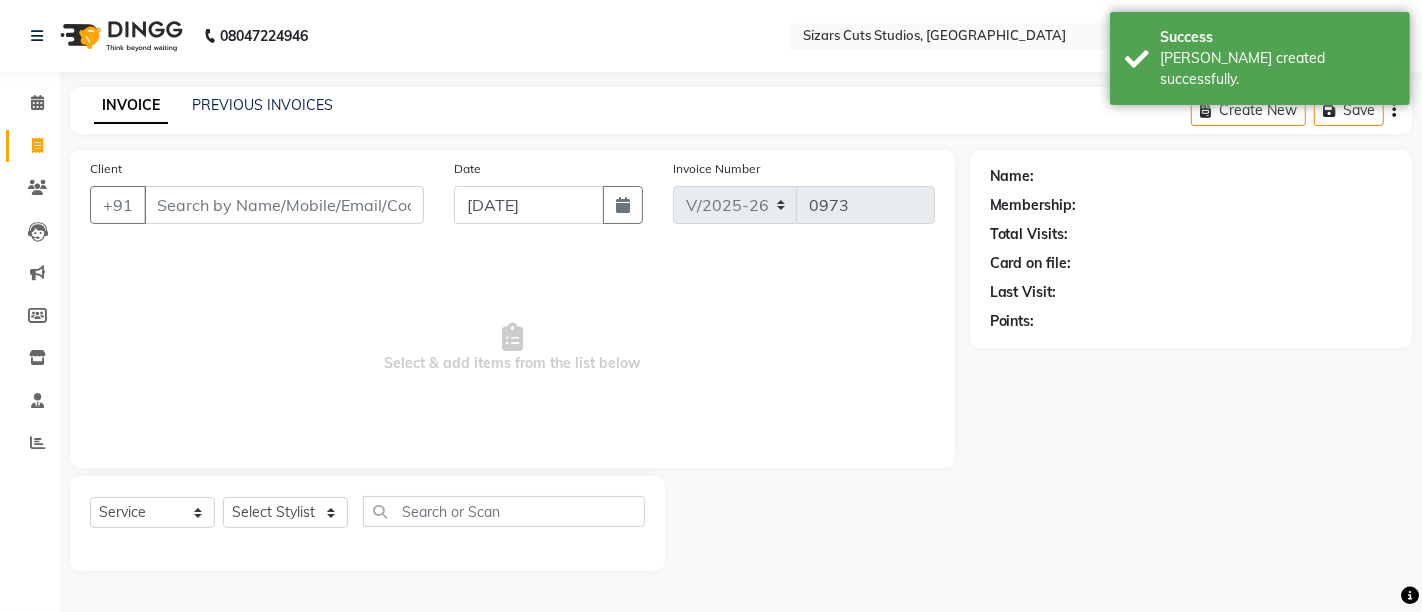 select on "7" 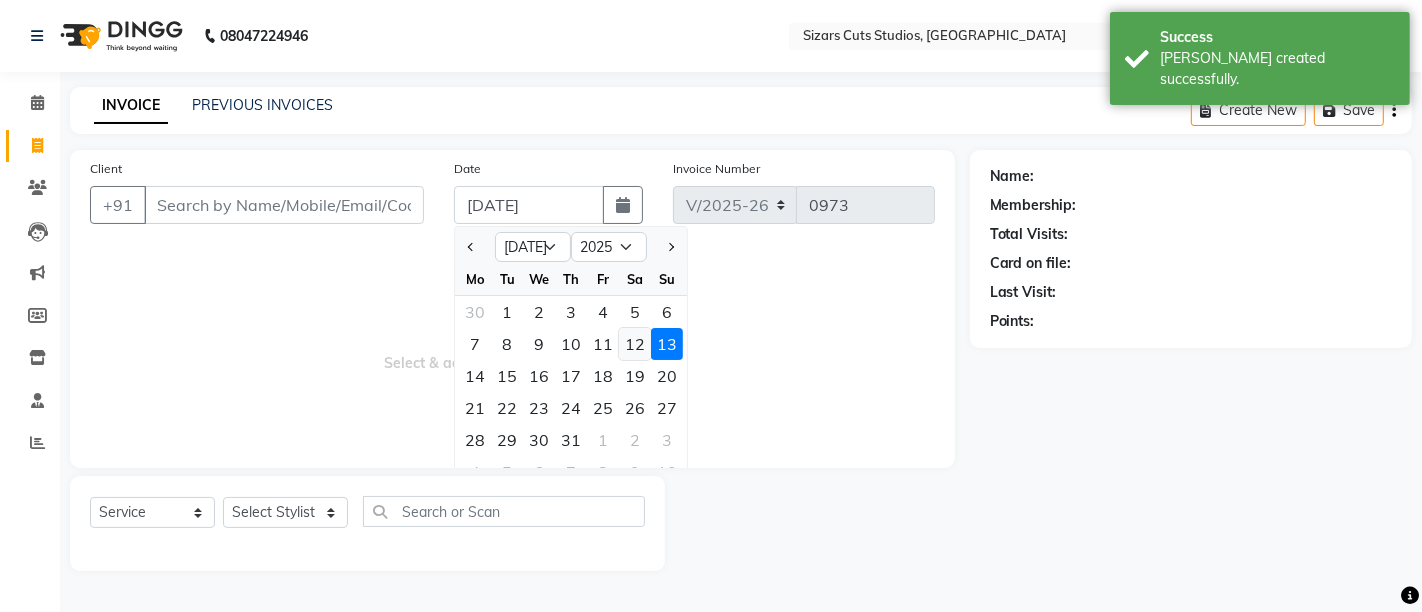 click on "12" 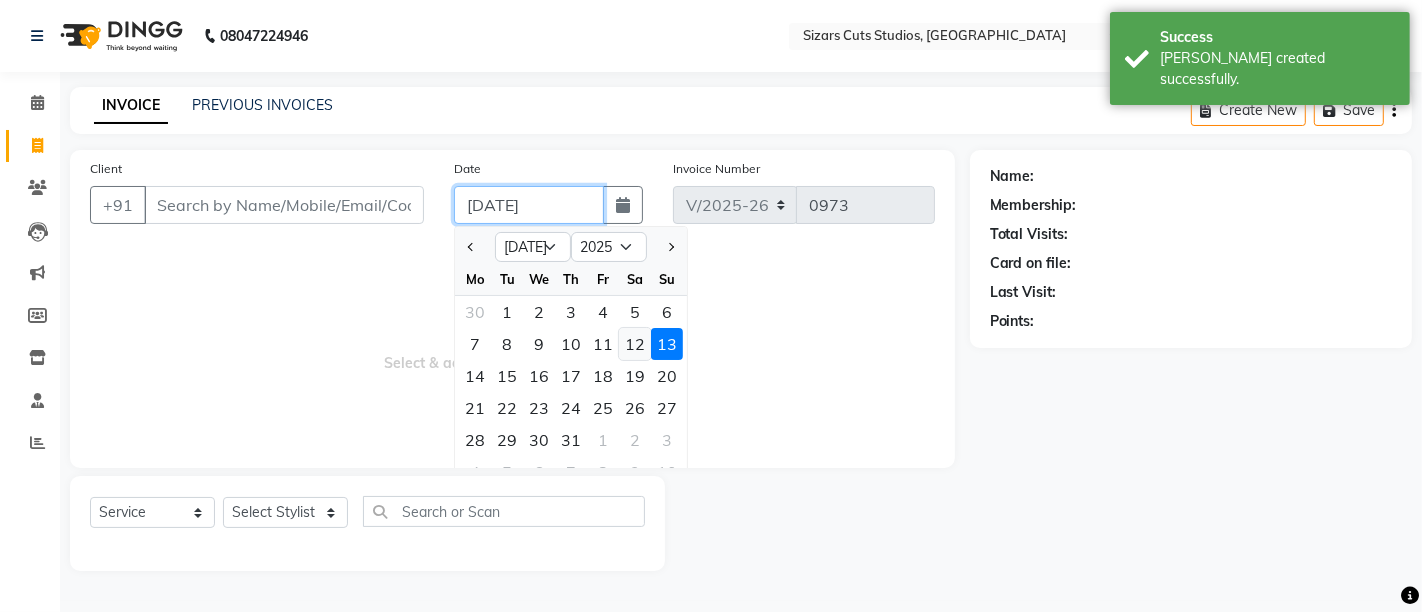 type on "12-07-2025" 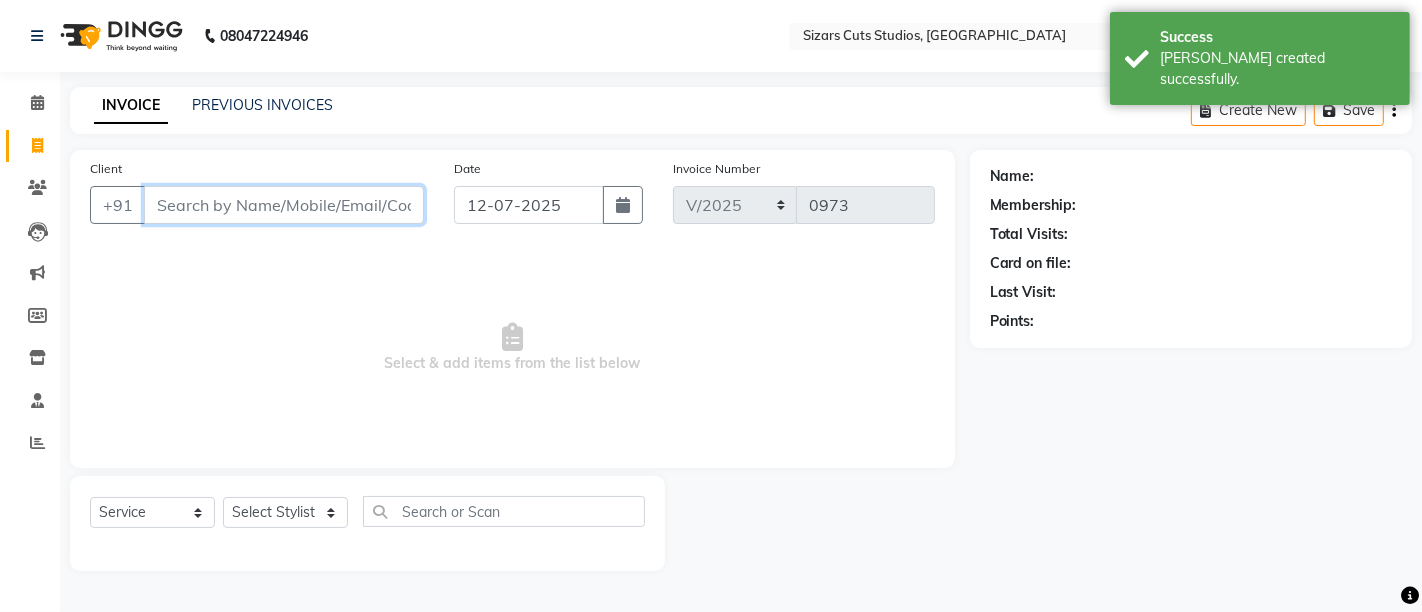 click on "Client" at bounding box center (284, 205) 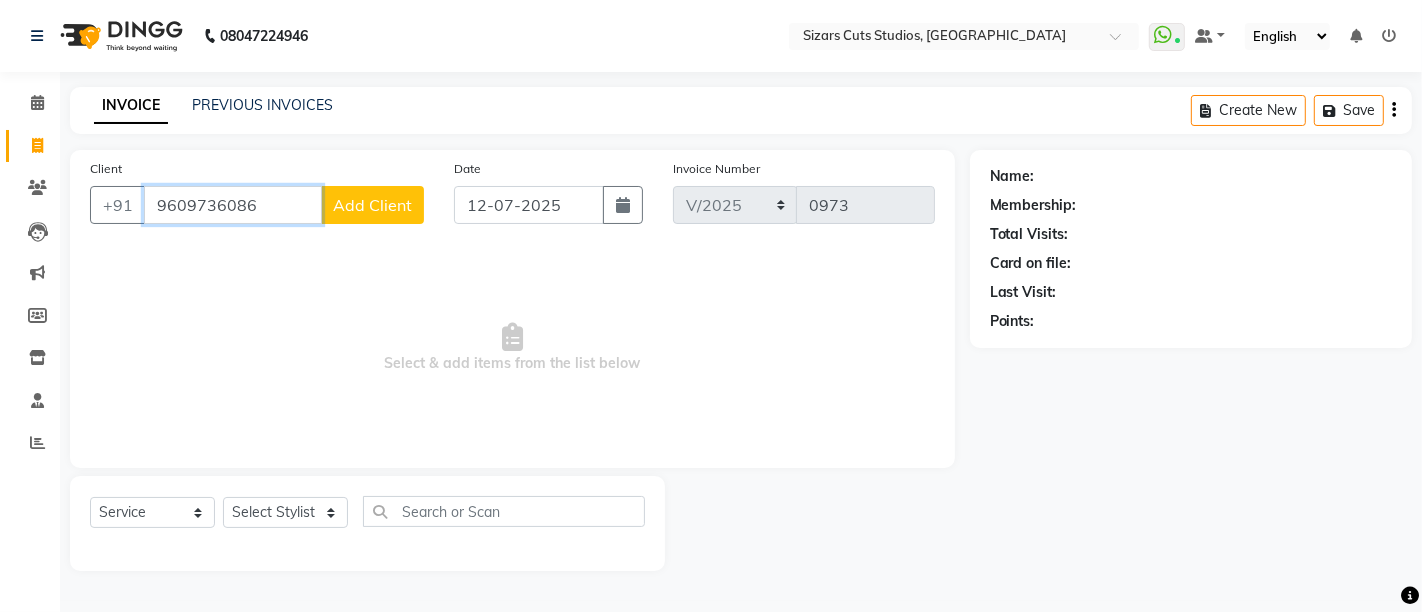 type on "9609736086" 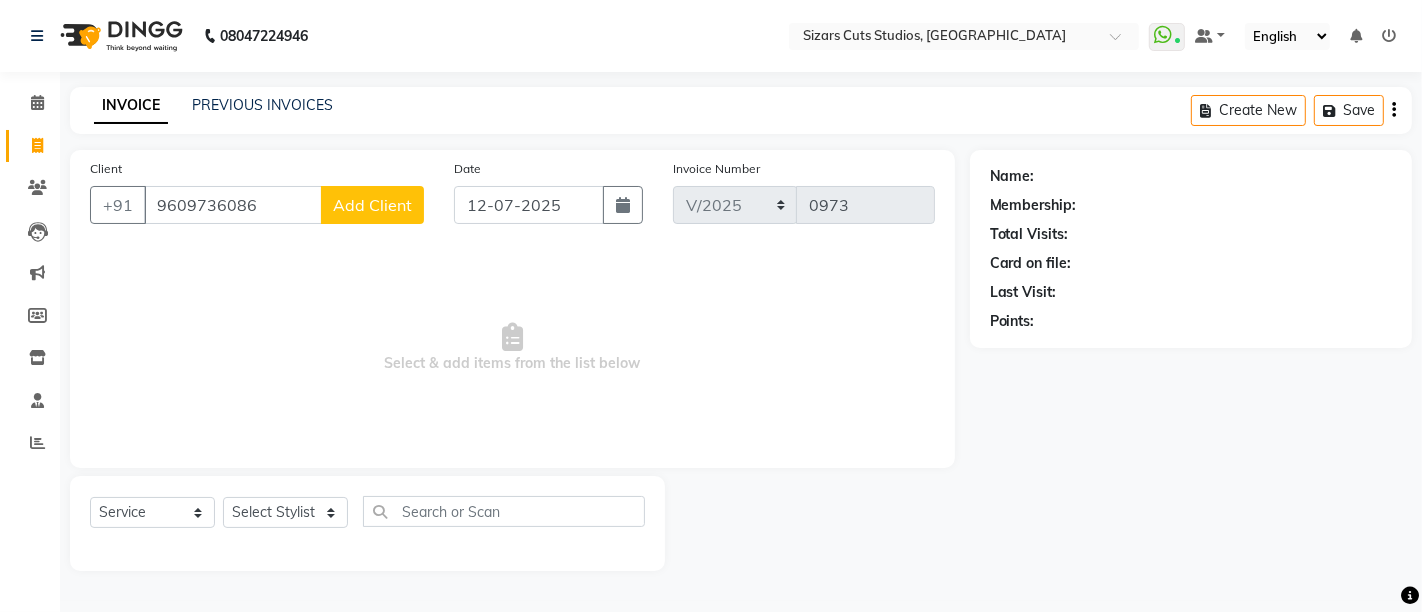 click on "Add Client" 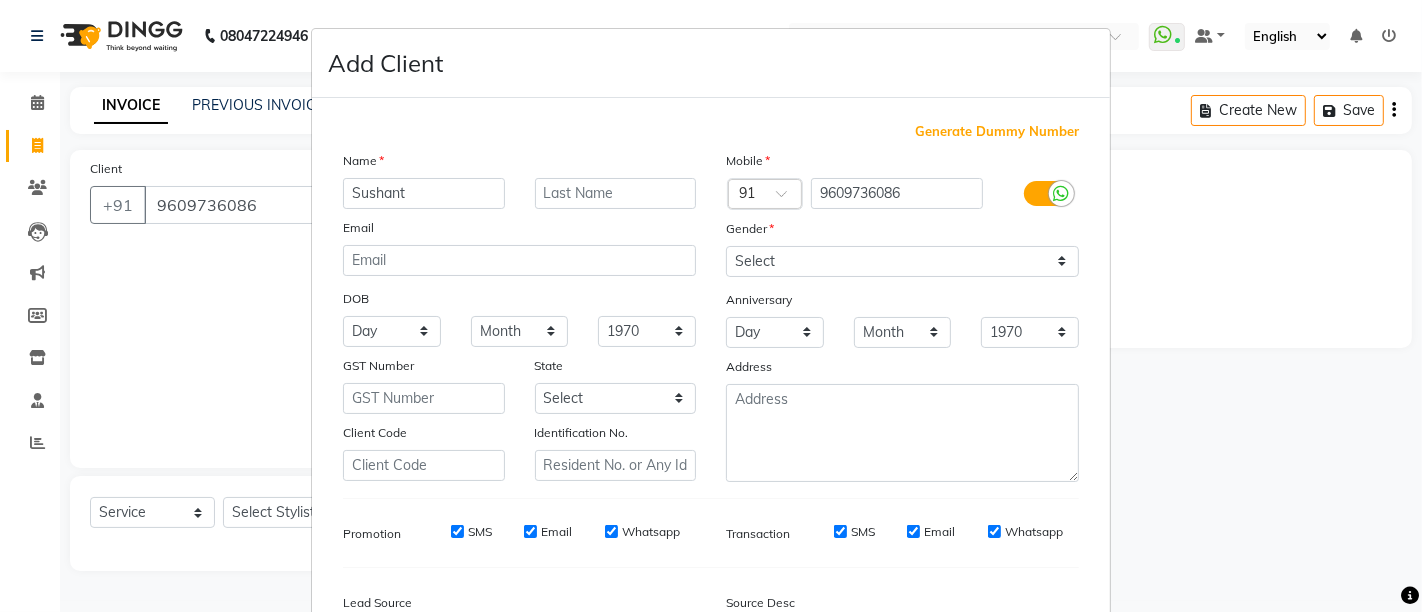type on "Sushant" 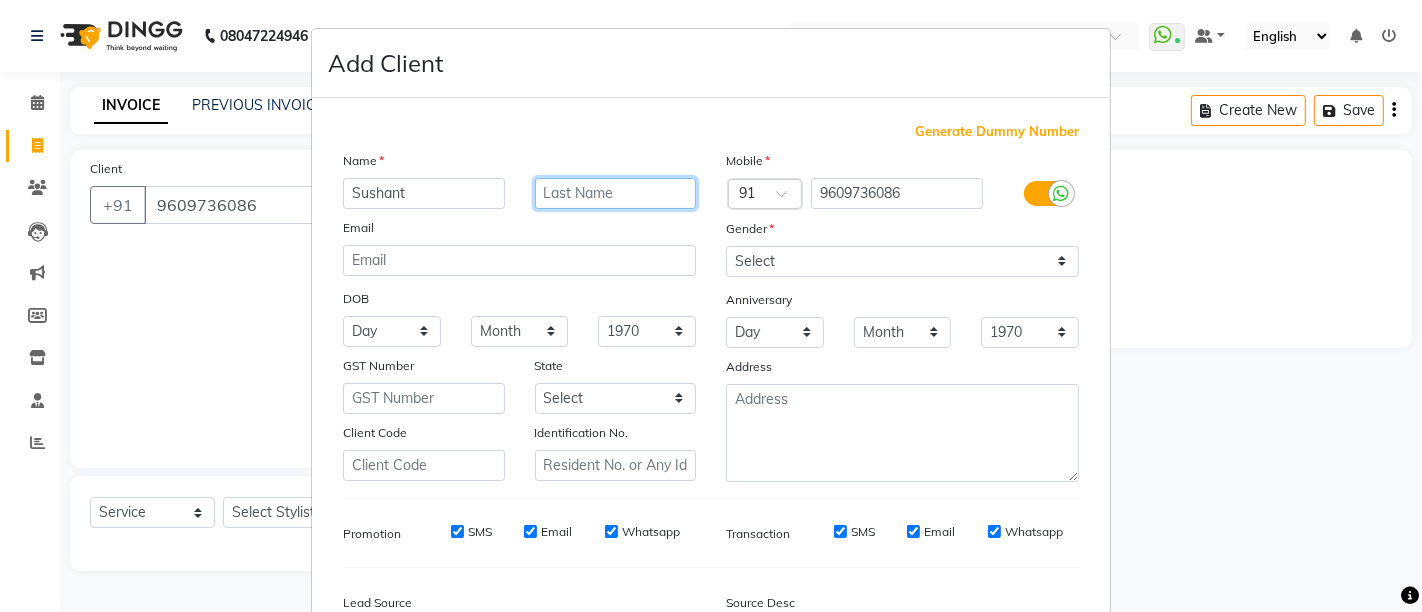 click at bounding box center [616, 193] 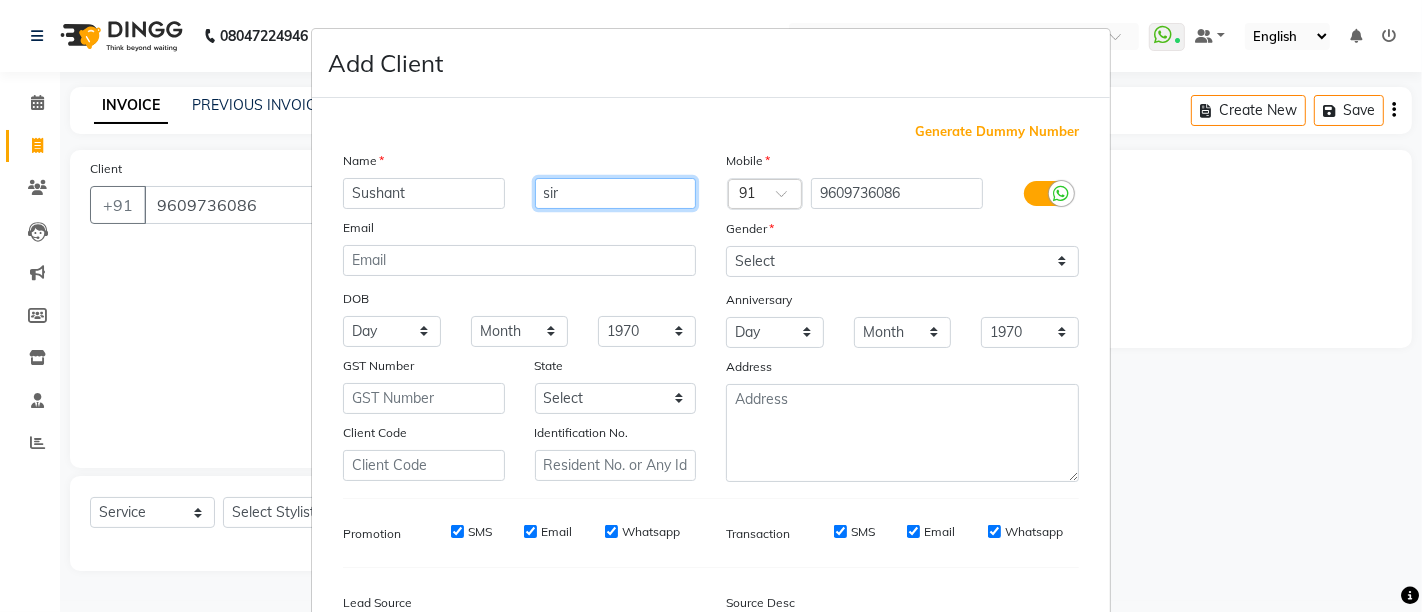 type on "sir" 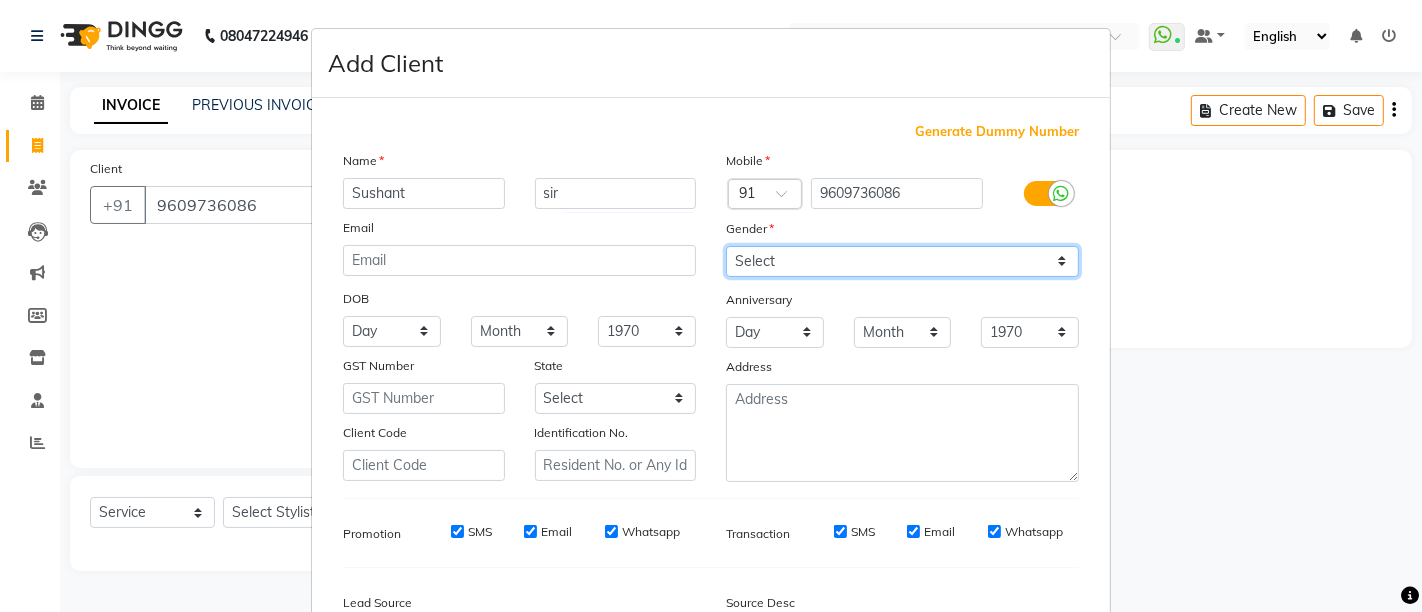 click on "Select Male Female Other Prefer Not To Say" at bounding box center [902, 261] 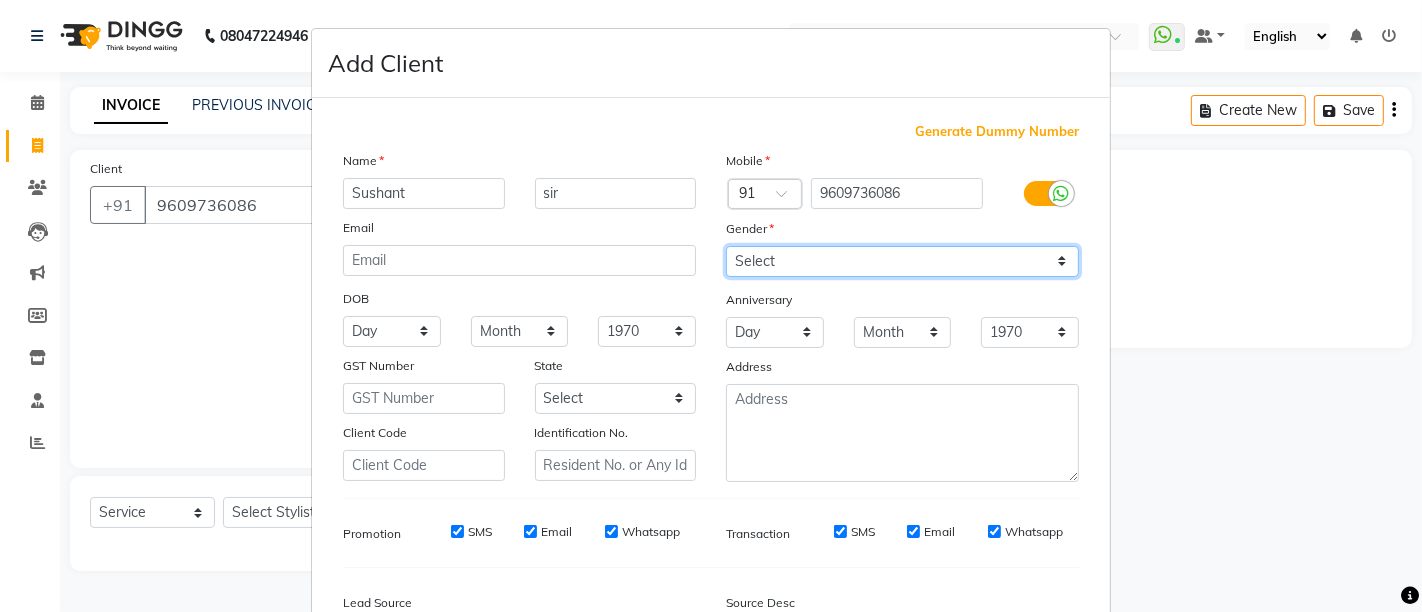 select on "[DEMOGRAPHIC_DATA]" 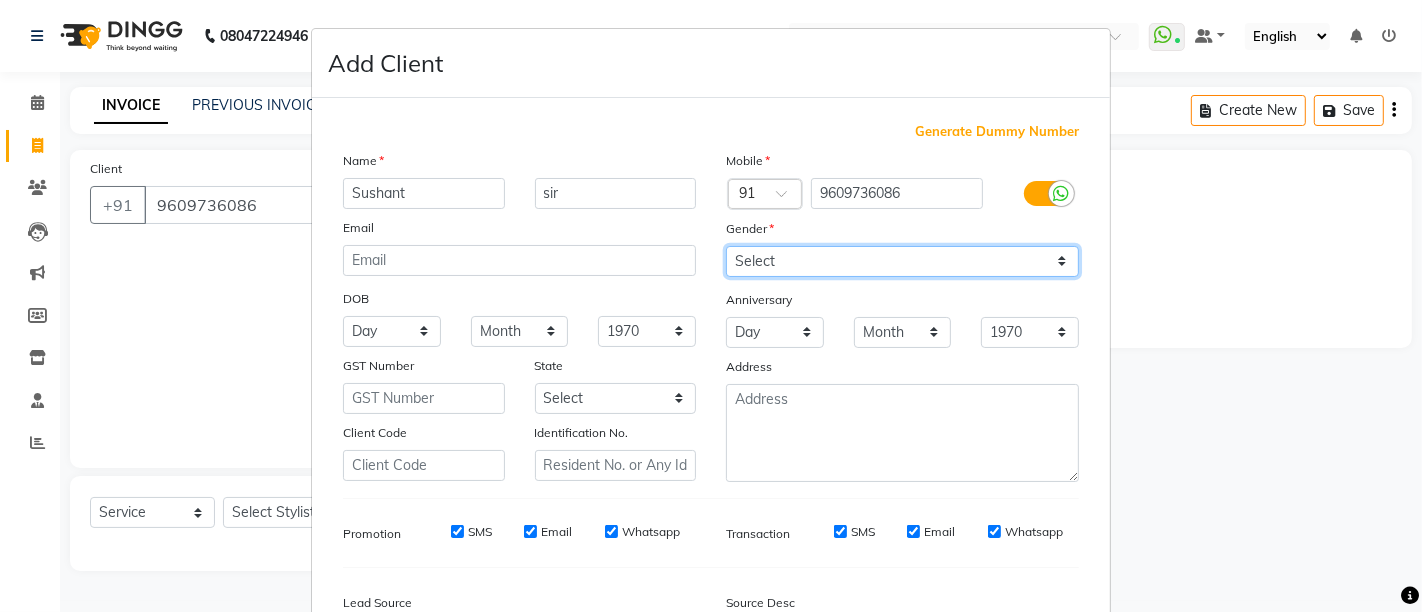 click on "Select Male Female Other Prefer Not To Say" at bounding box center (902, 261) 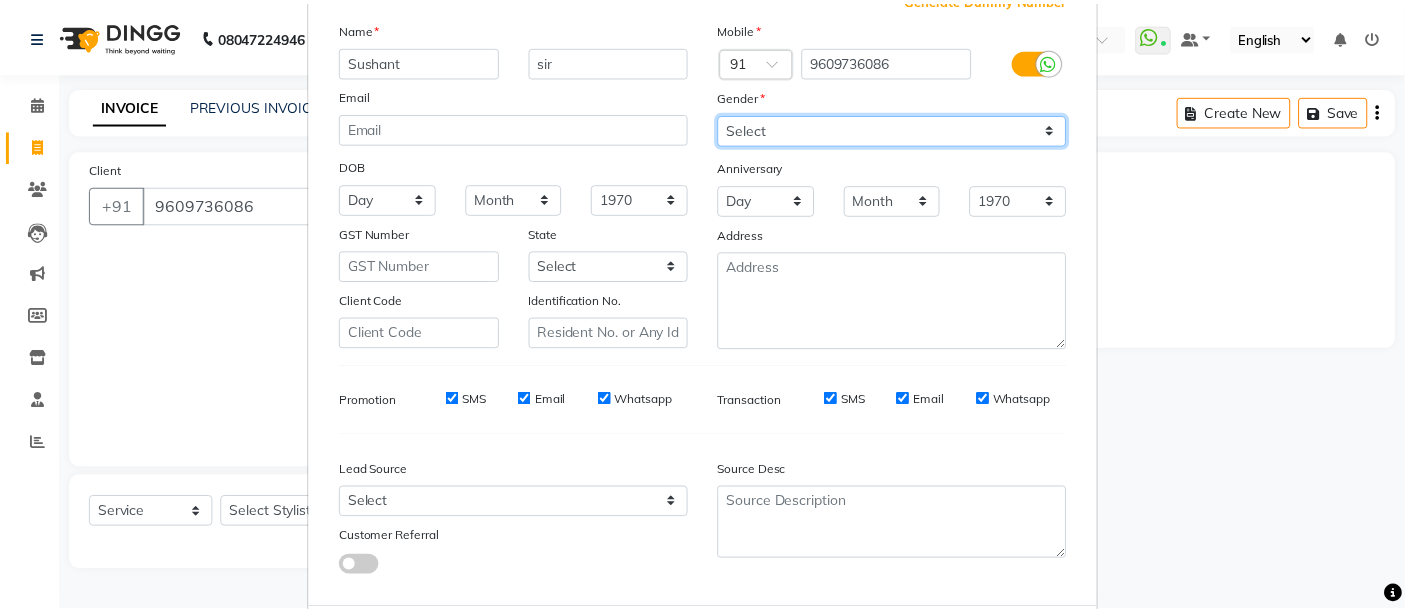 scroll, scrollTop: 234, scrollLeft: 0, axis: vertical 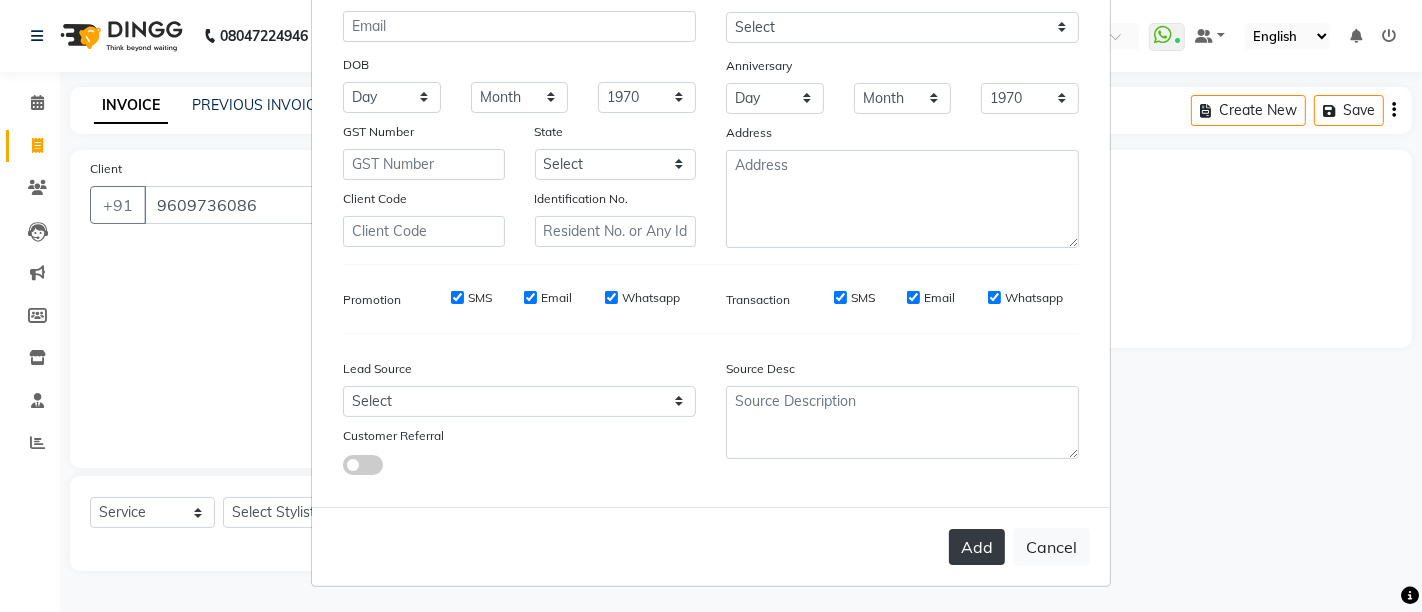 click on "Add" at bounding box center [977, 547] 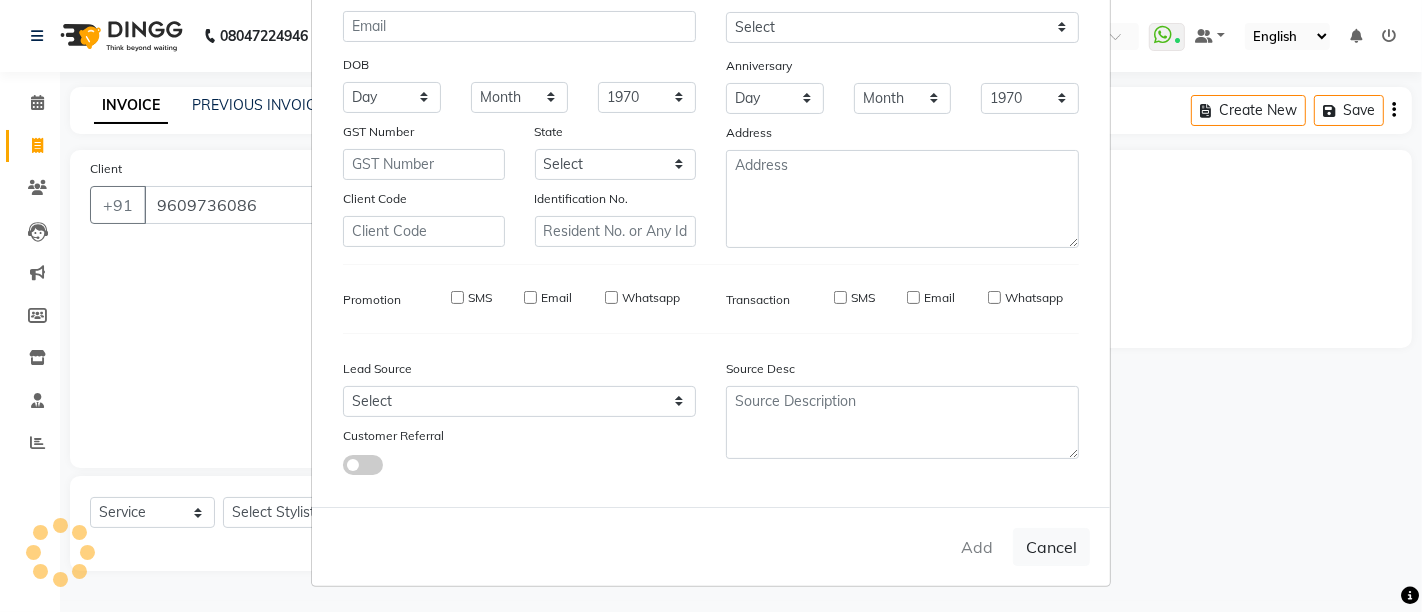 type on "96******86" 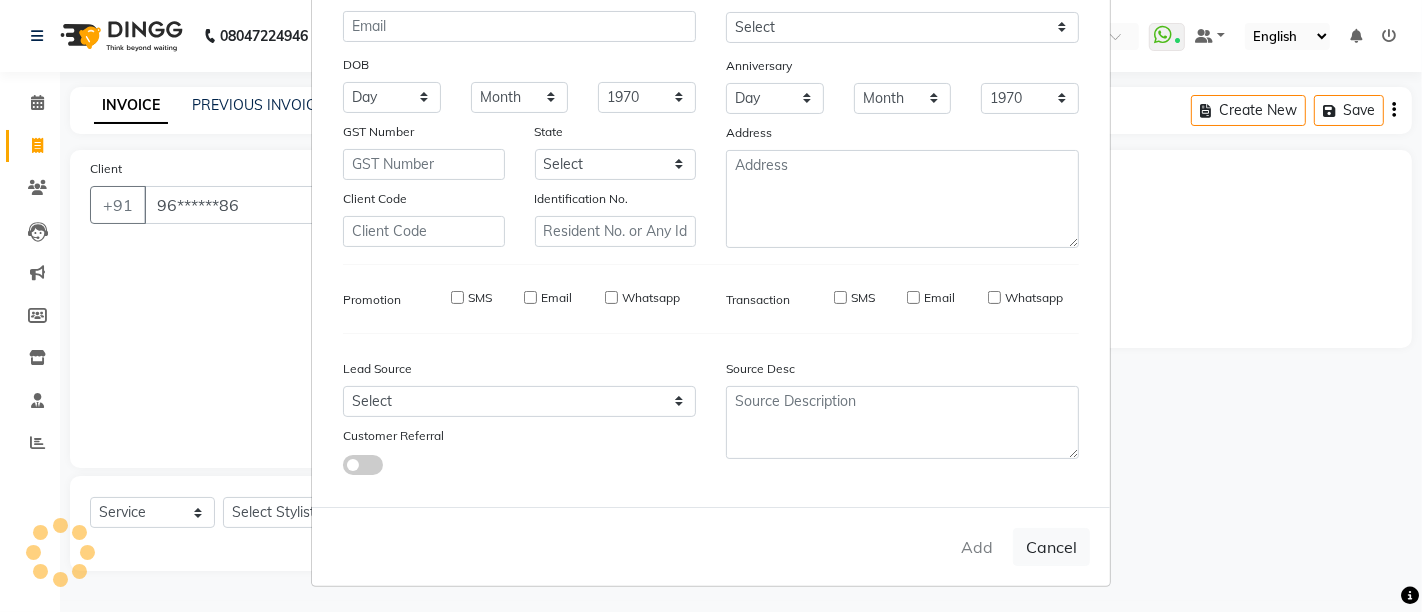 select 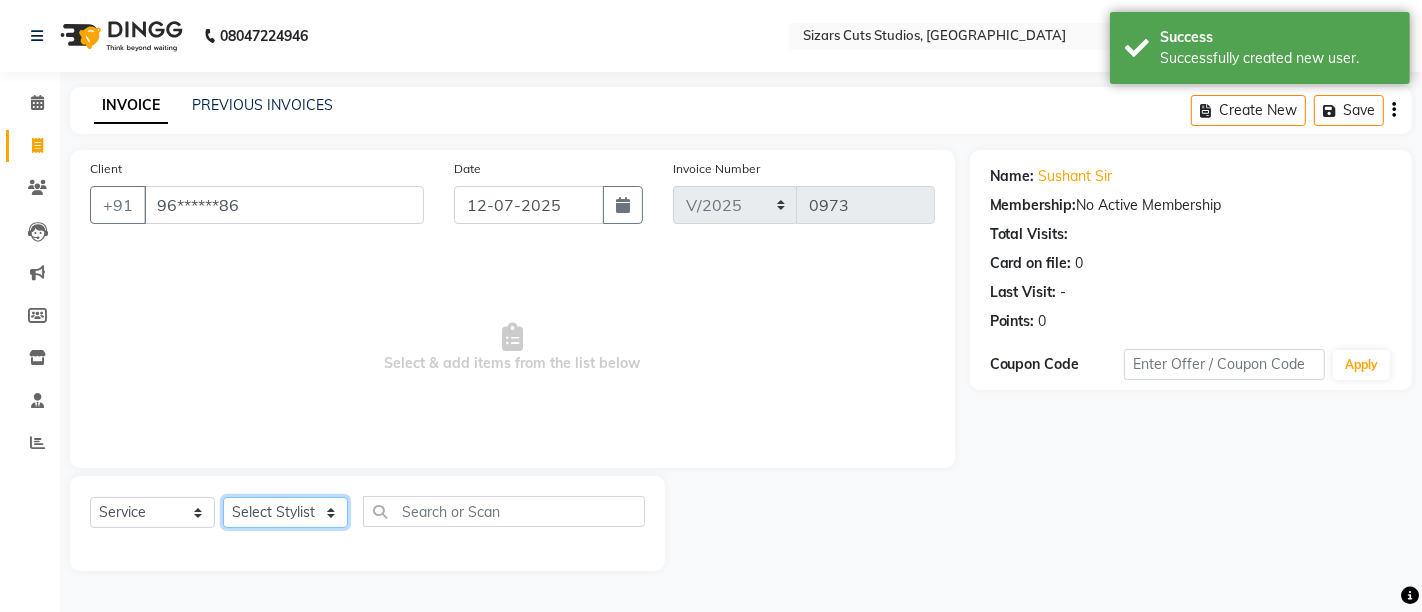 click on "Select Stylist Admin Junaid Salmani  Manisha maurya mohd arman Priyanka Sanjeev Esai" 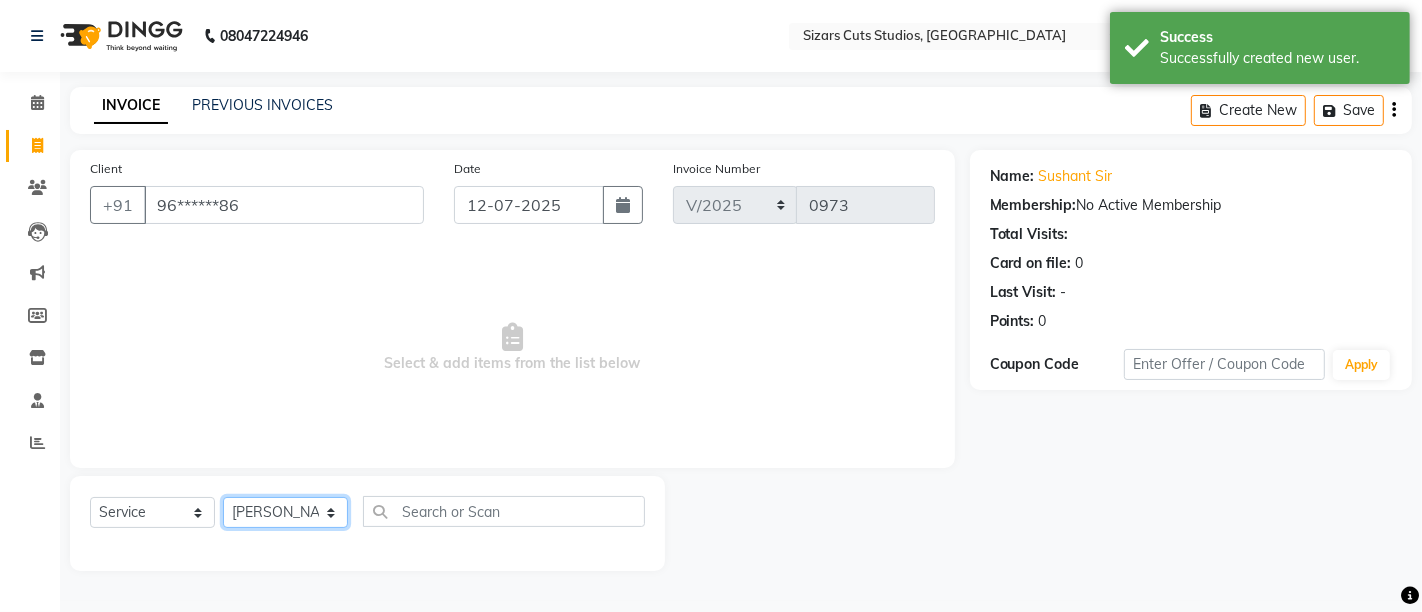 click on "Select Stylist Admin Junaid Salmani  Manisha maurya mohd arman Priyanka Sanjeev Esai" 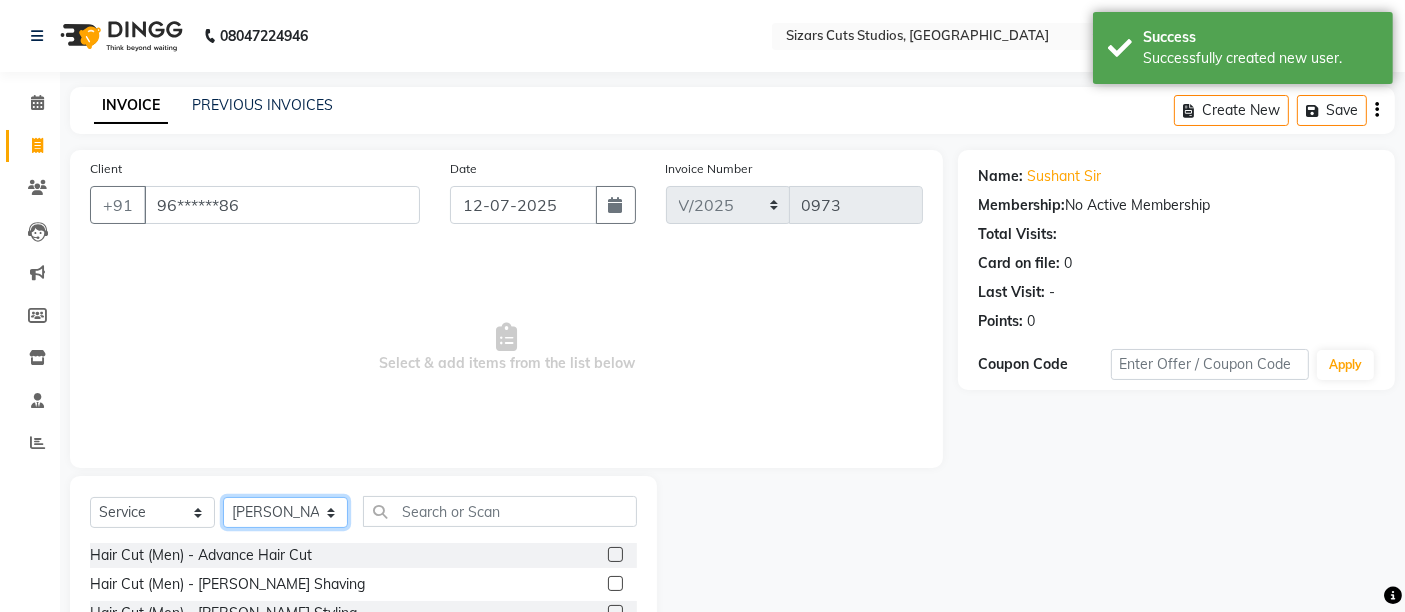 scroll, scrollTop: 188, scrollLeft: 0, axis: vertical 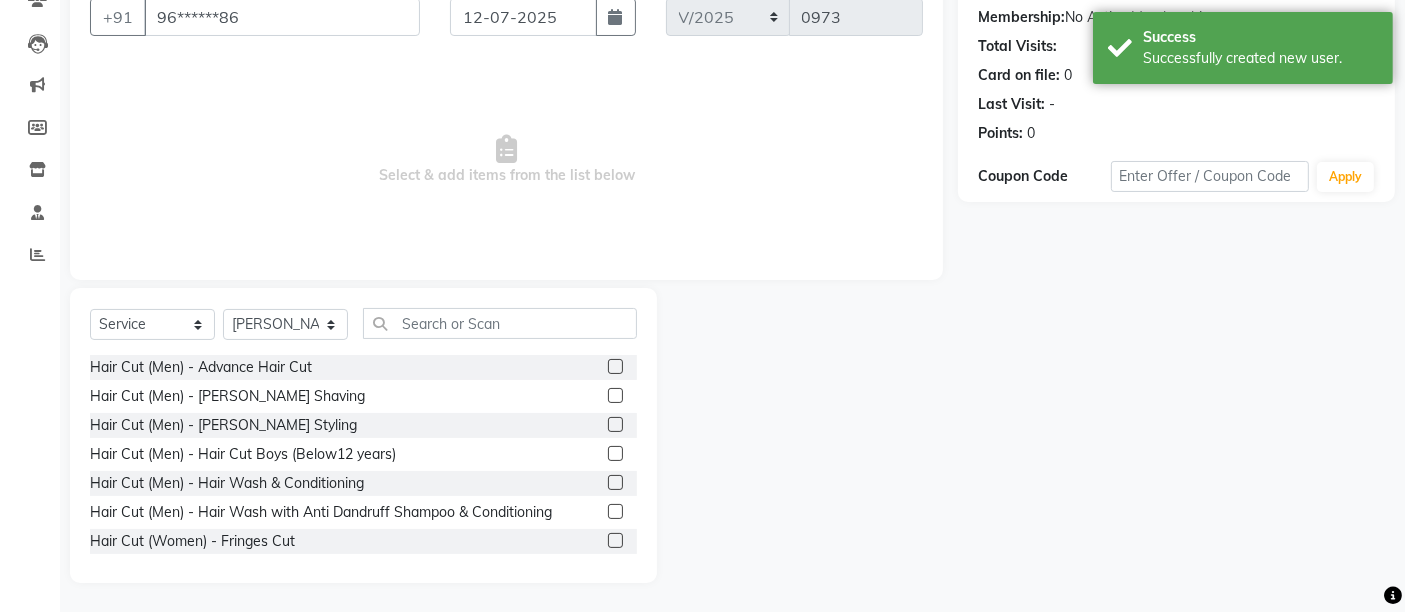click 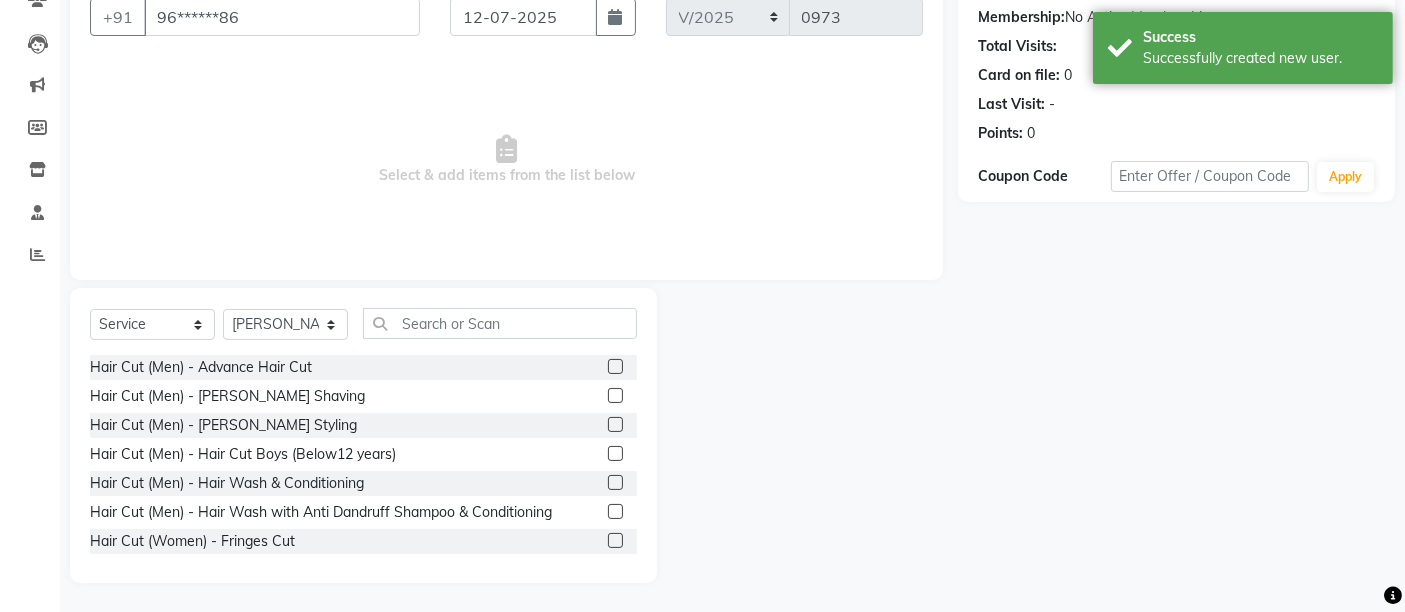 click 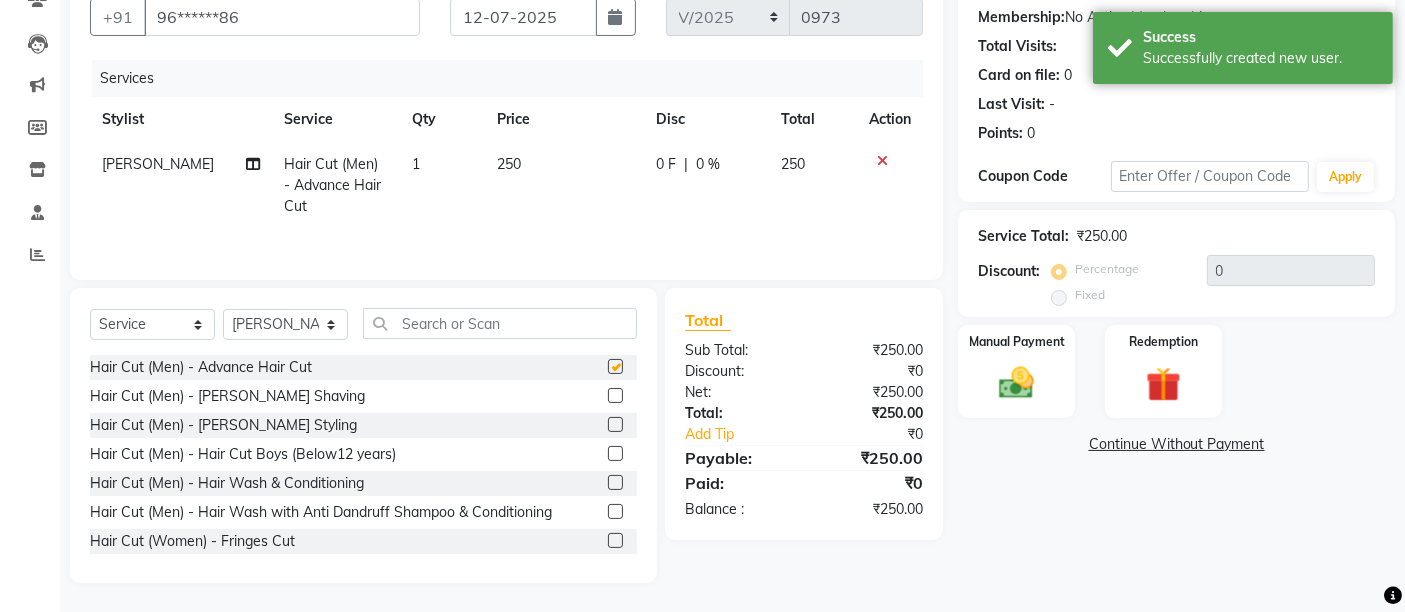checkbox on "false" 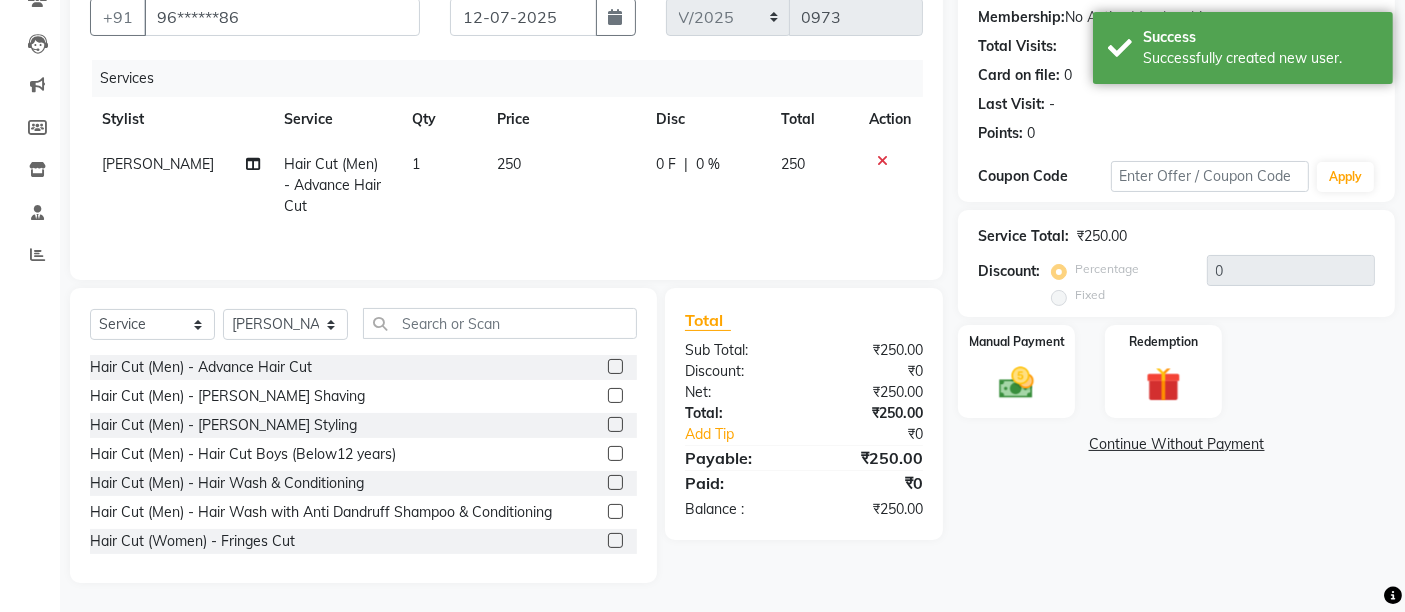 click 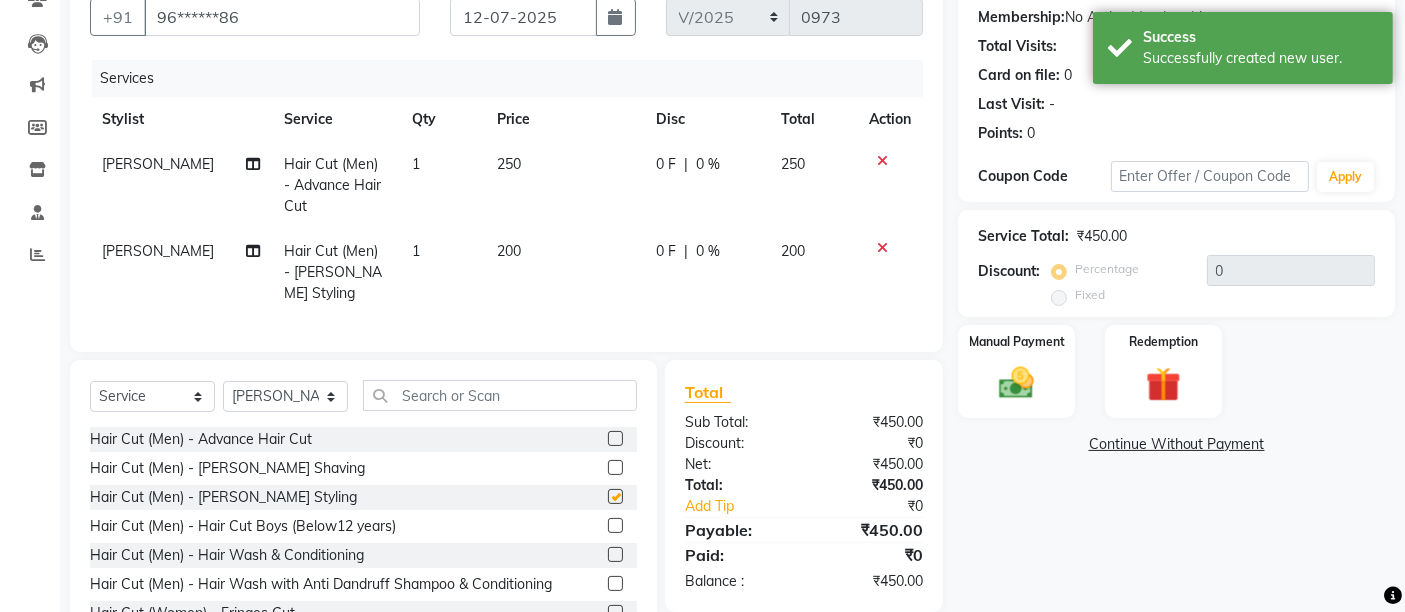checkbox on "false" 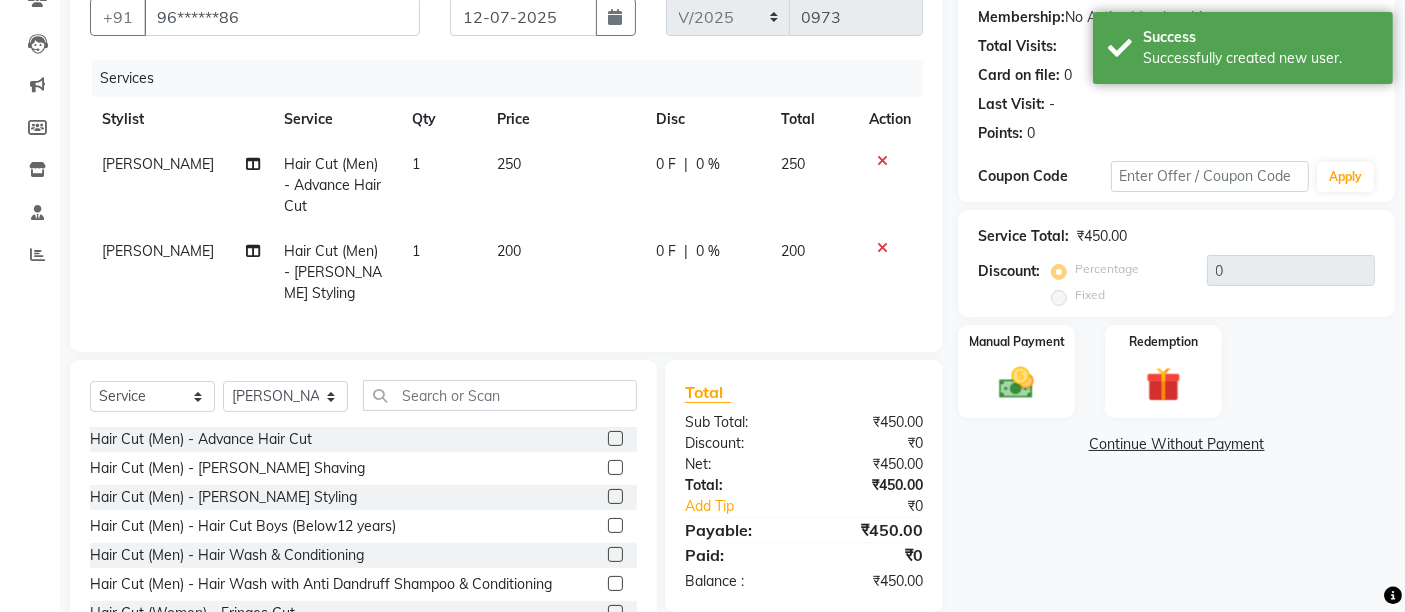 click on "250" 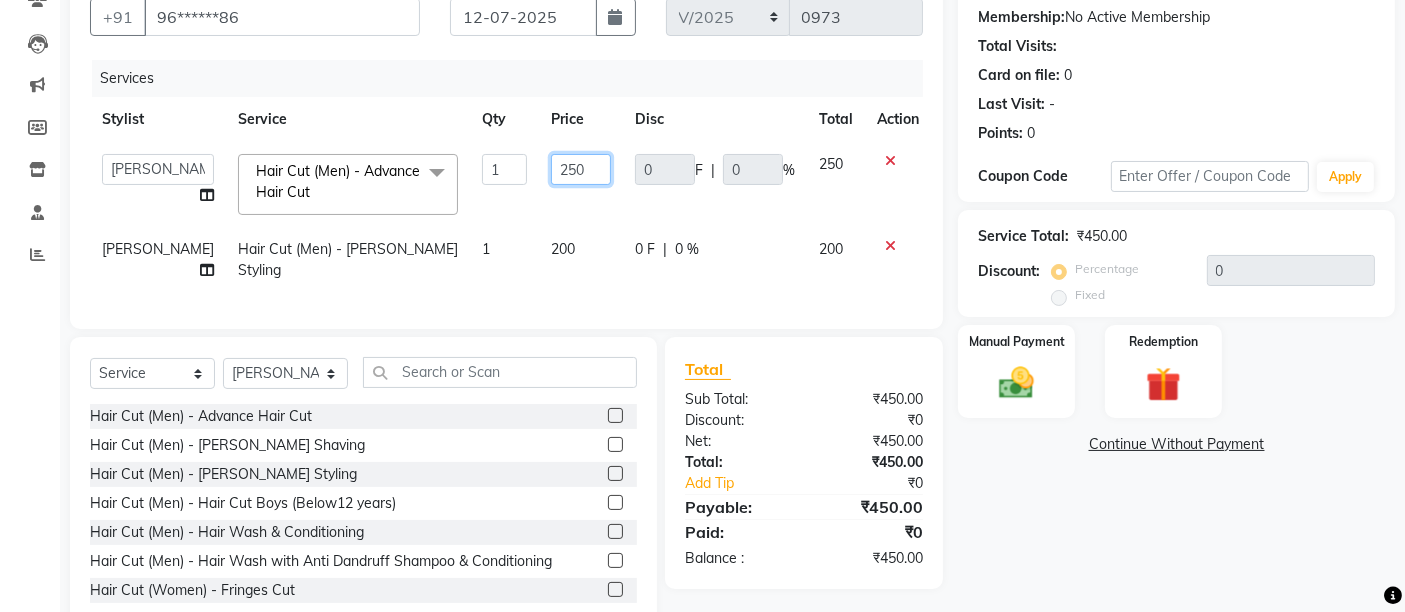 click on "250" 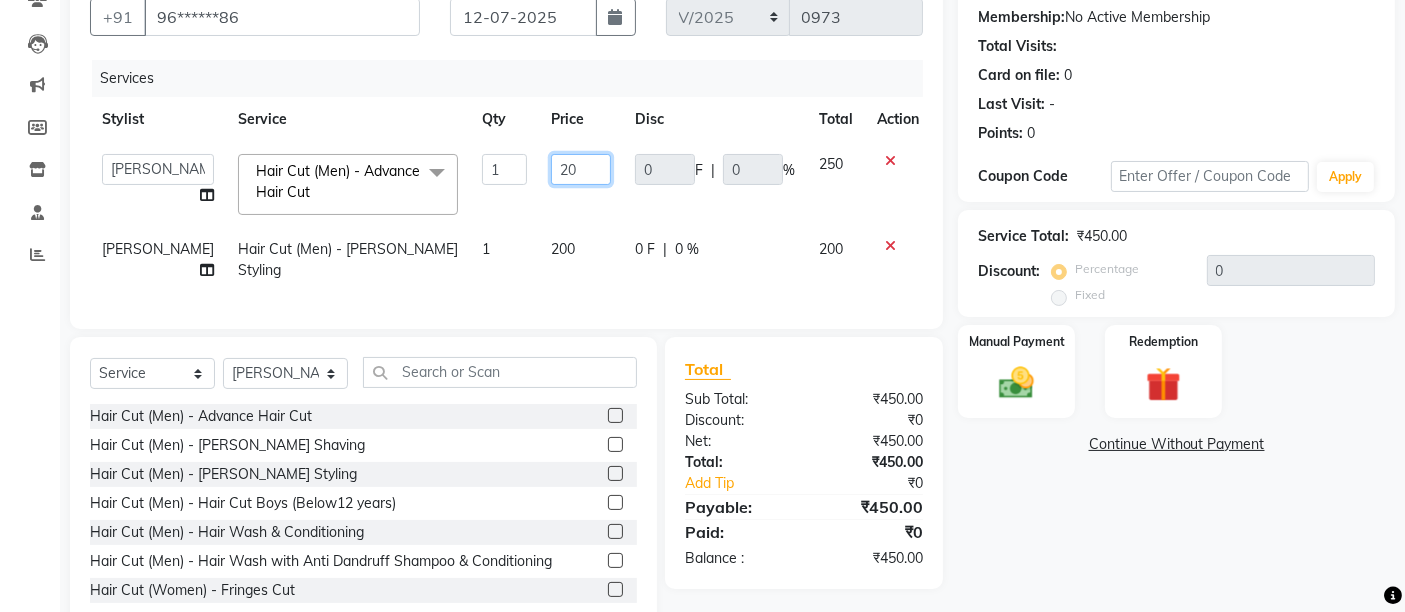 type on "200" 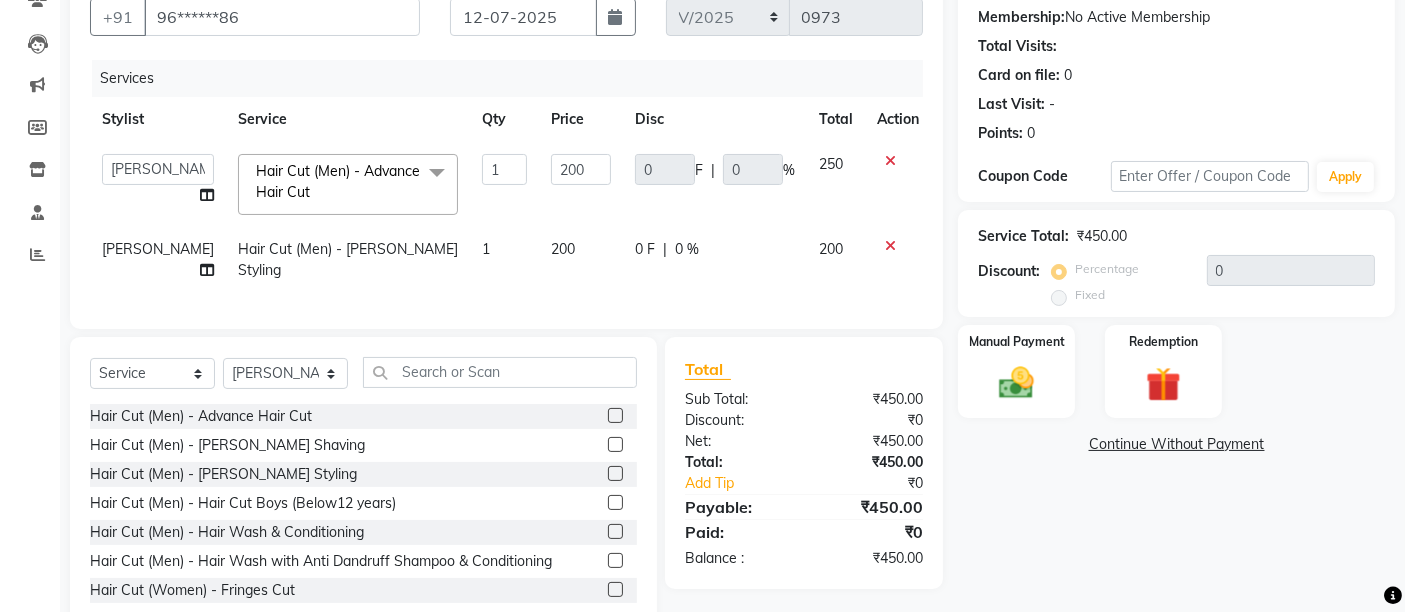 click on "200" 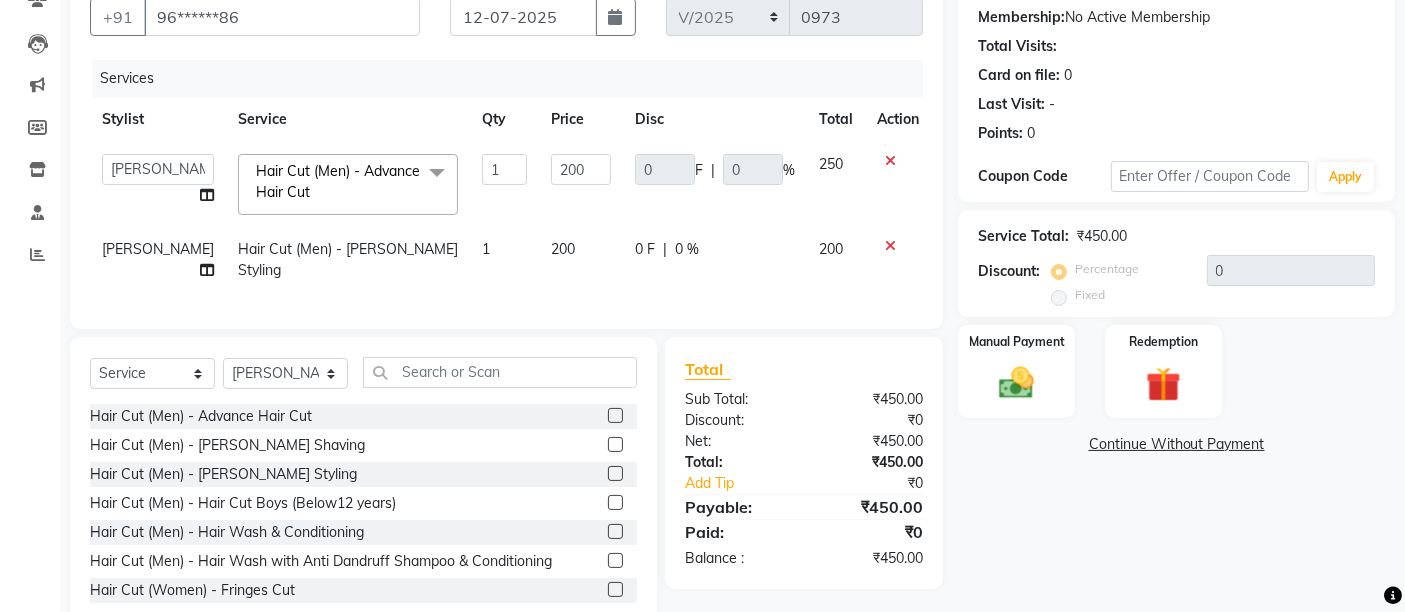 select on "37989" 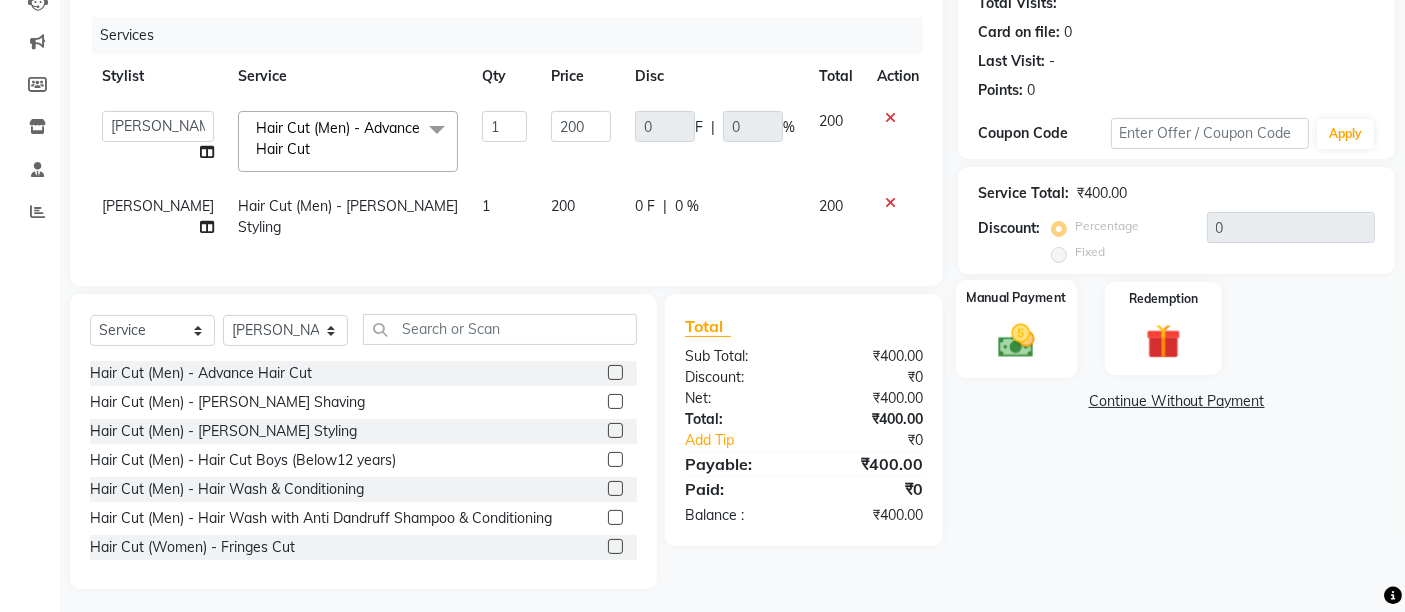 scroll, scrollTop: 253, scrollLeft: 0, axis: vertical 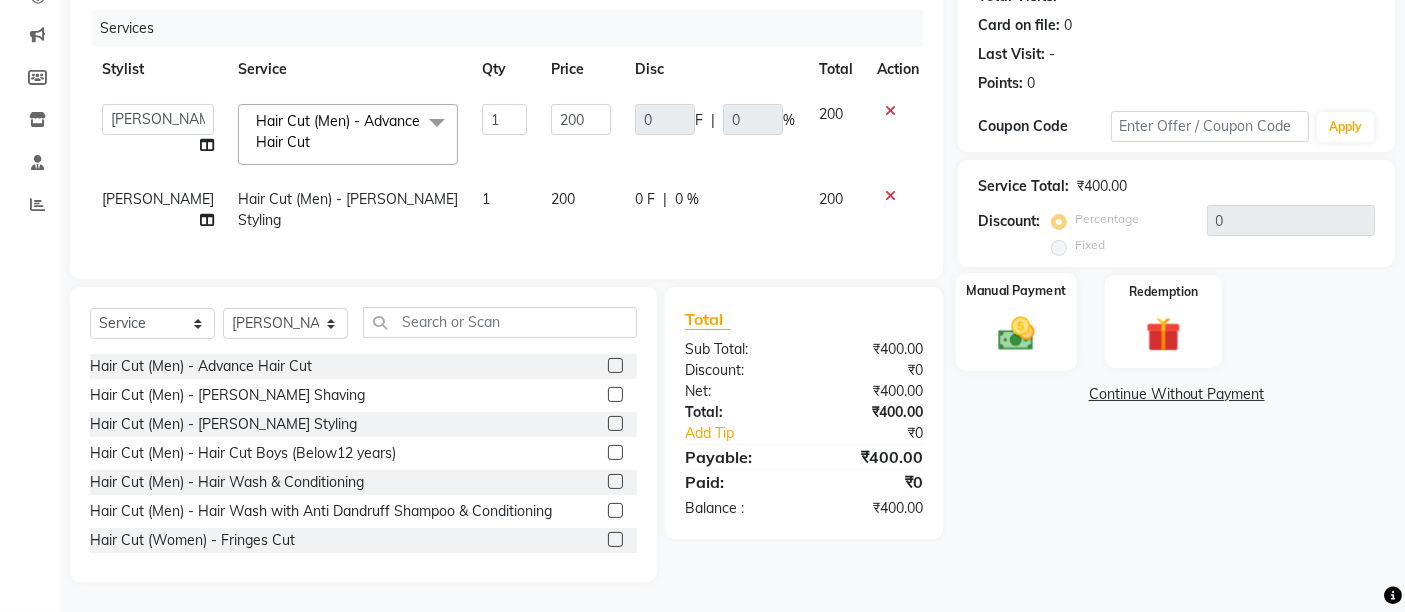 click 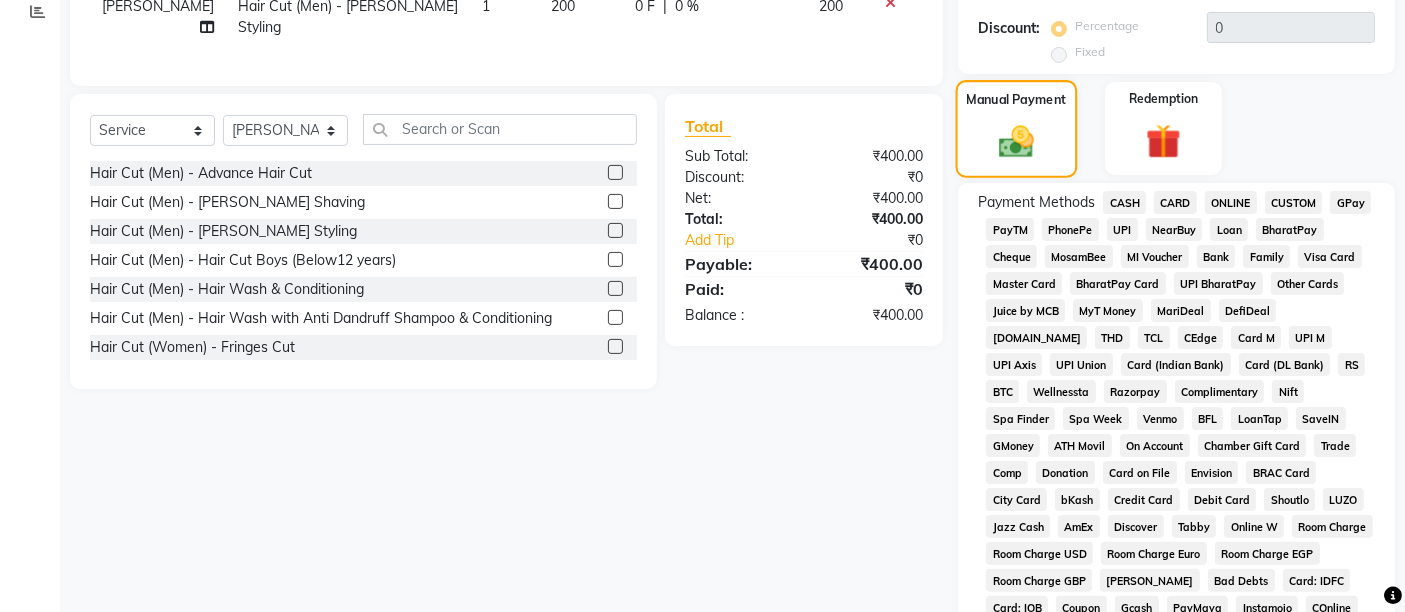 scroll, scrollTop: 586, scrollLeft: 0, axis: vertical 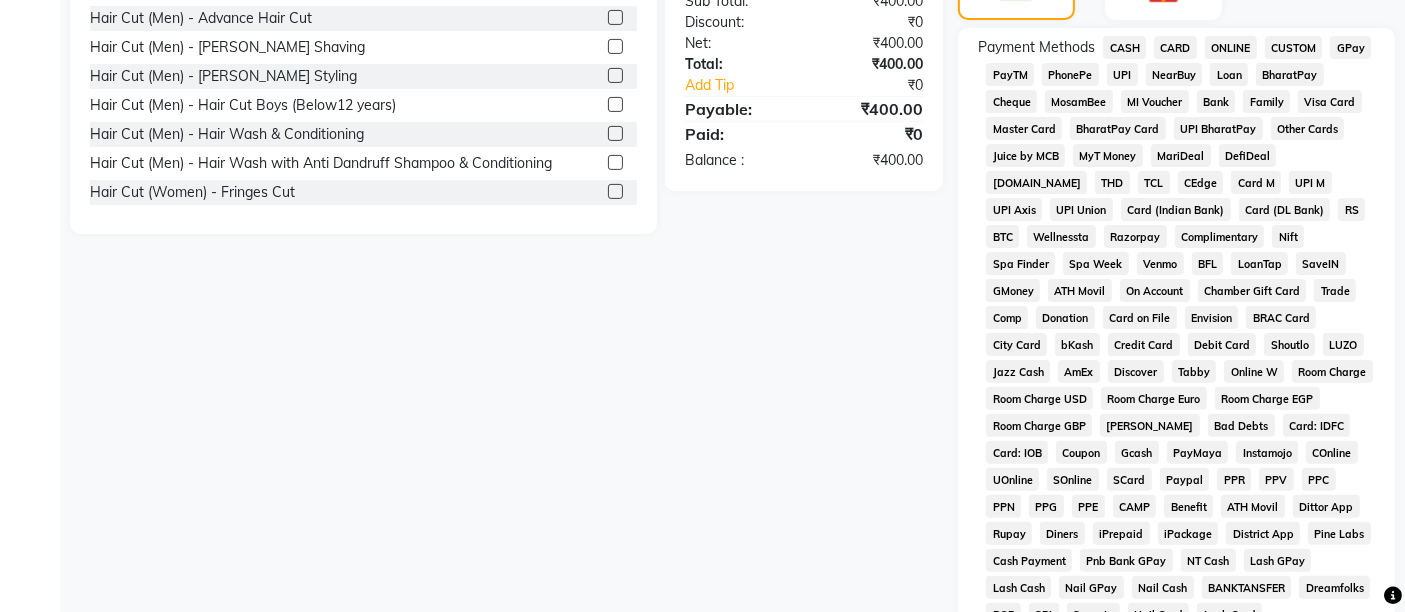 click on "CARD" 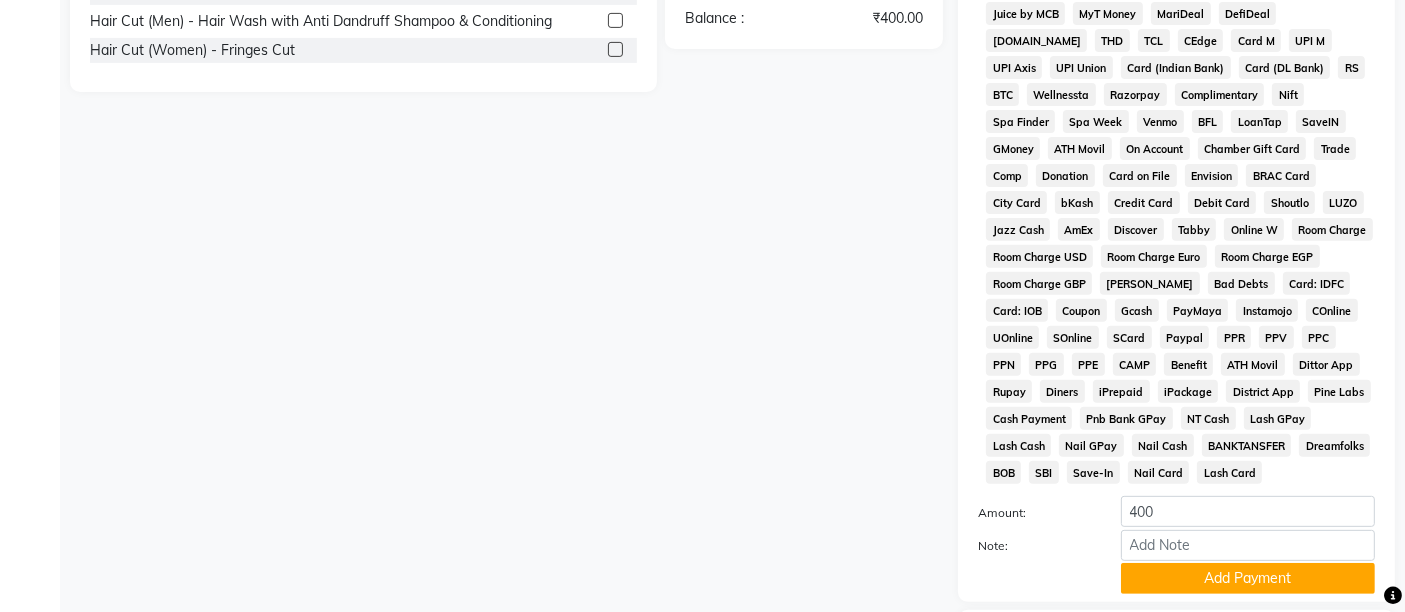 scroll, scrollTop: 869, scrollLeft: 0, axis: vertical 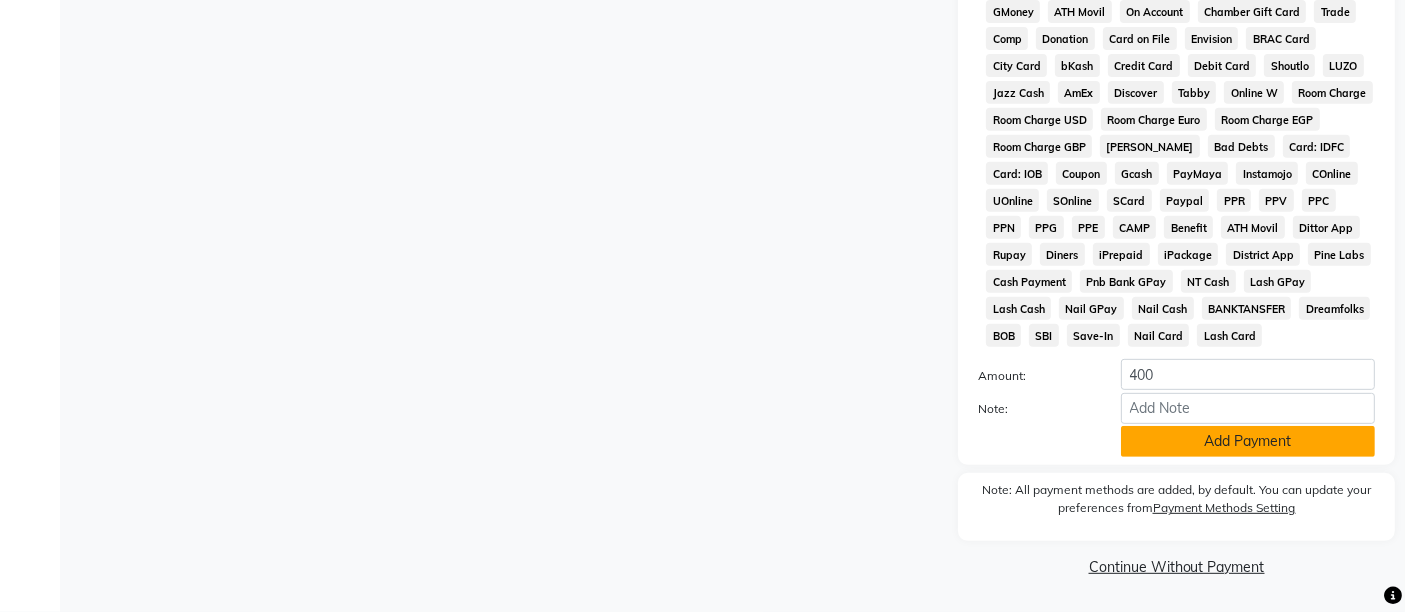 click on "Add Payment" 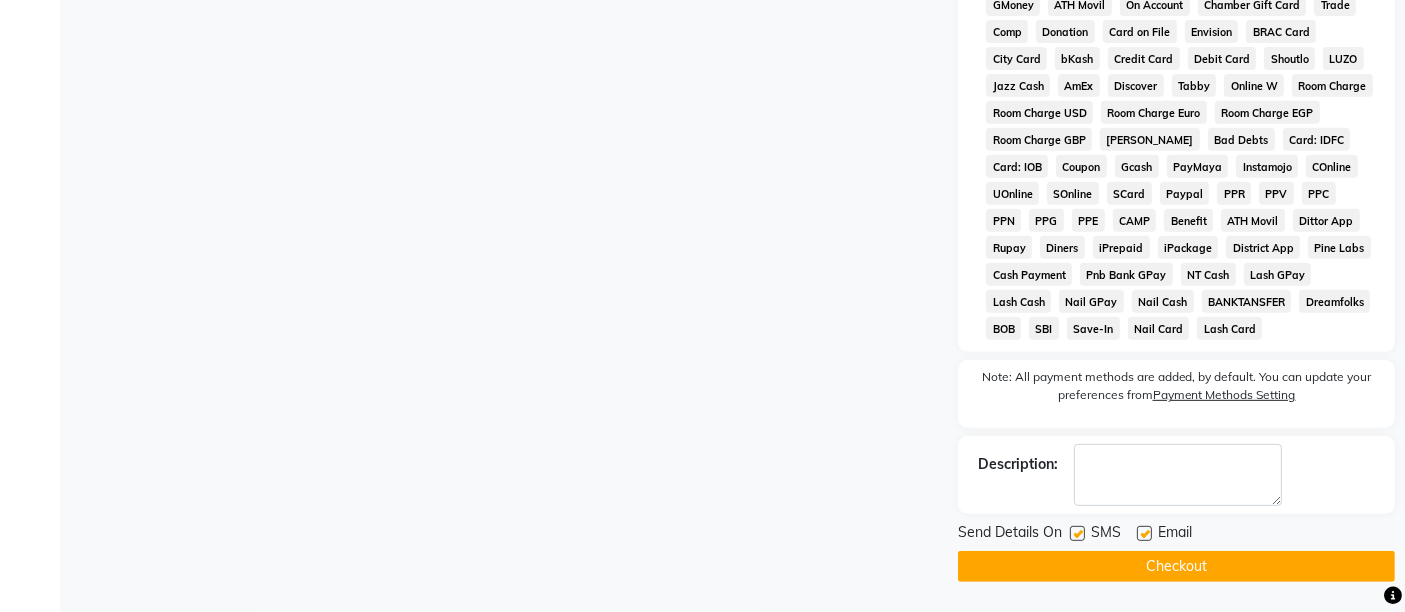 scroll, scrollTop: 876, scrollLeft: 0, axis: vertical 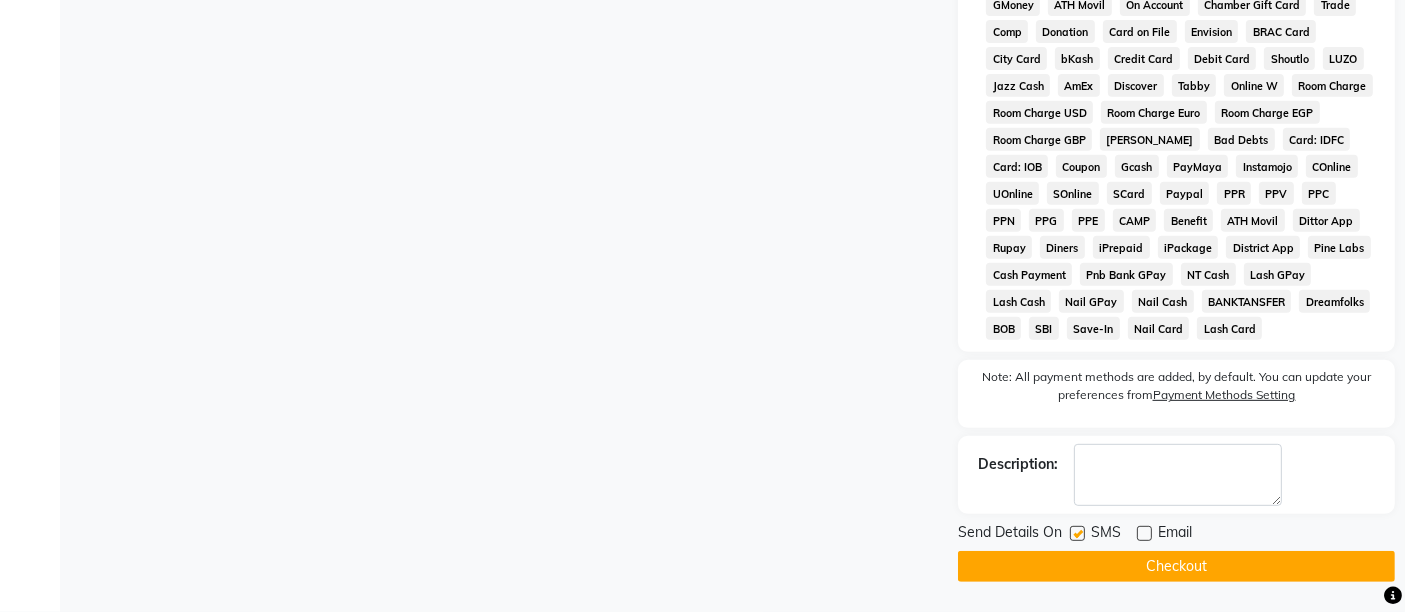 click 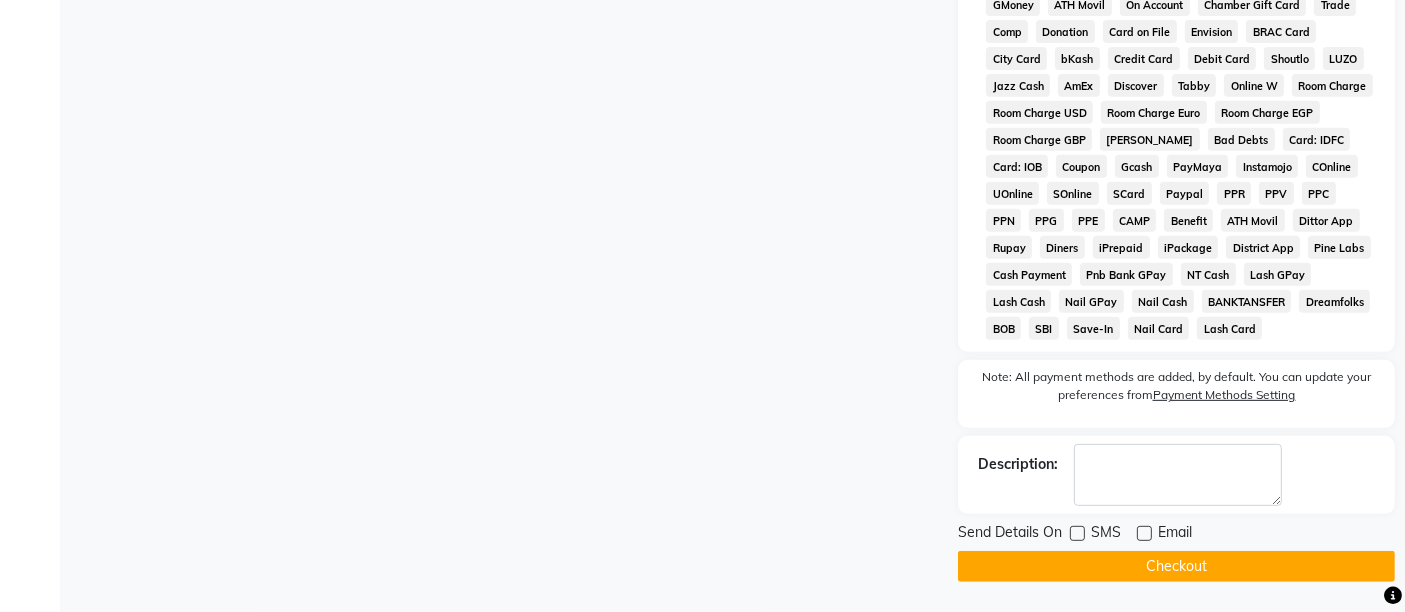 click on "Checkout" 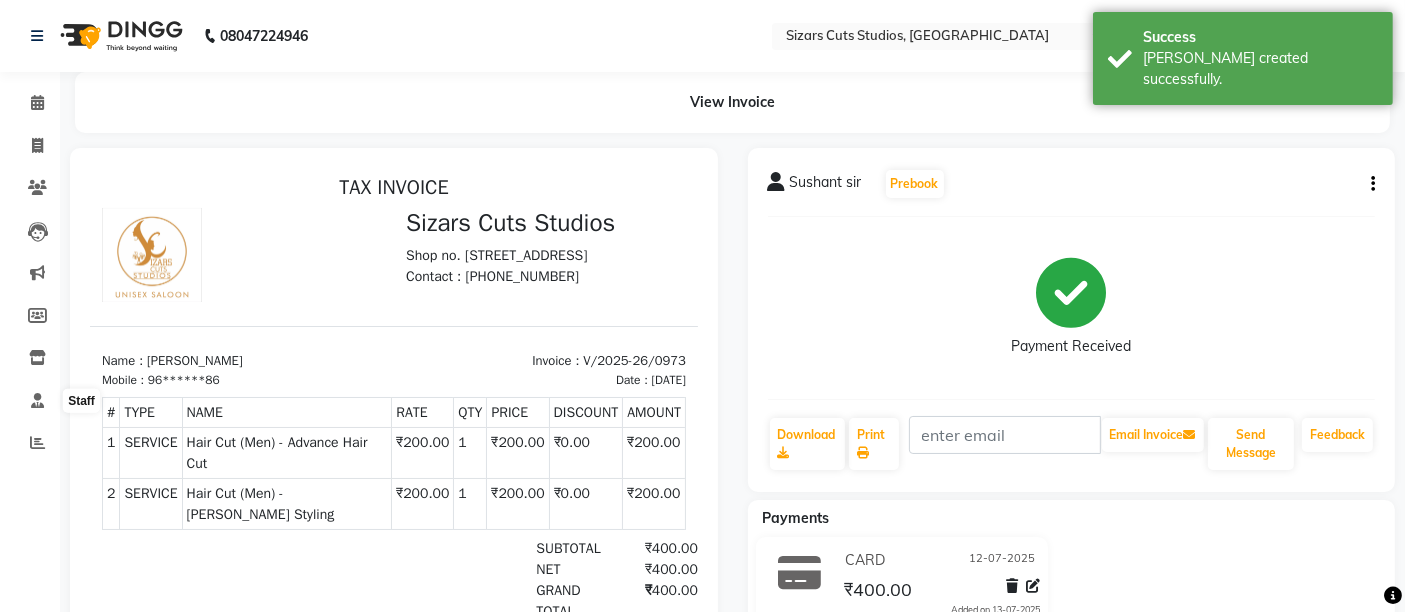 scroll, scrollTop: 0, scrollLeft: 0, axis: both 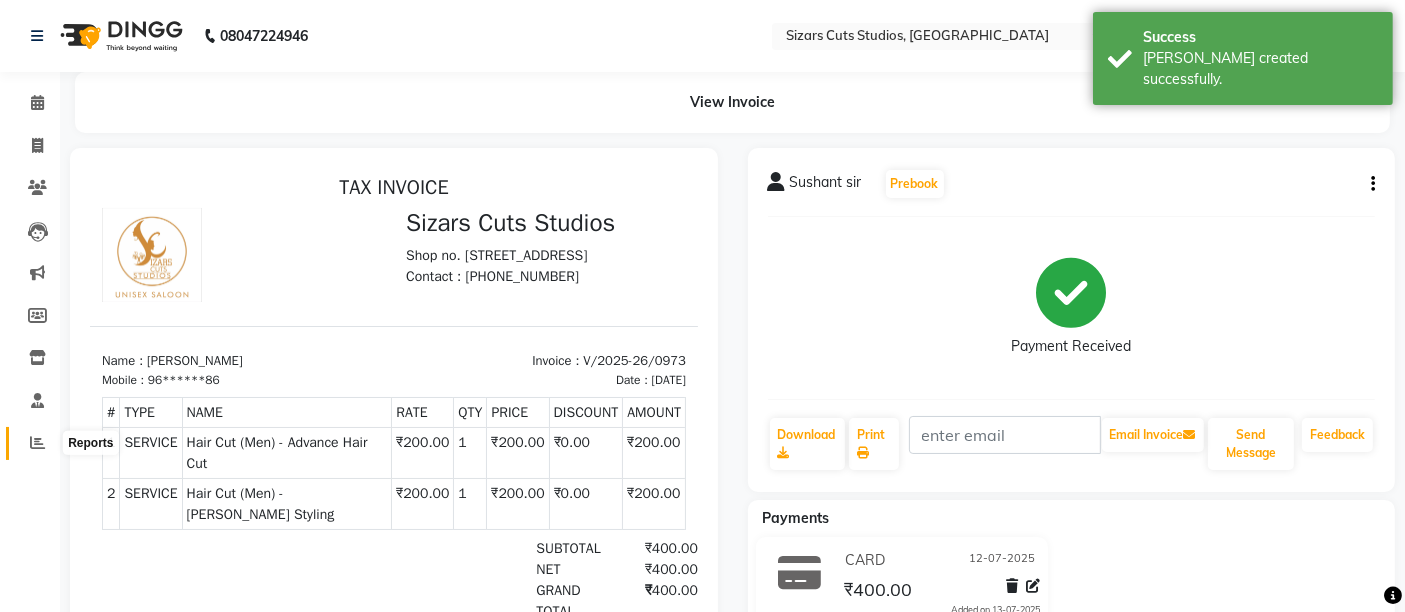 click 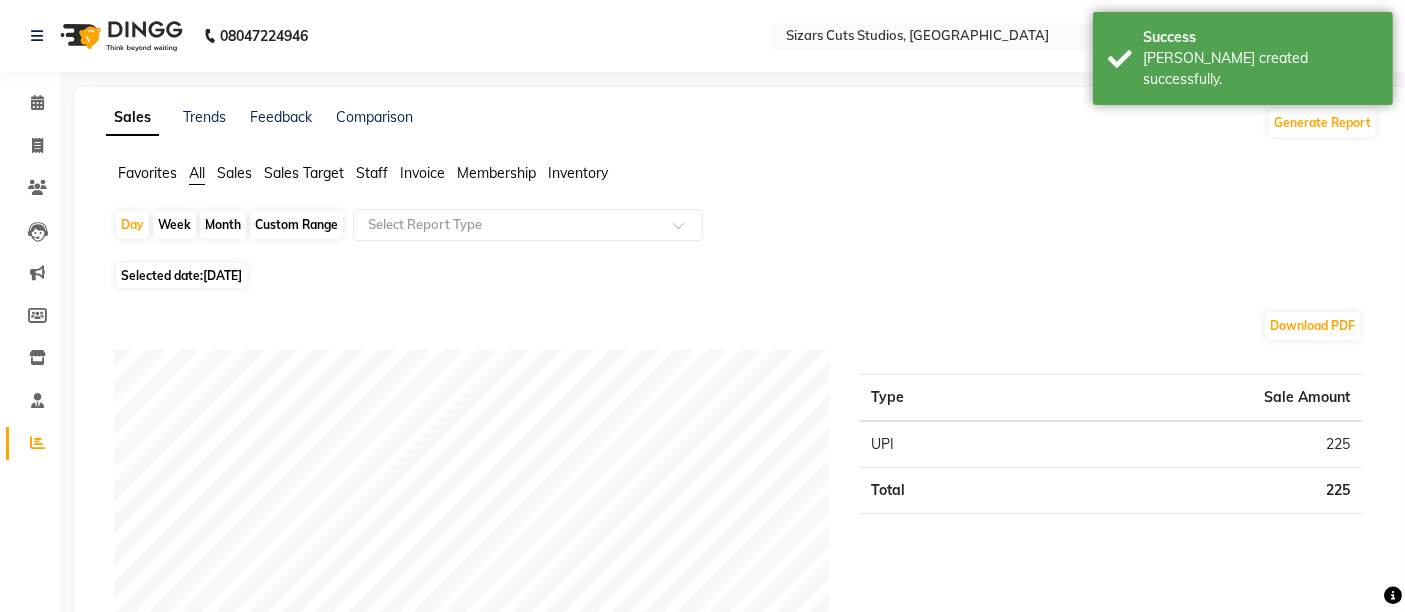 click on "Staff" 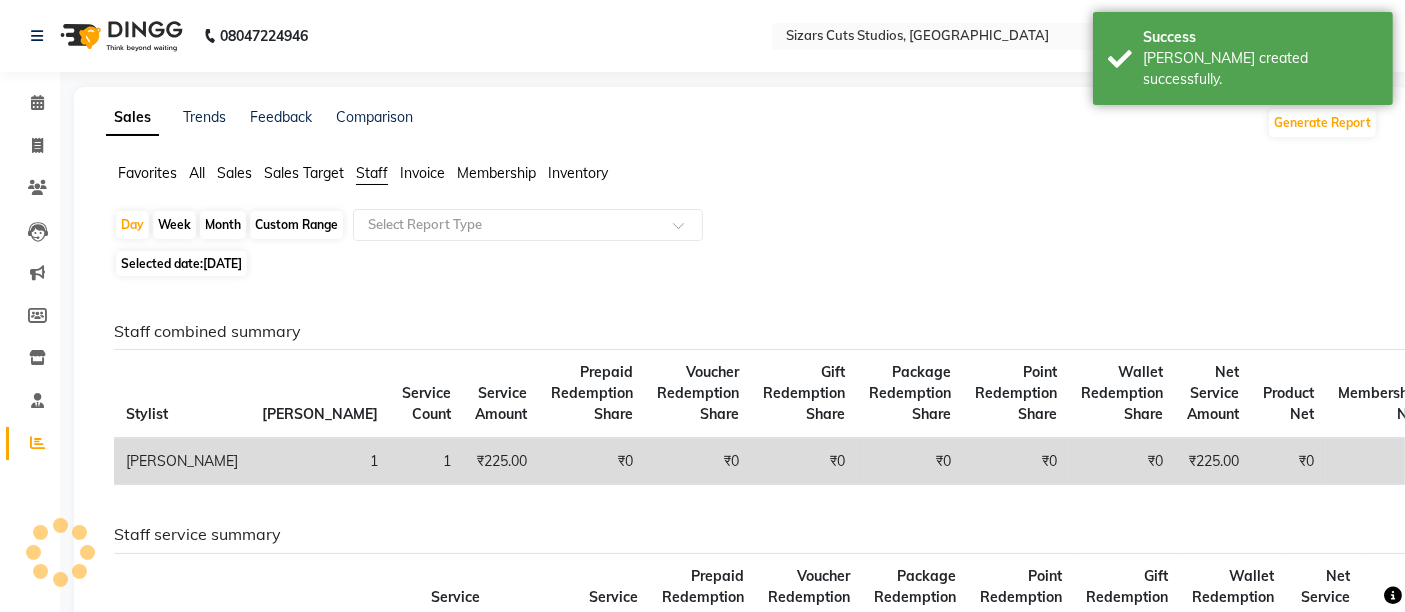 click on "Custom Range" 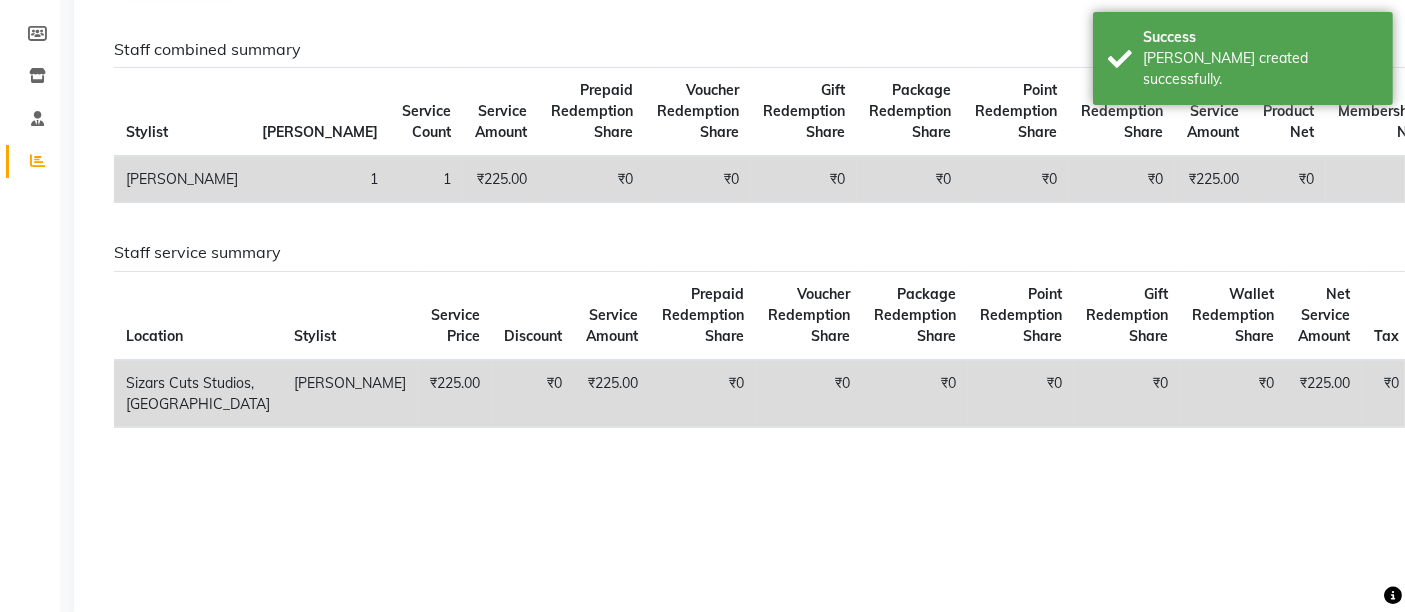 scroll, scrollTop: 51, scrollLeft: 0, axis: vertical 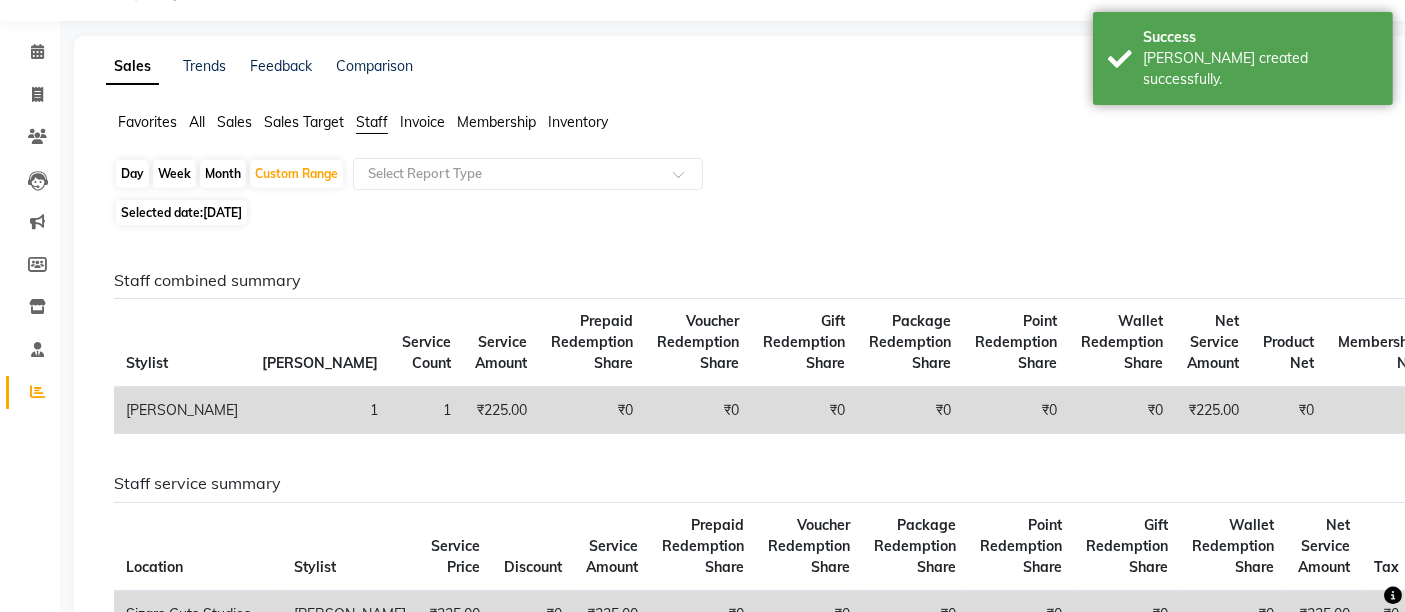 click on "Staff" 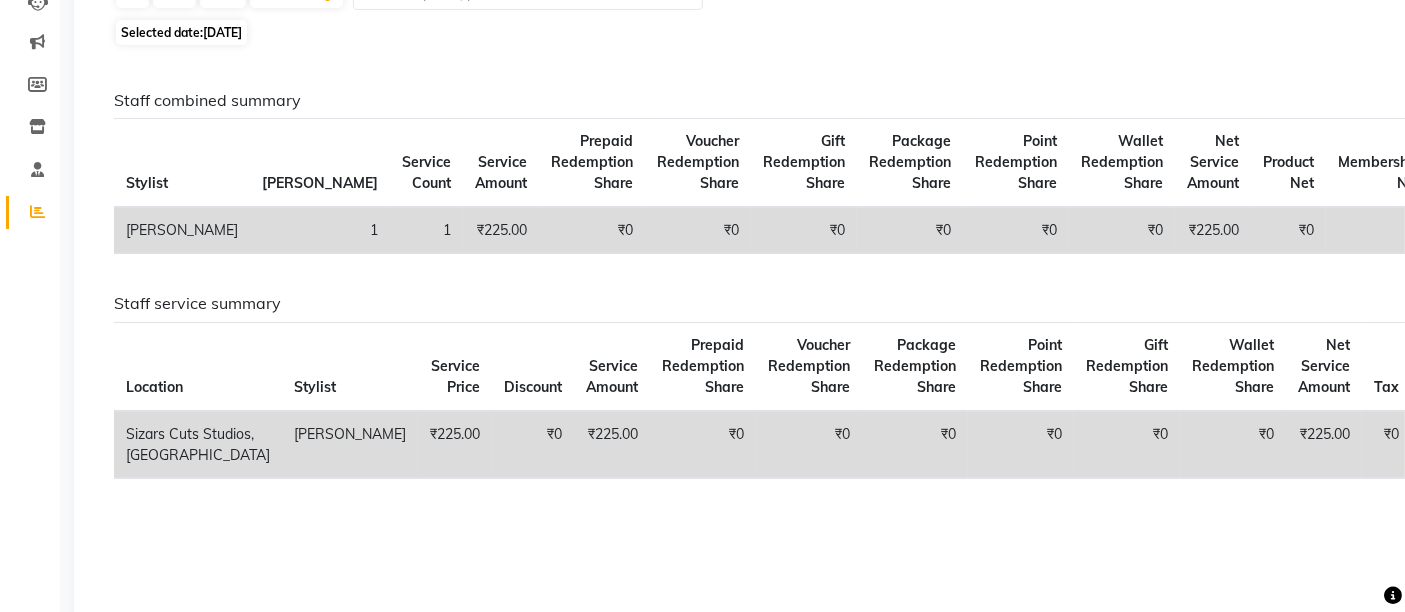 scroll, scrollTop: 162, scrollLeft: 0, axis: vertical 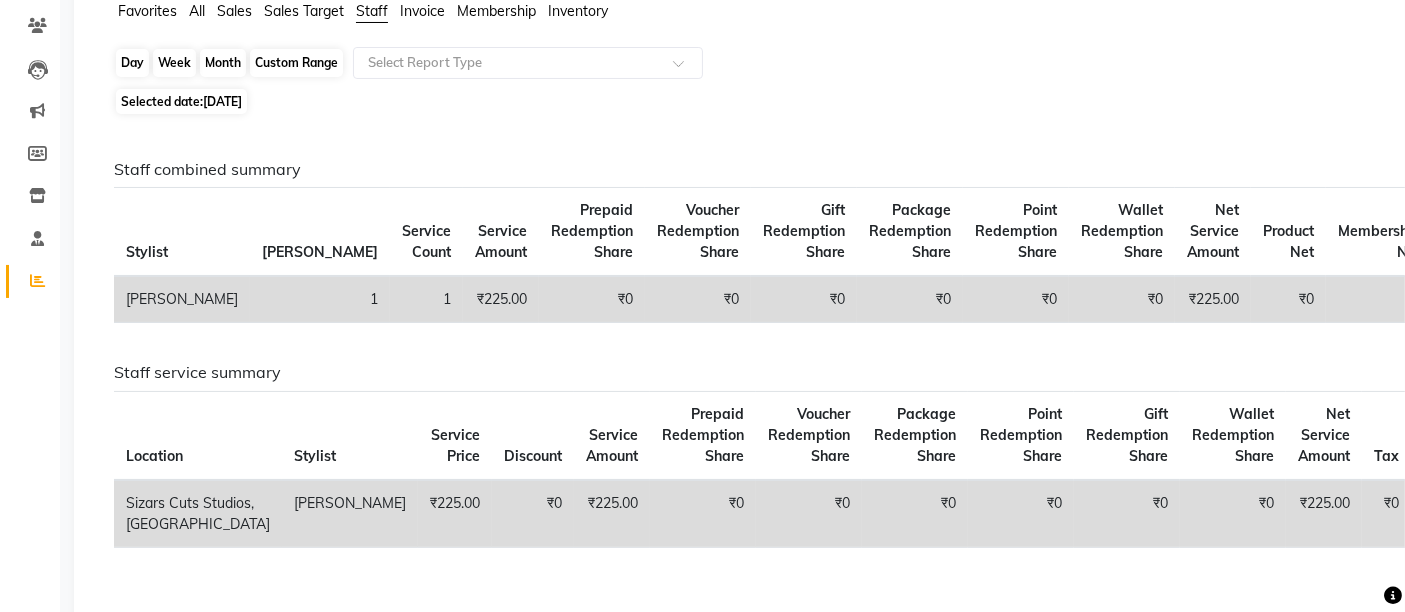 click on "Custom Range" 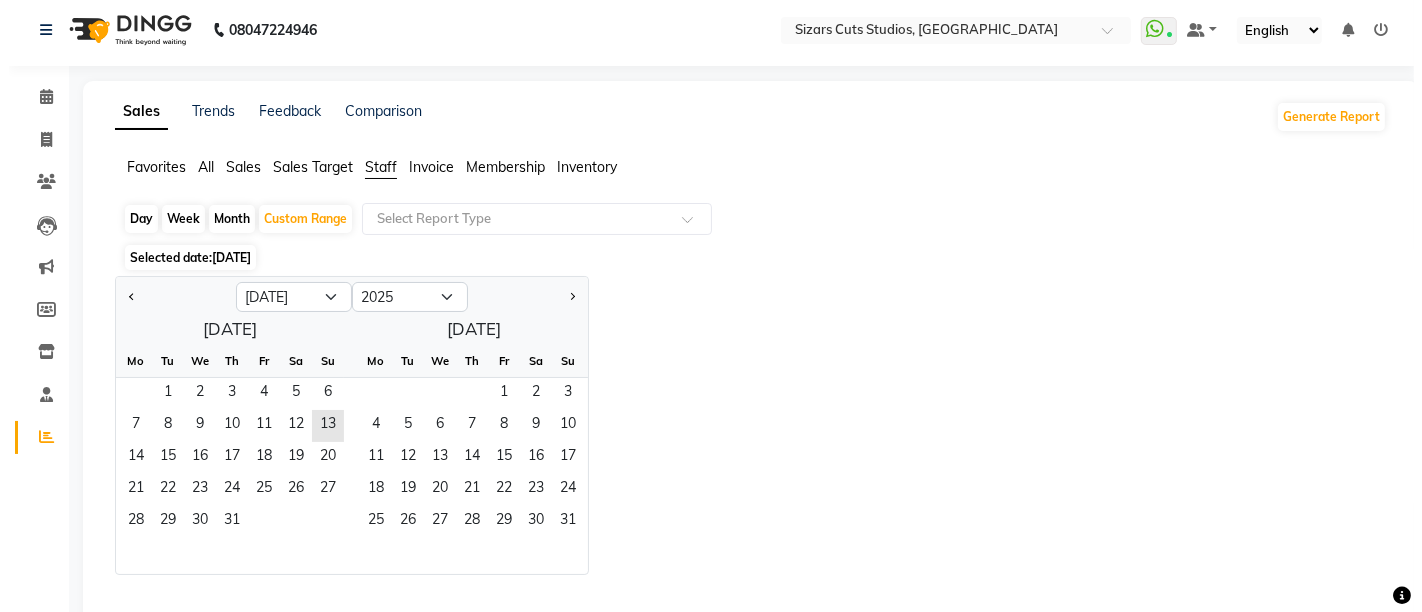 scroll, scrollTop: 0, scrollLeft: 0, axis: both 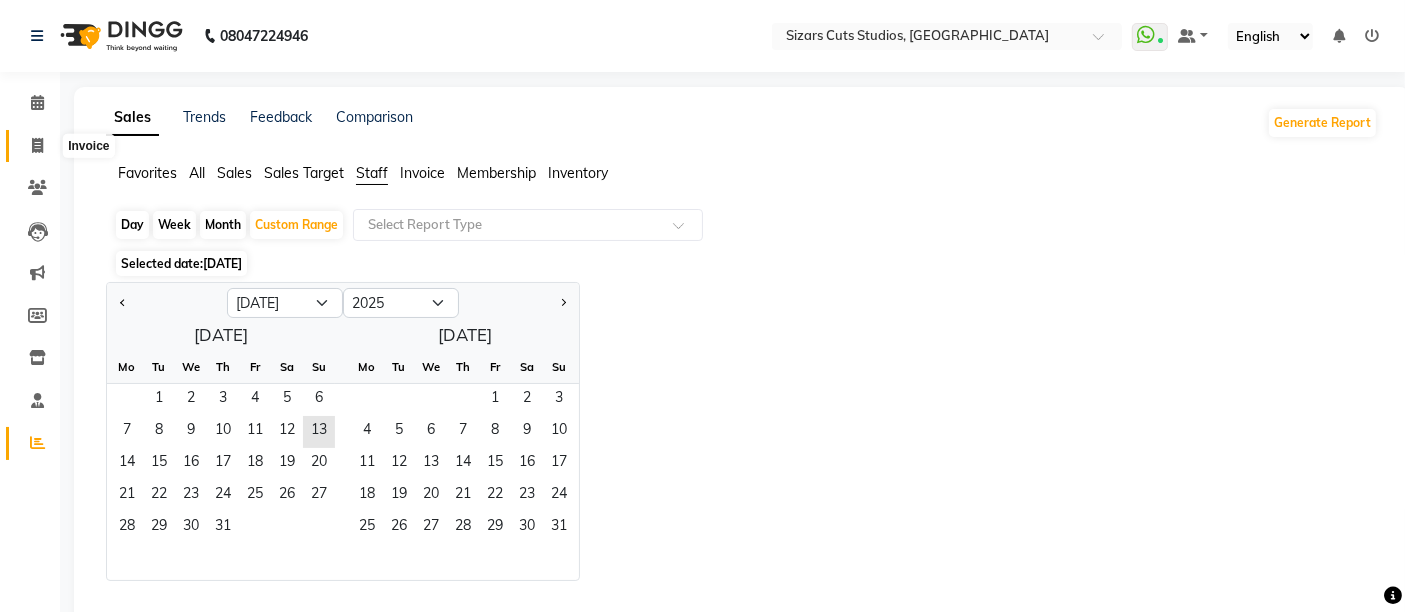click 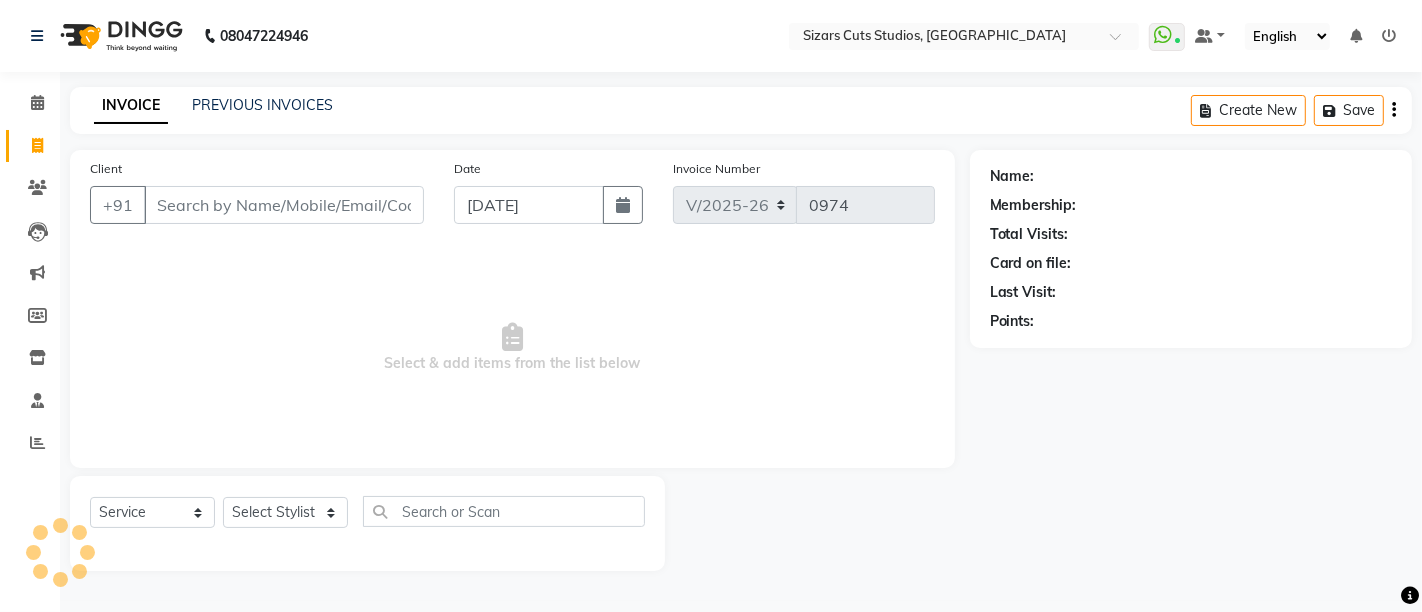 click on "PREVIOUS INVOICES" 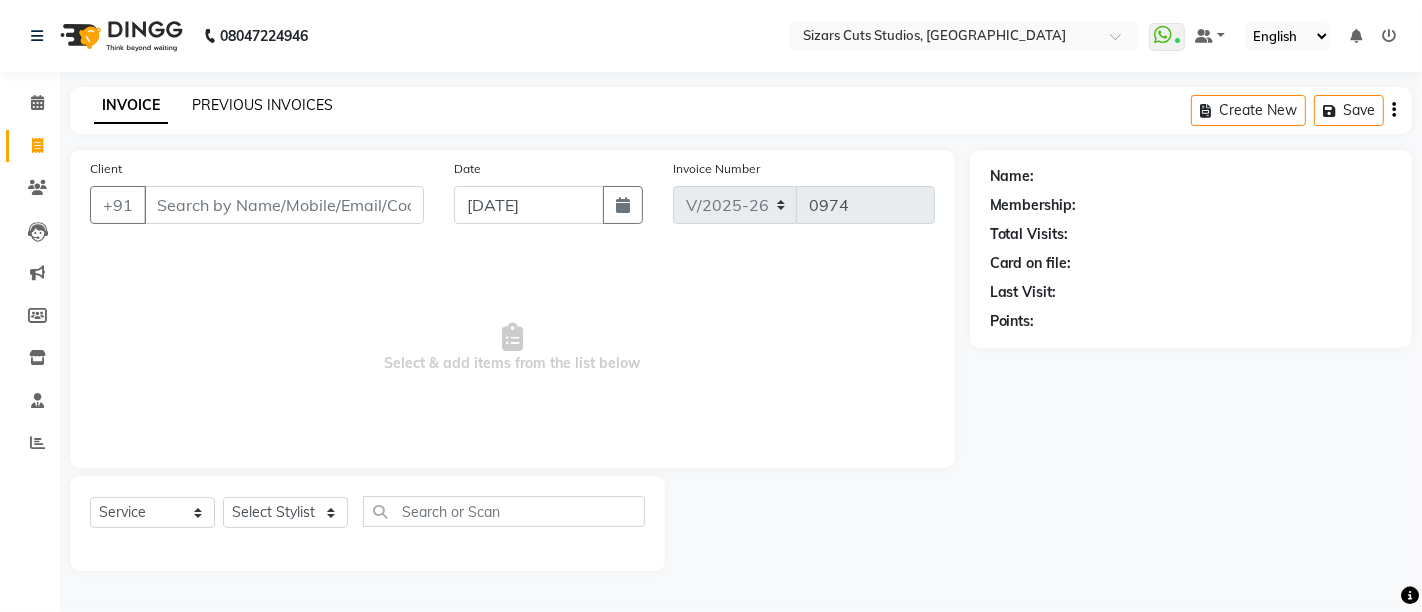click on "PREVIOUS INVOICES" 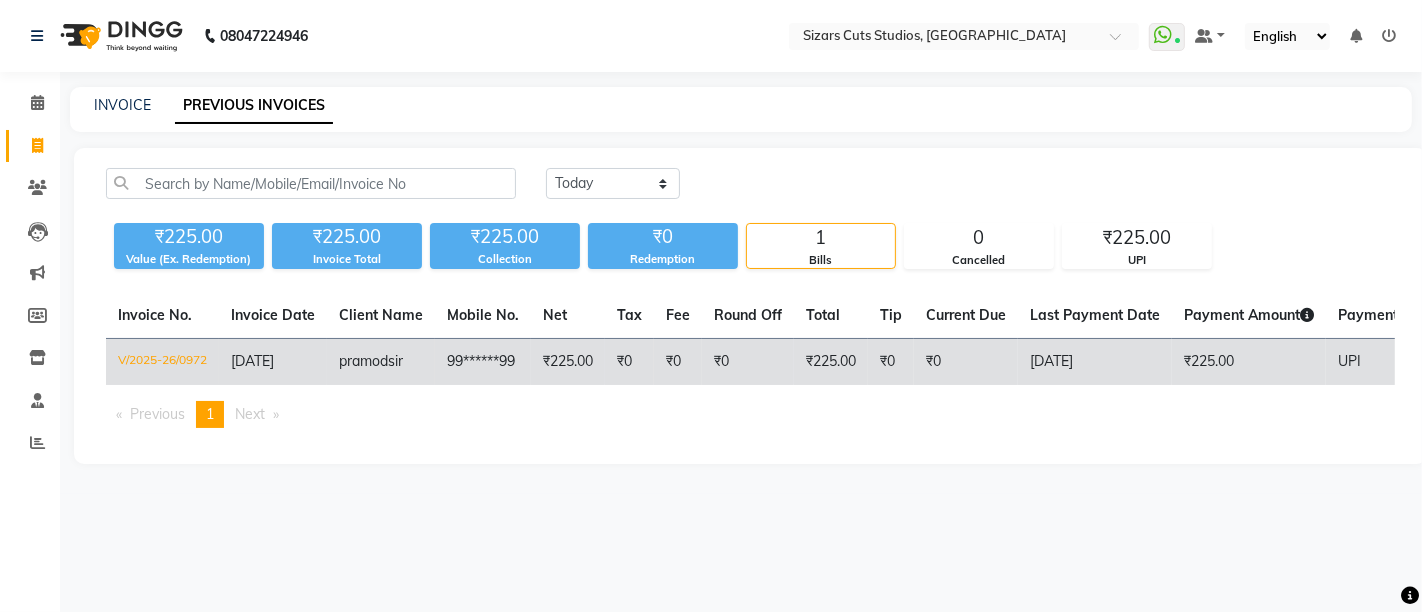 click on "UPI" 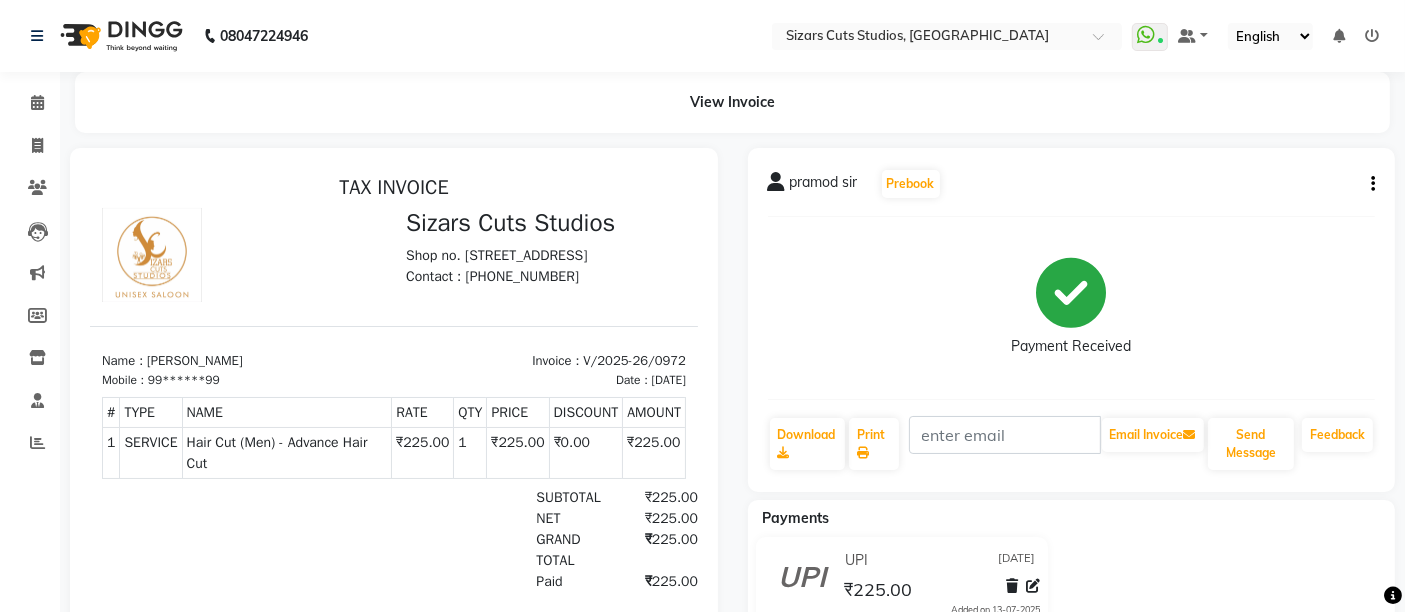 scroll, scrollTop: 0, scrollLeft: 0, axis: both 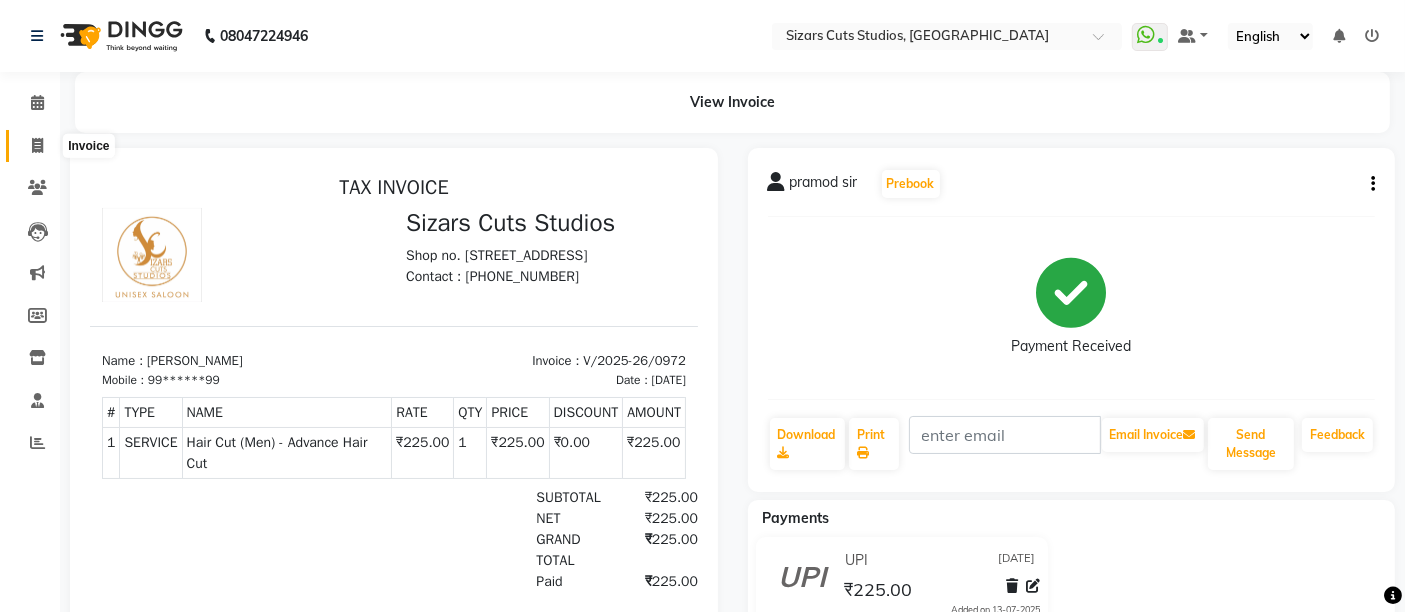 click 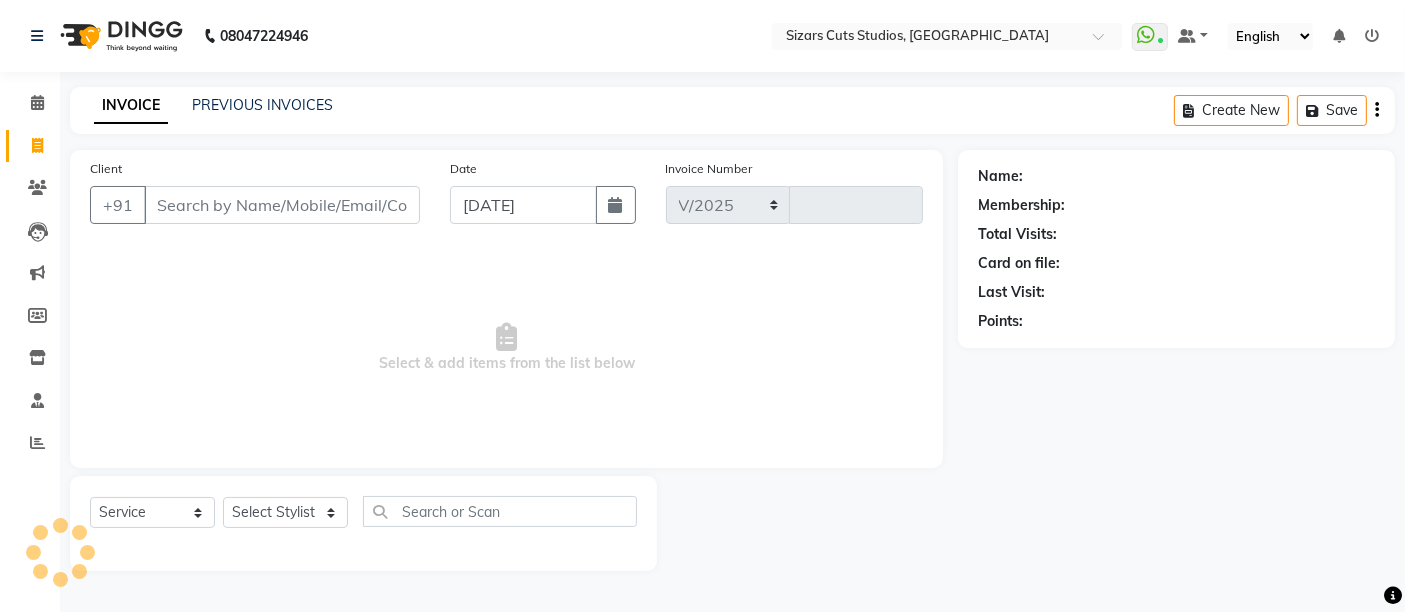 select on "5579" 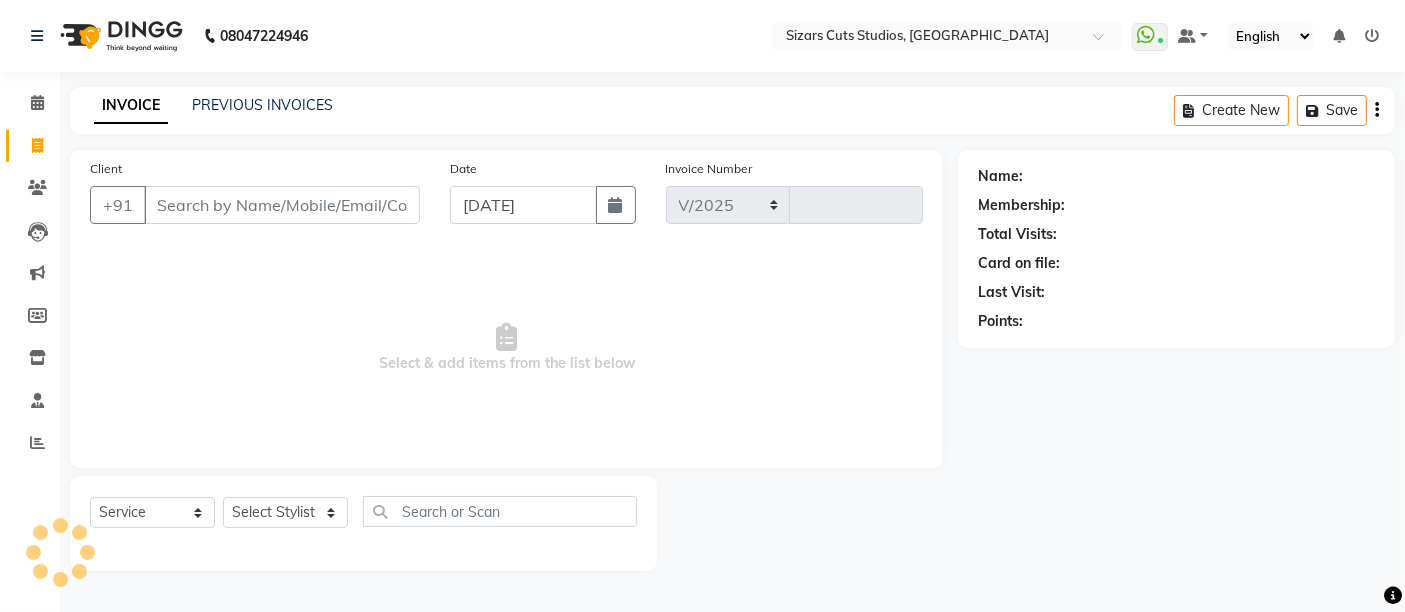 type on "0974" 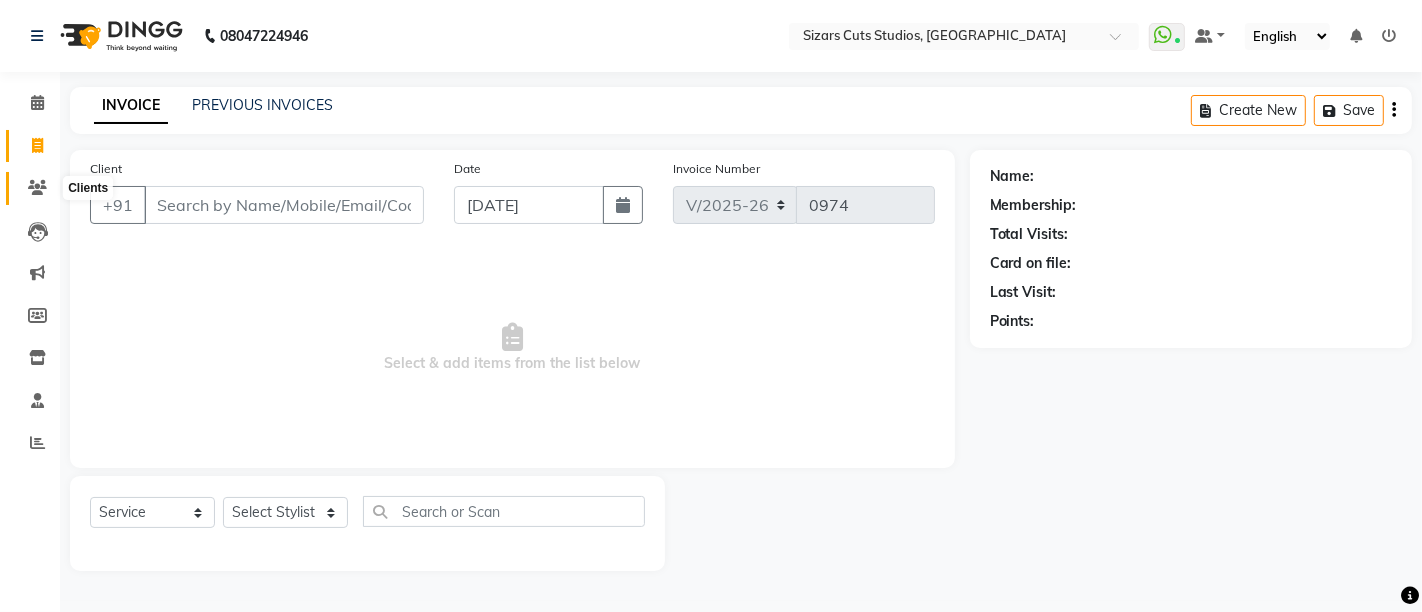 click 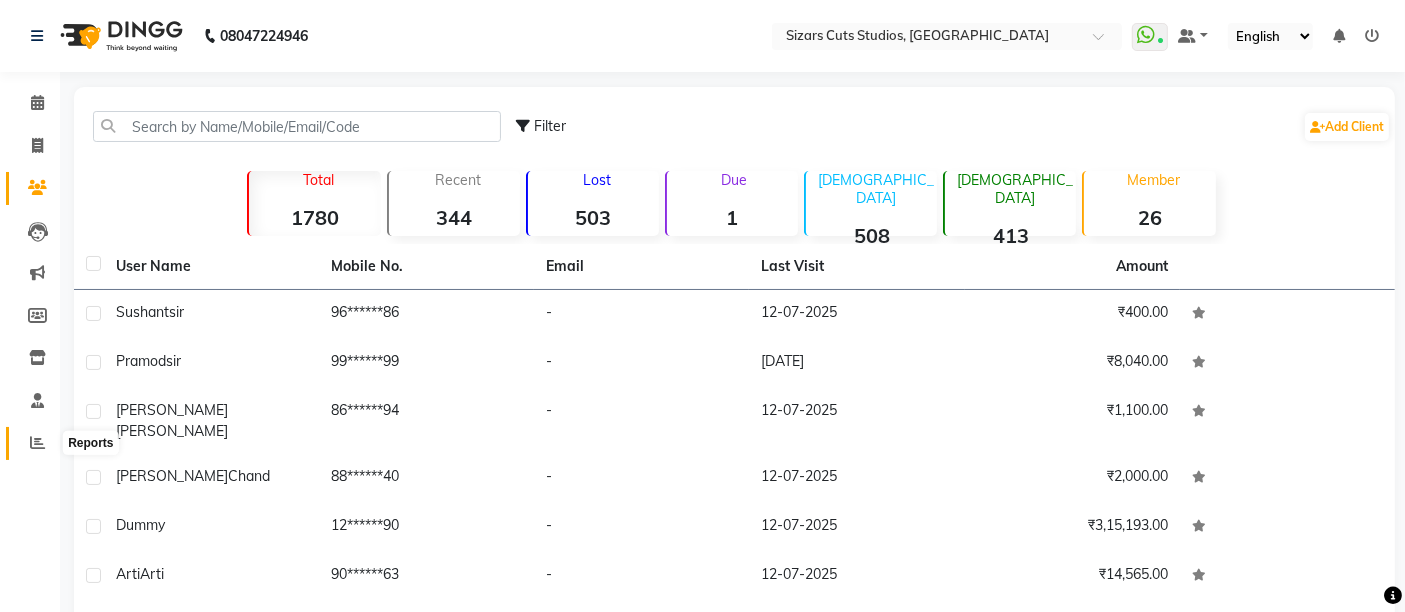 click 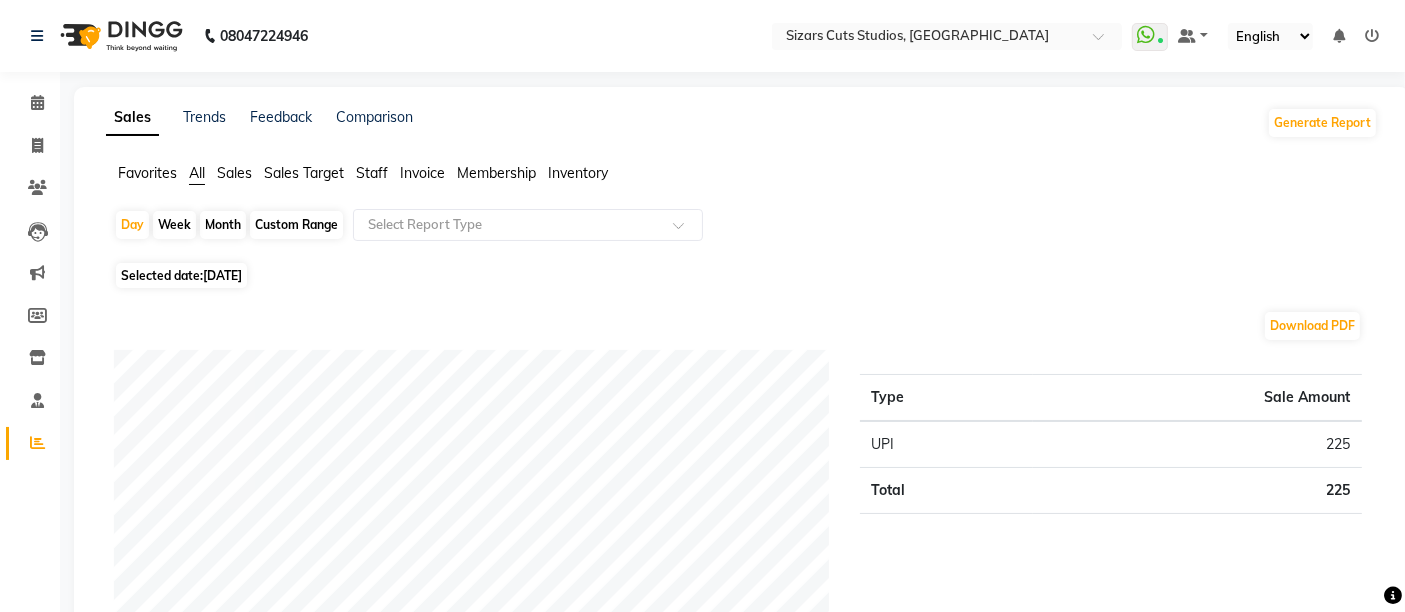 click on "Staff" 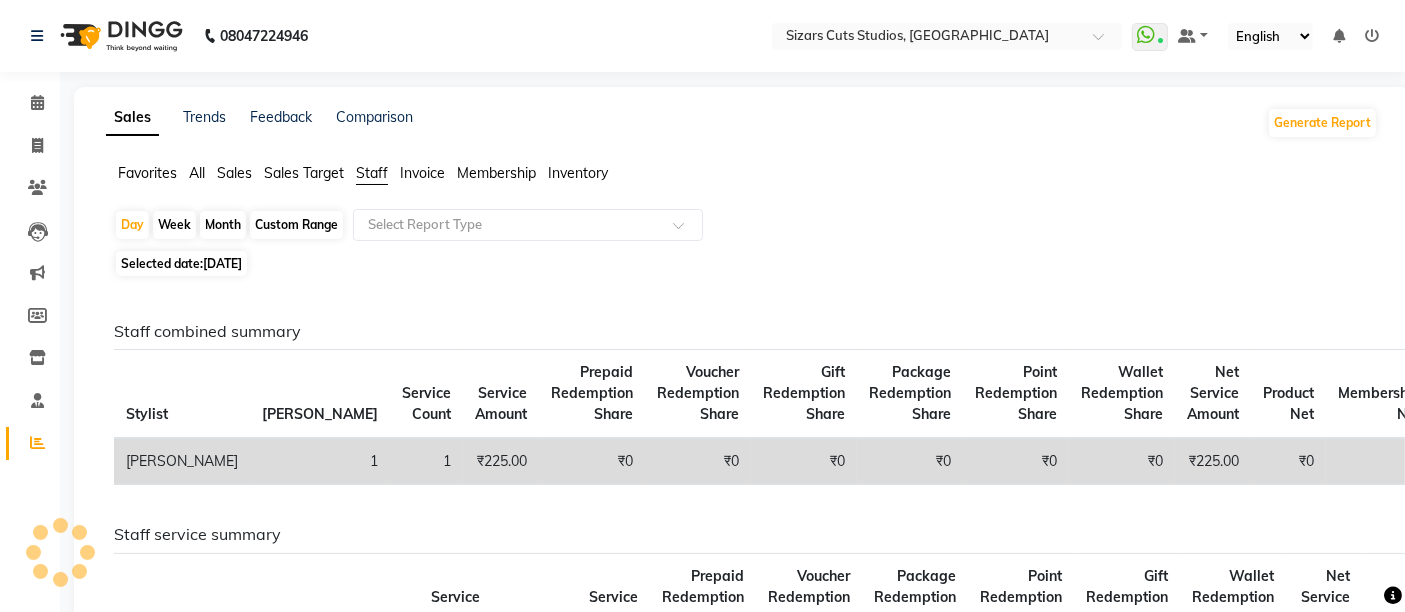 click on "Custom Range" 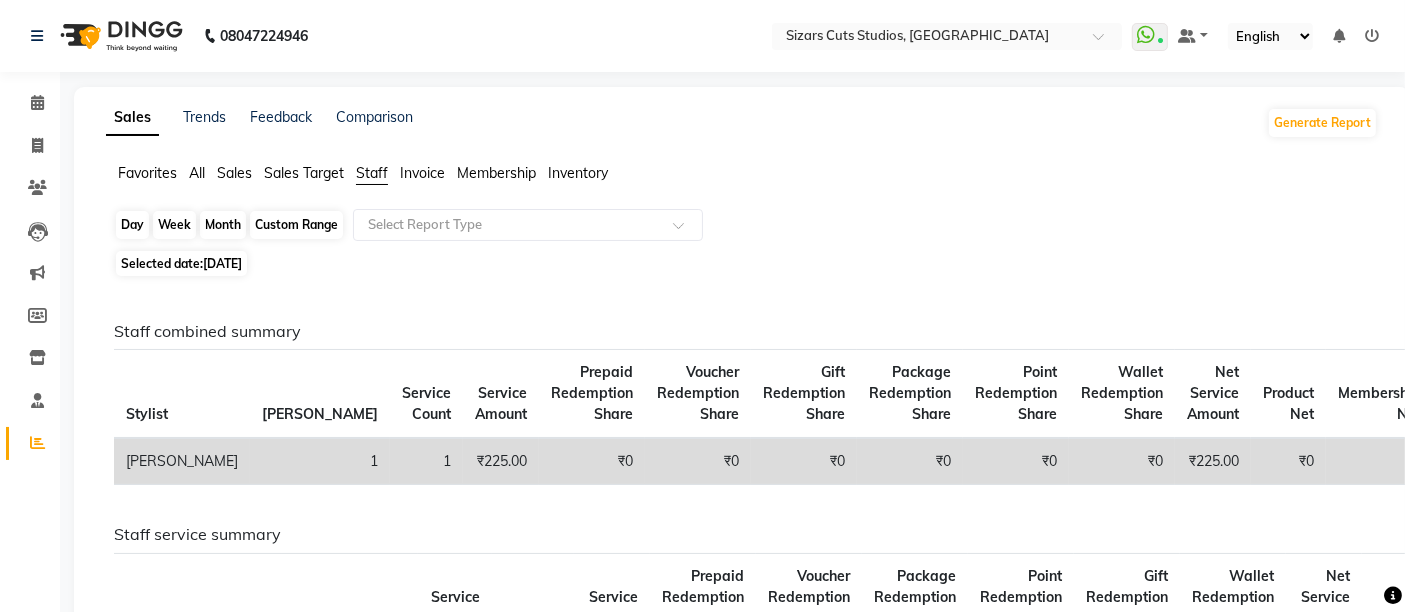 click on "Custom Range" 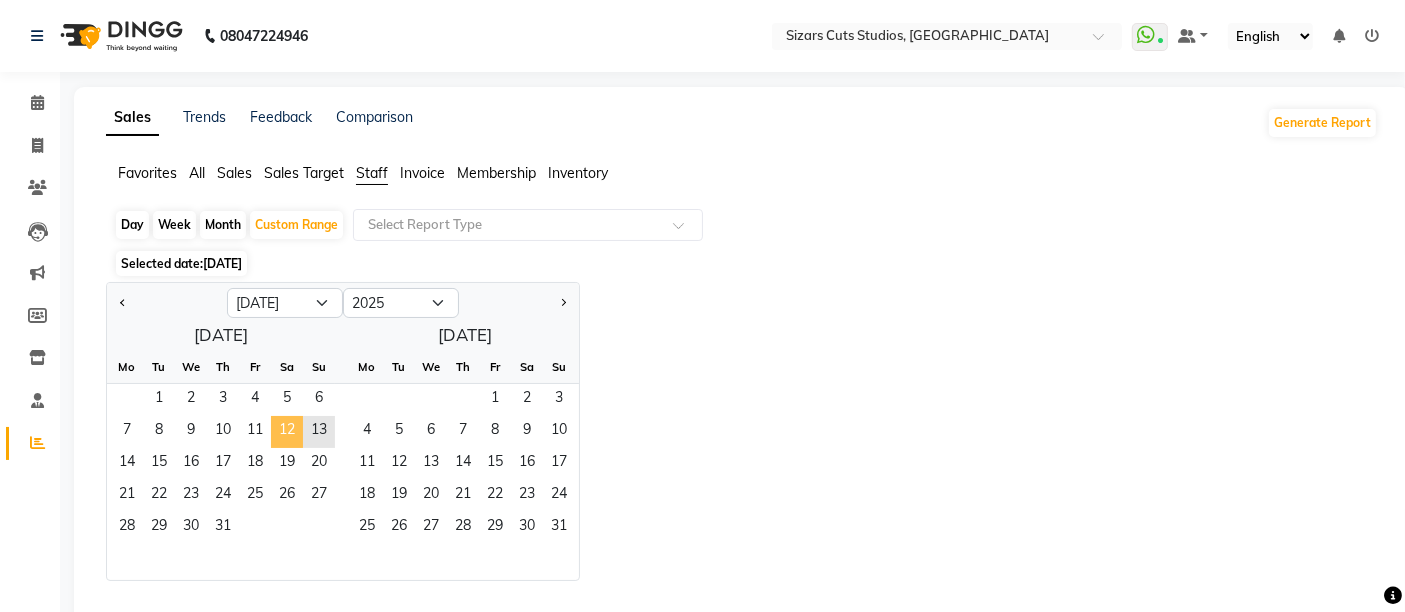 click on "12" 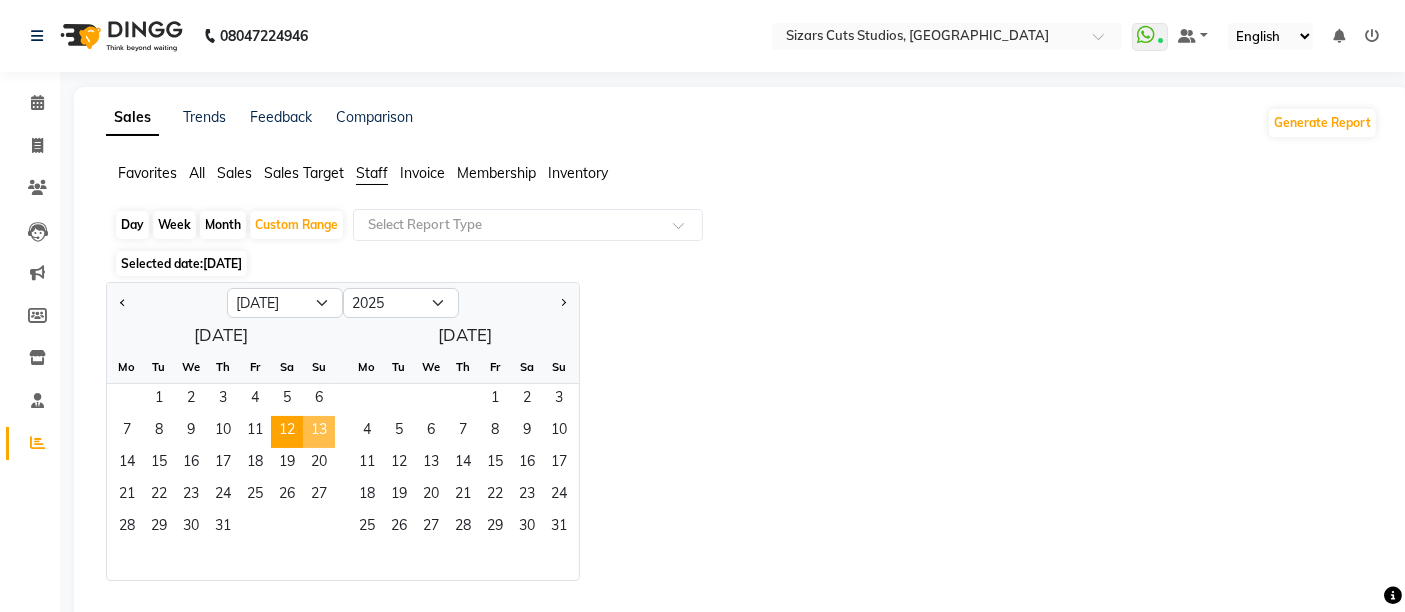 click on "13" 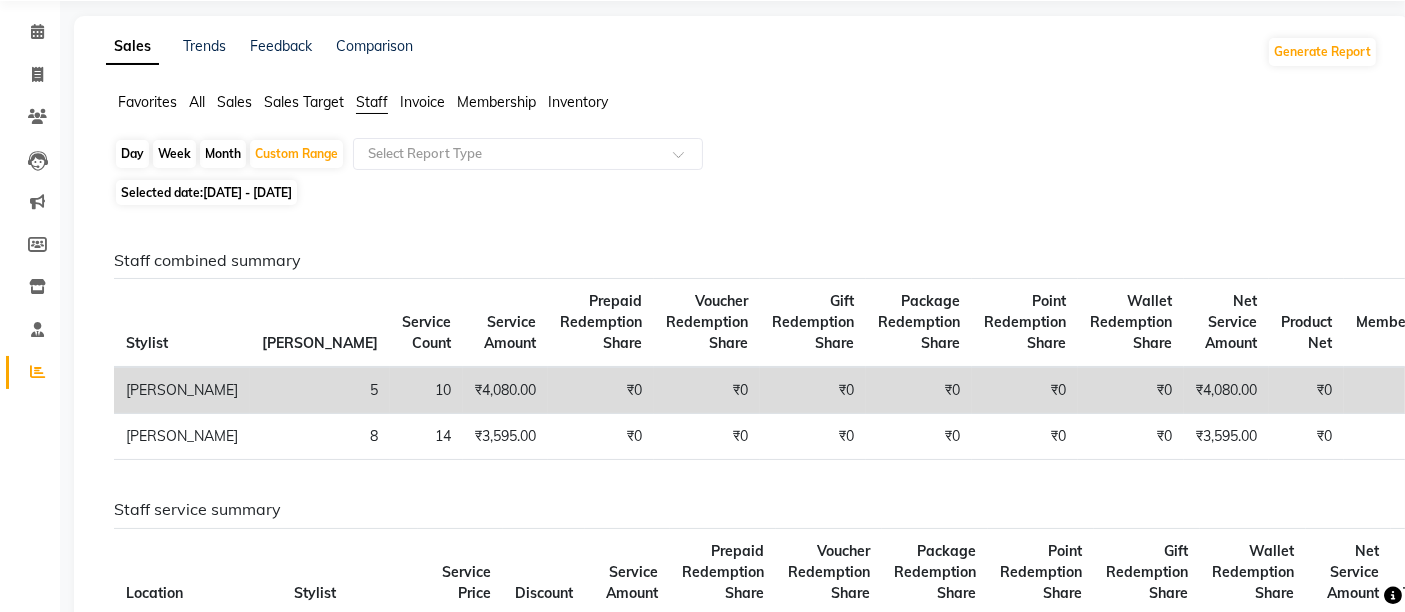 scroll, scrollTop: 0, scrollLeft: 0, axis: both 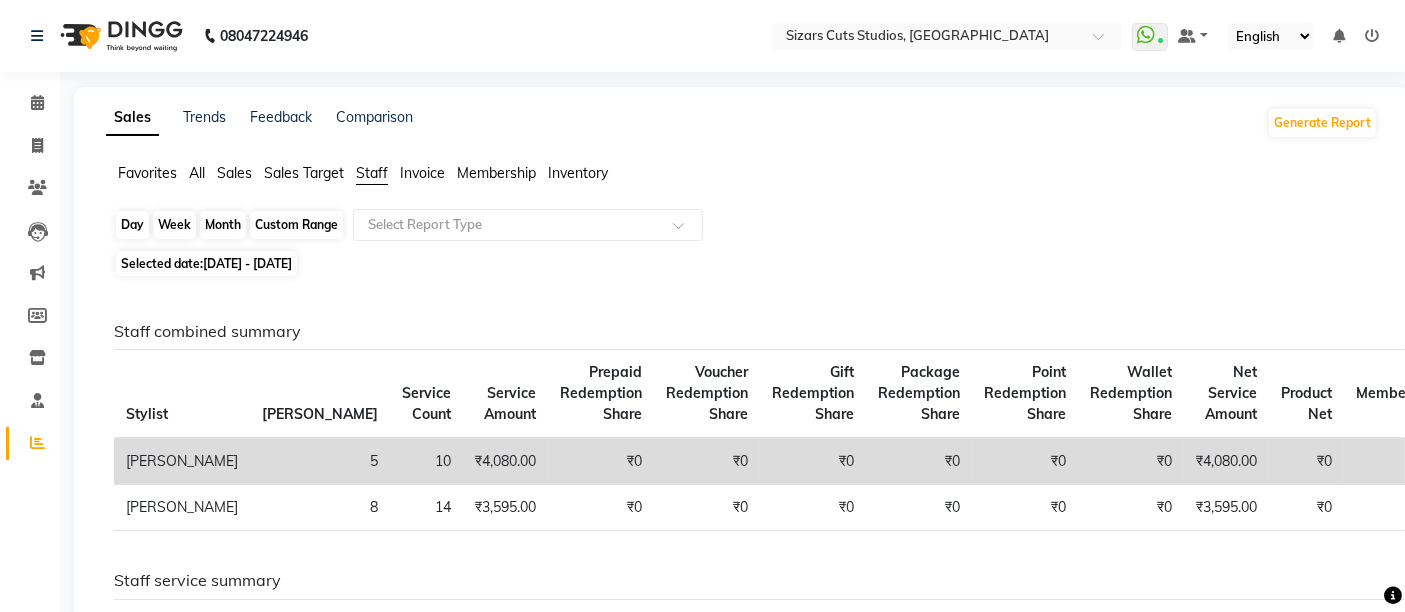 click on "Custom Range" 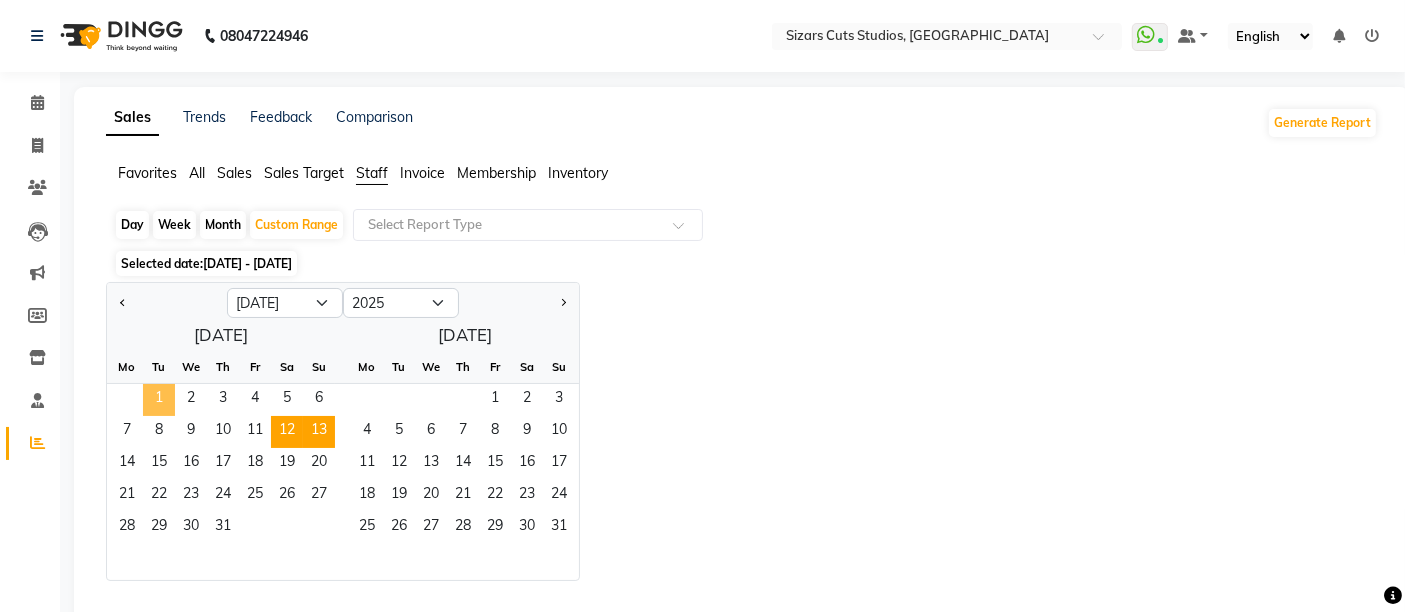 click on "1" 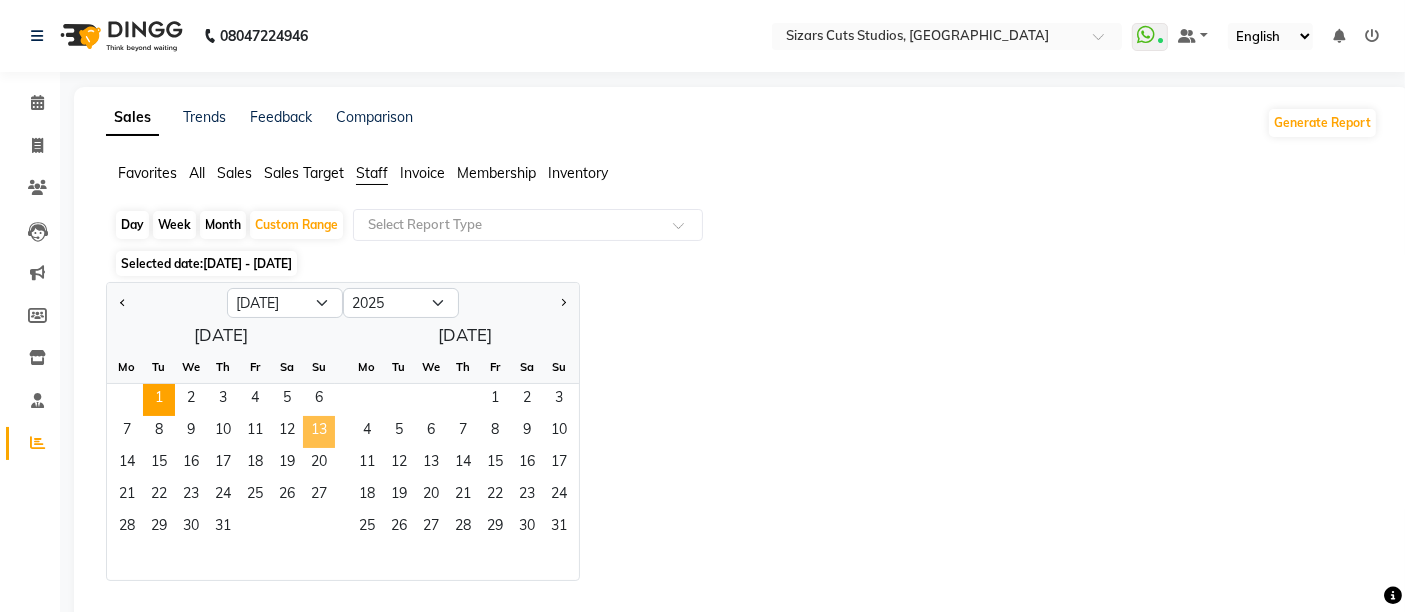click on "13" 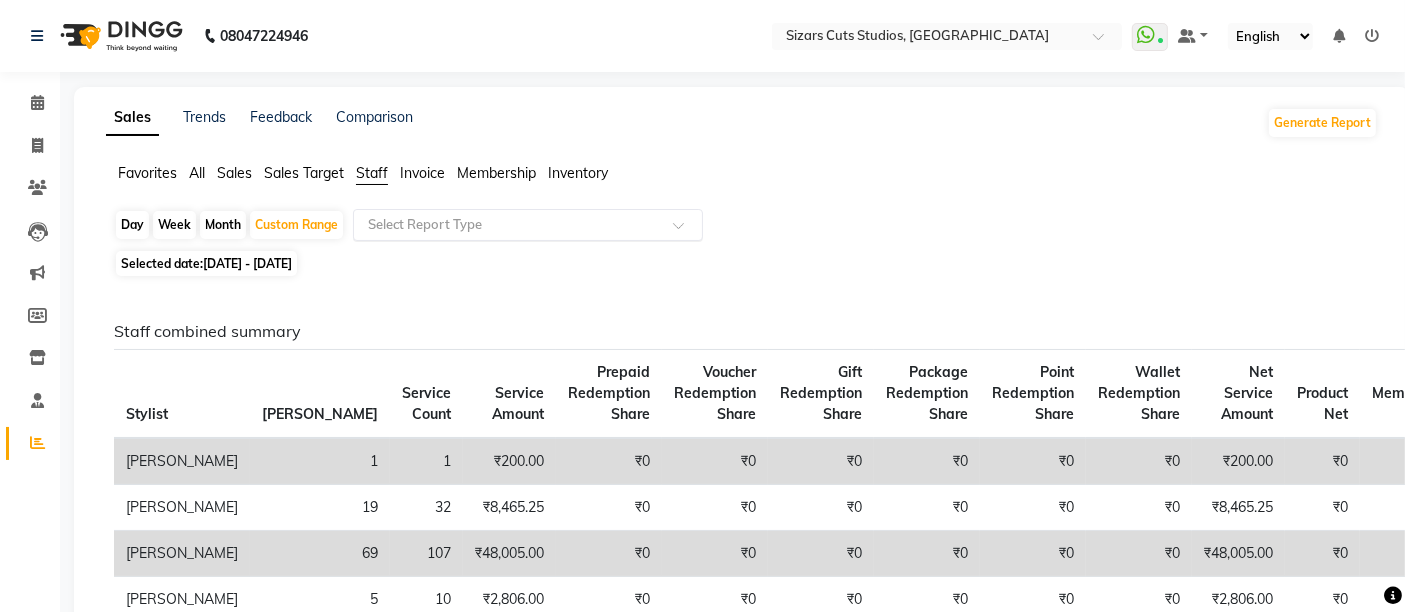 click 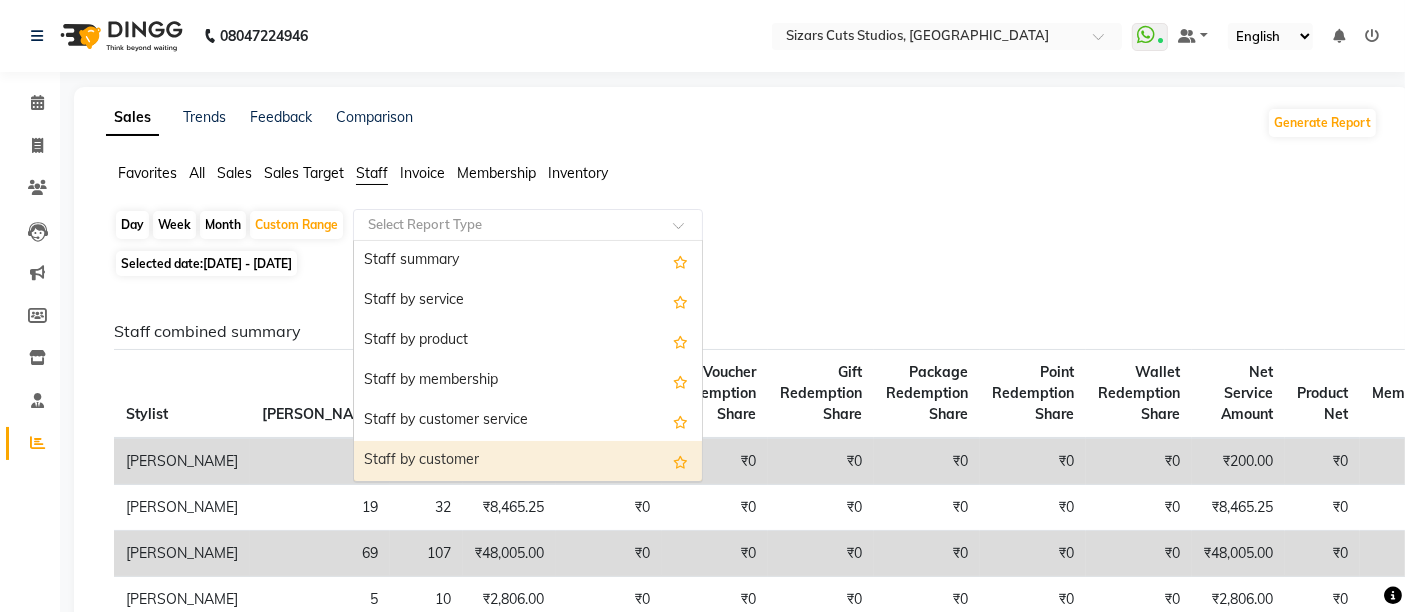 click on "Staff by customer" at bounding box center [528, 461] 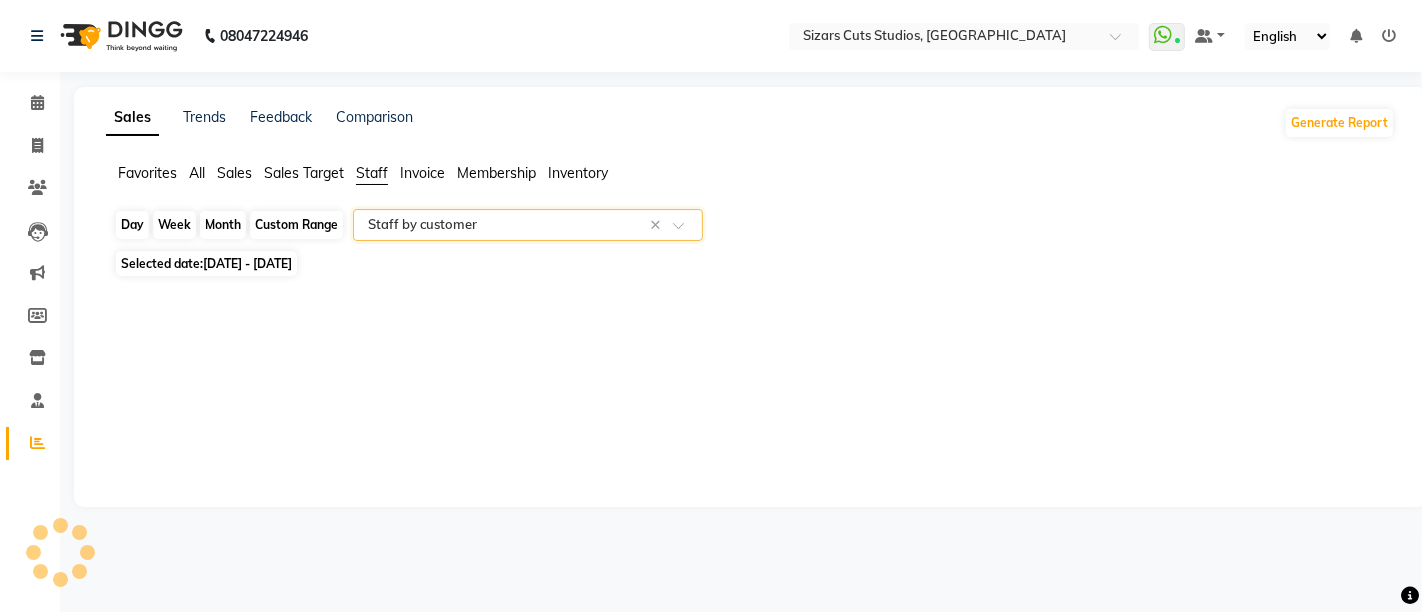 click on "Custom Range" 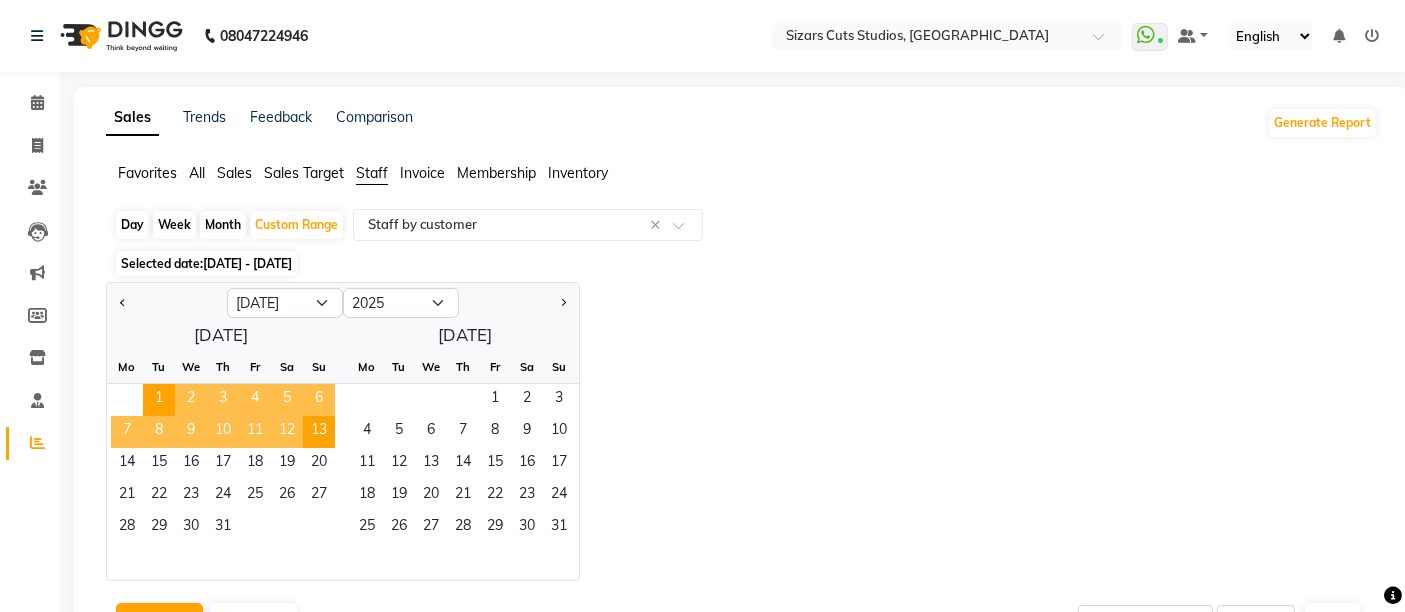 click on "Jan Feb Mar Apr May Jun [DATE] Aug Sep Oct Nov [DATE] 2016 2017 2018 2019 2020 2021 2022 2023 2024 2025 2026 2027 2028 2029 2030 2031 2032 2033 2034 2035  [DATE]  Mo Tu We Th Fr Sa Su  1   2   3   4   5   6   7   8   9   10   11   12   13   14   15   16   17   18   19   20   21   22   23   24   25   26   27   28   29   30   [DATE] Tu We Th Fr Sa Su  1   2   3   4   5   6   7   8   9   10   11   12   13   14   15   16   17   18   19   20   21   22   23   24   25   26   27   28   29   30   31" 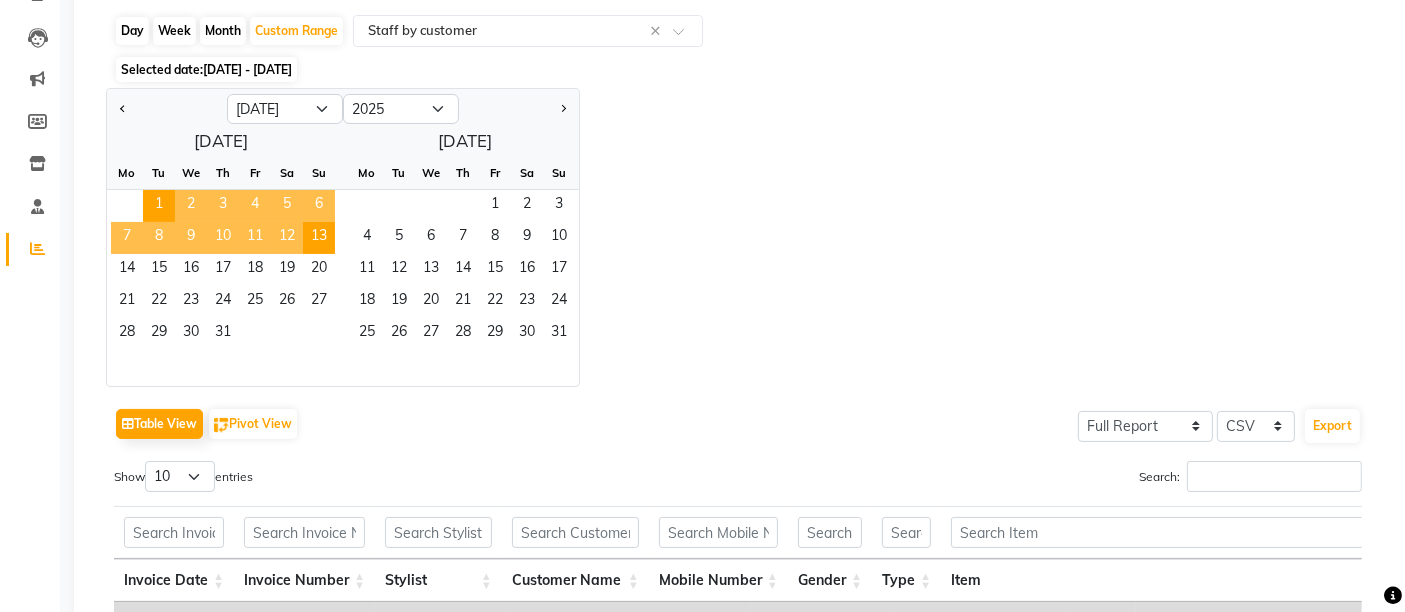 scroll, scrollTop: 444, scrollLeft: 0, axis: vertical 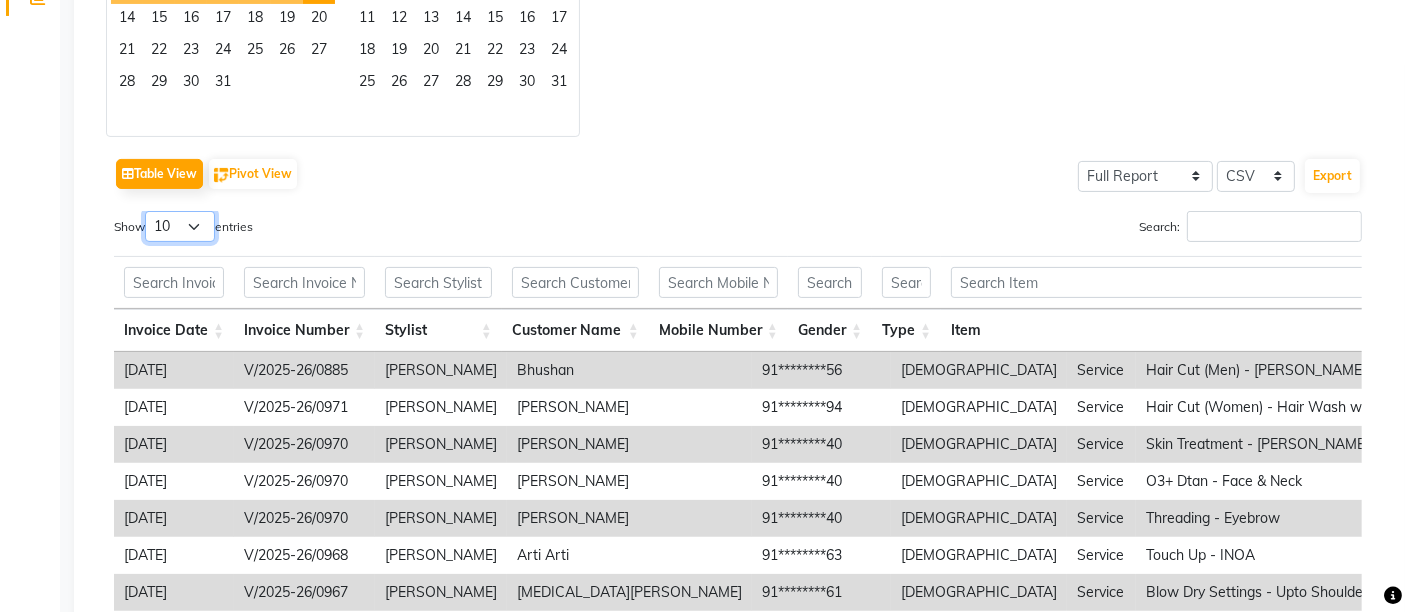 click on "10 25 50 100" at bounding box center (180, 226) 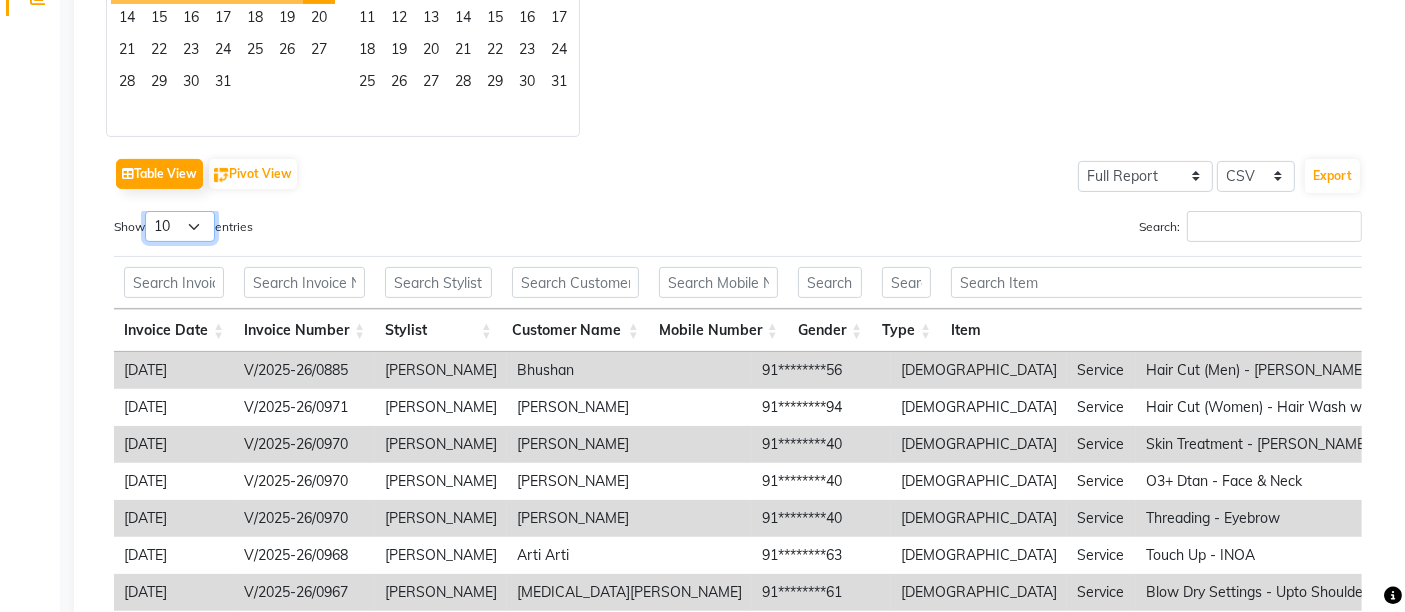 select on "100" 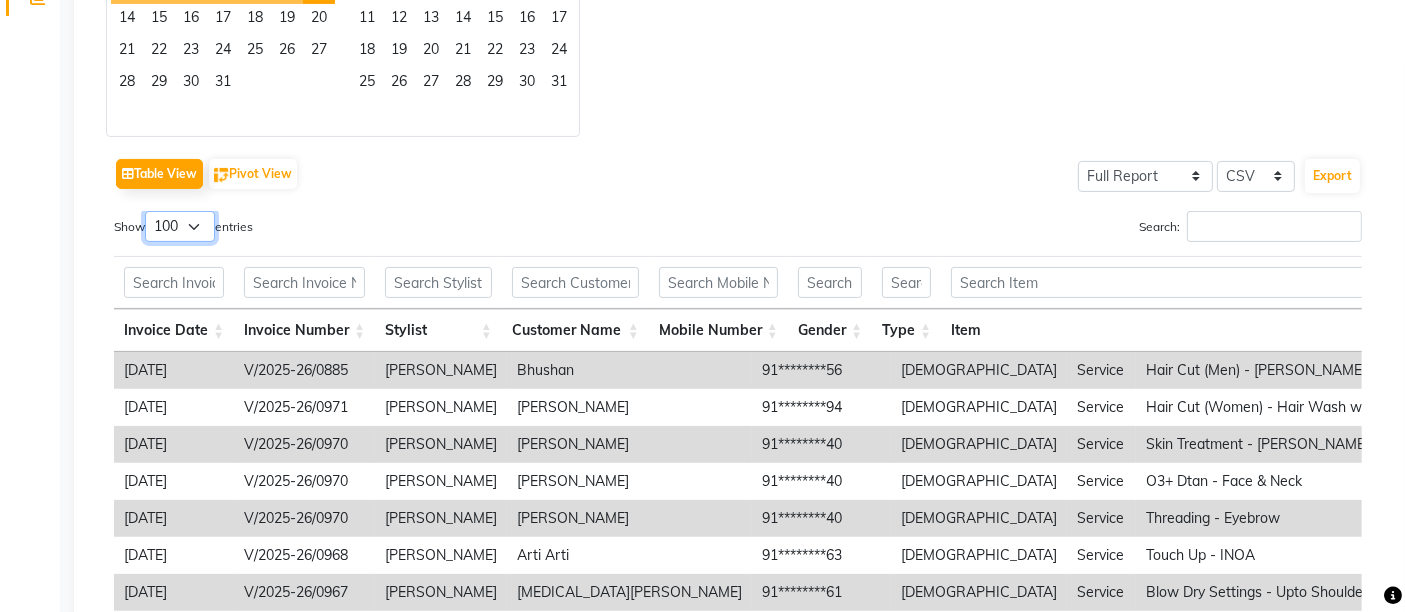 click on "10 25 50 100" at bounding box center [180, 226] 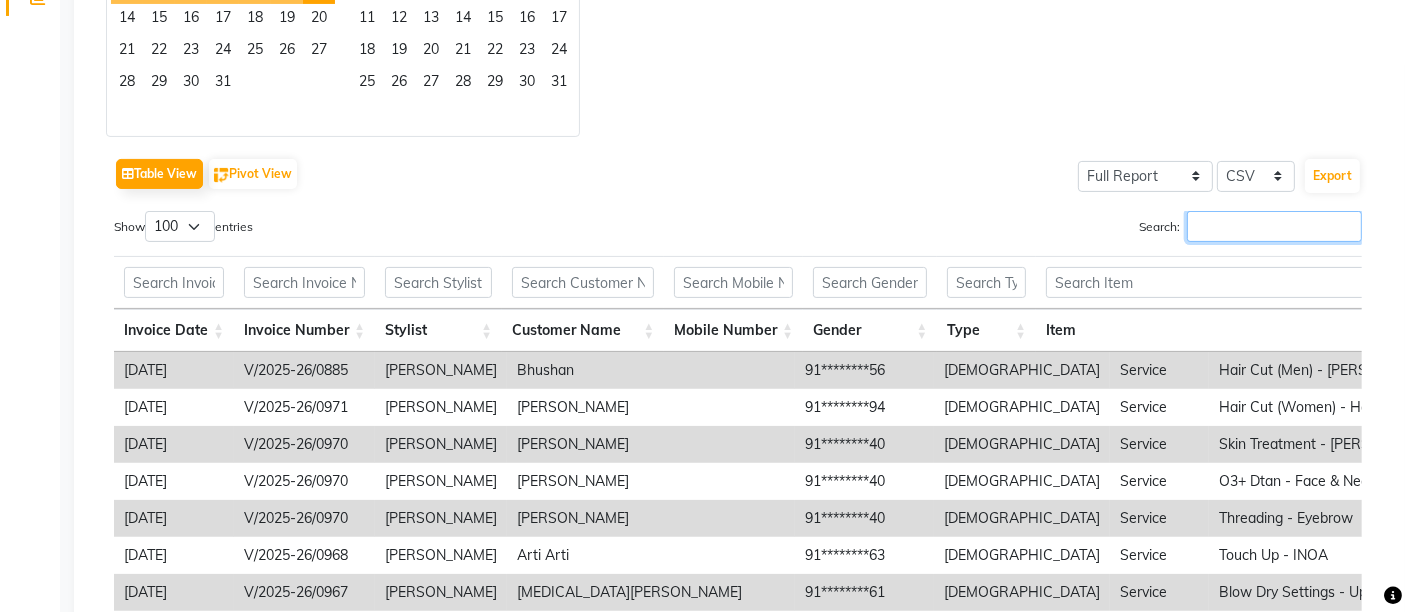 click on "Search:" at bounding box center [1274, 226] 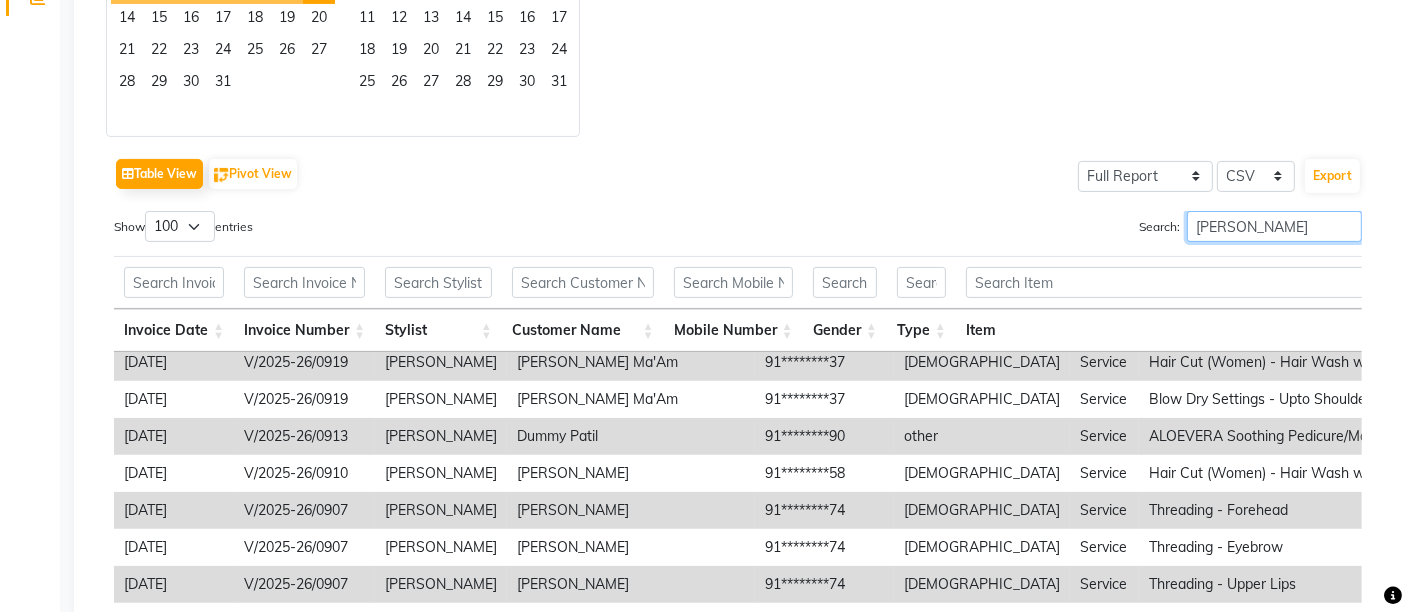 scroll, scrollTop: 800, scrollLeft: 0, axis: vertical 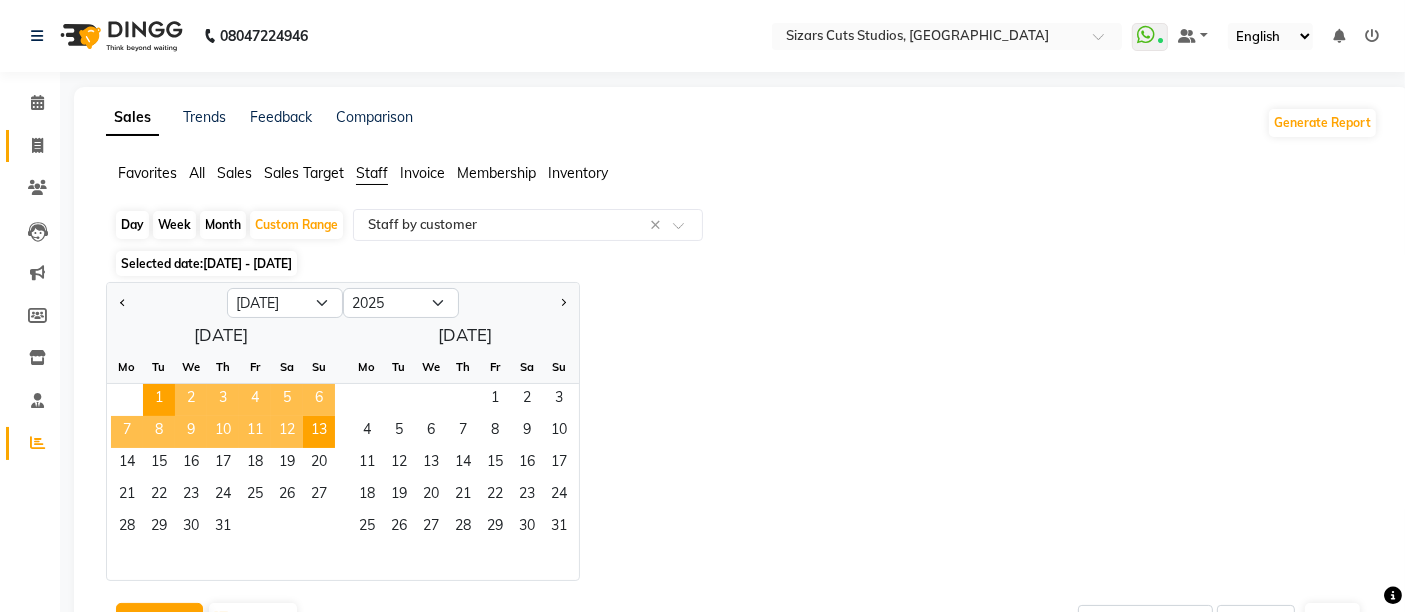 type on "[PERSON_NAME]" 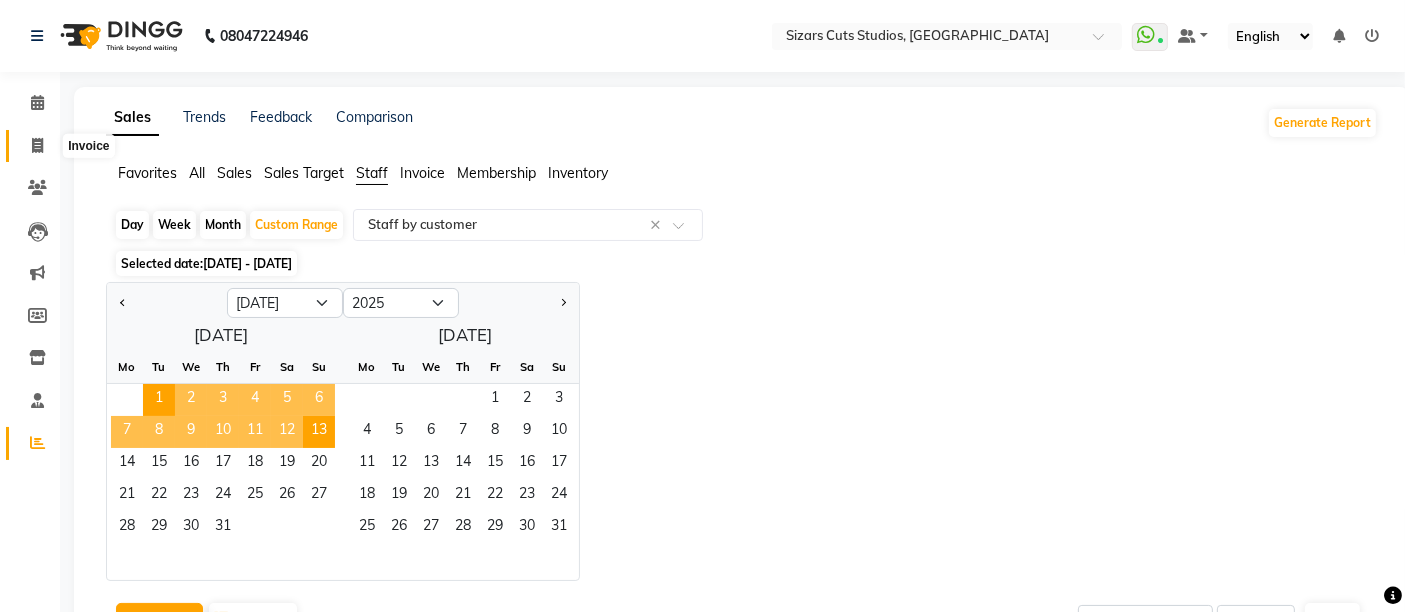 click 